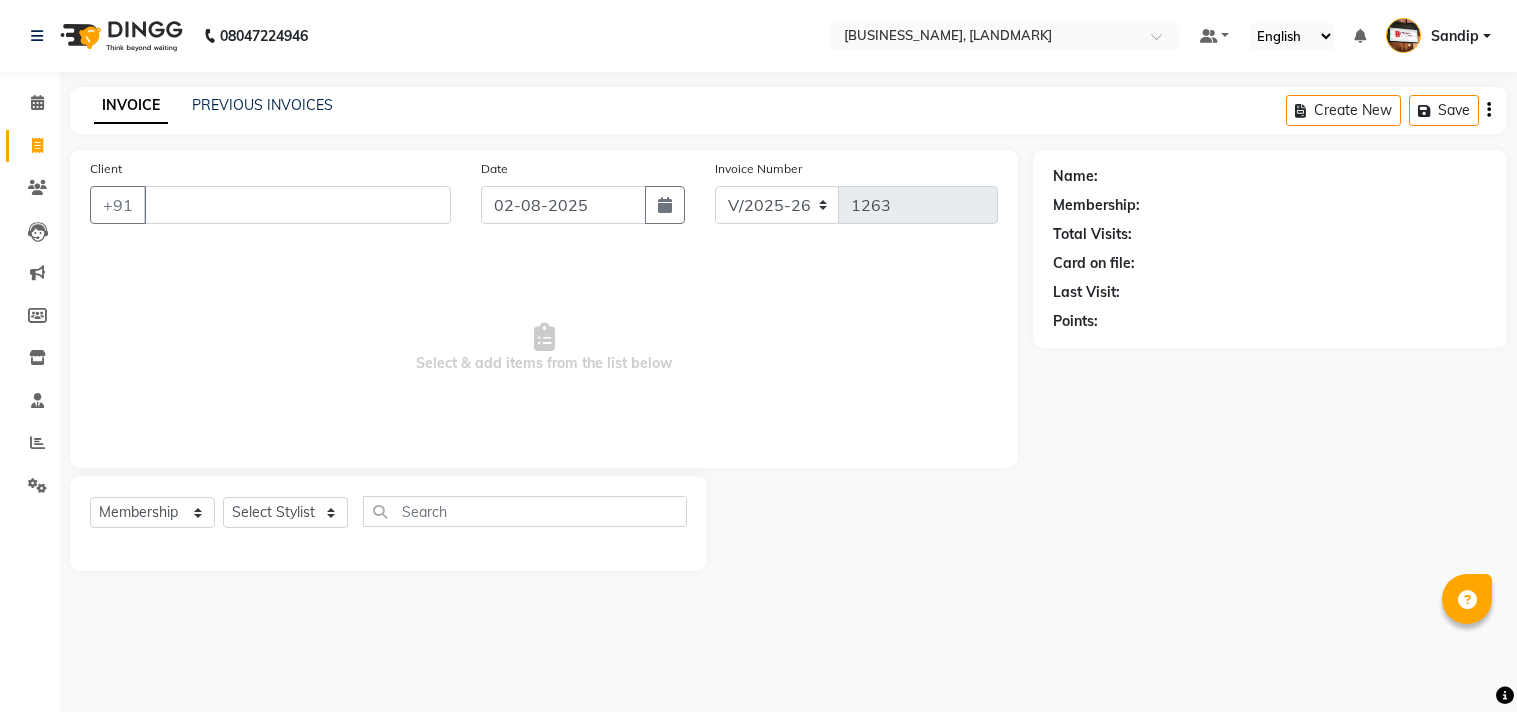 select on "556" 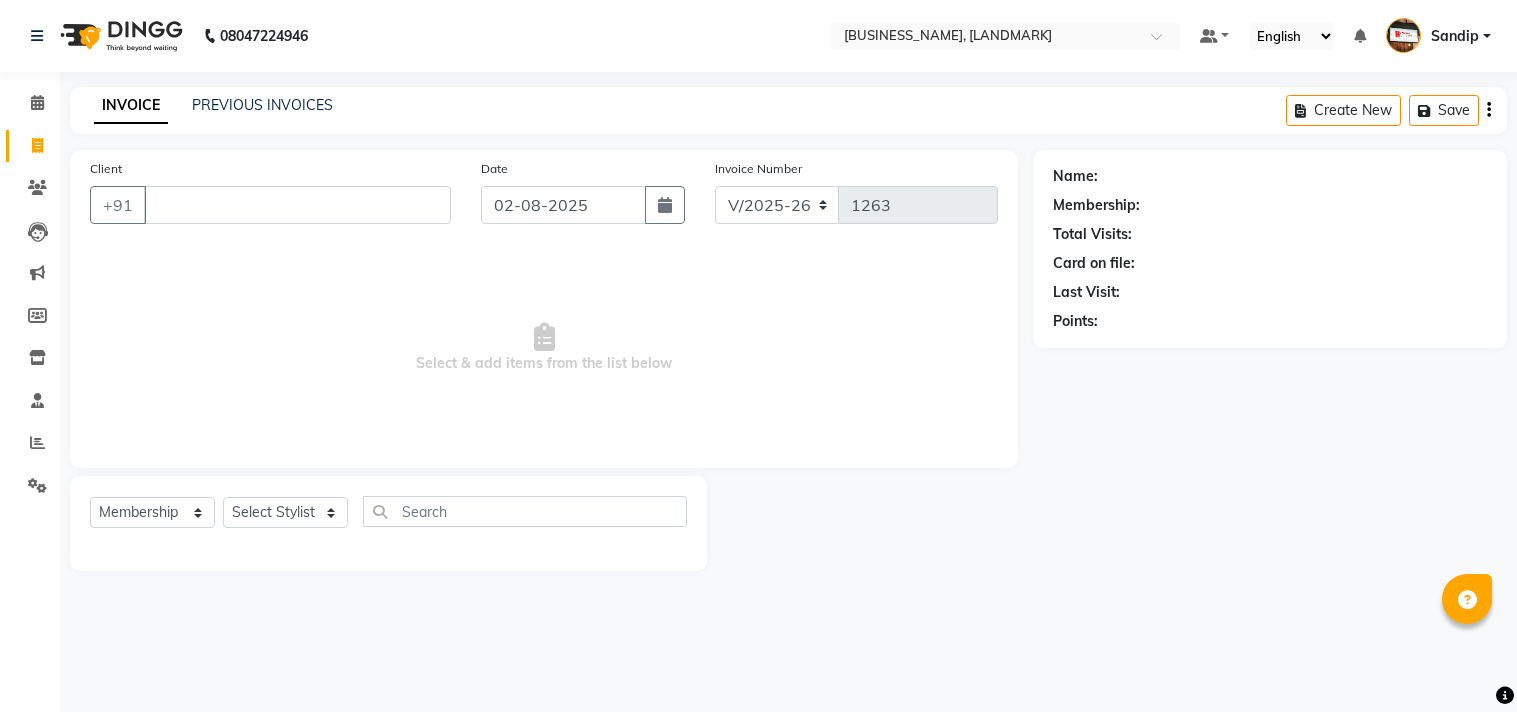 scroll, scrollTop: 0, scrollLeft: 0, axis: both 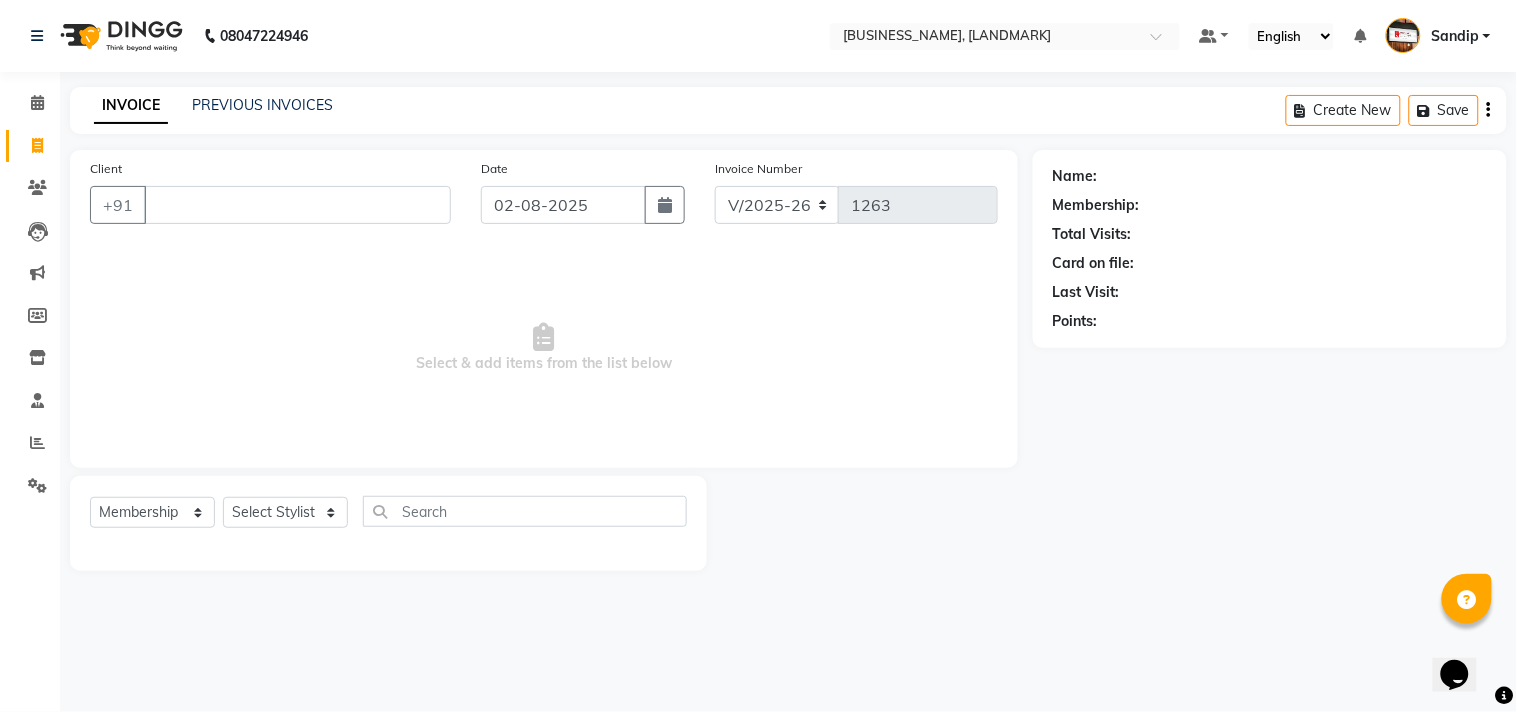 type 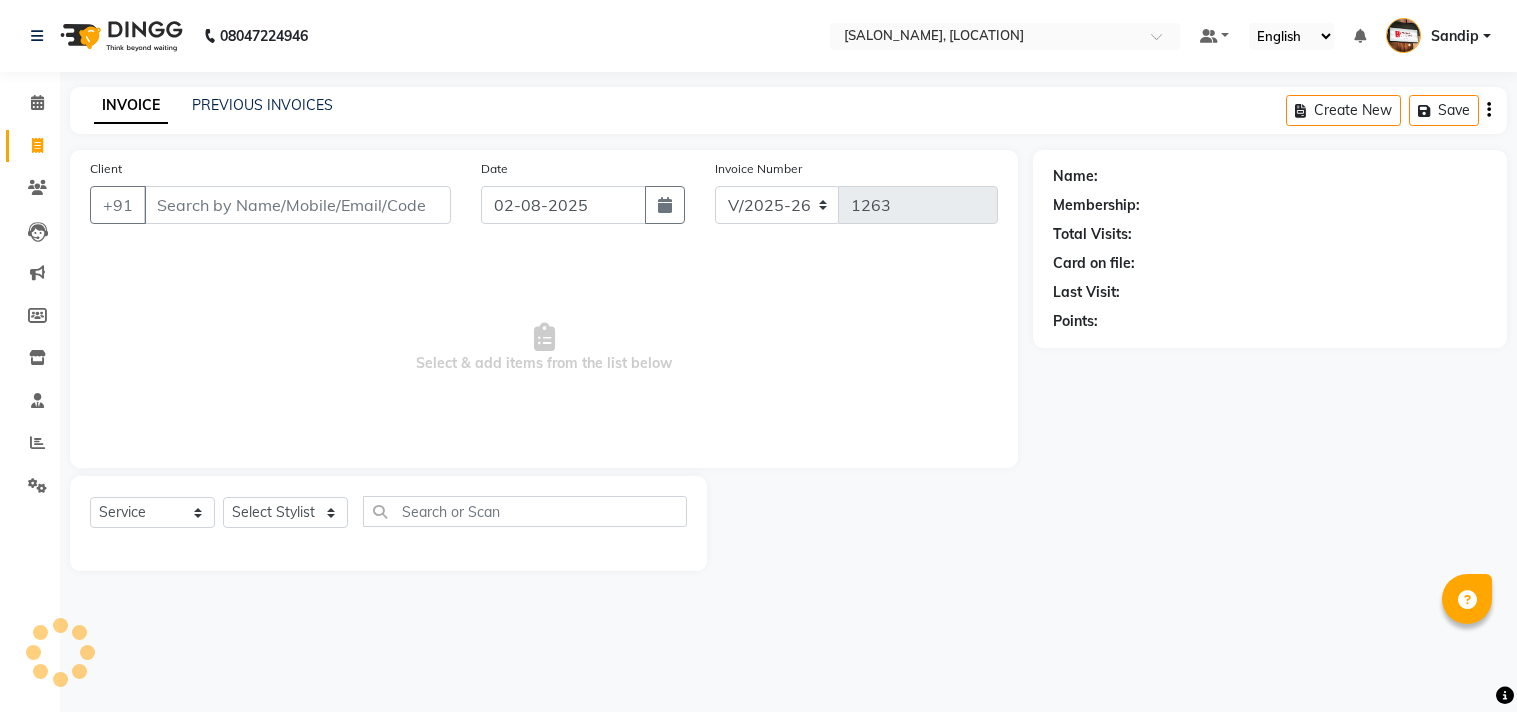 select on "556" 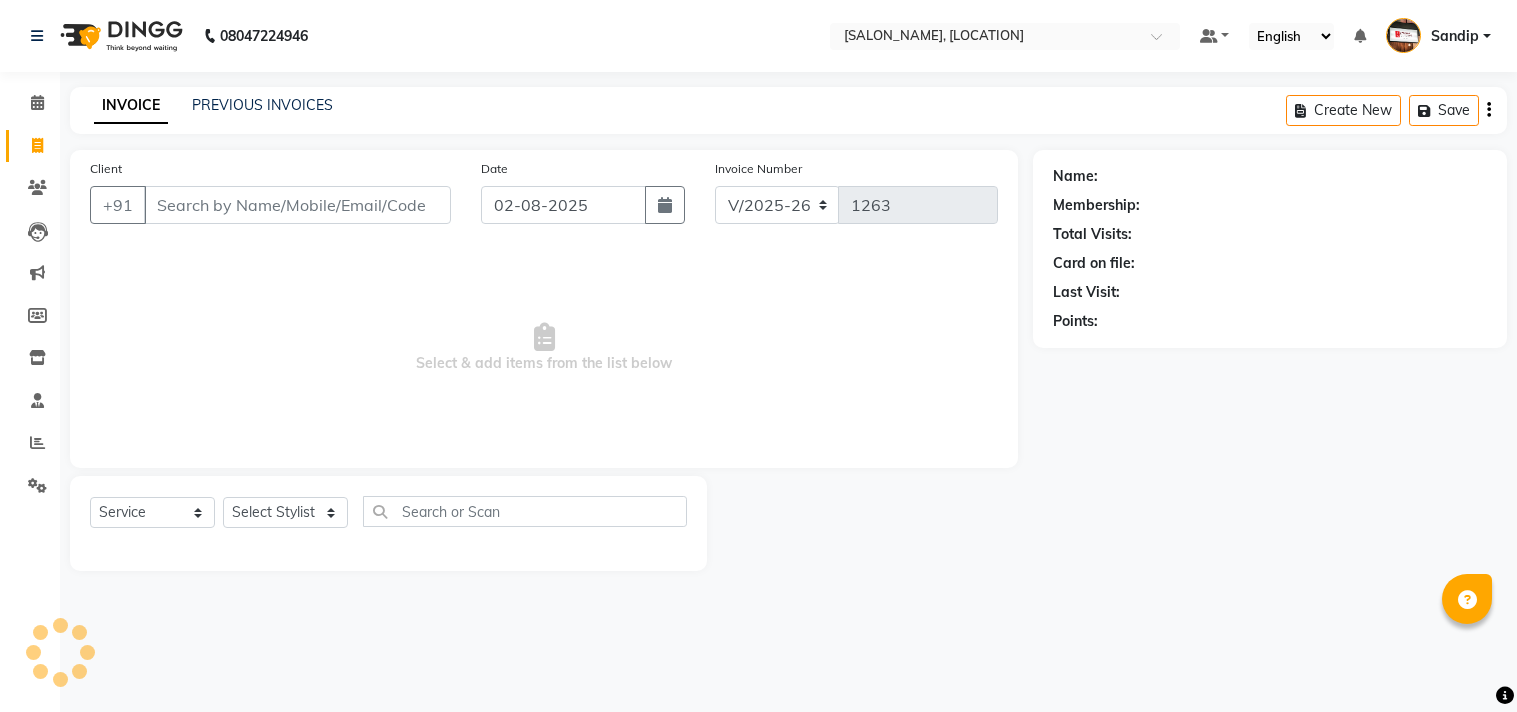 scroll, scrollTop: 0, scrollLeft: 0, axis: both 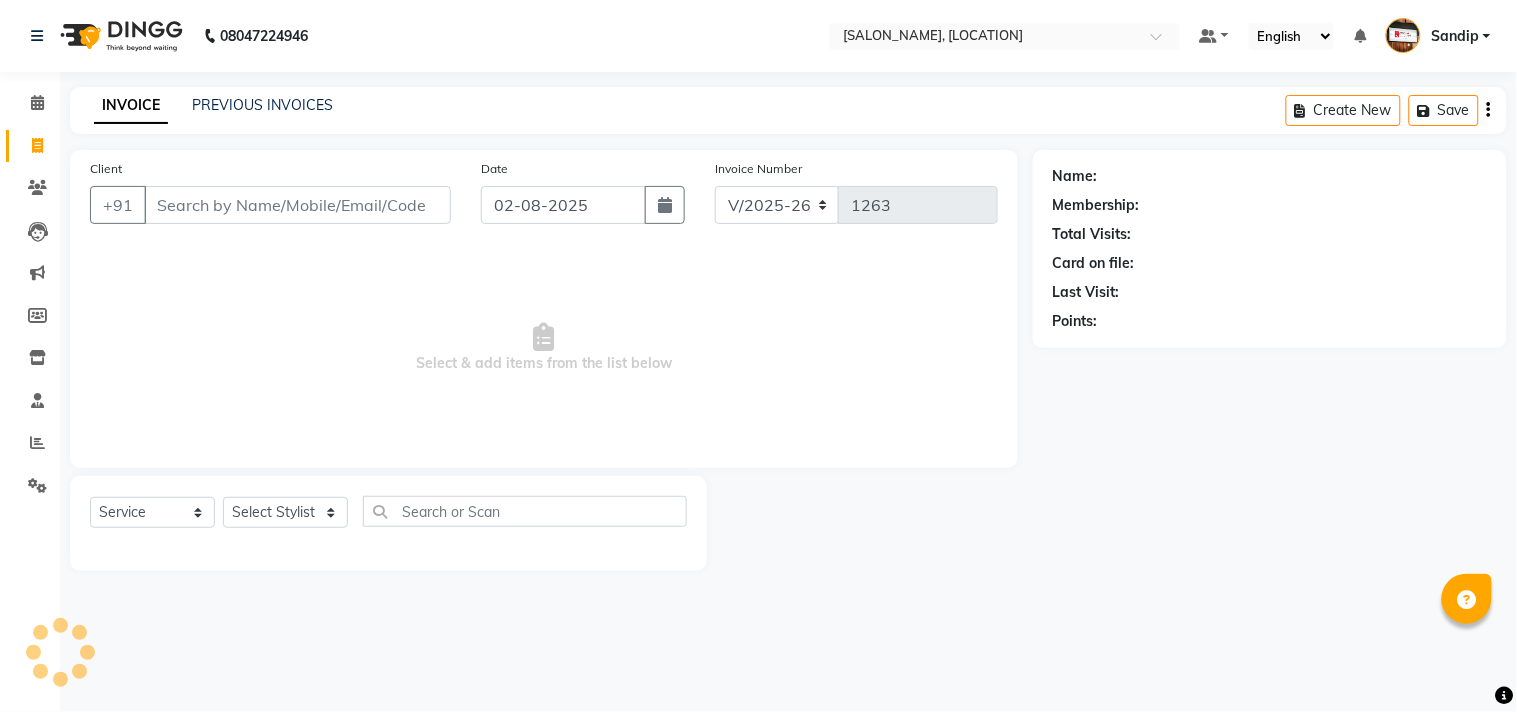 select on "membership" 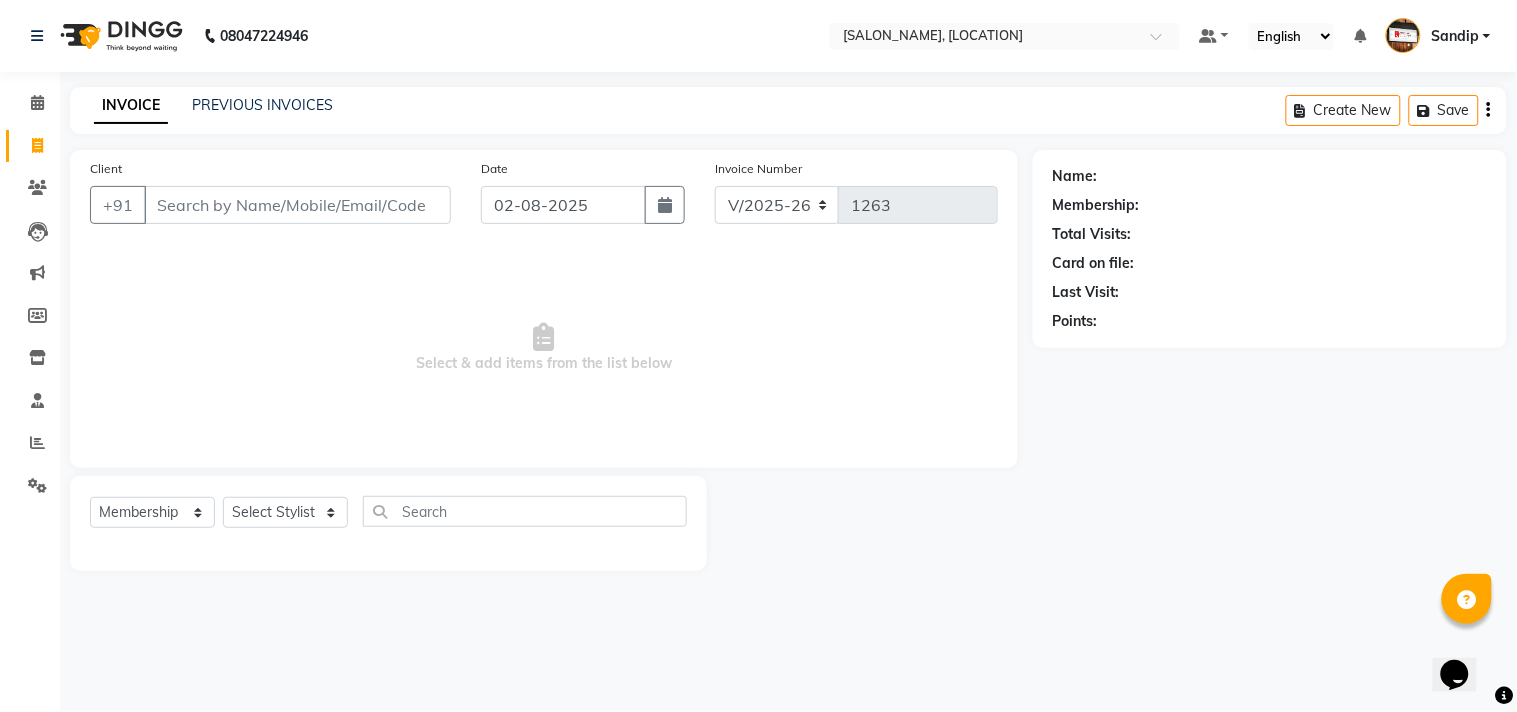 scroll, scrollTop: 0, scrollLeft: 0, axis: both 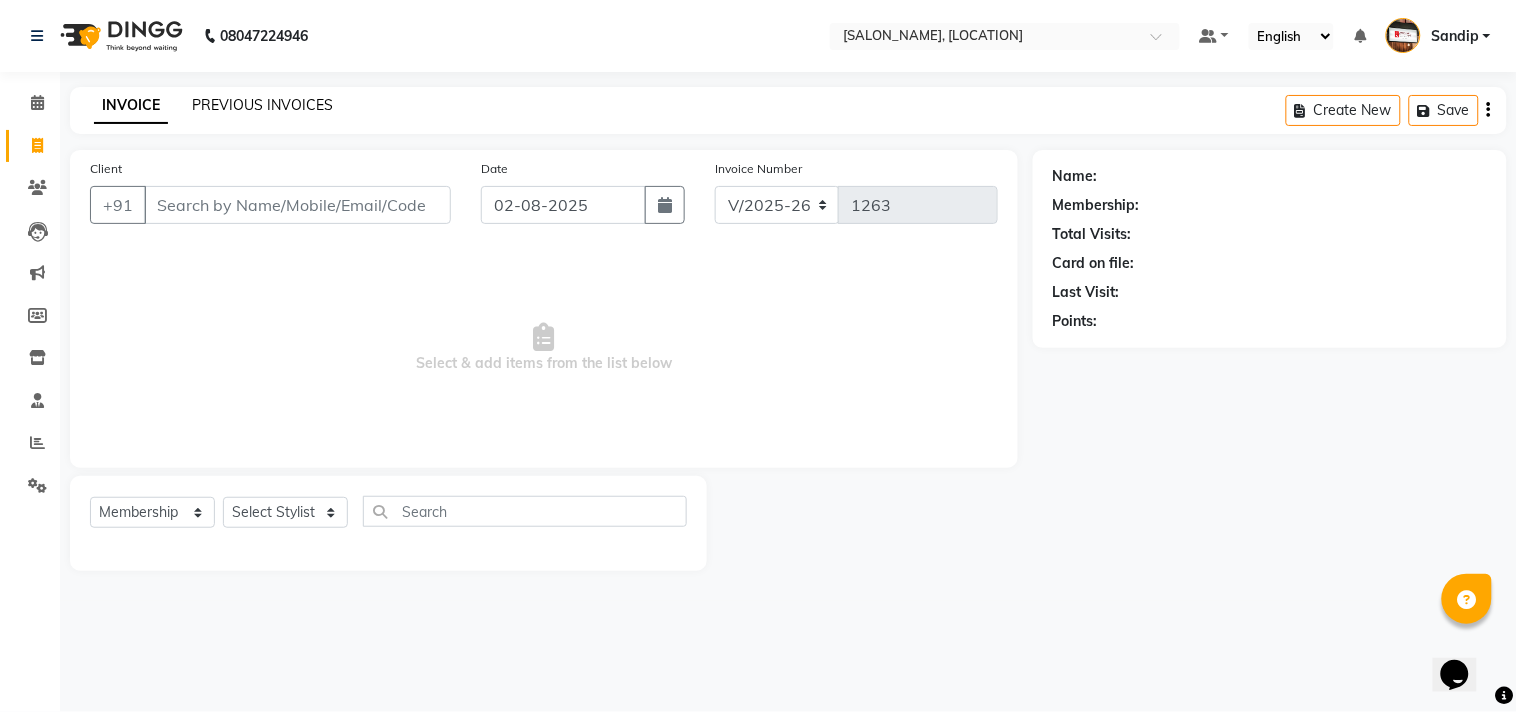 click on "PREVIOUS INVOICES" 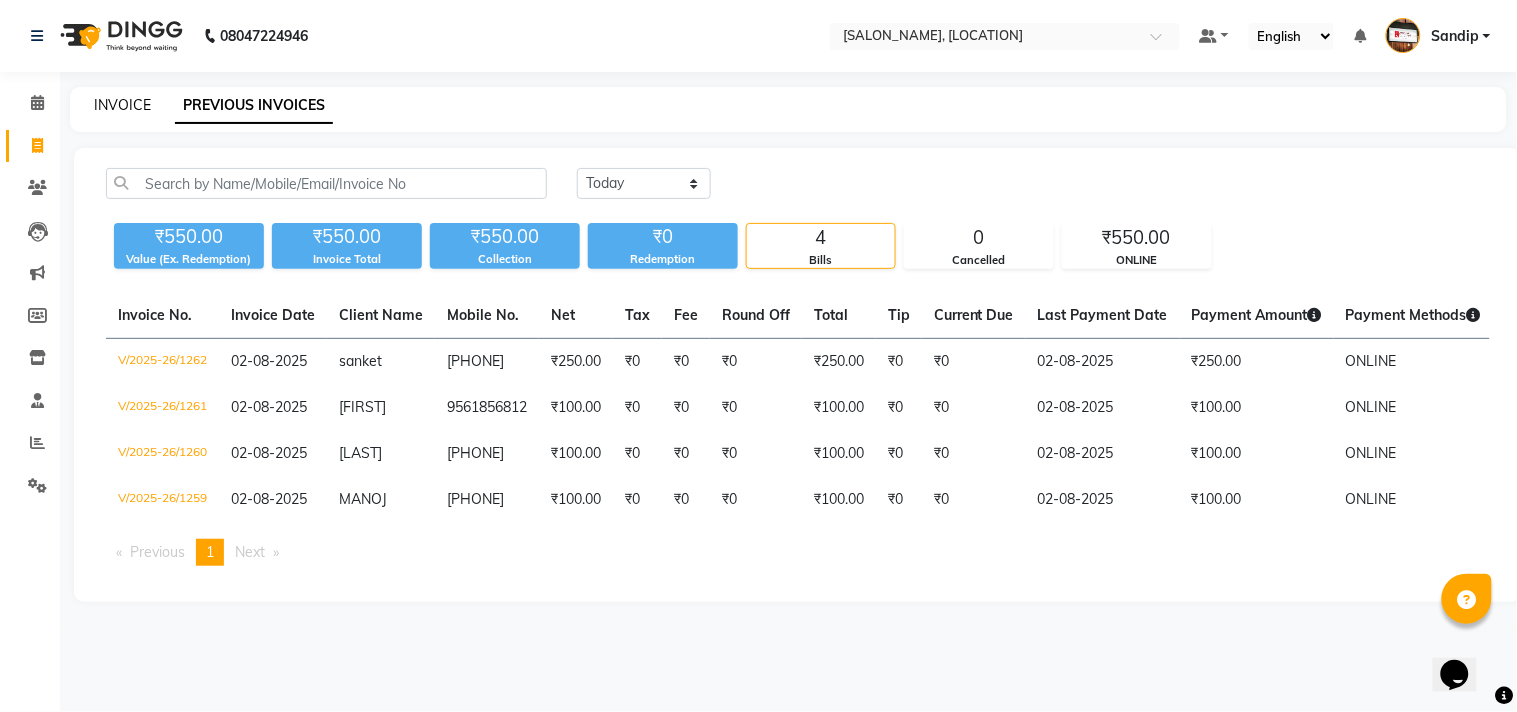 click on "INVOICE" 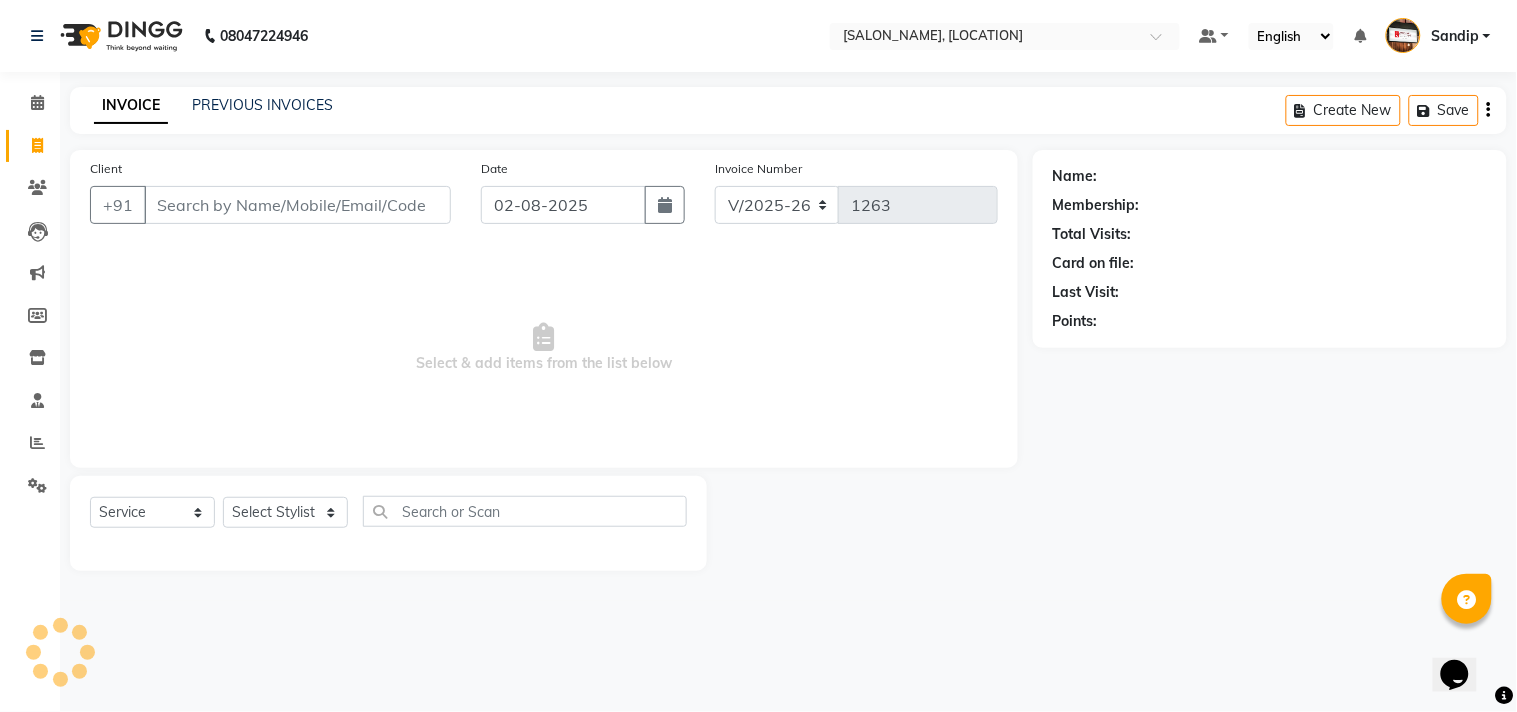 select on "membership" 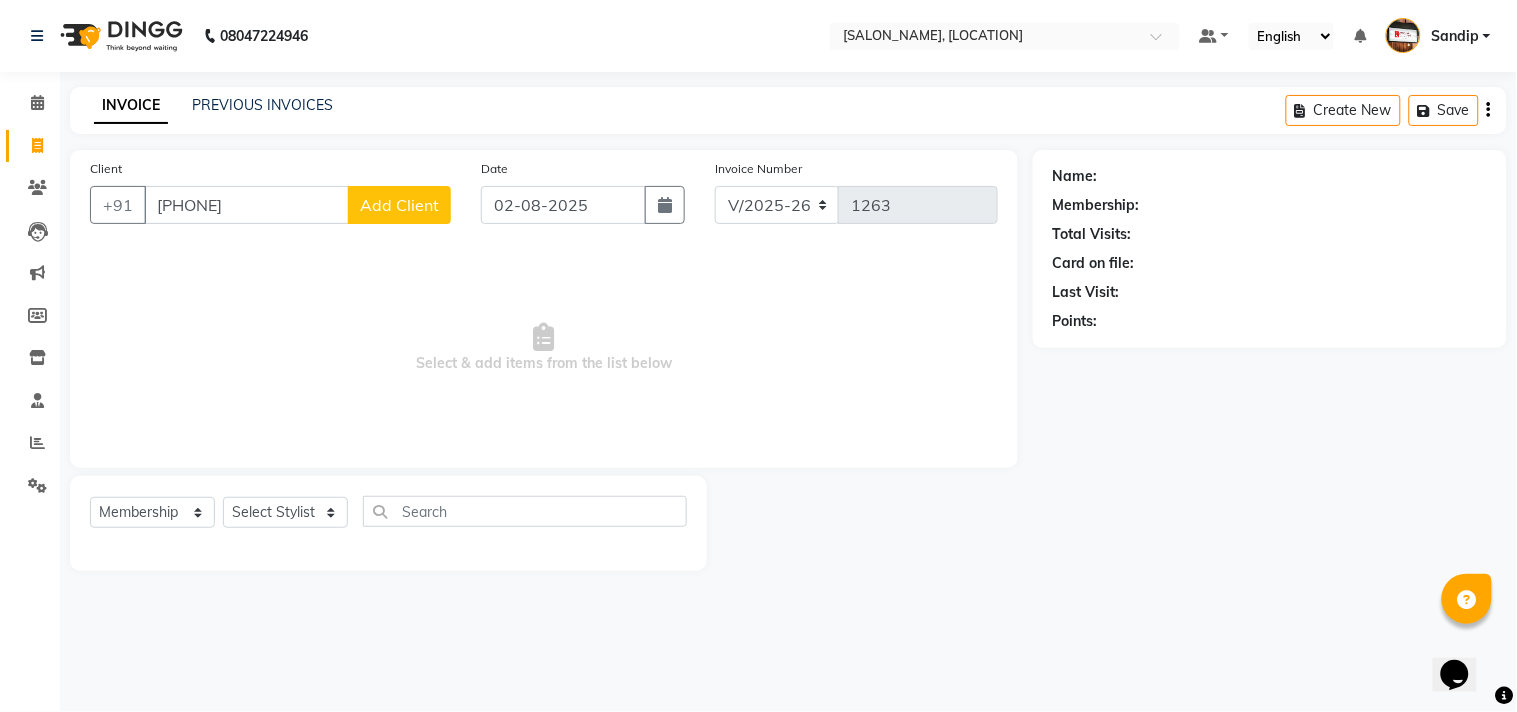 type on "[PHONE]" 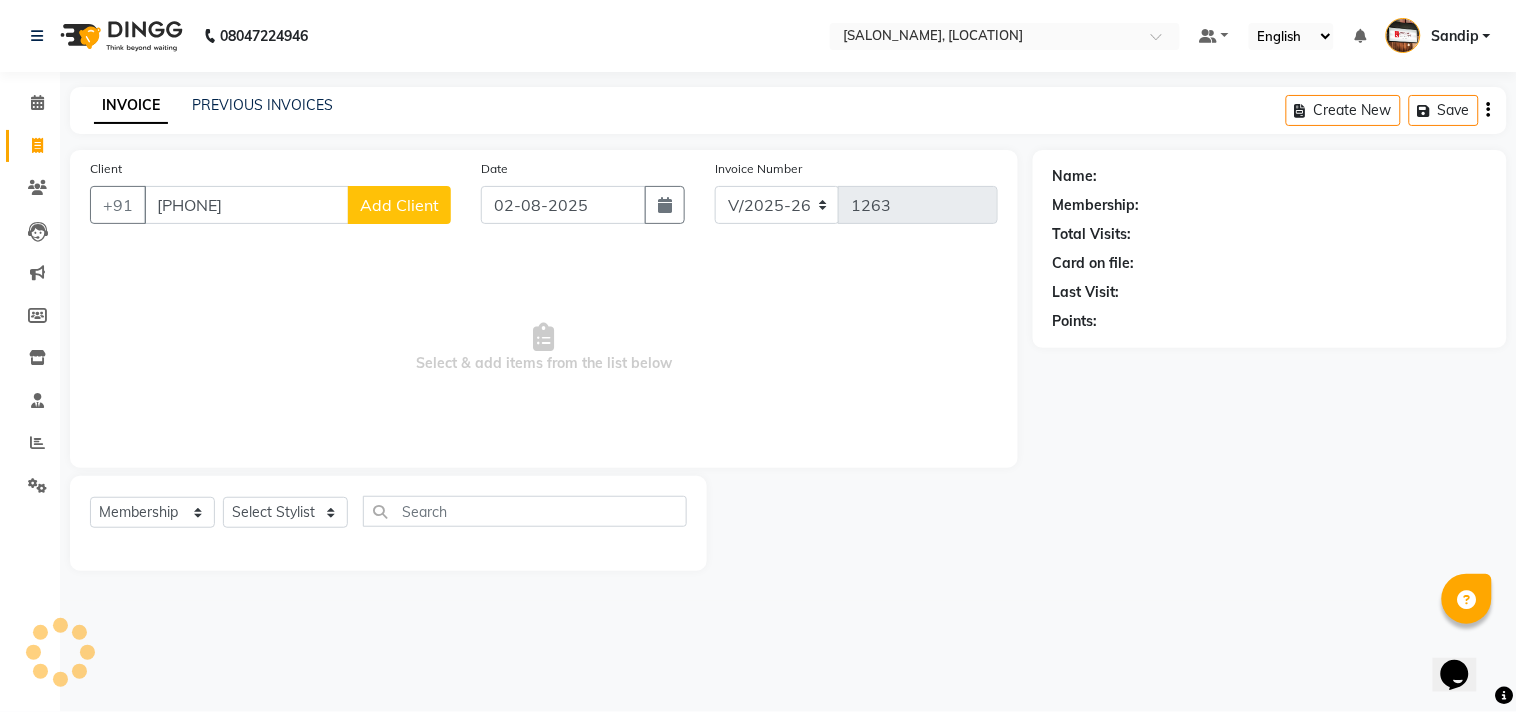 click on "Add Client" 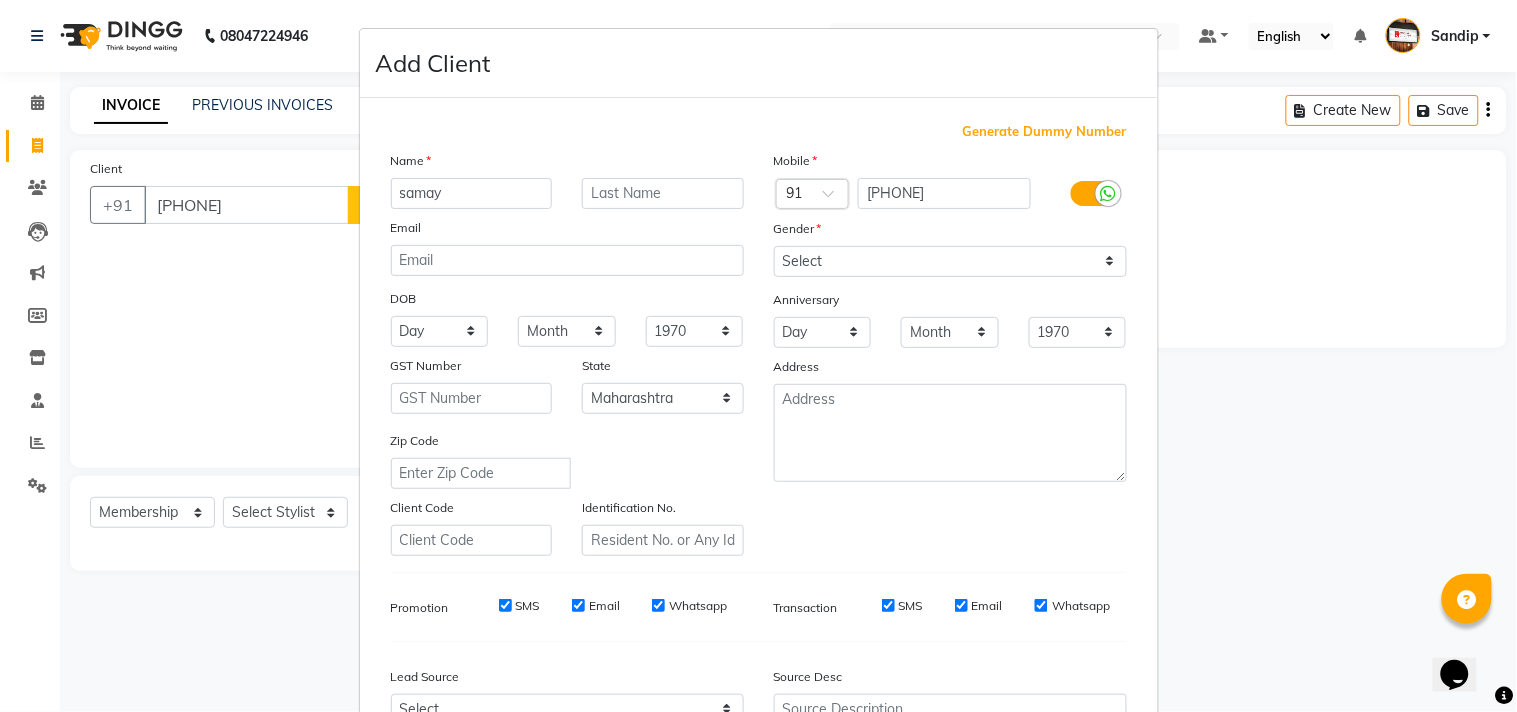 type on "samay" 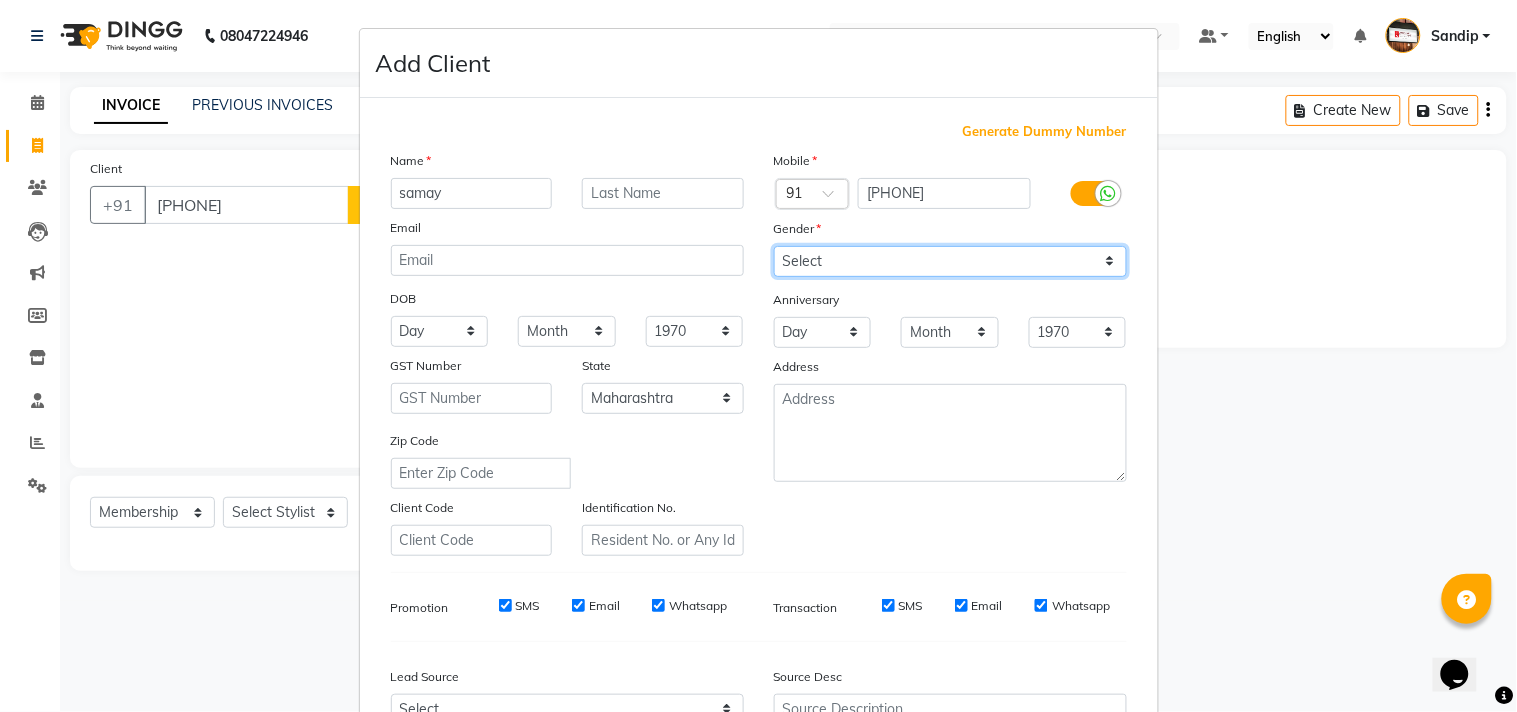 click on "Select Male Female Other Prefer Not To Say" at bounding box center [950, 261] 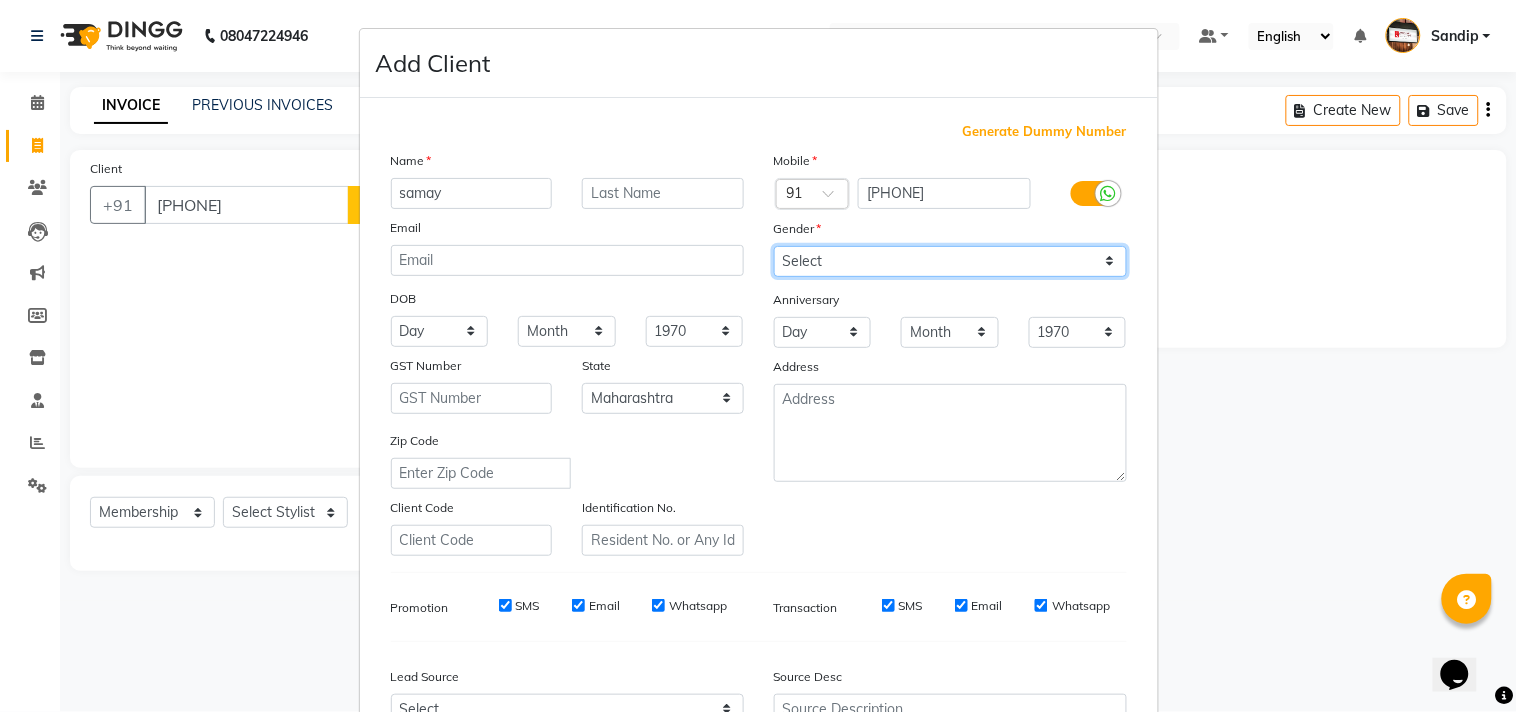 select on "male" 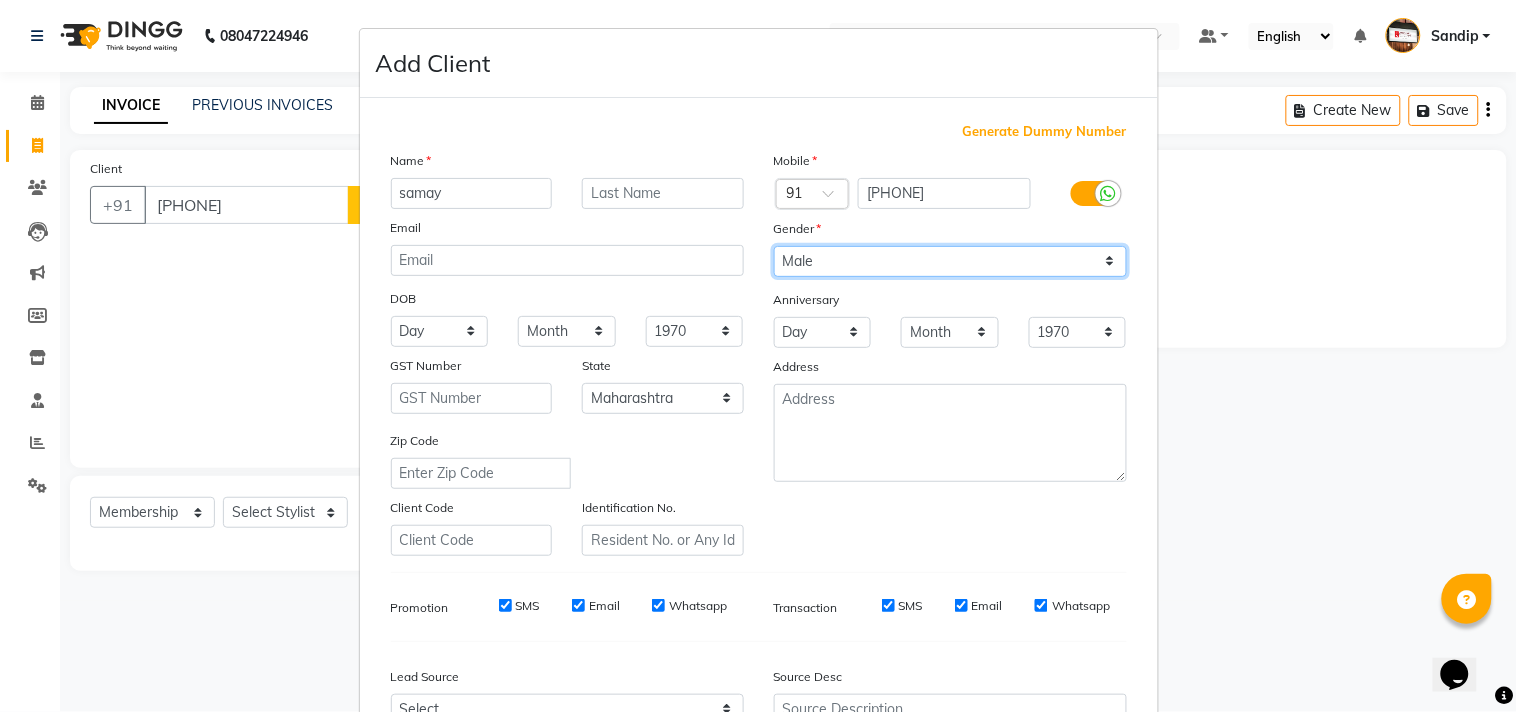 click on "Select Male Female Other Prefer Not To Say" at bounding box center (950, 261) 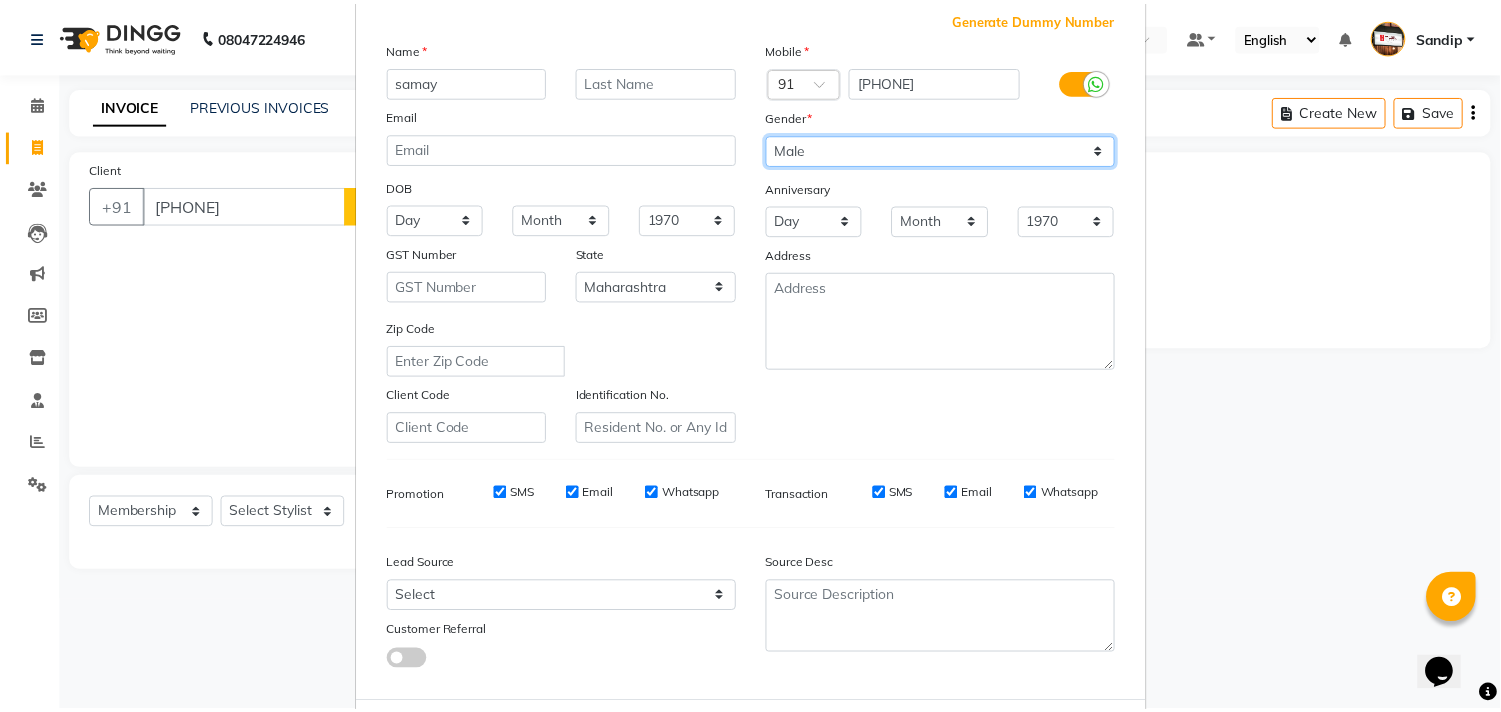 scroll, scrollTop: 212, scrollLeft: 0, axis: vertical 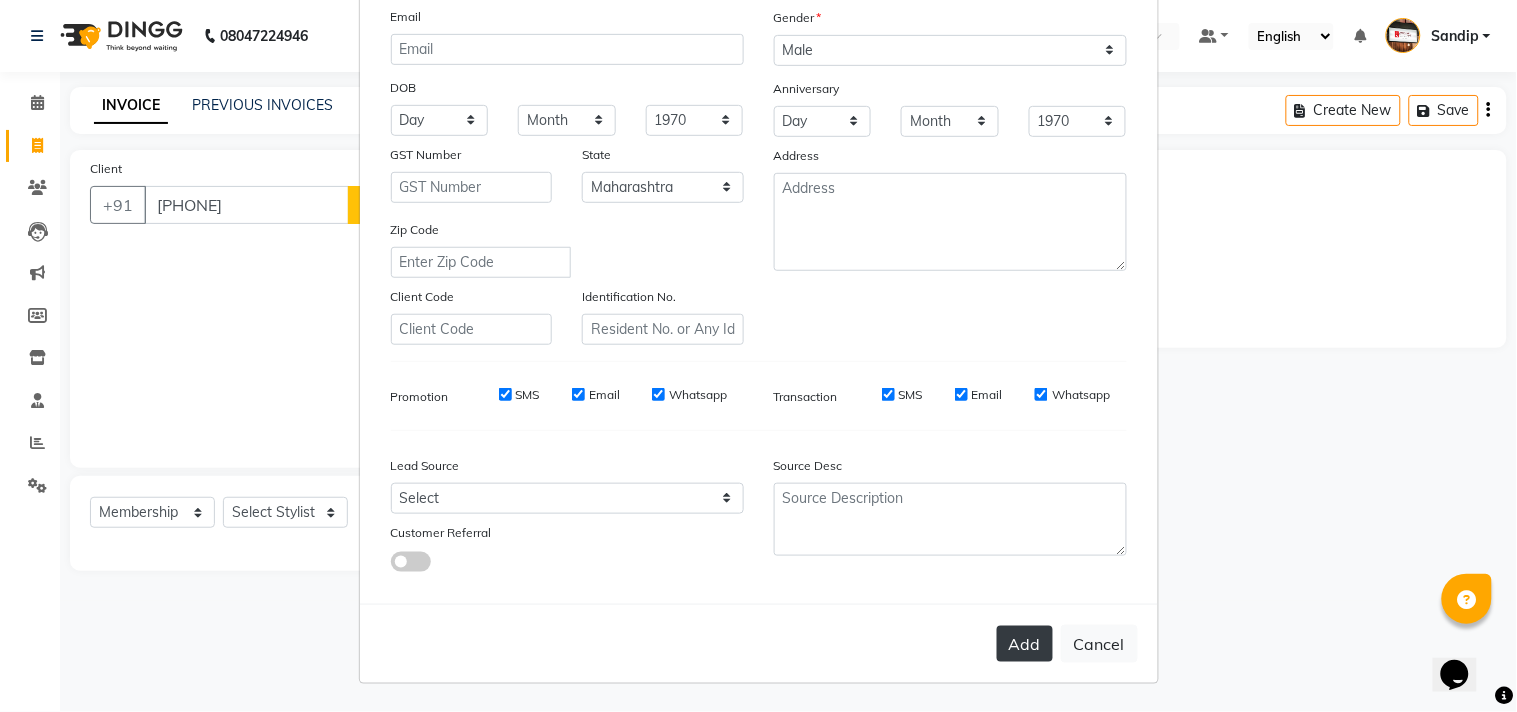 click on "Add" at bounding box center [1025, 644] 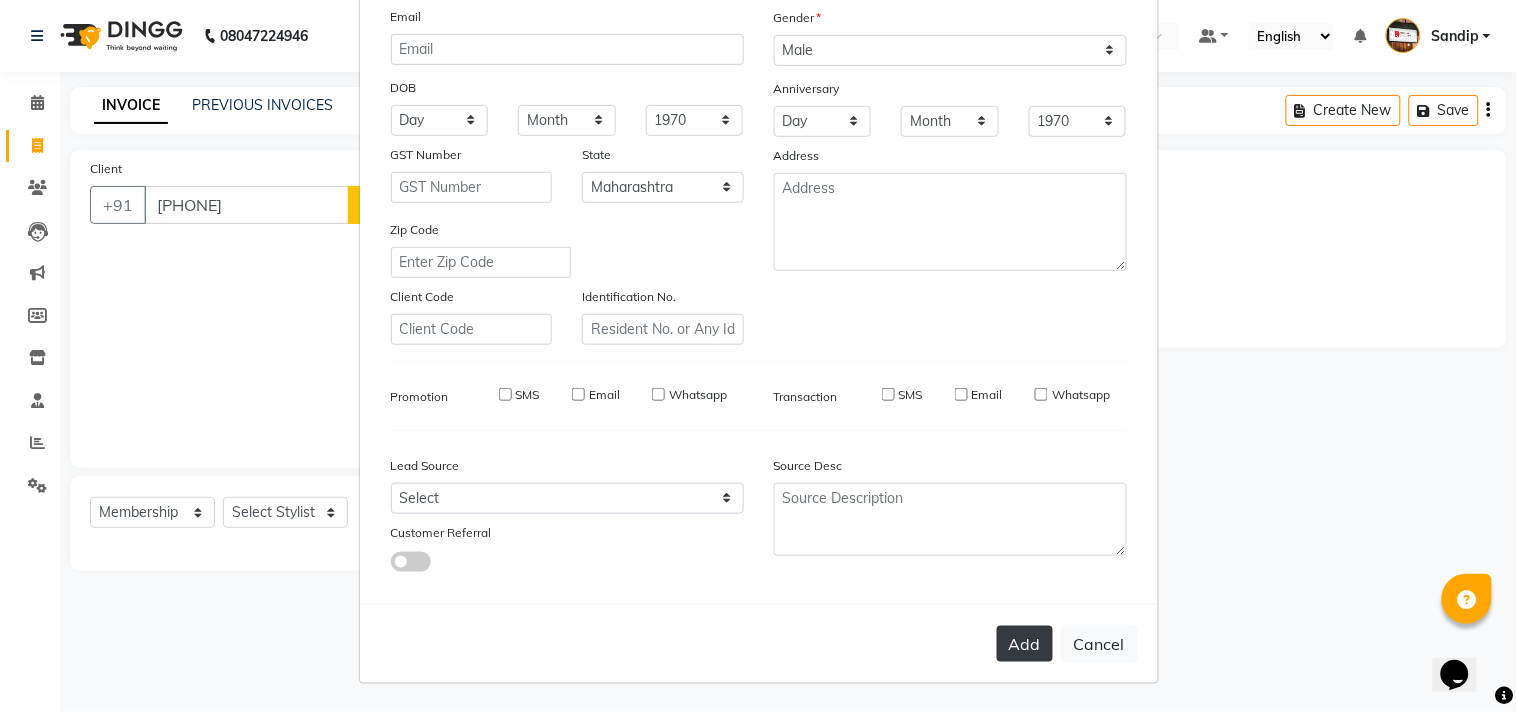 type 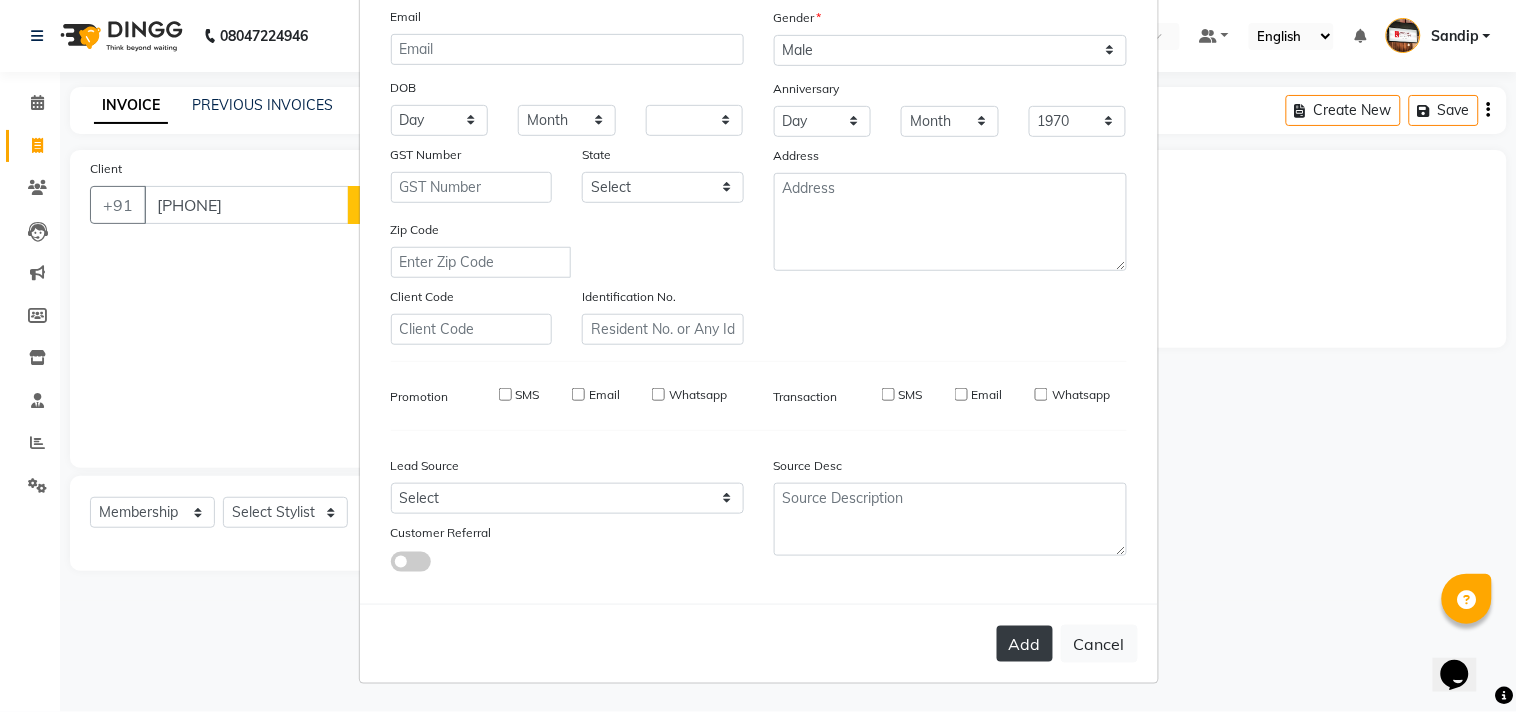 type 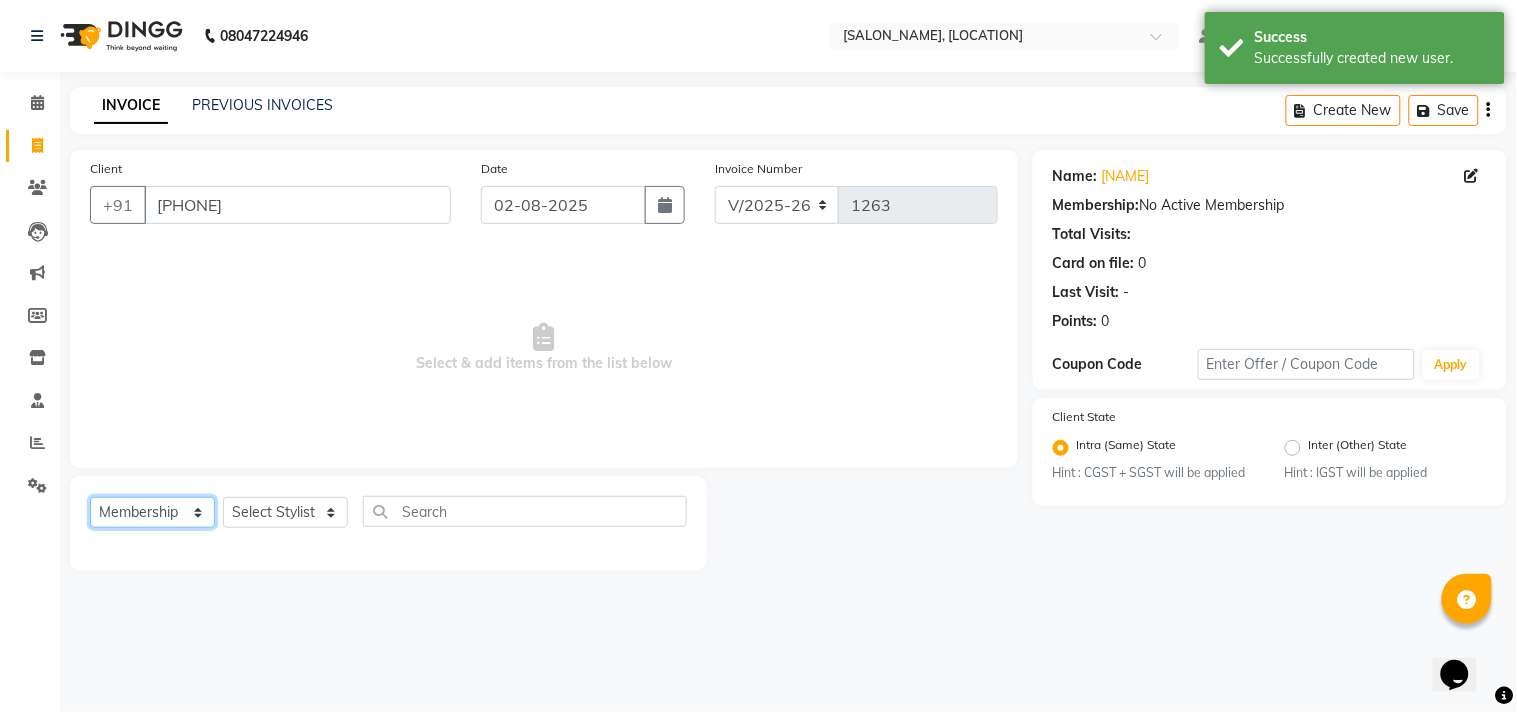 click on "Select  Service  Product  Membership  Package Voucher Prepaid Gift Card" 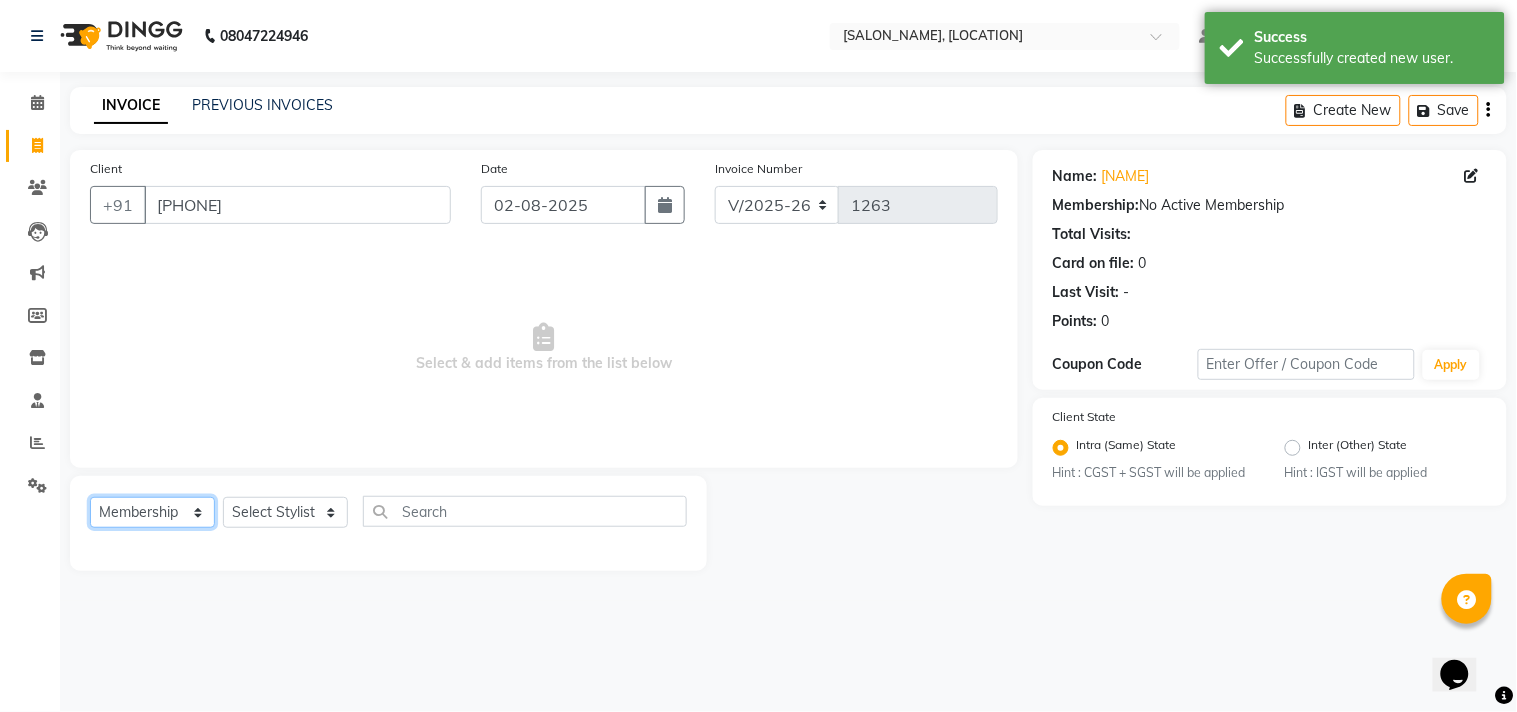 select on "service" 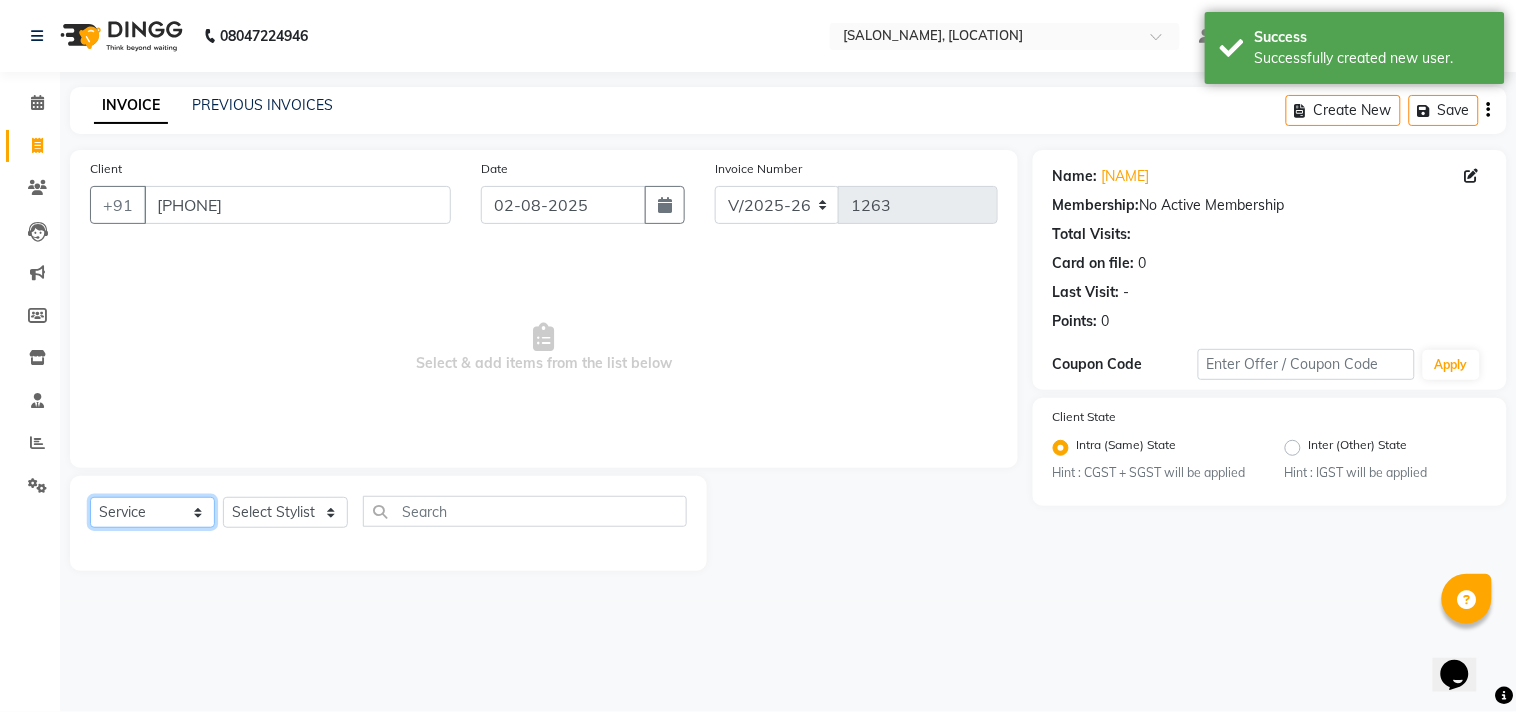 click on "Select  Service  Product  Membership  Package Voucher Prepaid Gift Card" 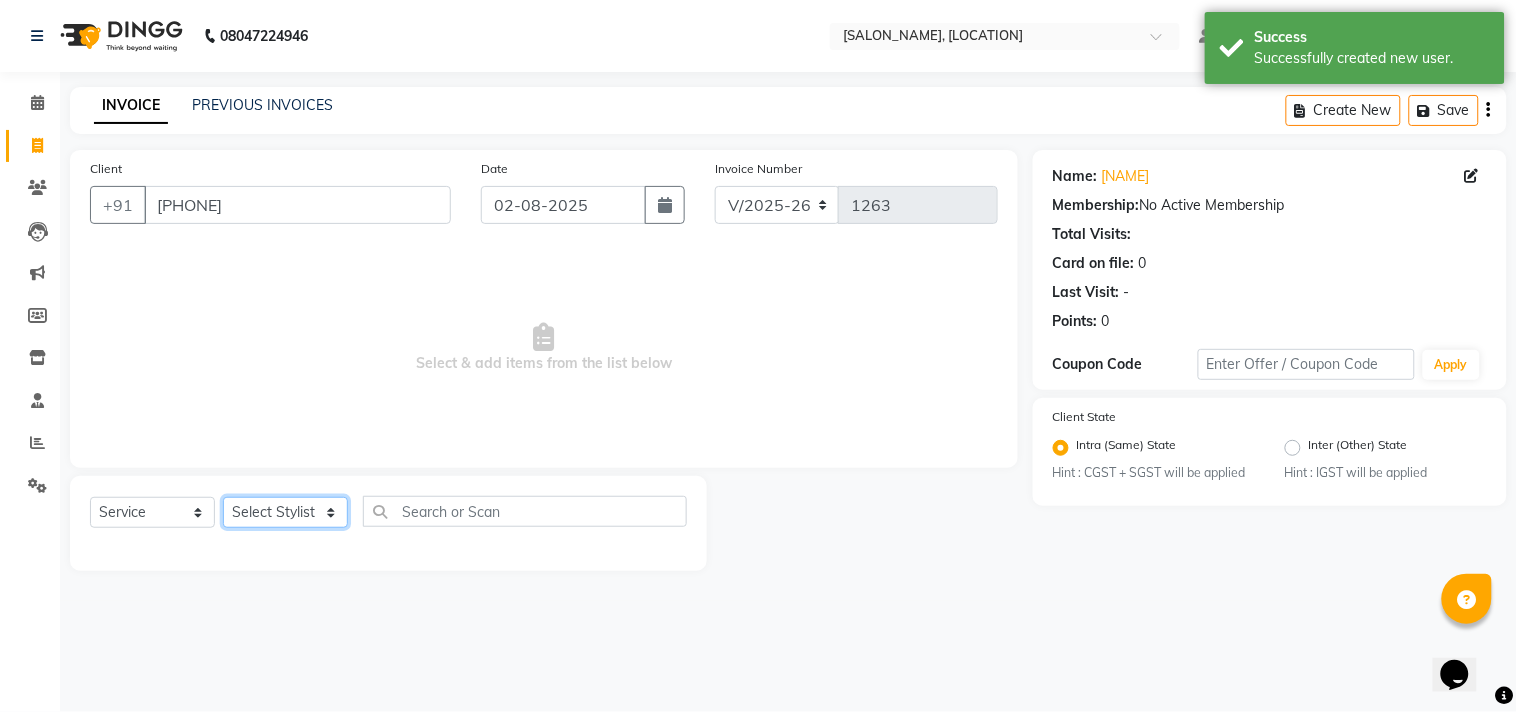 click on "Select Stylist [NAME] [LAST] [NAME] [NAME] [NAME] [NAME] [NAME] [NAME] [NAME] [NAME] [NAME]" 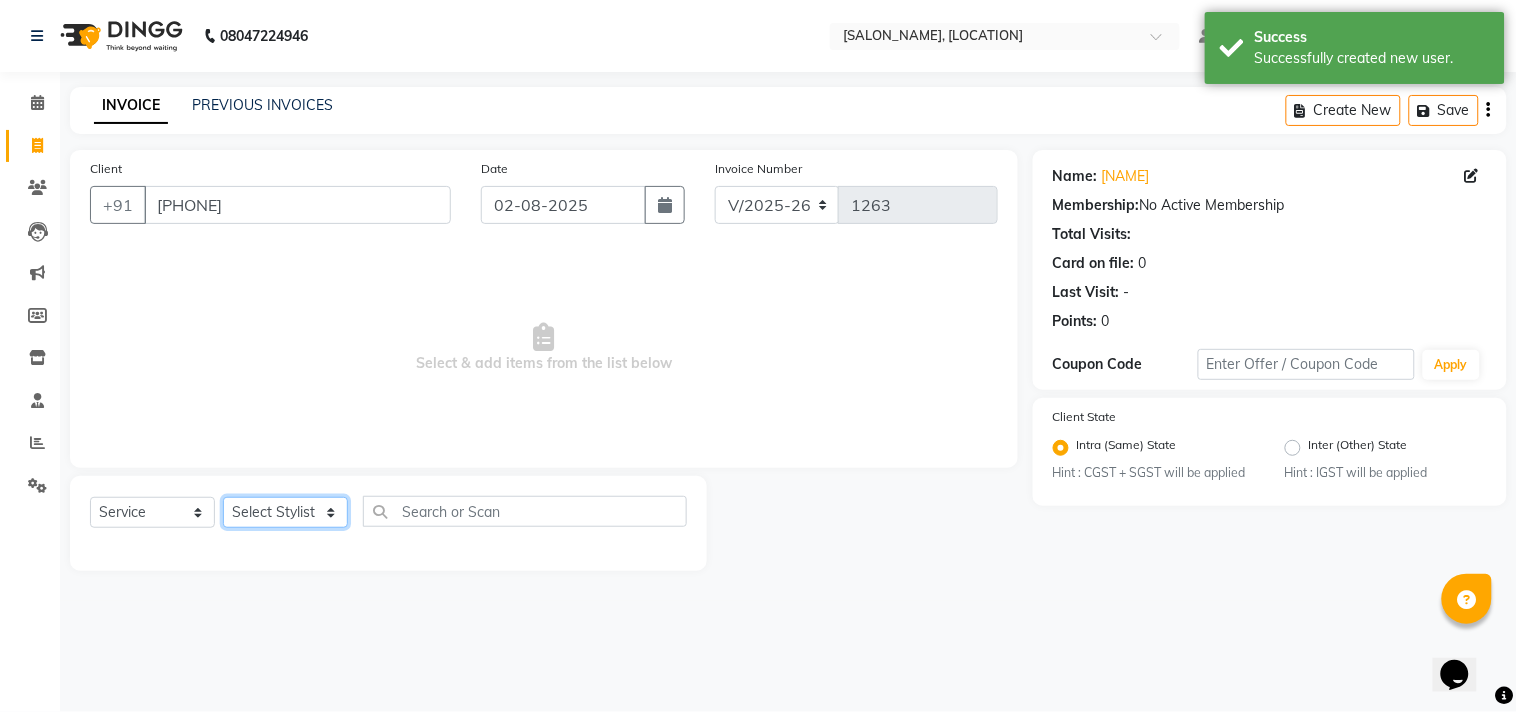 select on "[NUMBER]" 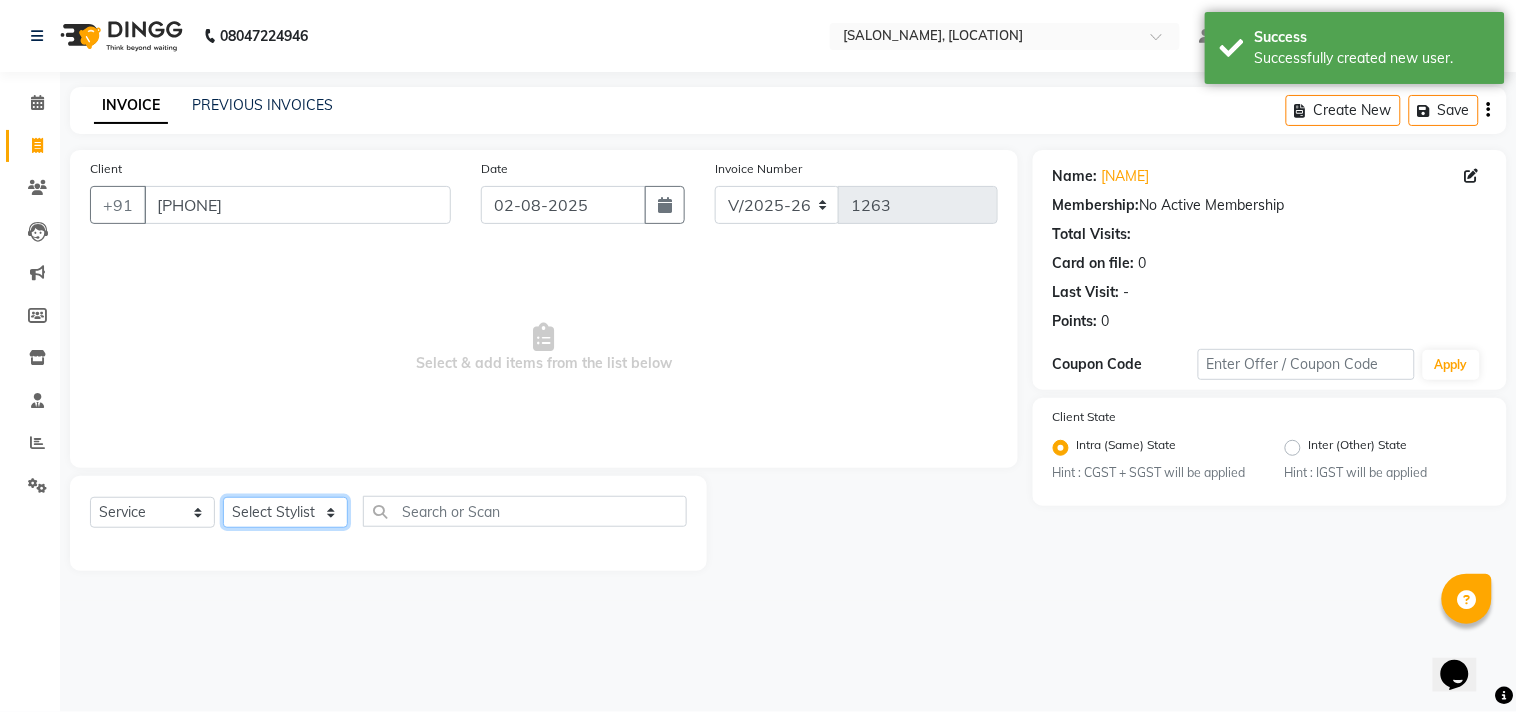 click on "Select Stylist [NAME] [LAST] [NAME] [NAME] [NAME] [NAME] [NAME] [NAME] [NAME] [NAME] [NAME]" 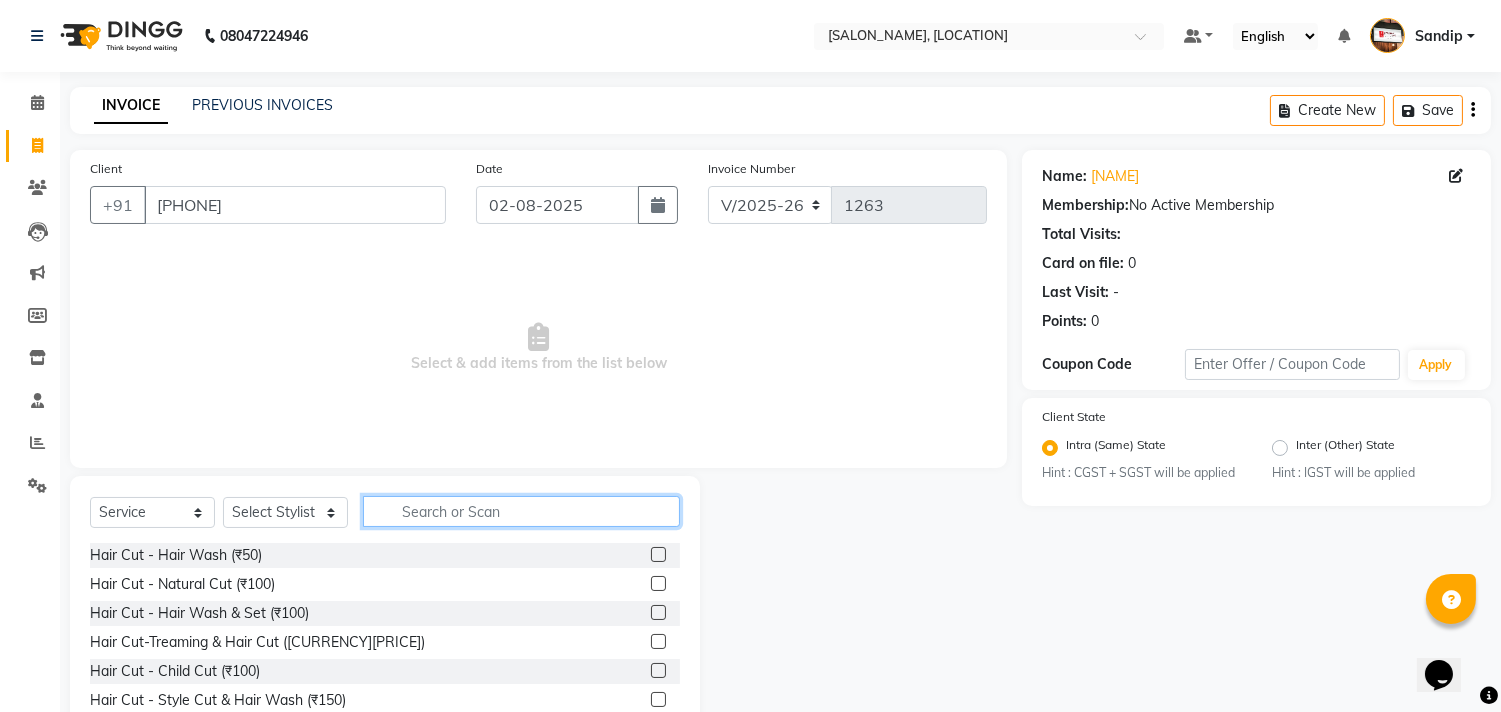 click 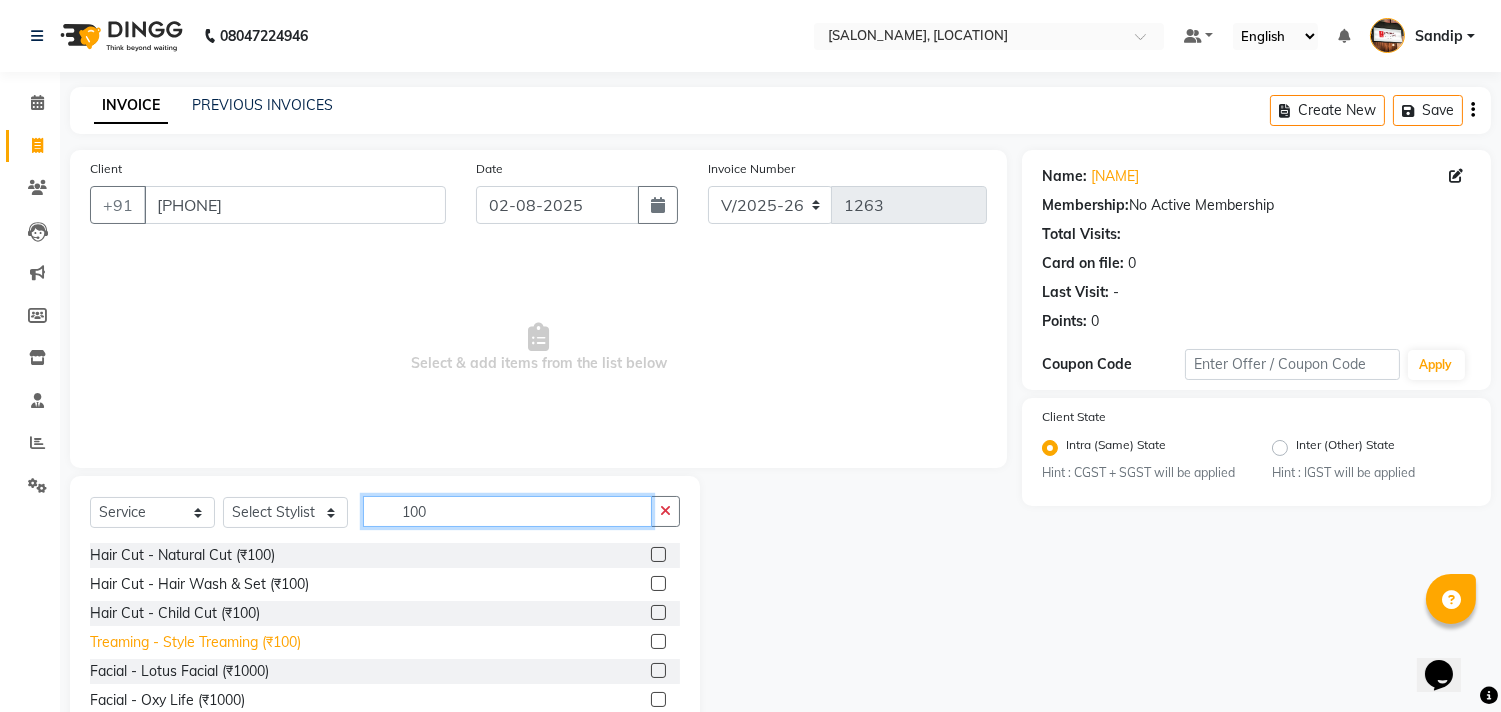 type on "100" 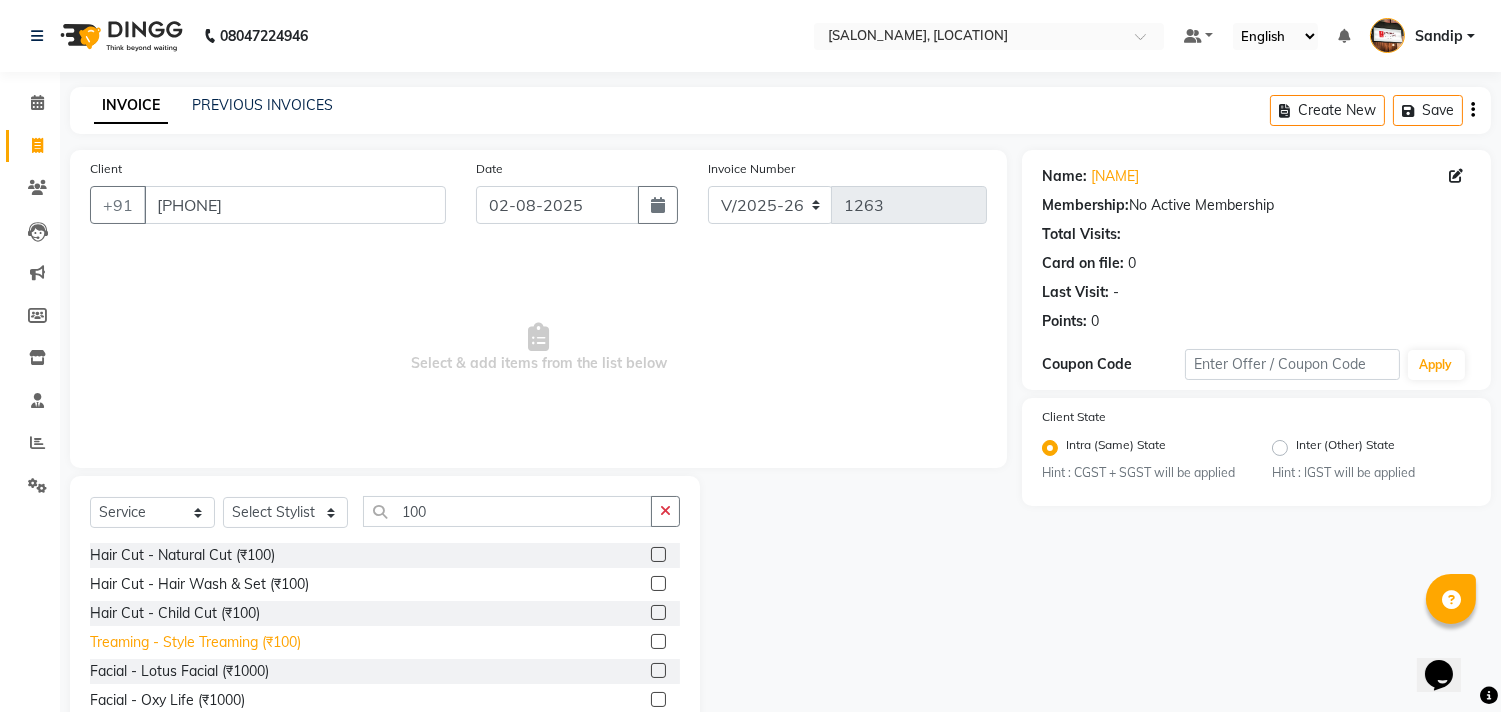 click on "Treaming - Style Treaming (₹100)" 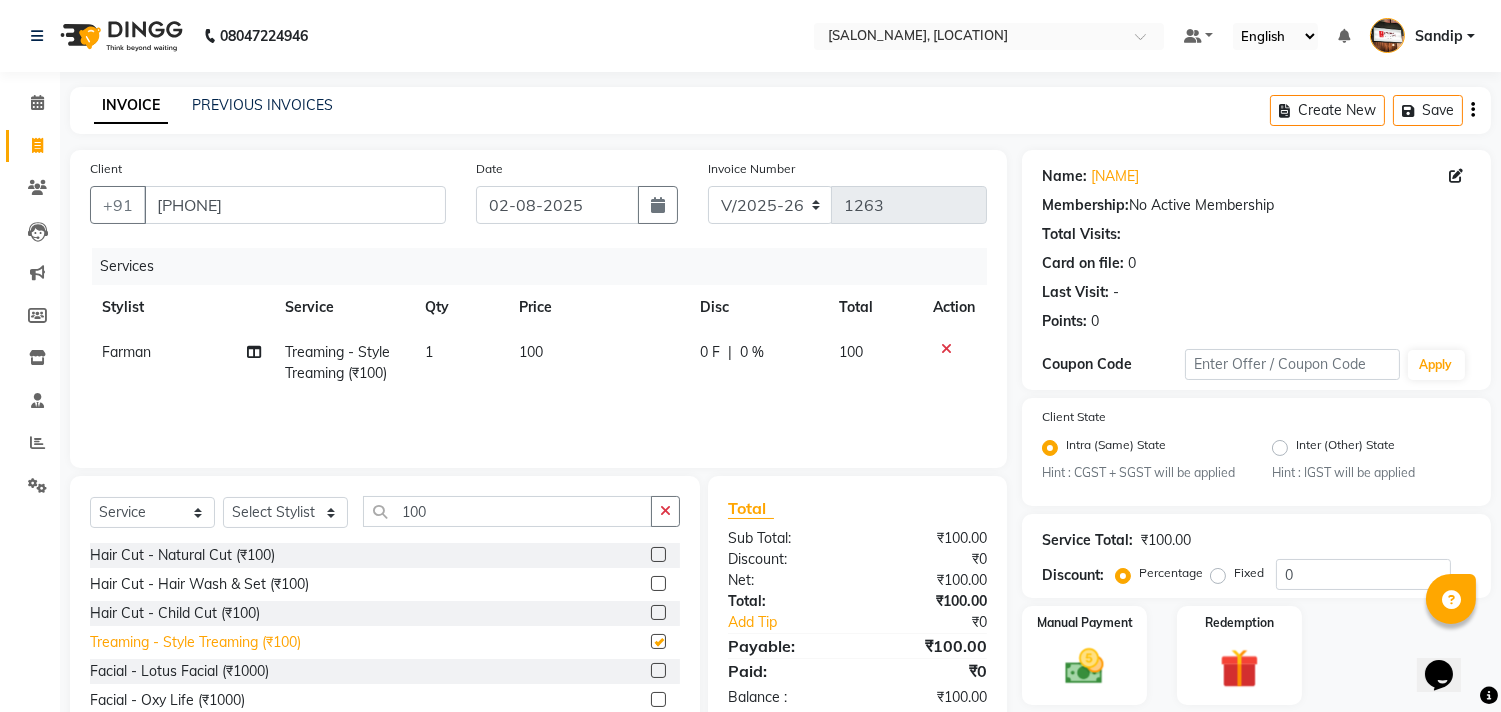 checkbox on "false" 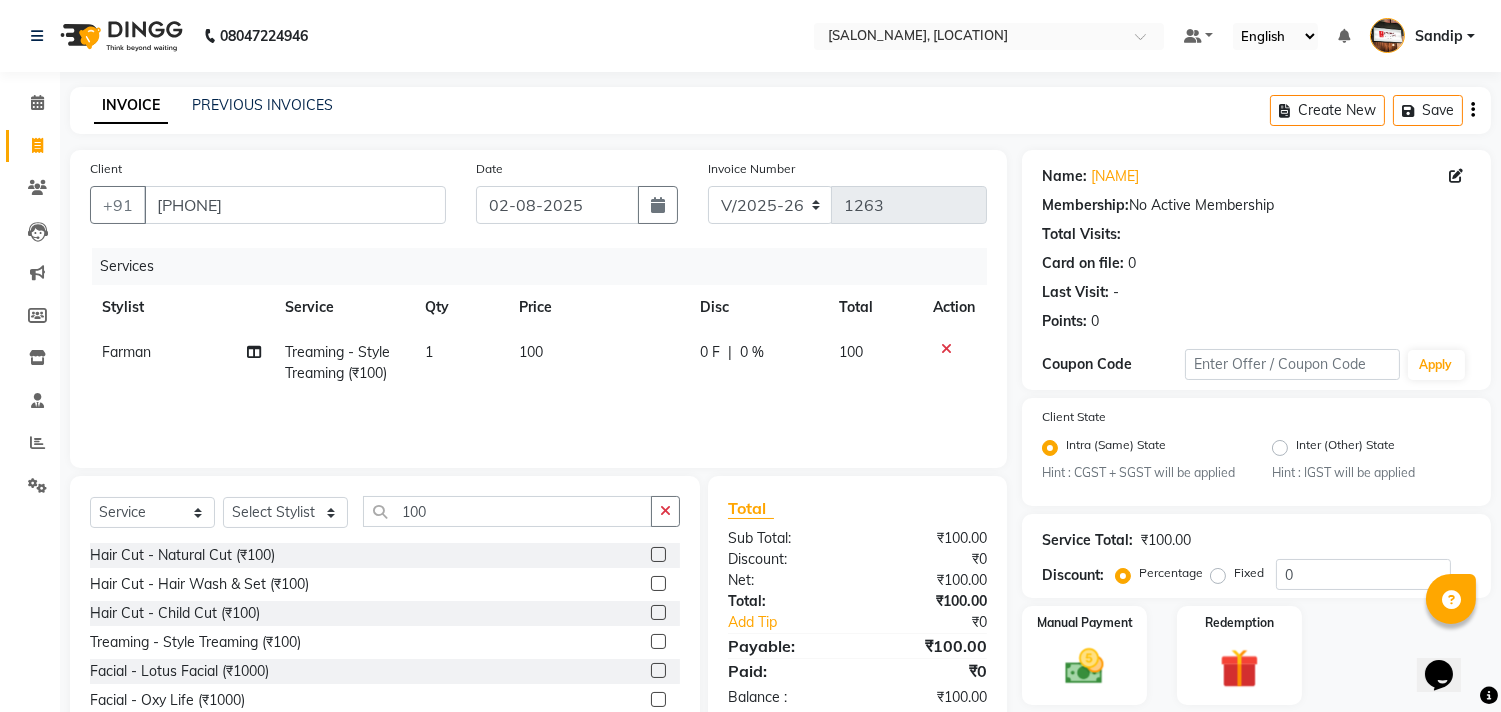 scroll, scrollTop: 88, scrollLeft: 0, axis: vertical 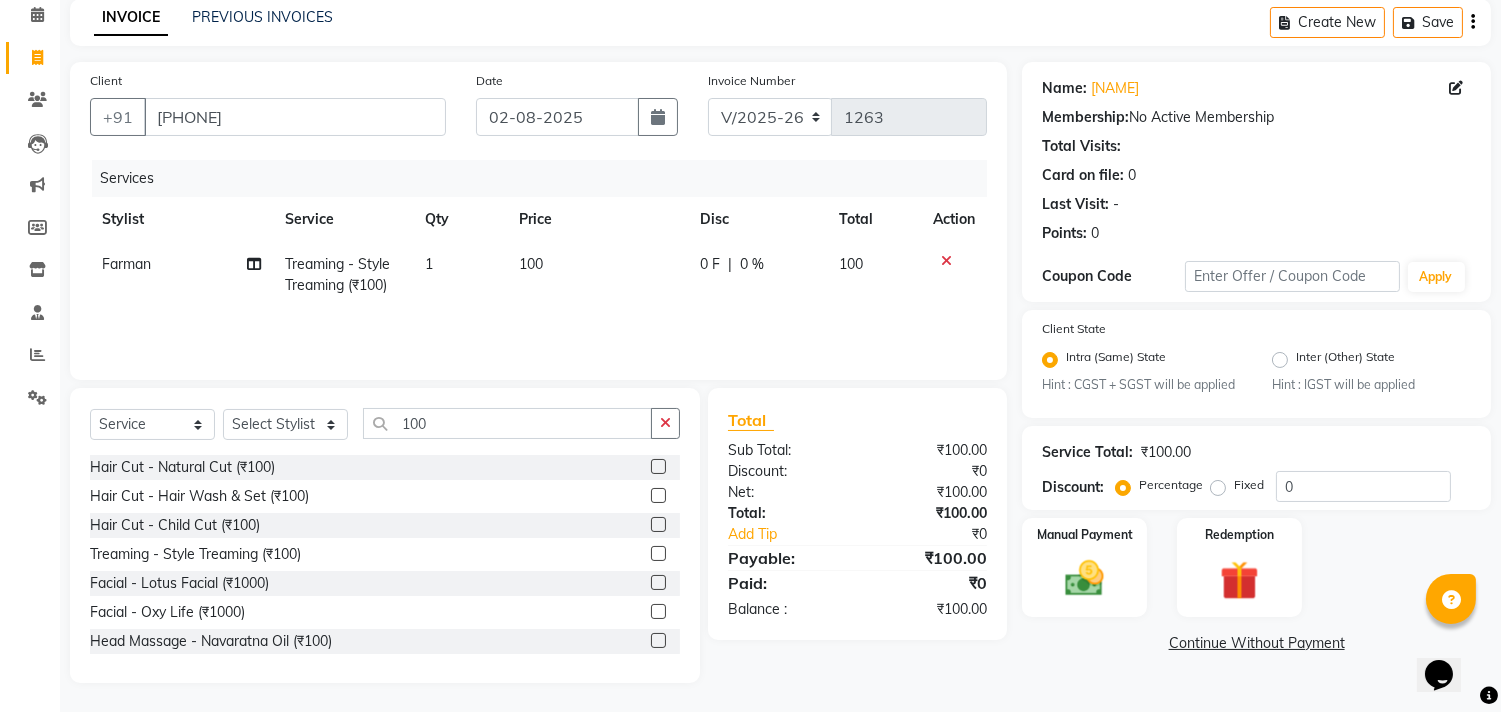 click on "Continue Without Payment" 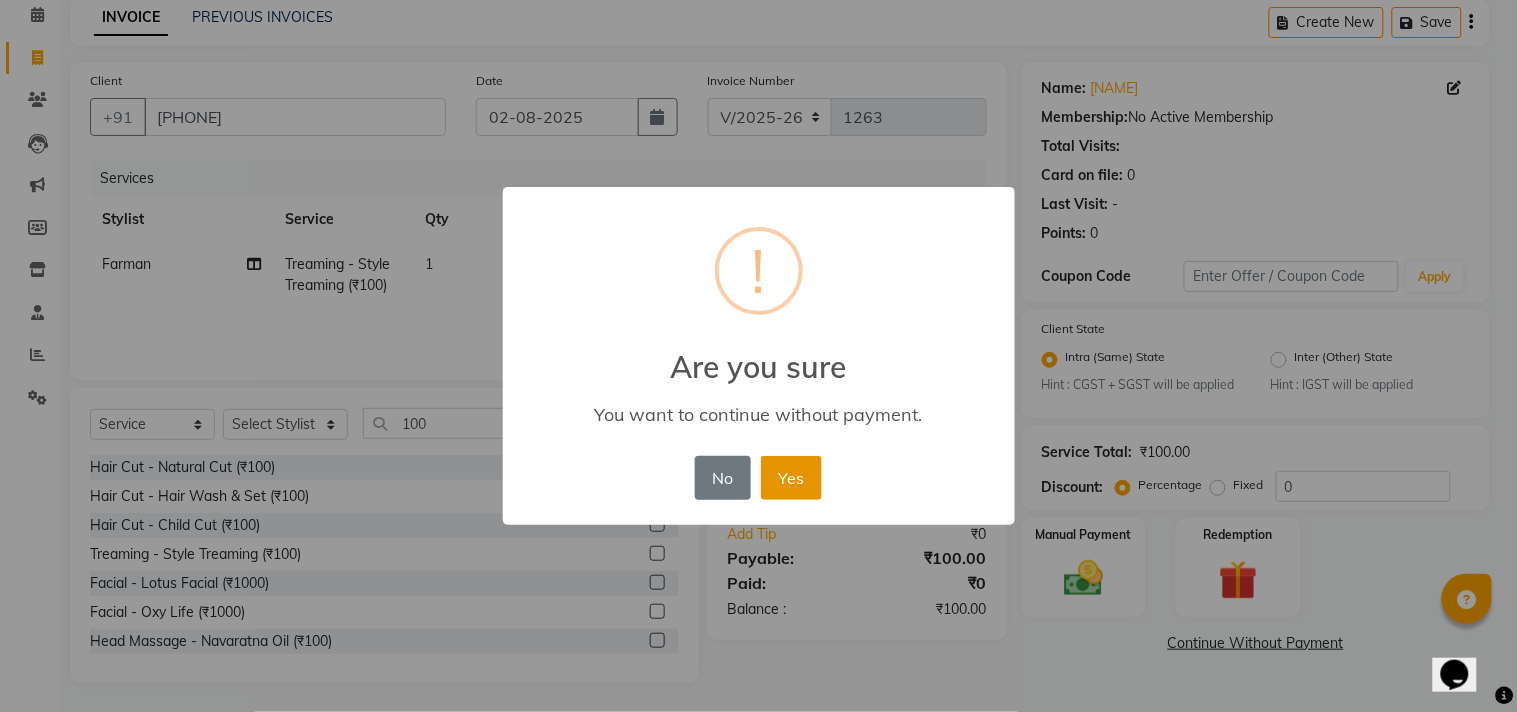 click on "Yes" at bounding box center (791, 478) 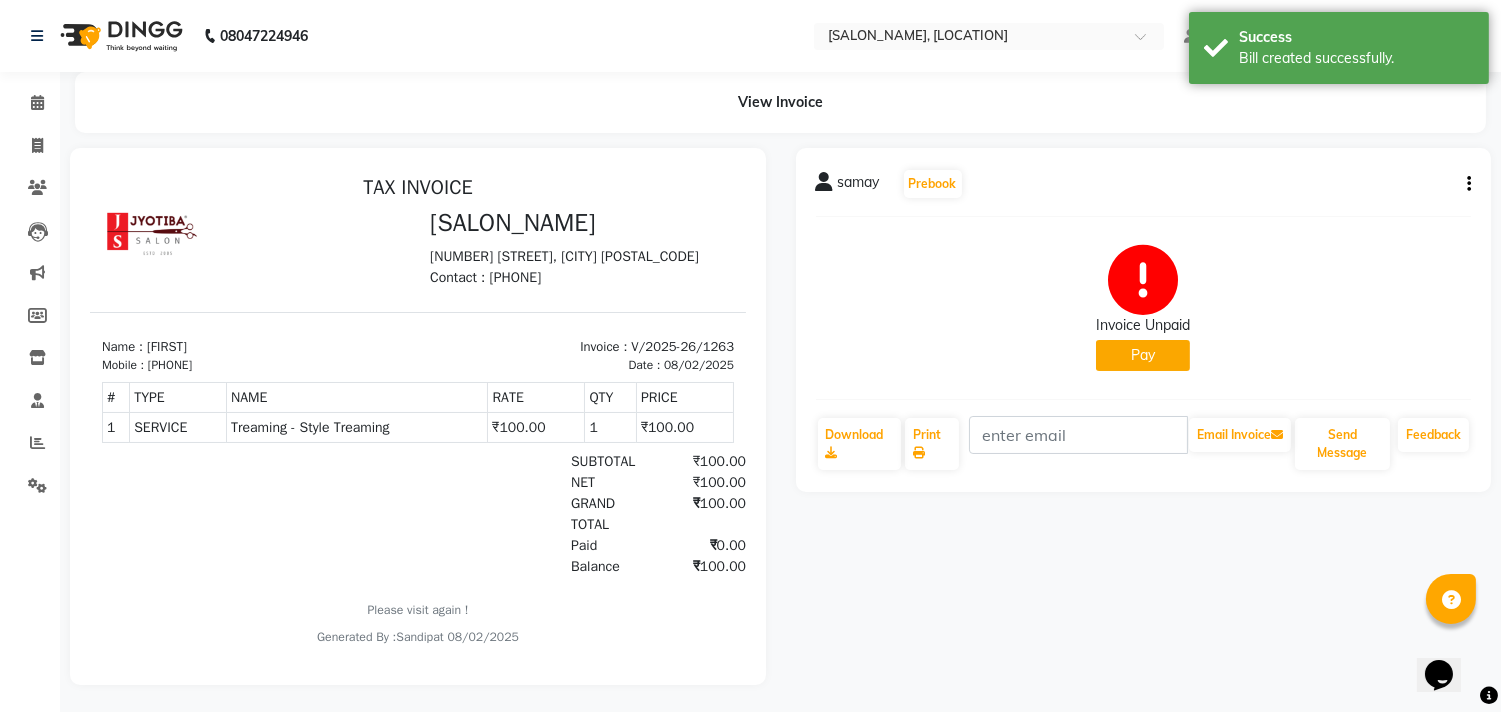 scroll, scrollTop: 0, scrollLeft: 0, axis: both 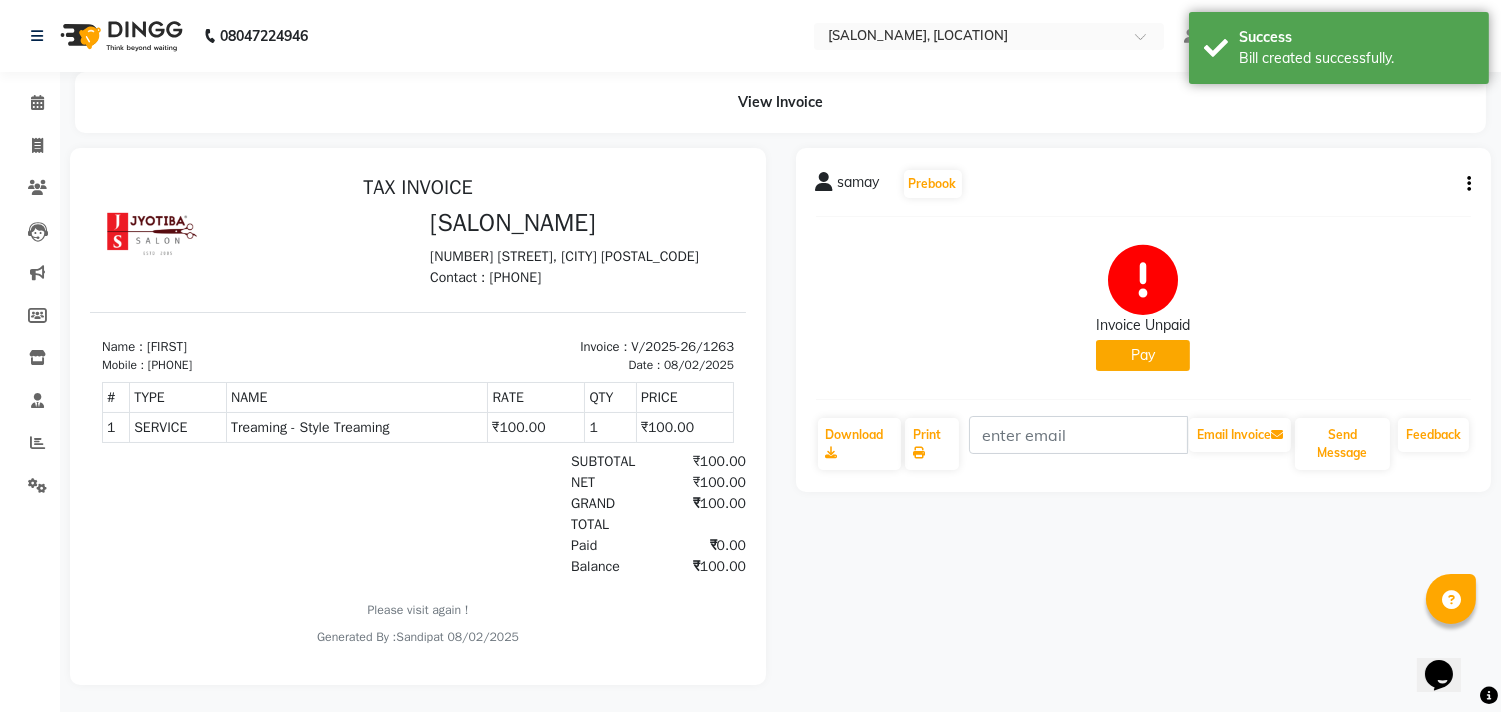 click on "Pay" 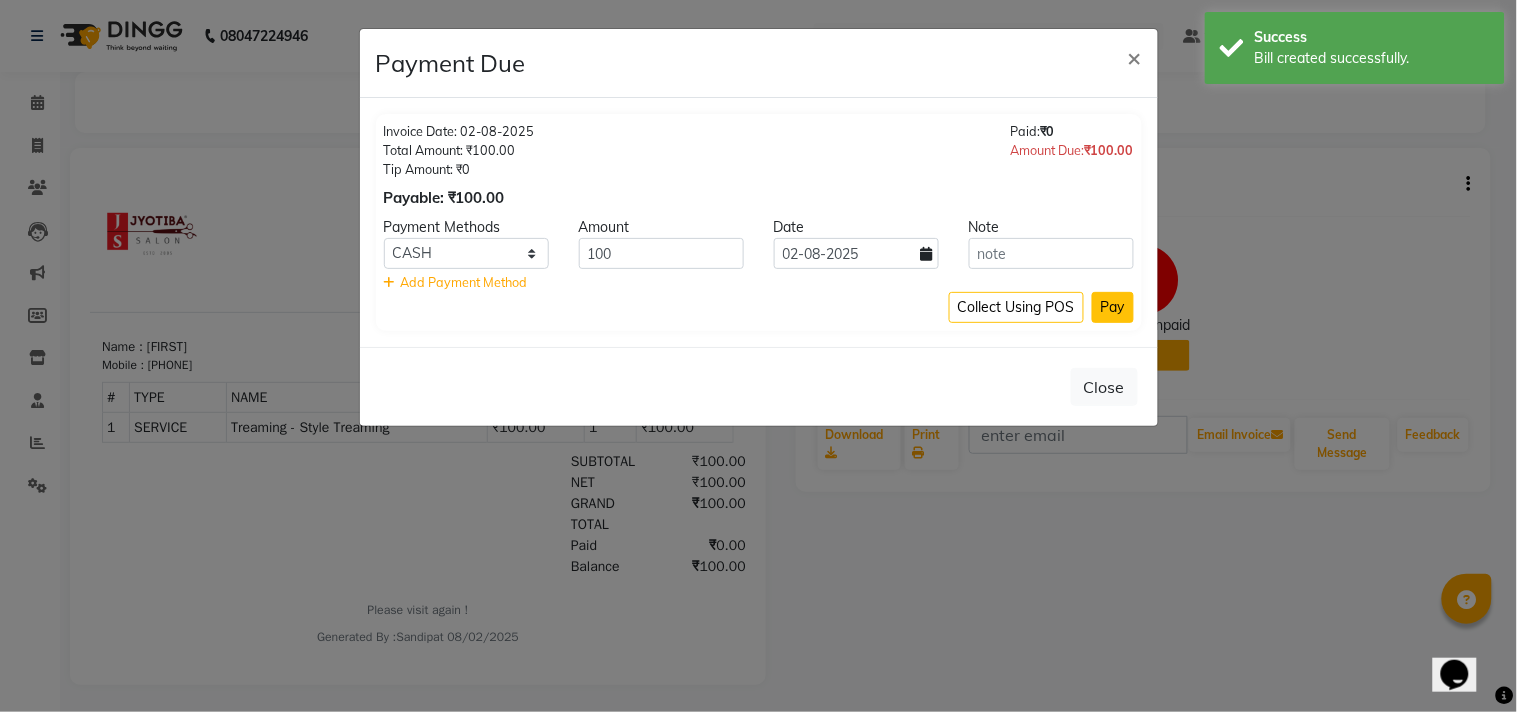 click on "Pay" 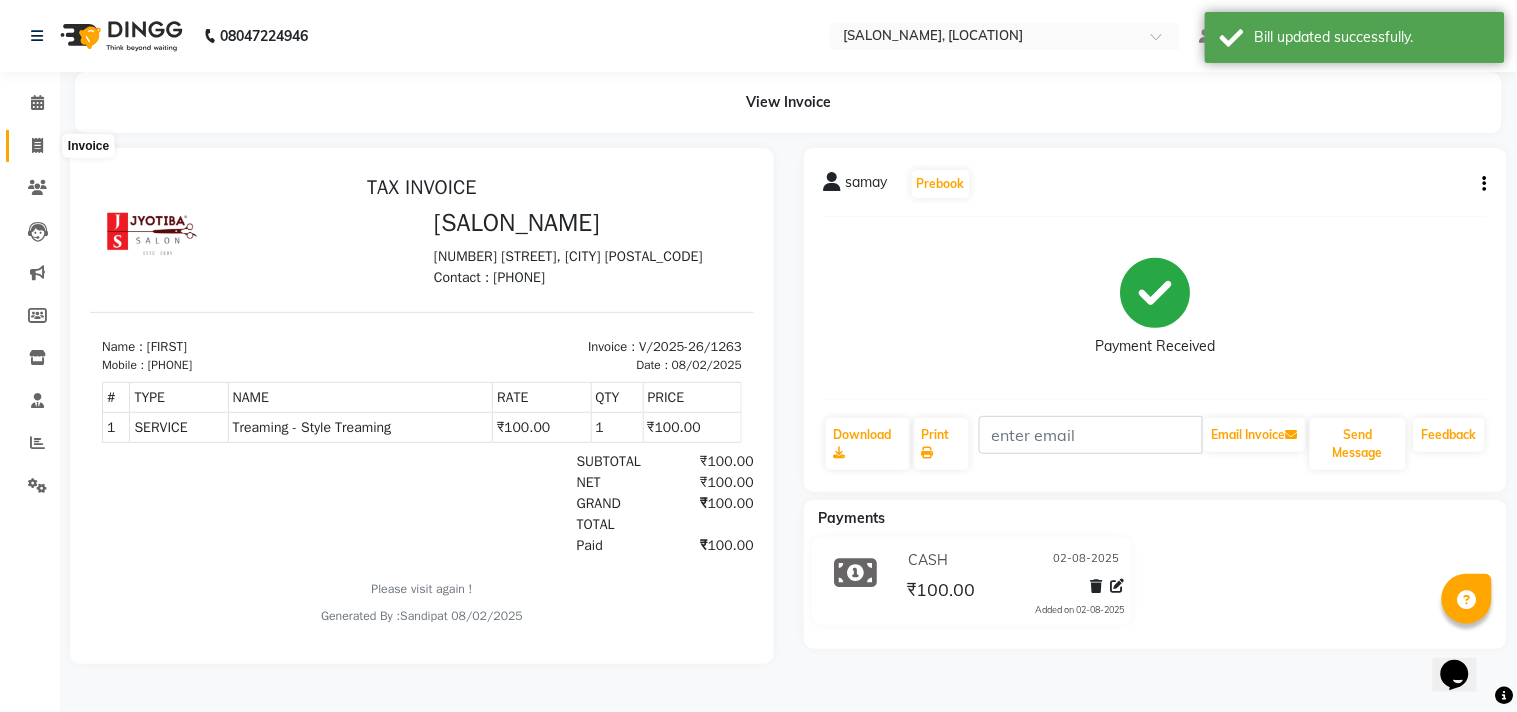 click 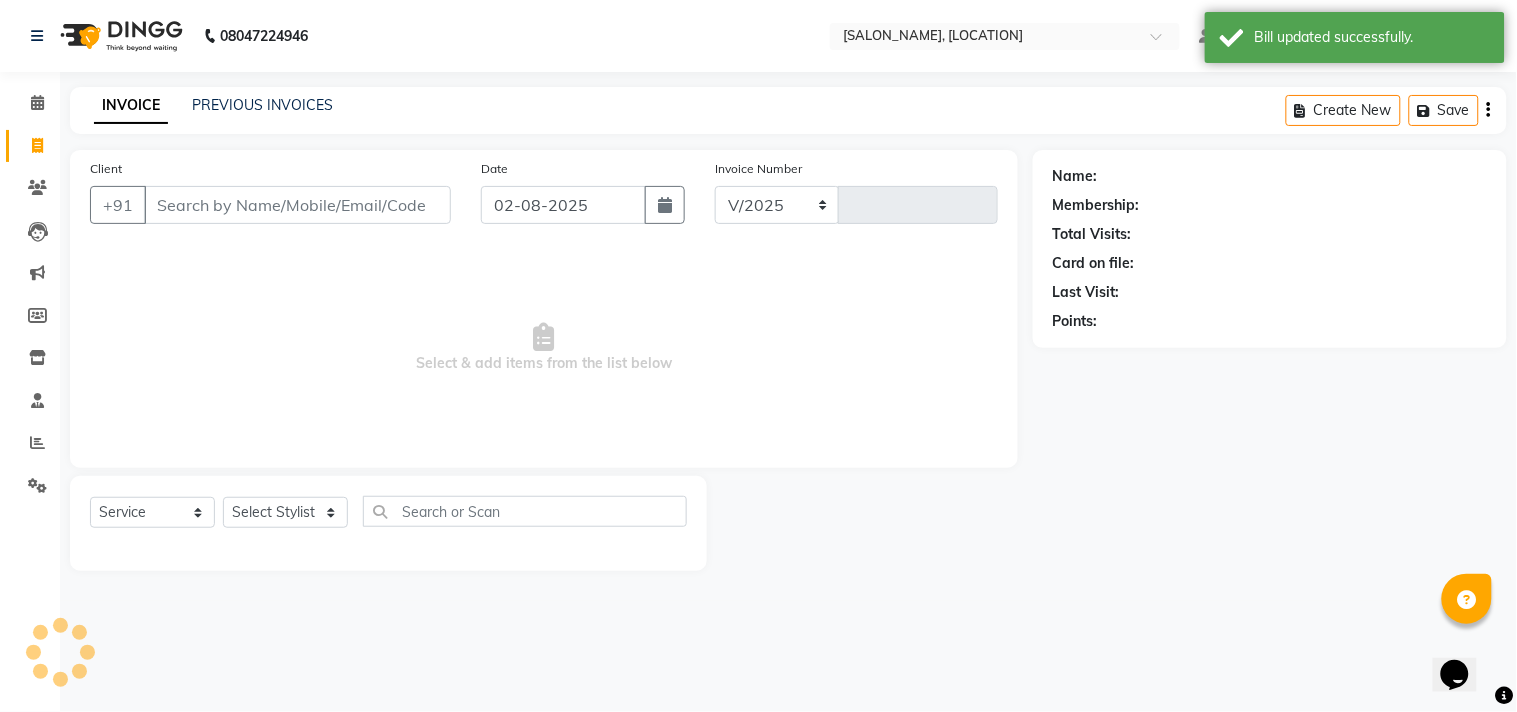 select on "556" 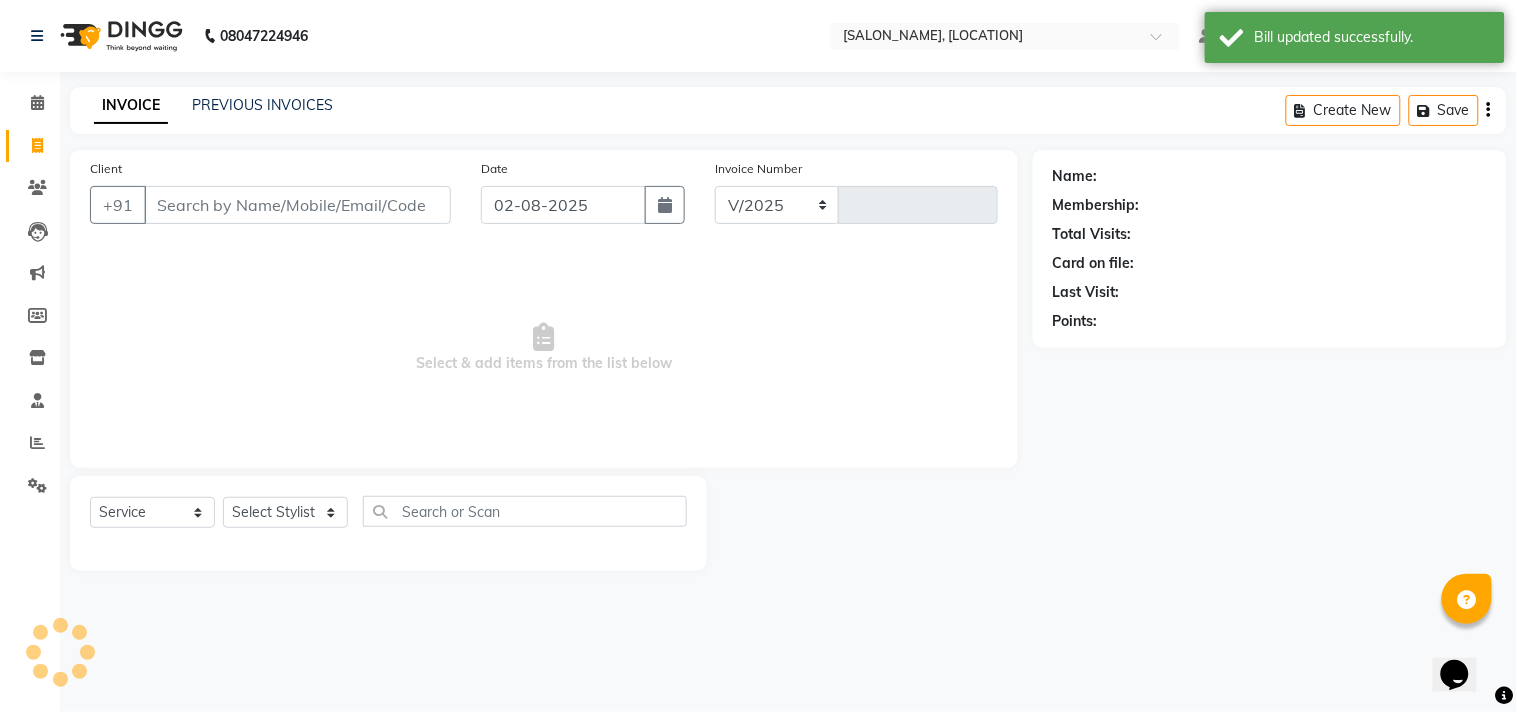 type on "1264" 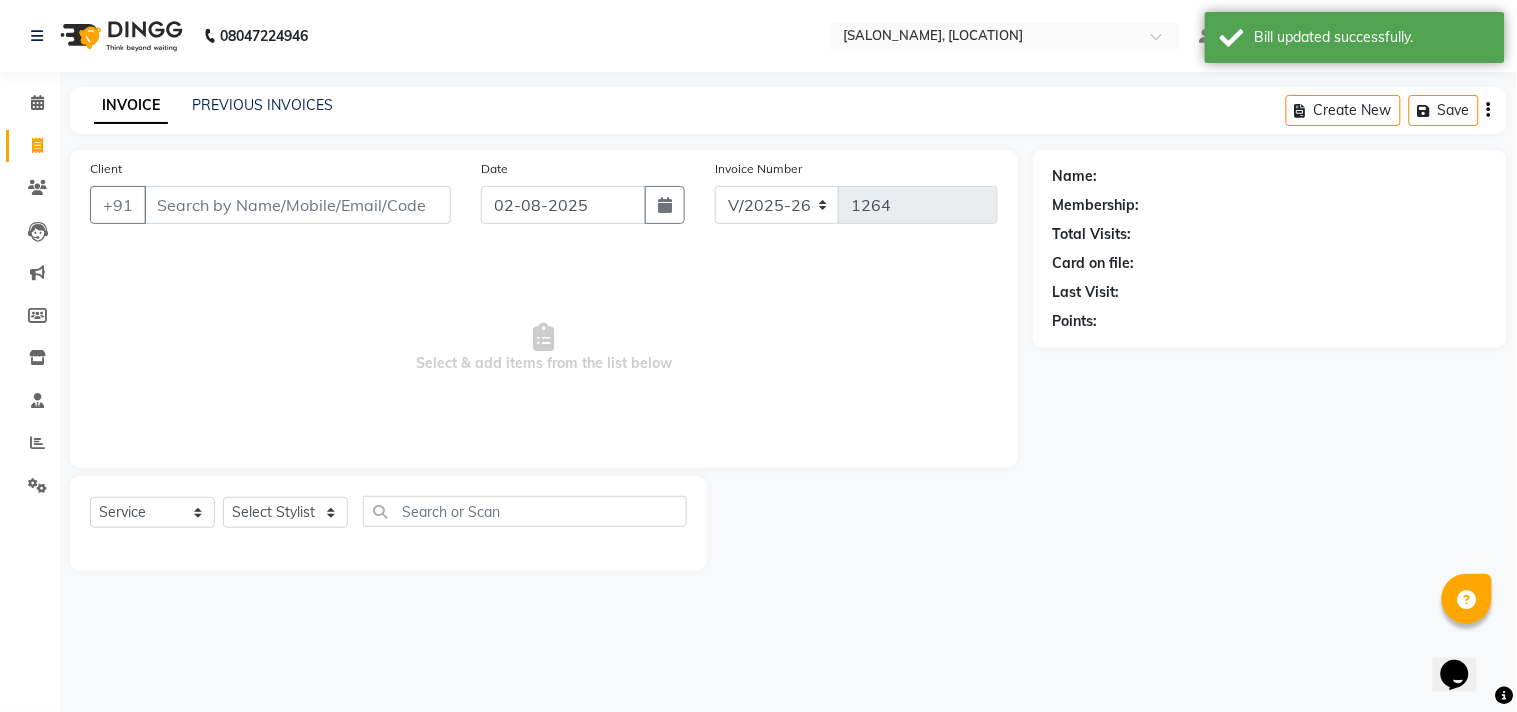 select on "membership" 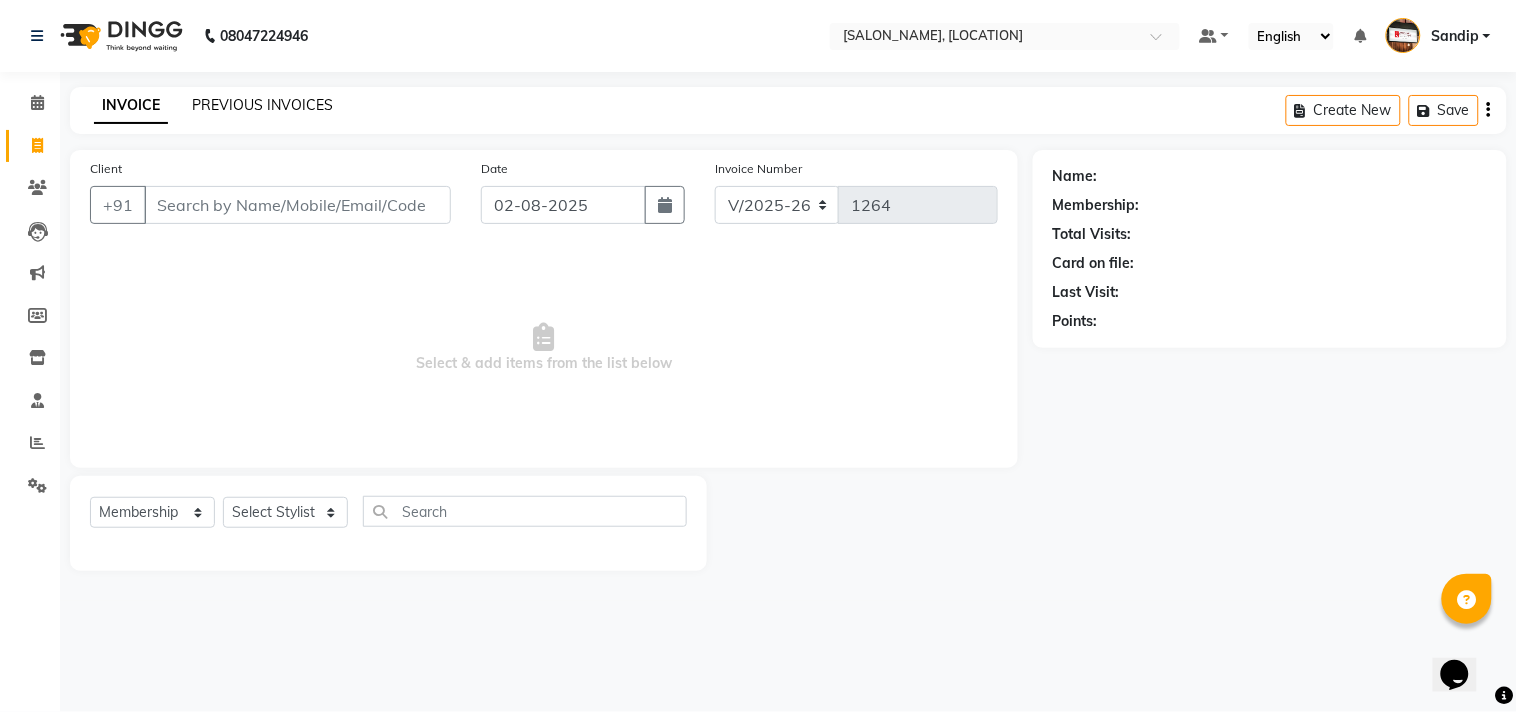 click on "PREVIOUS INVOICES" 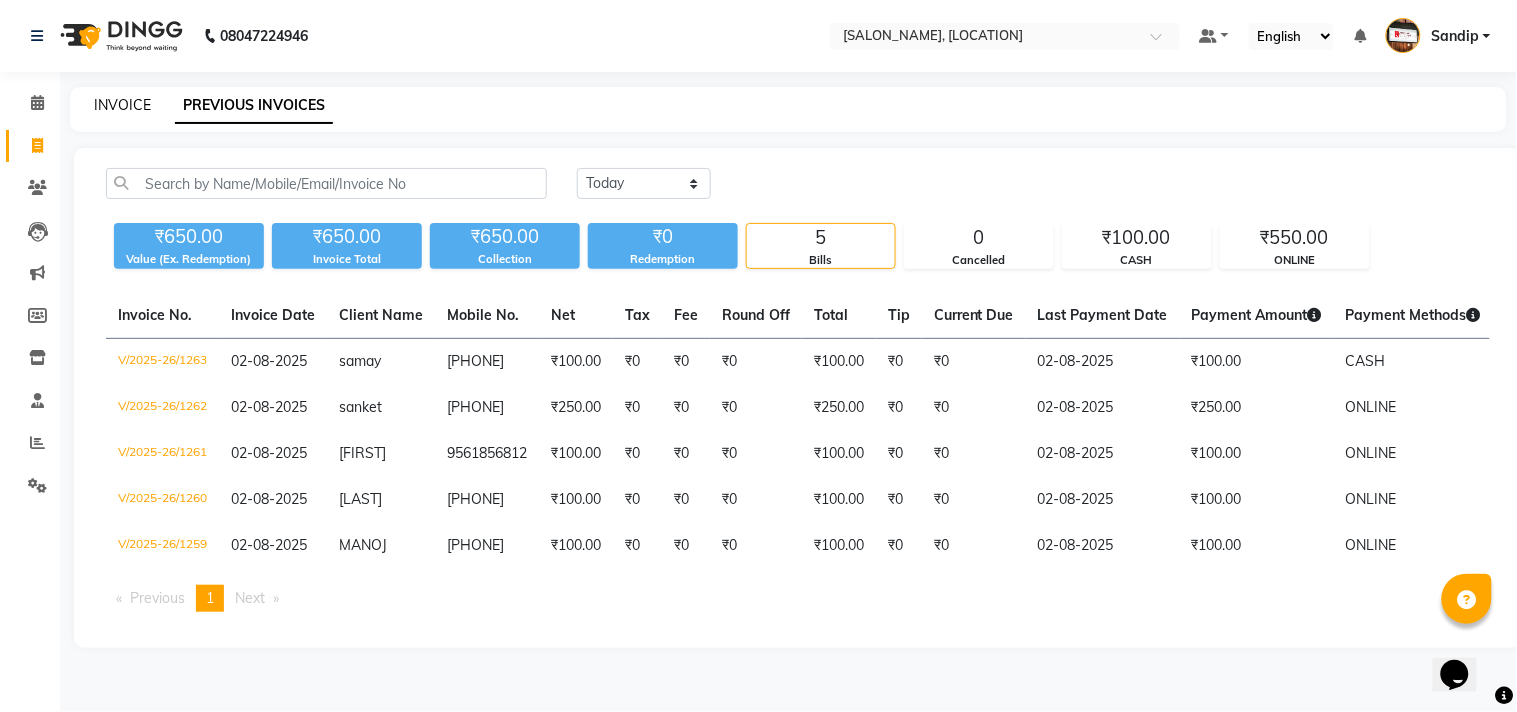 click on "INVOICE" 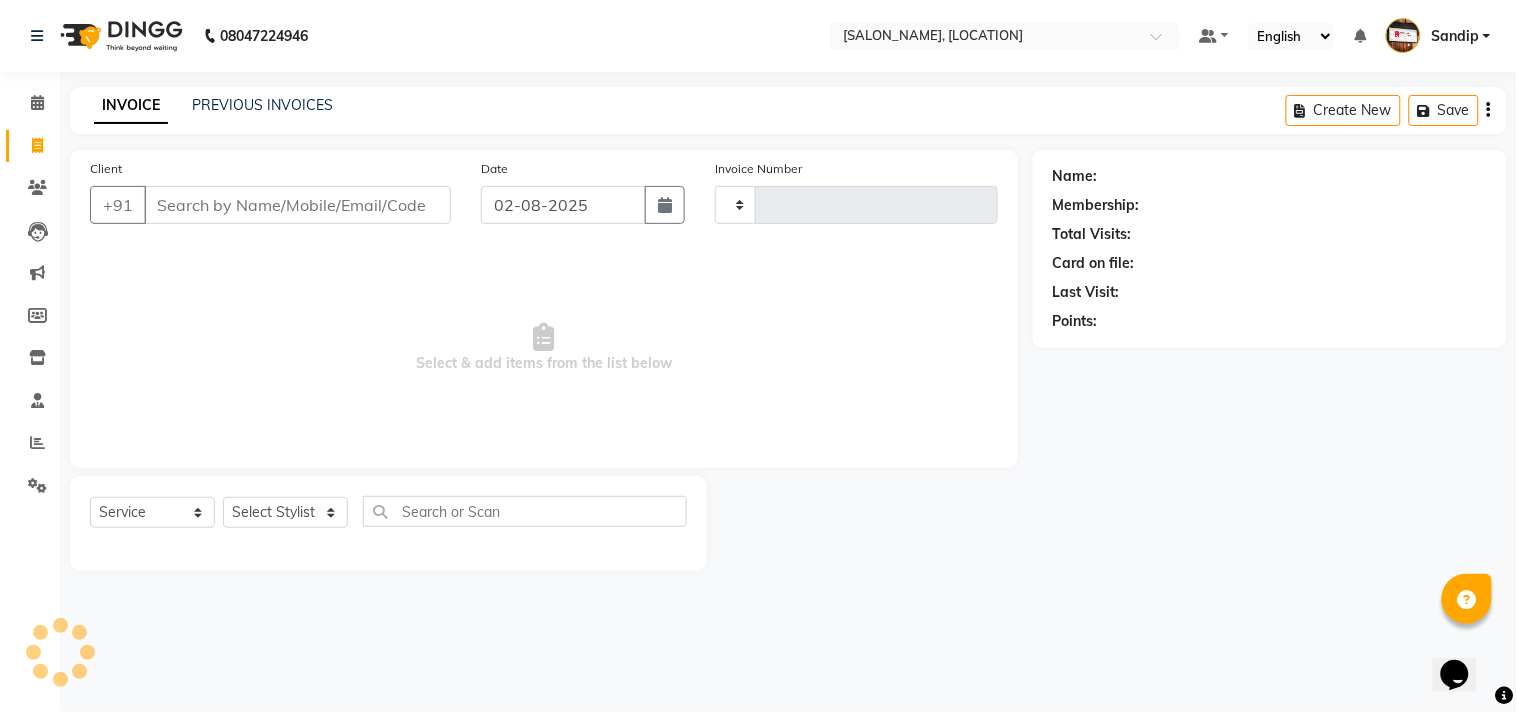 type on "1264" 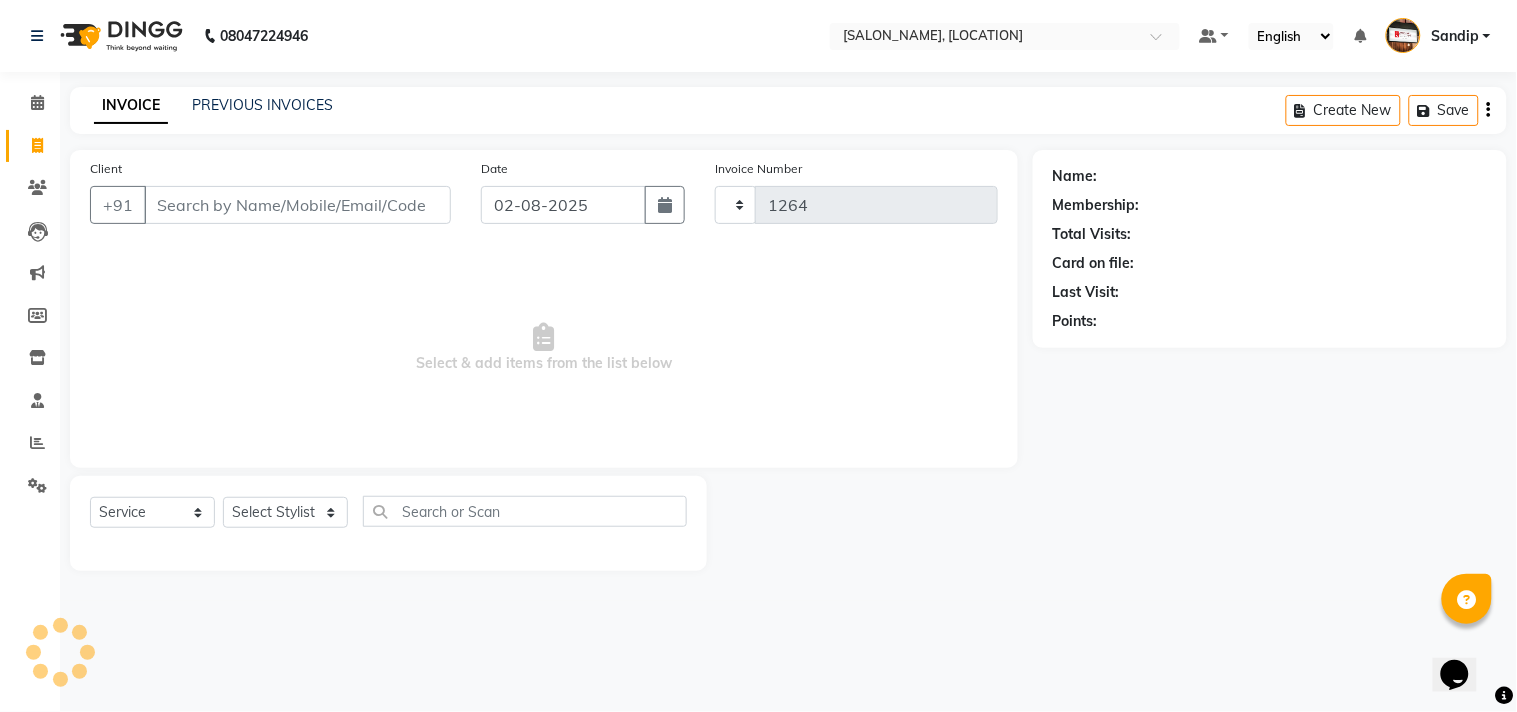 select on "556" 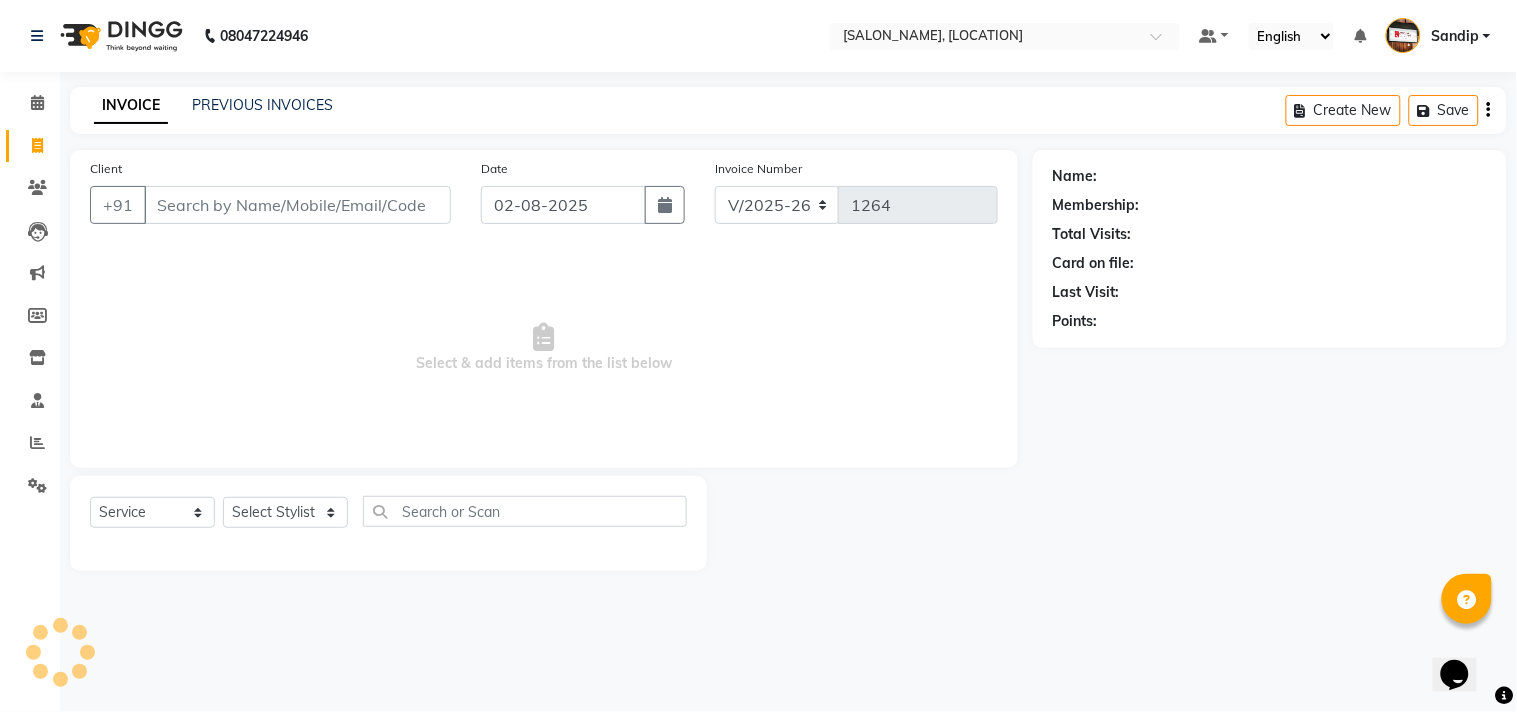 select on "membership" 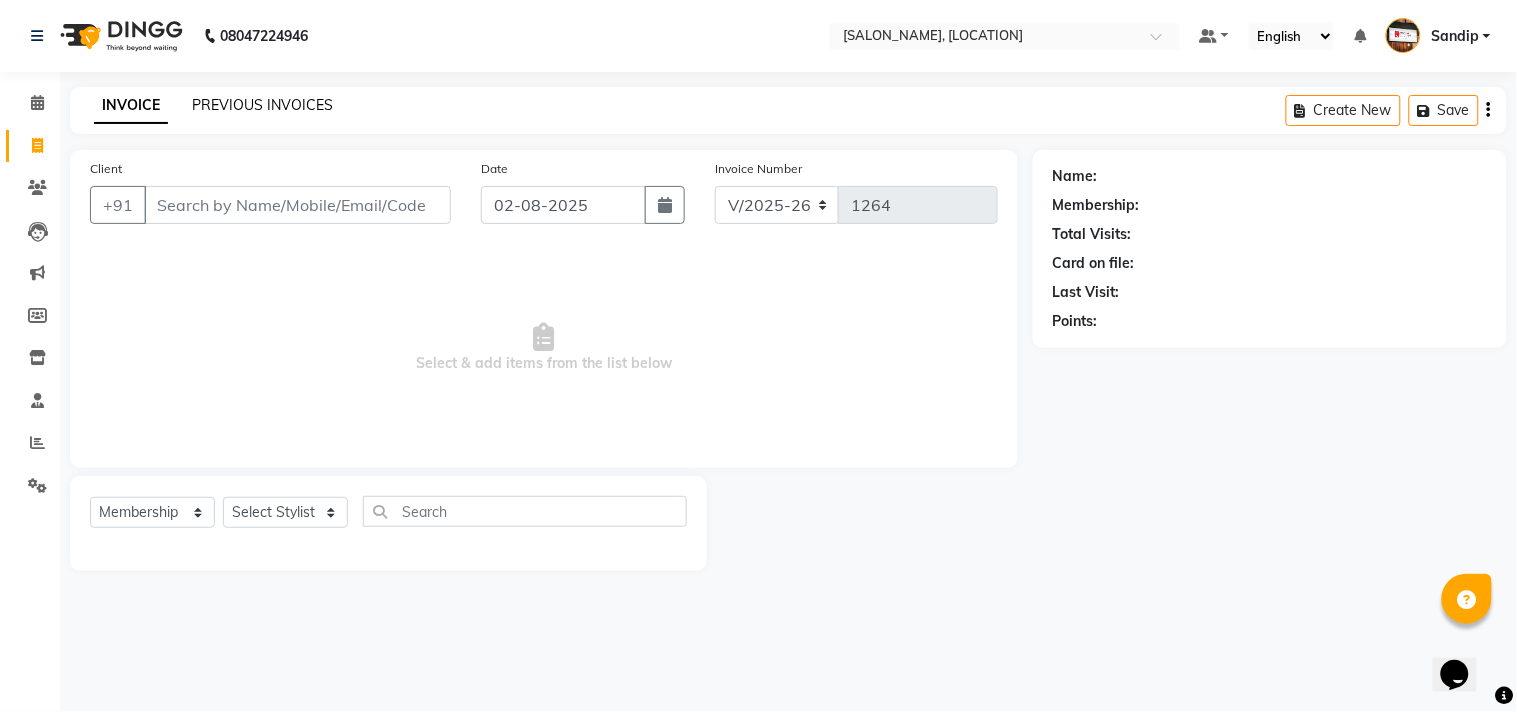 click on "PREVIOUS INVOICES" 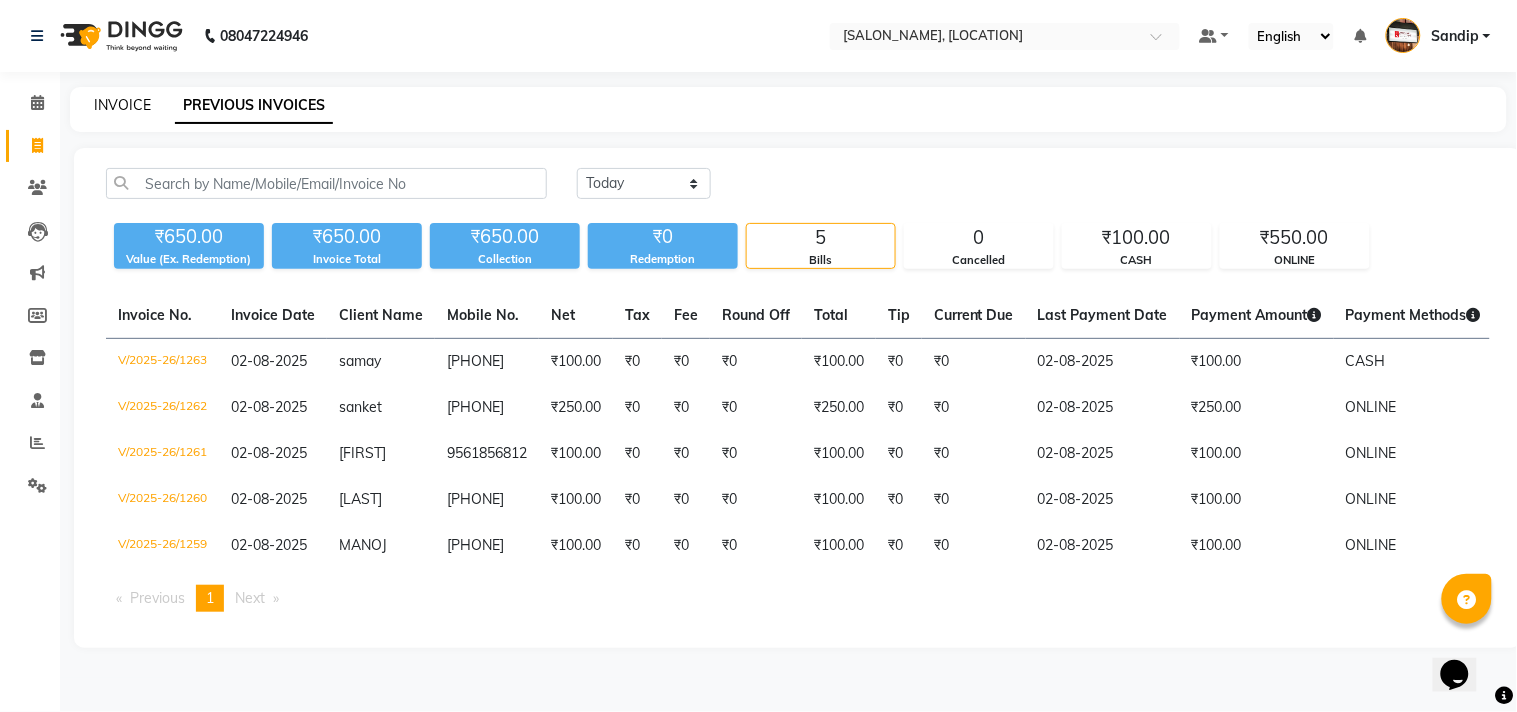 click on "INVOICE" 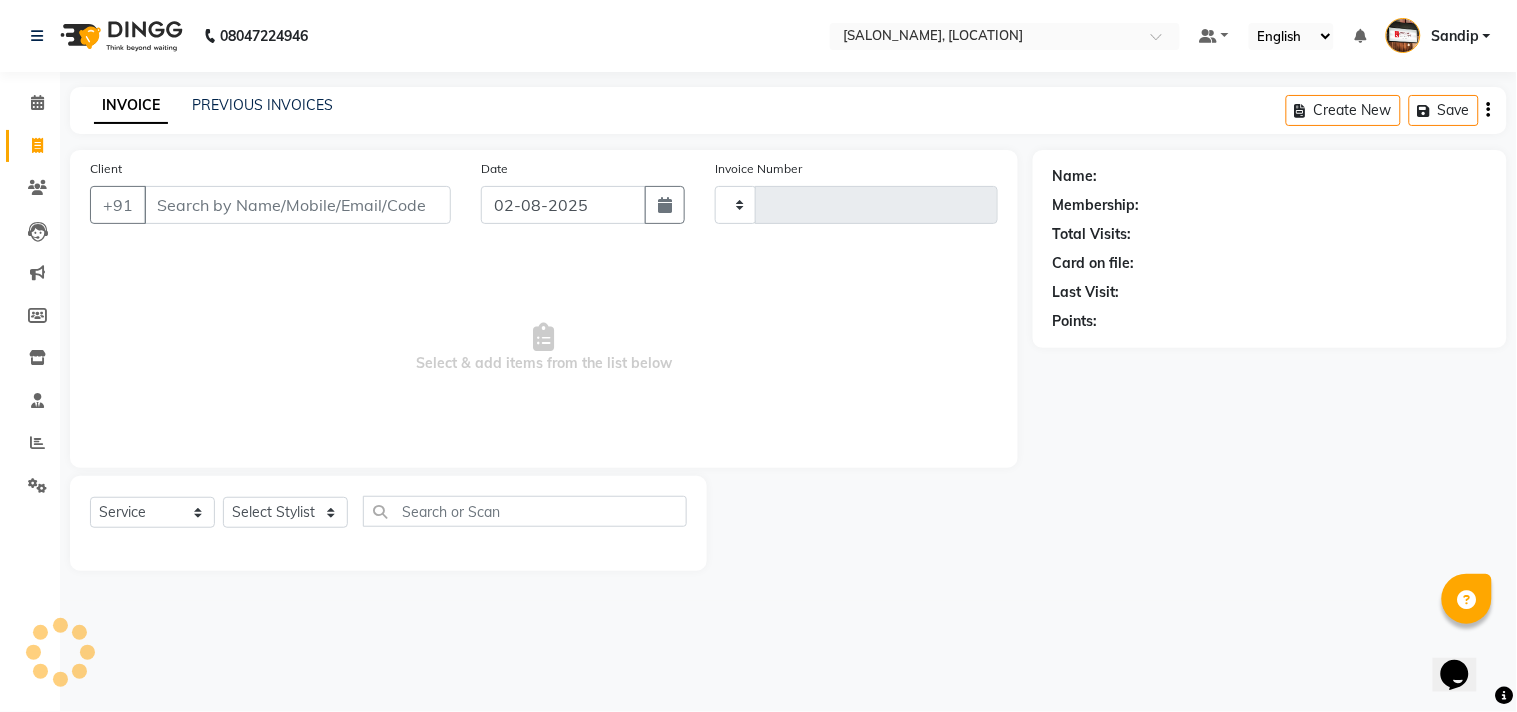 type on "1264" 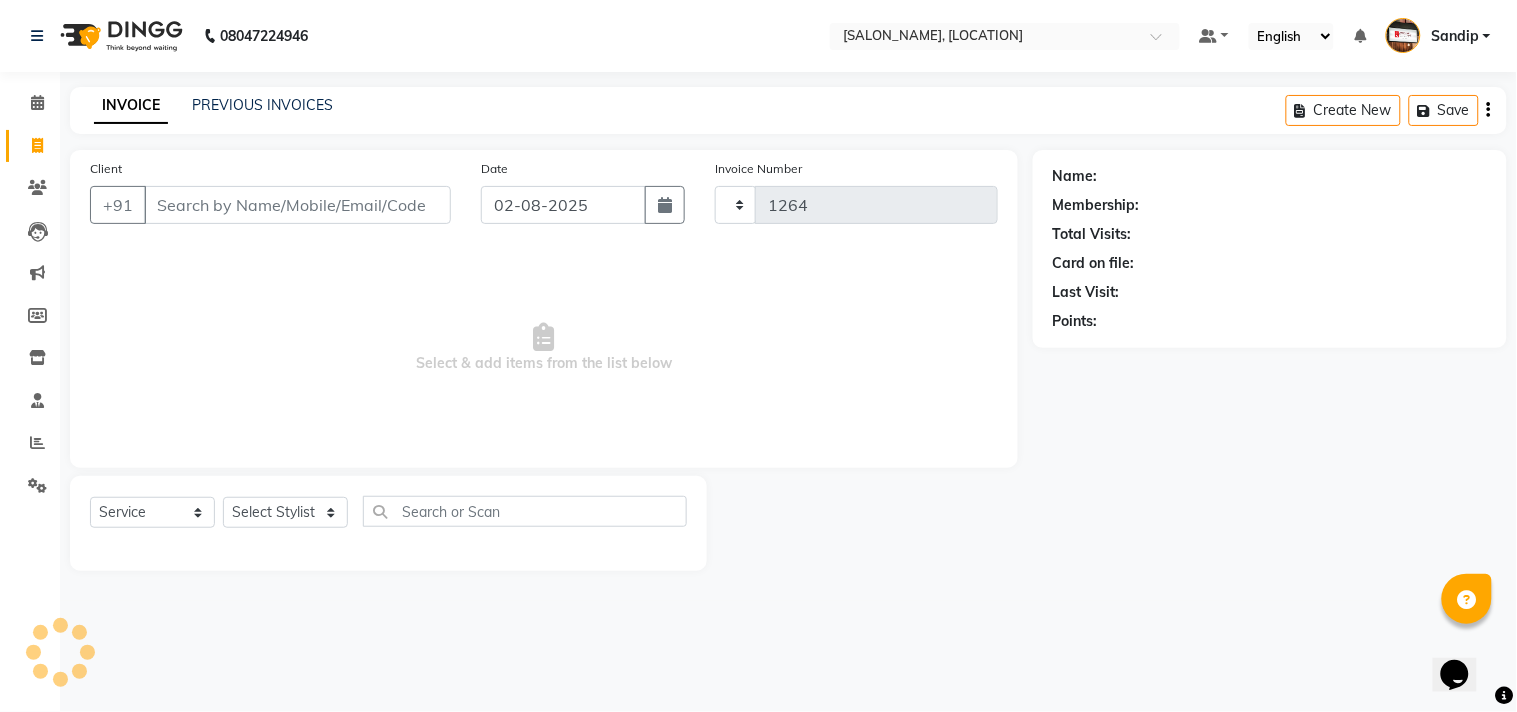 select on "556" 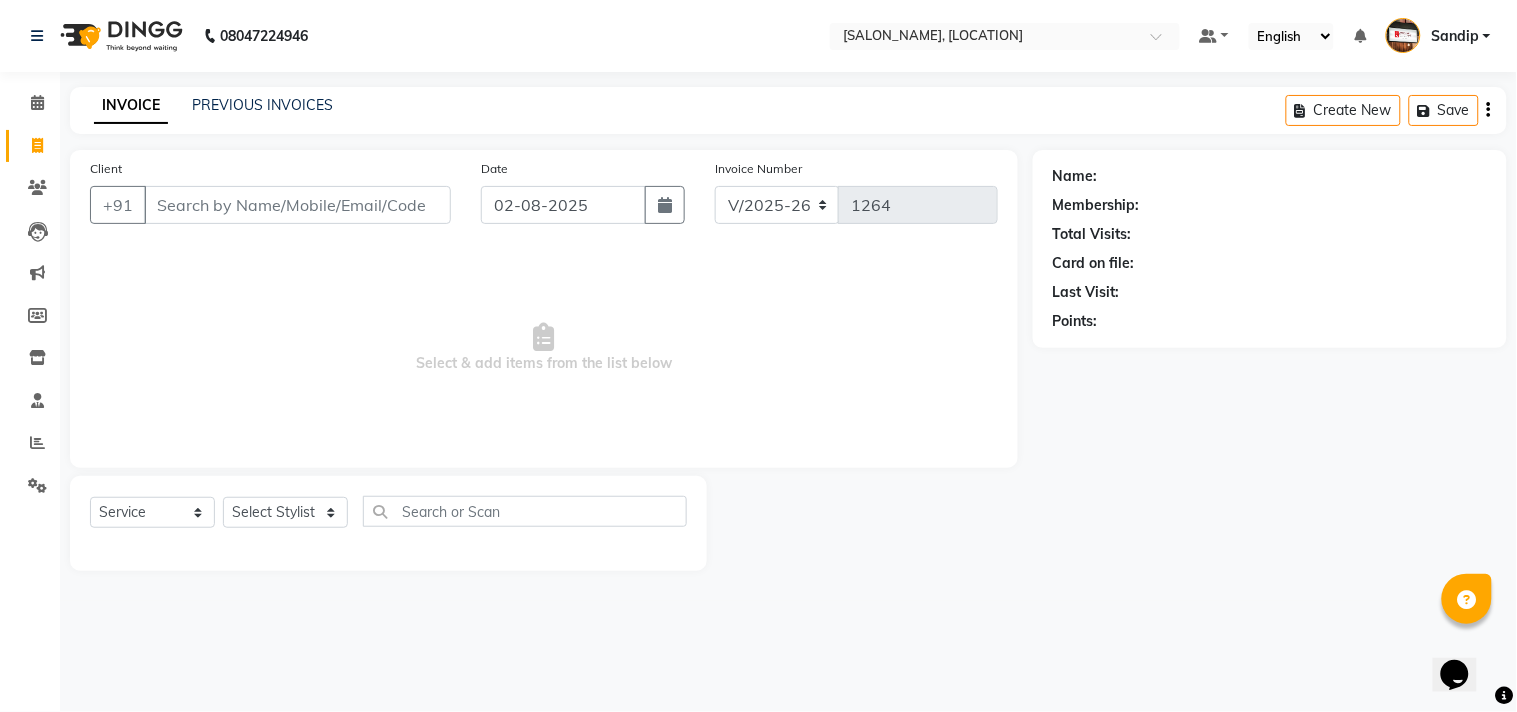 select on "membership" 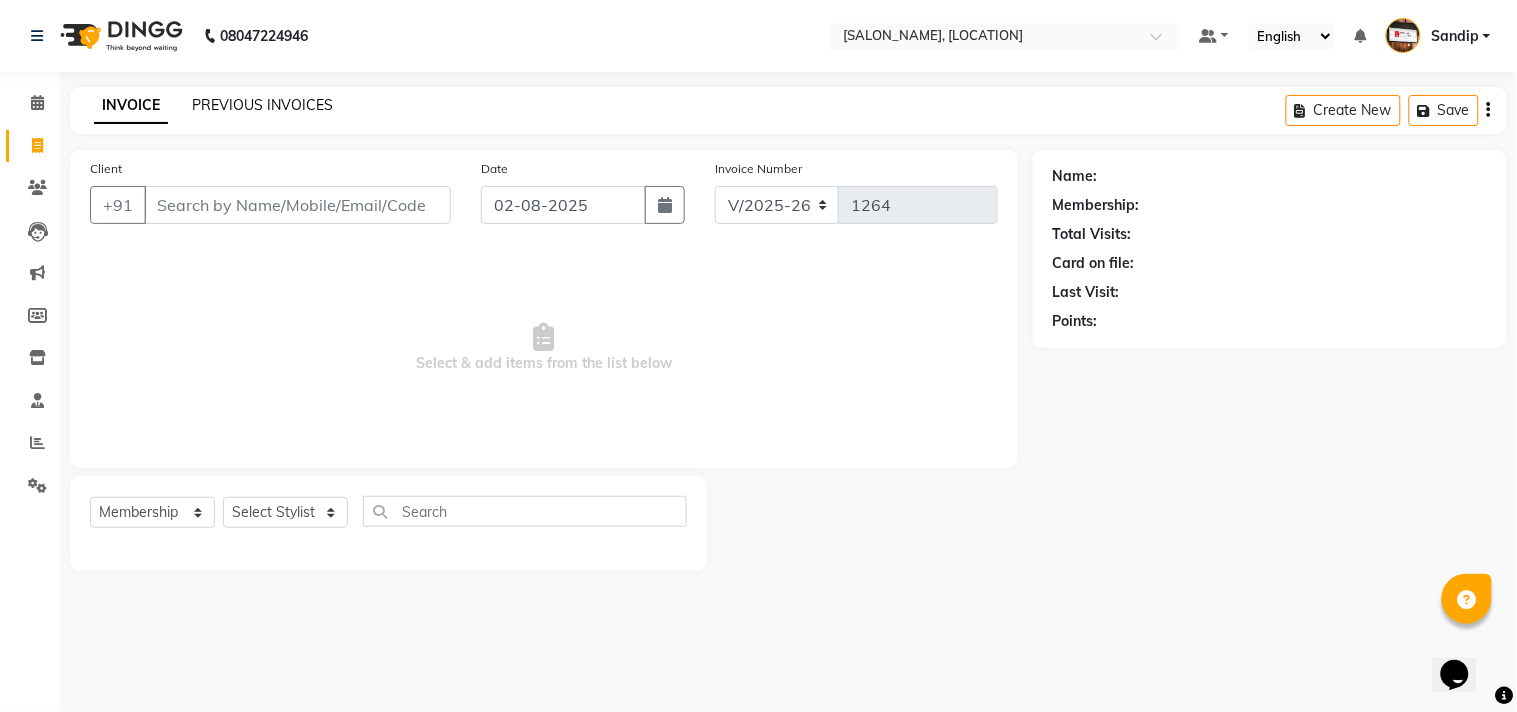 click on "PREVIOUS INVOICES" 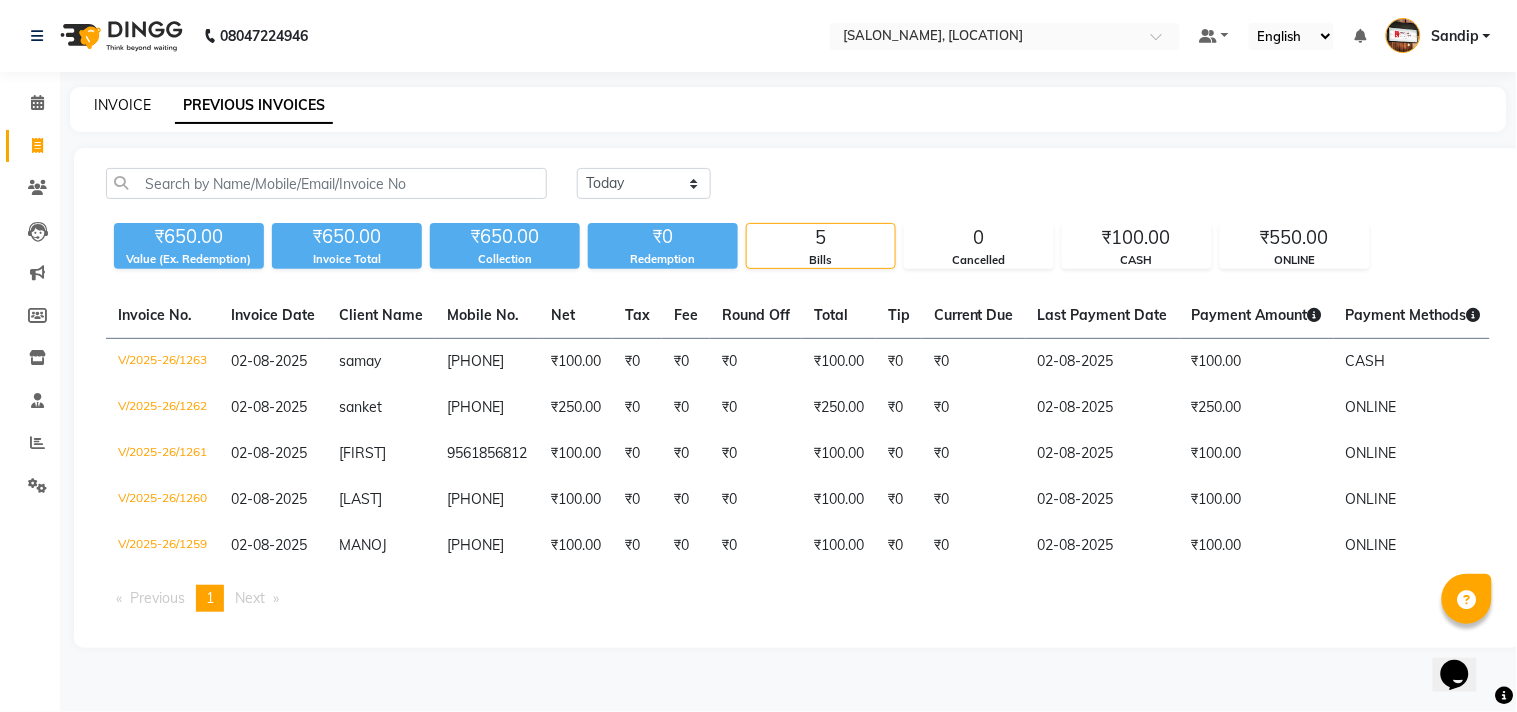 click on "INVOICE" 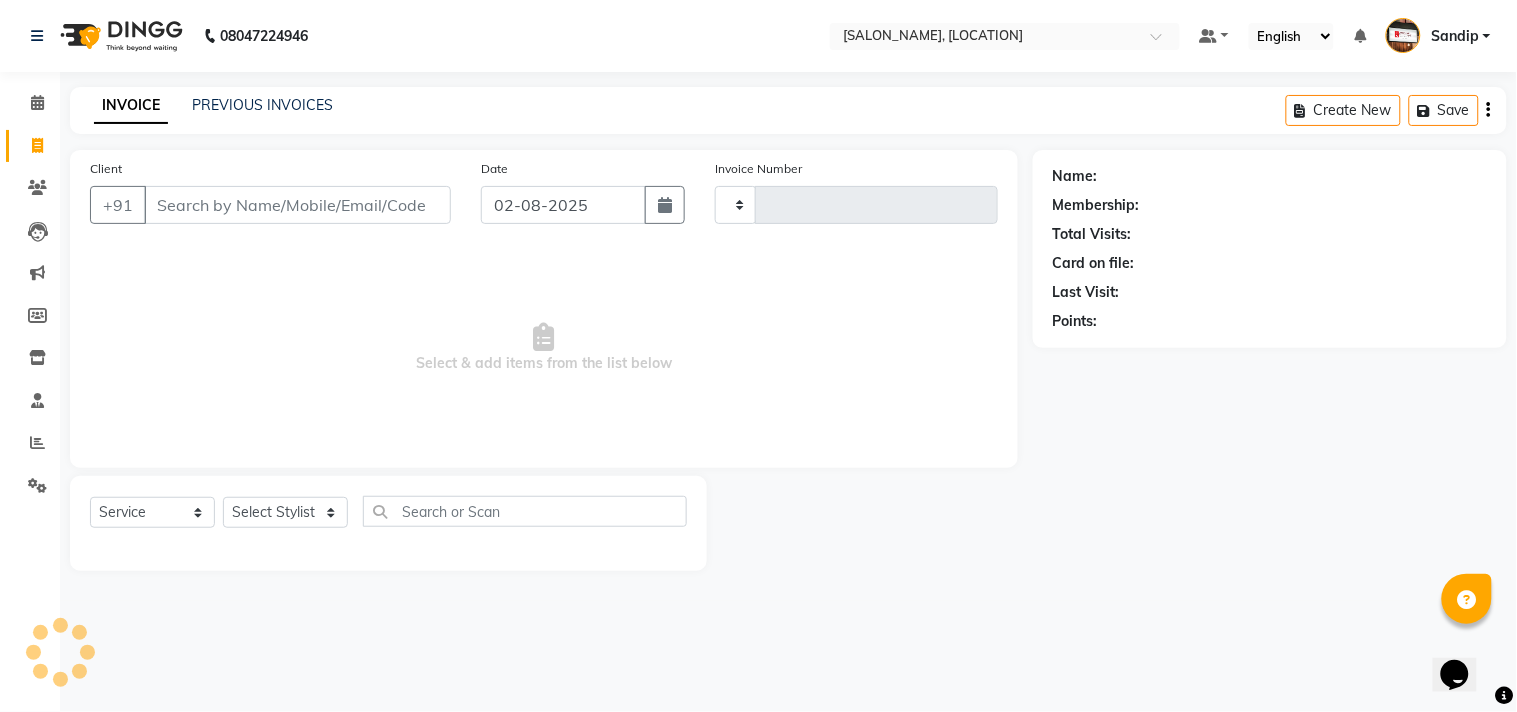 type on "1264" 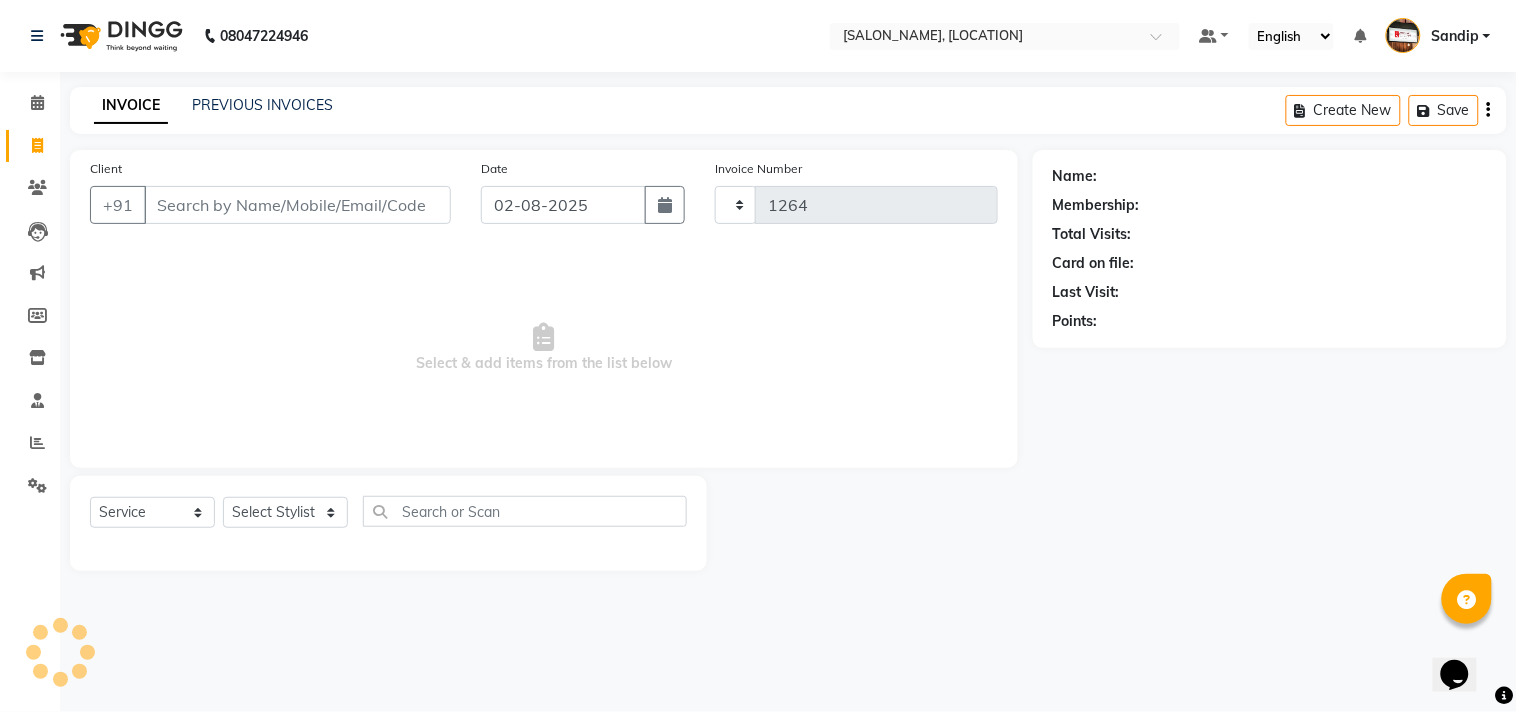 select on "556" 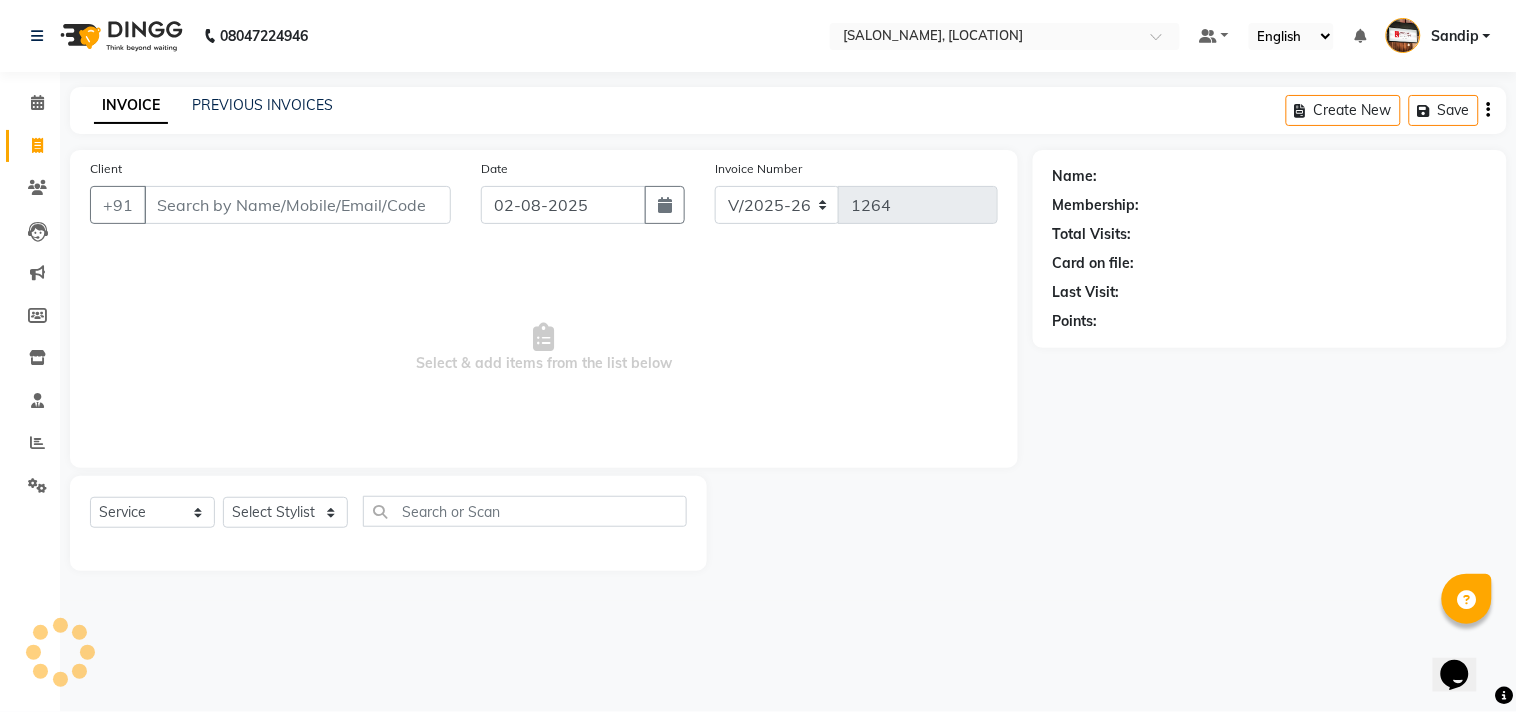 select on "membership" 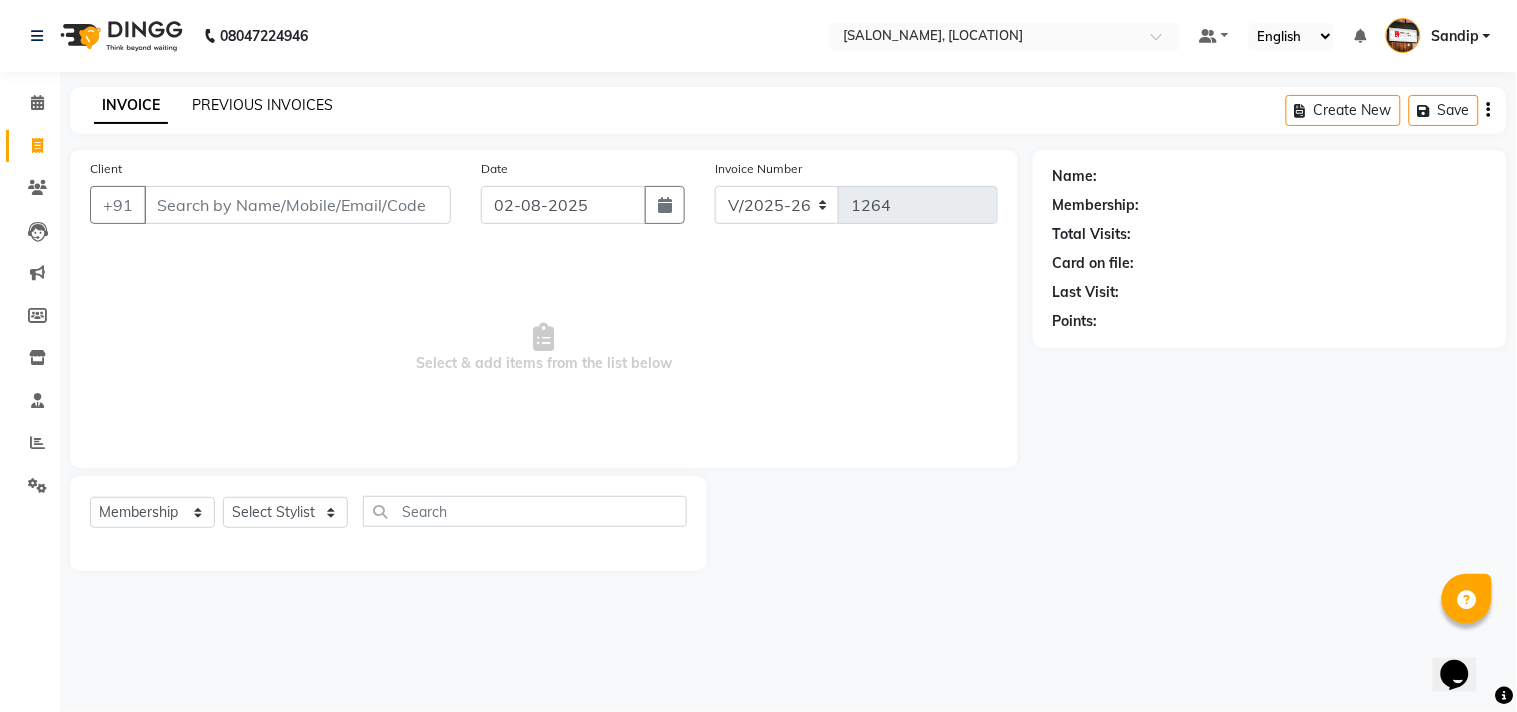 click on "PREVIOUS INVOICES" 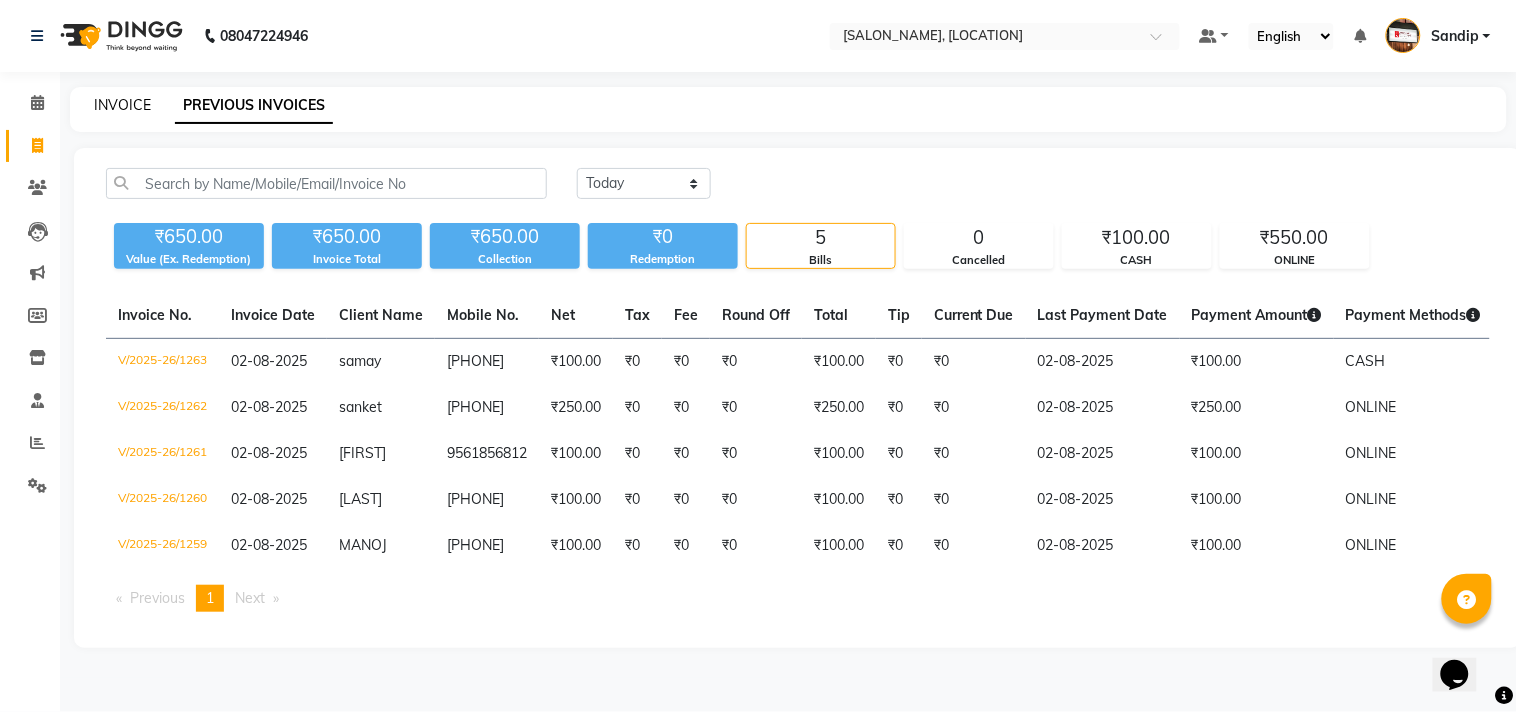 click on "INVOICE" 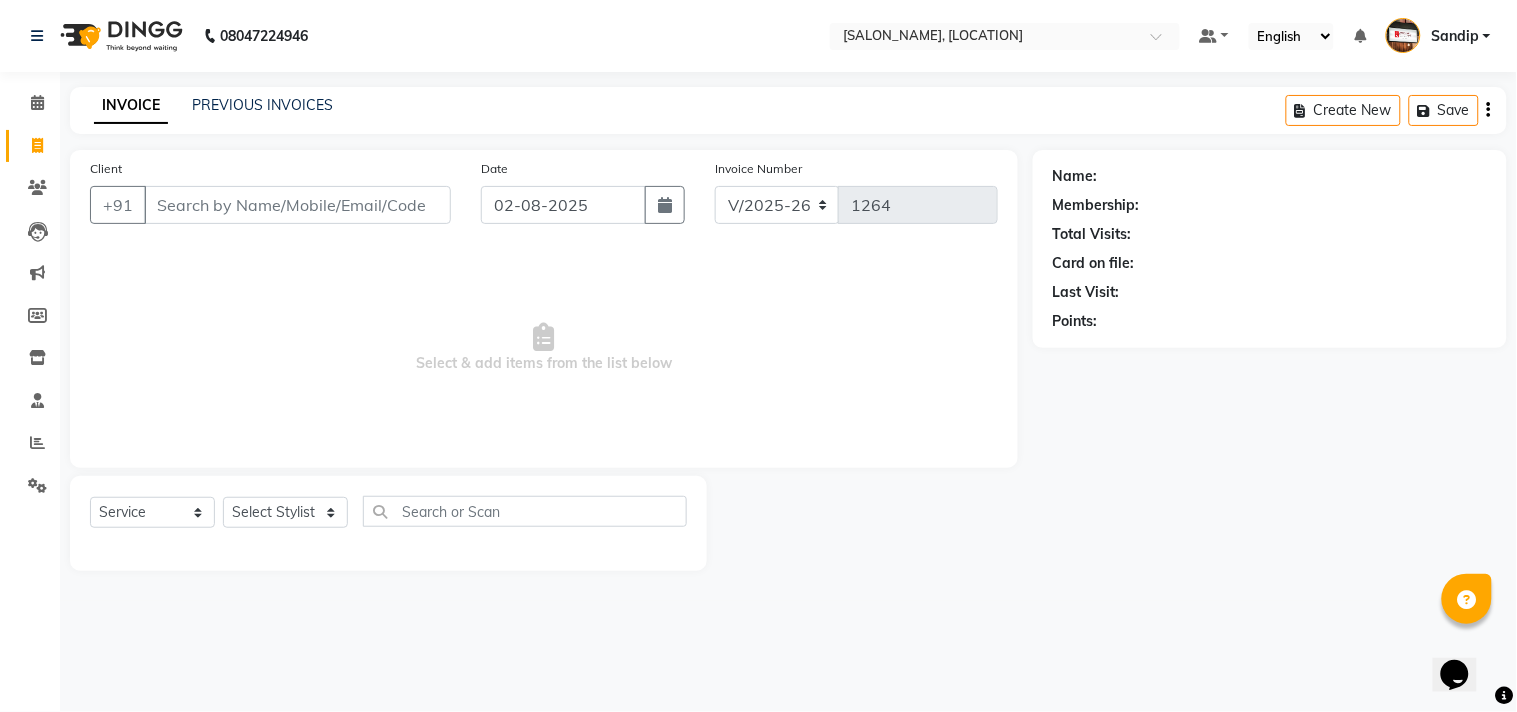 select on "membership" 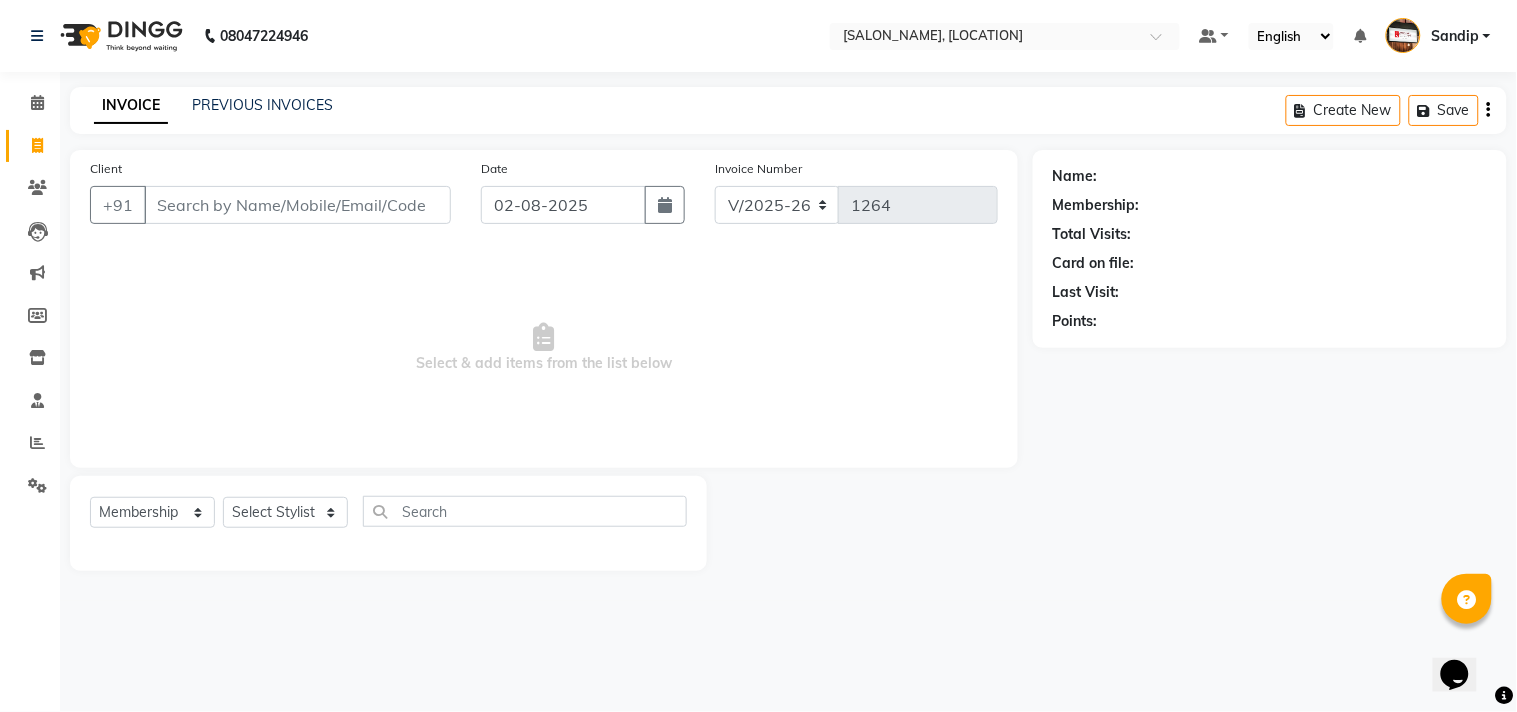 click on "Select & add items from the list below" at bounding box center [544, 348] 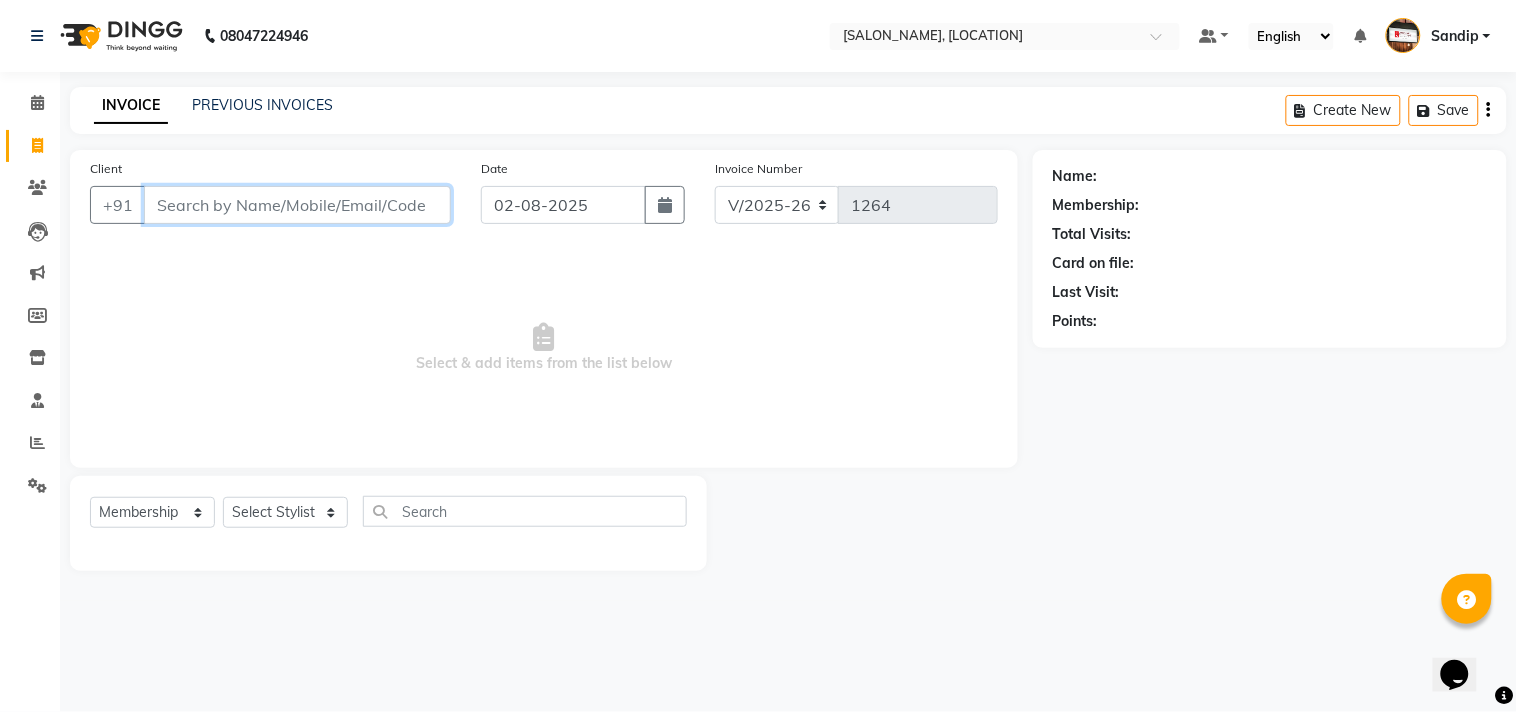 click on "Client" at bounding box center [297, 205] 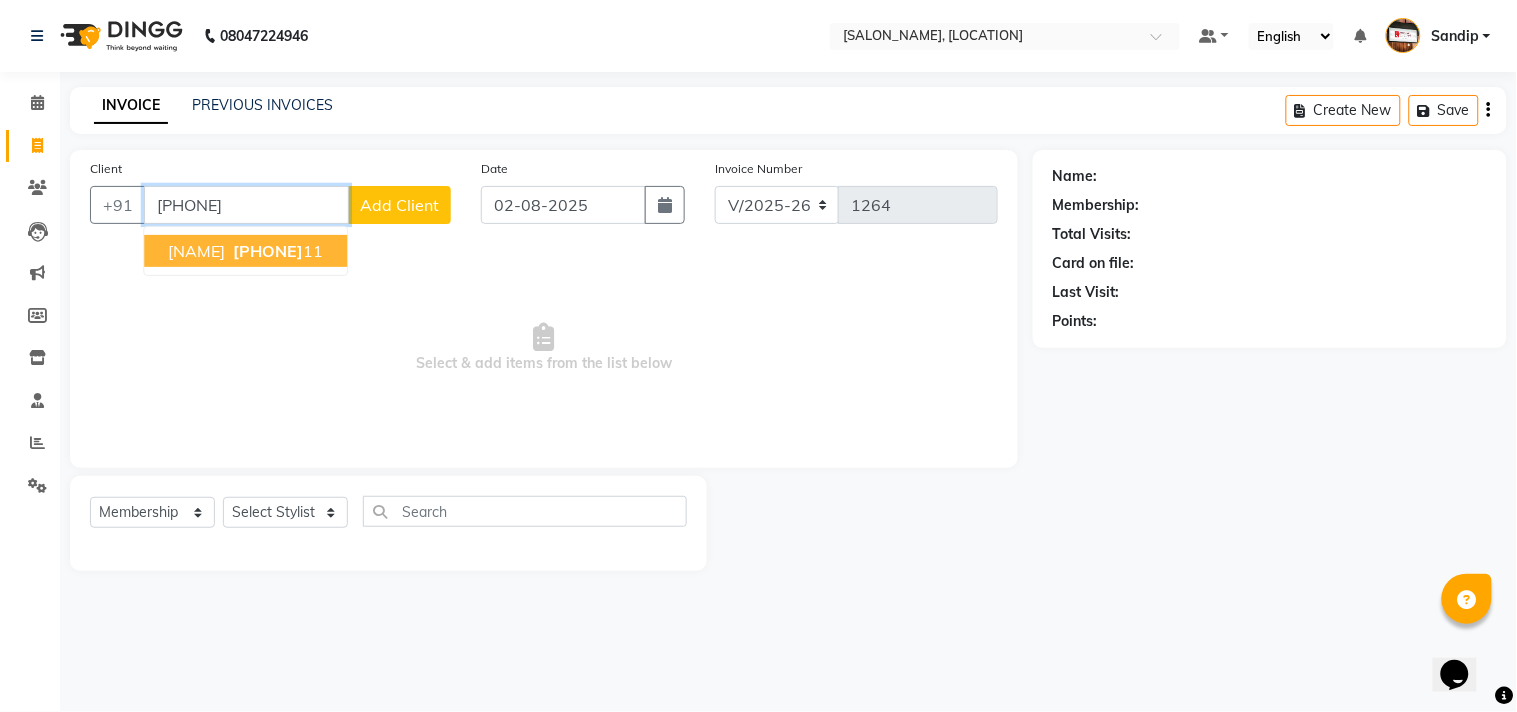 click on "[PHONE]" at bounding box center (268, 251) 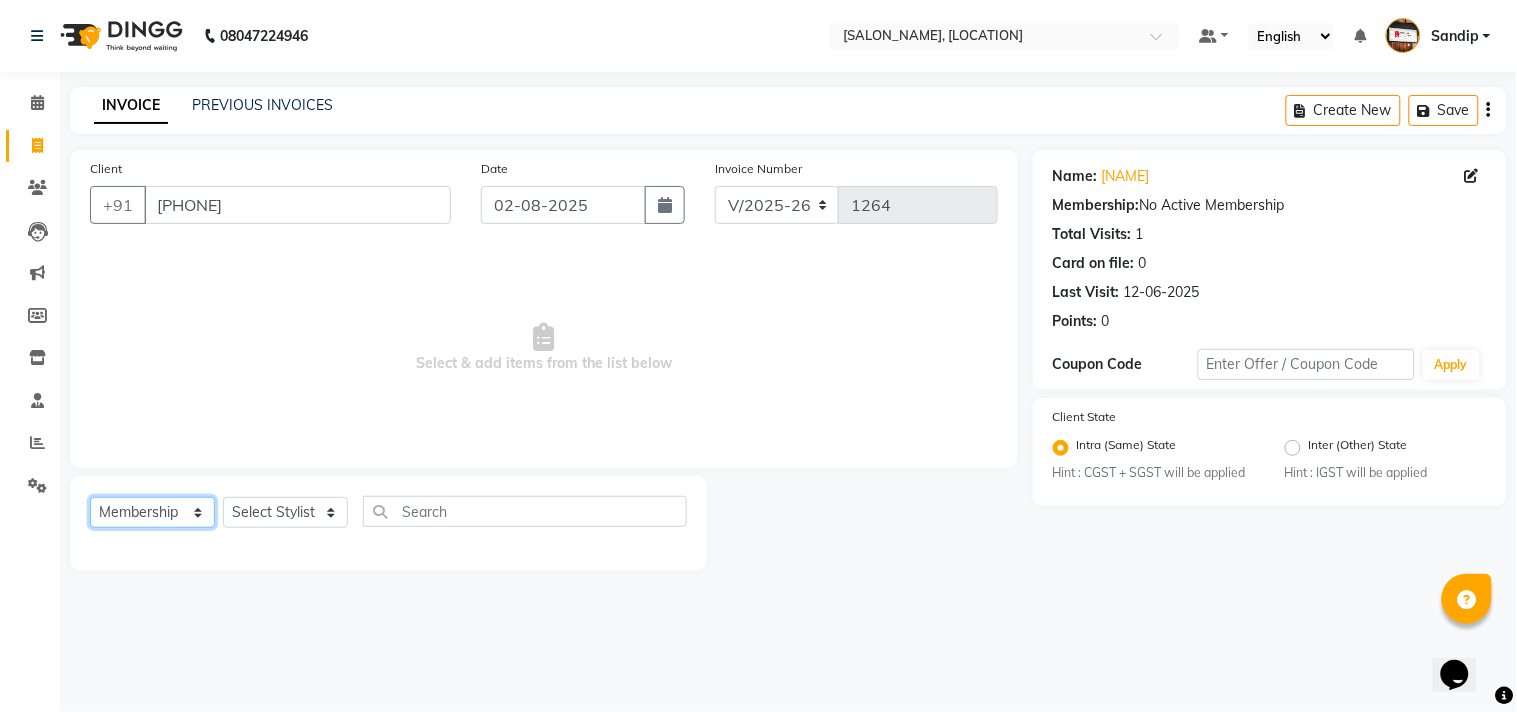 click on "Select  Service  Product  Membership  Package Voucher Prepaid Gift Card" 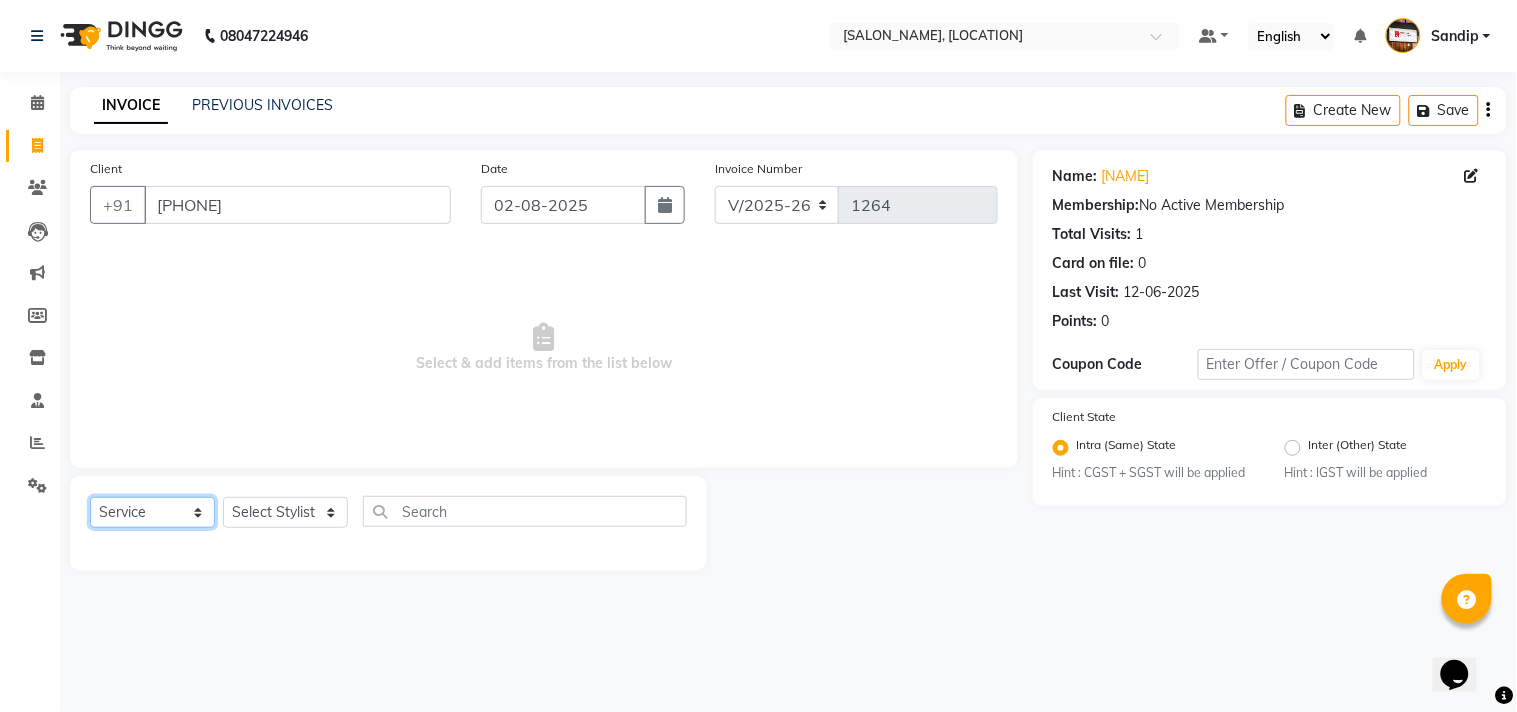 click on "Select  Service  Product  Membership  Package Voucher Prepaid Gift Card" 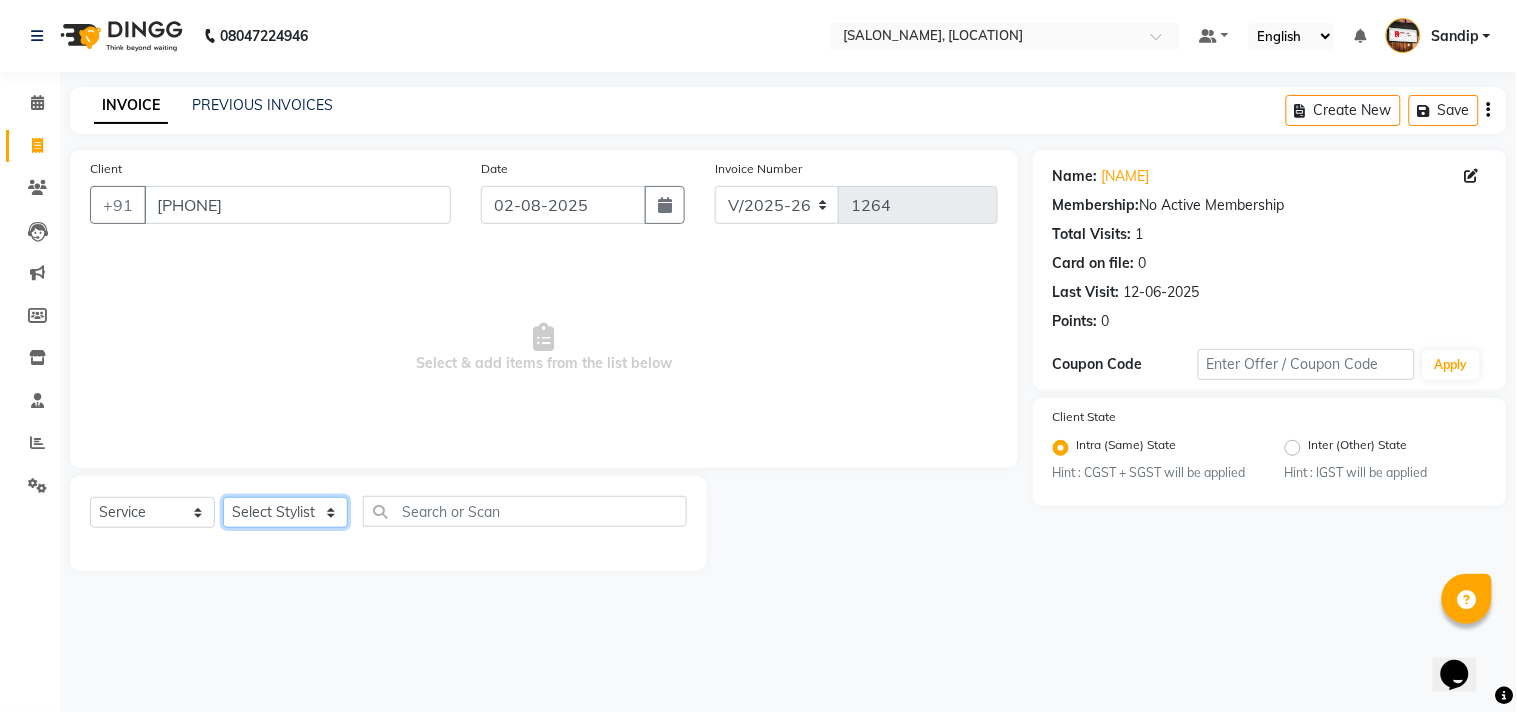 click on "Select Stylist [NAME] [LAST] [NAME] [NAME] [NAME] [NAME] [NAME] [NAME] [NAME] [NAME] [NAME]" 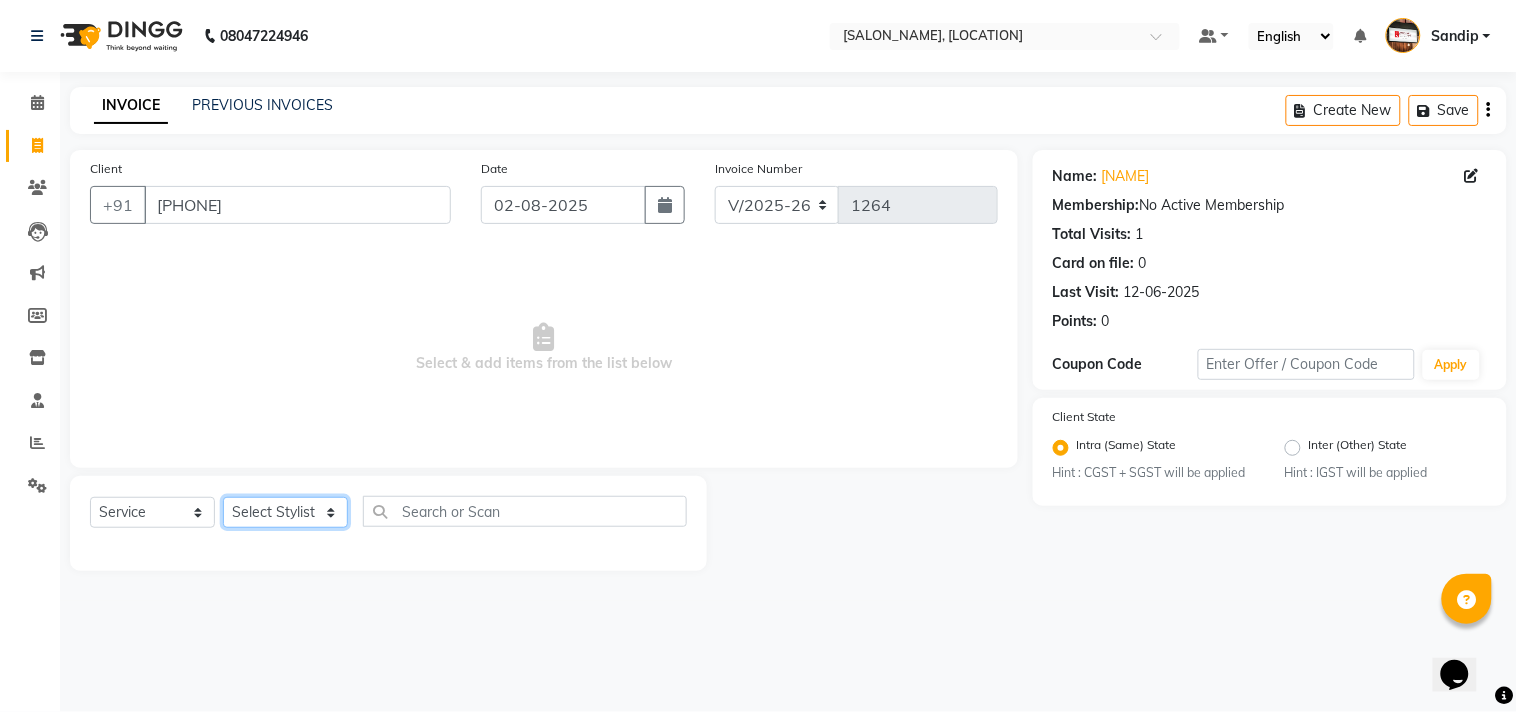 click on "Select Stylist [NAME] [LAST] [NAME] [NAME] [NAME] [NAME] [NAME] [NAME] [NAME] [NAME] [NAME]" 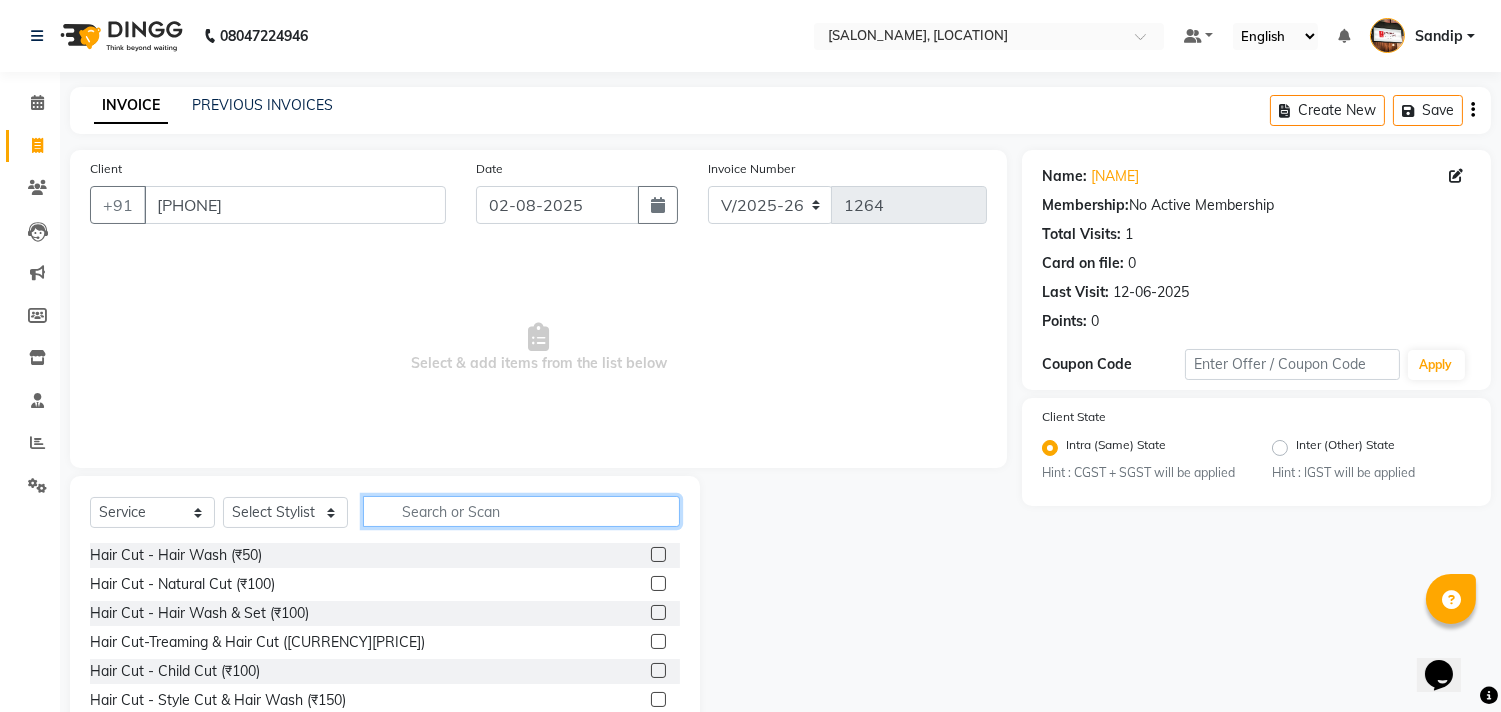 click 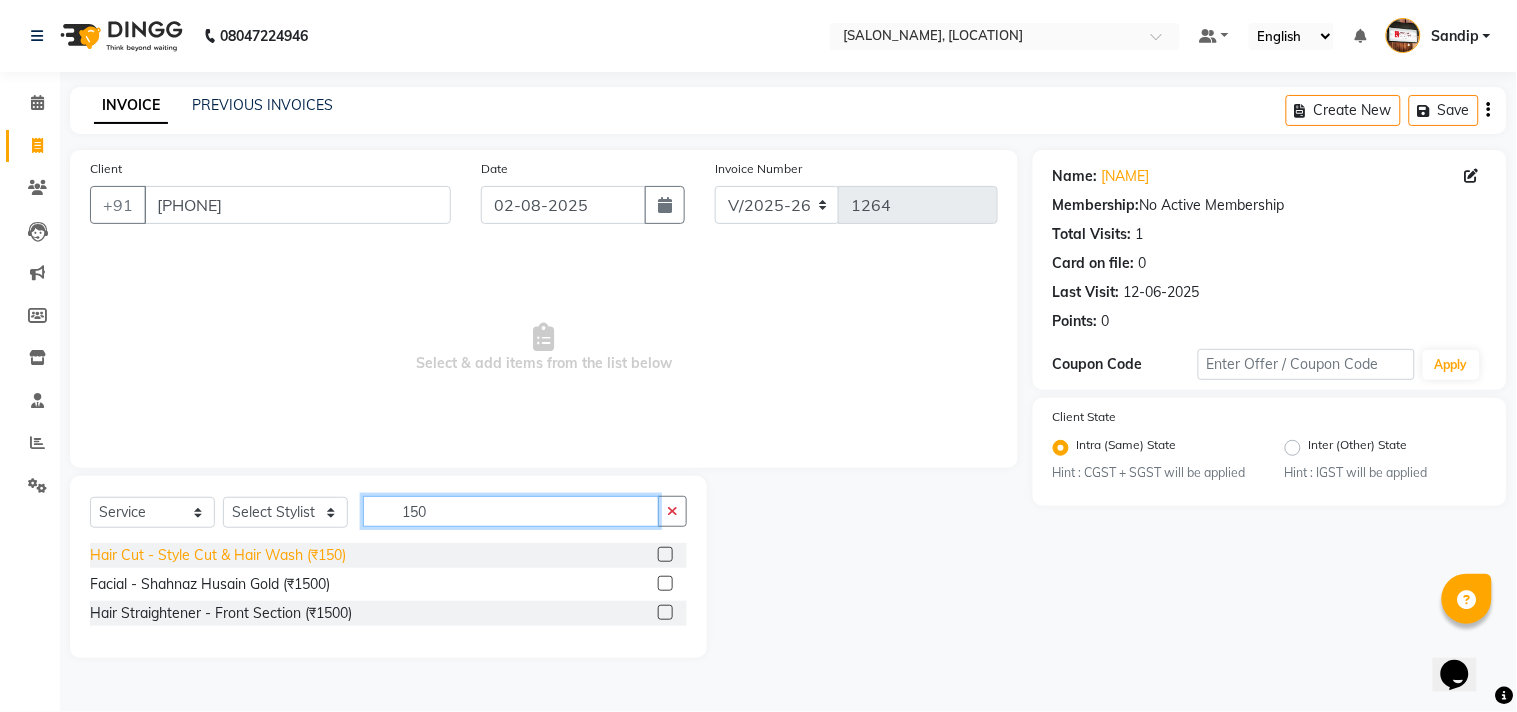 type on "150" 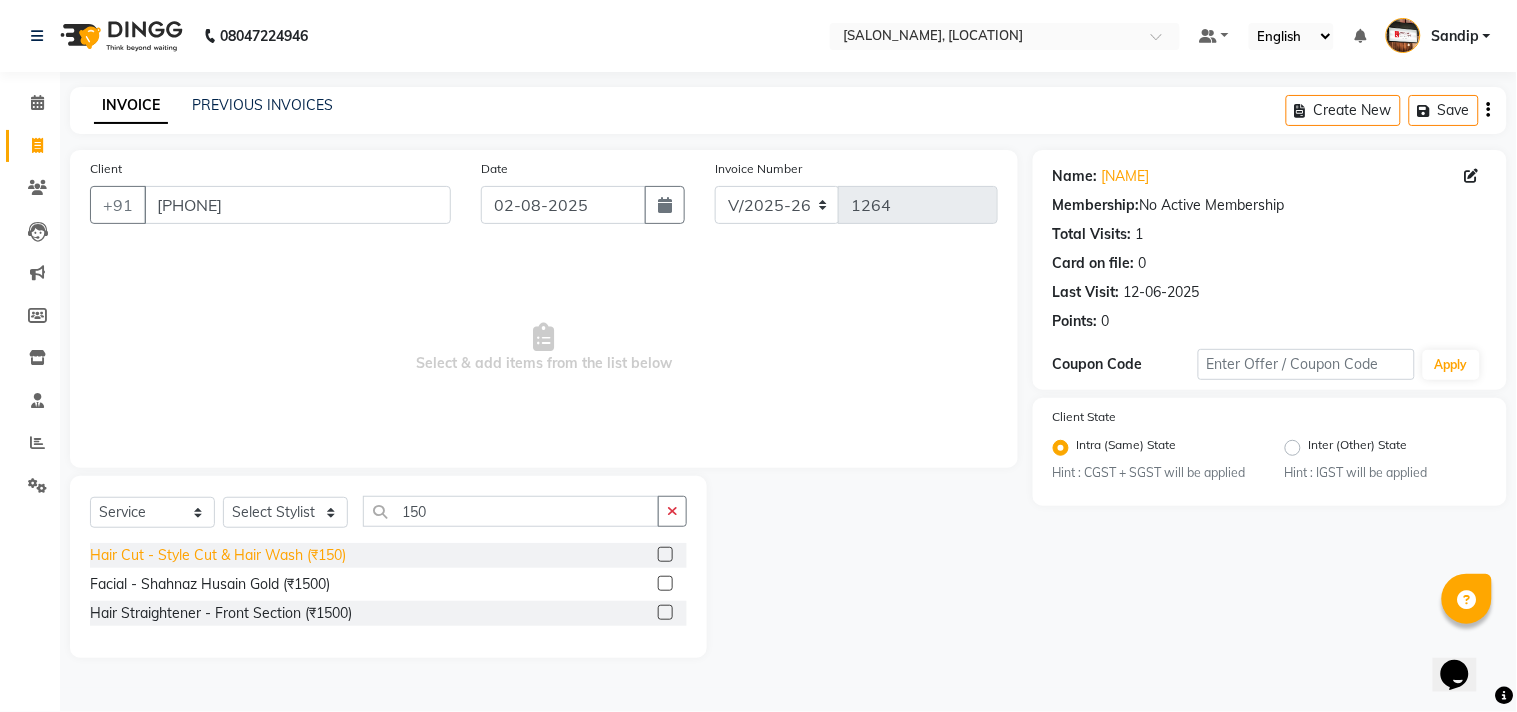 click on "Hair Cut - Style Cut & Hair Wash (₹150)" 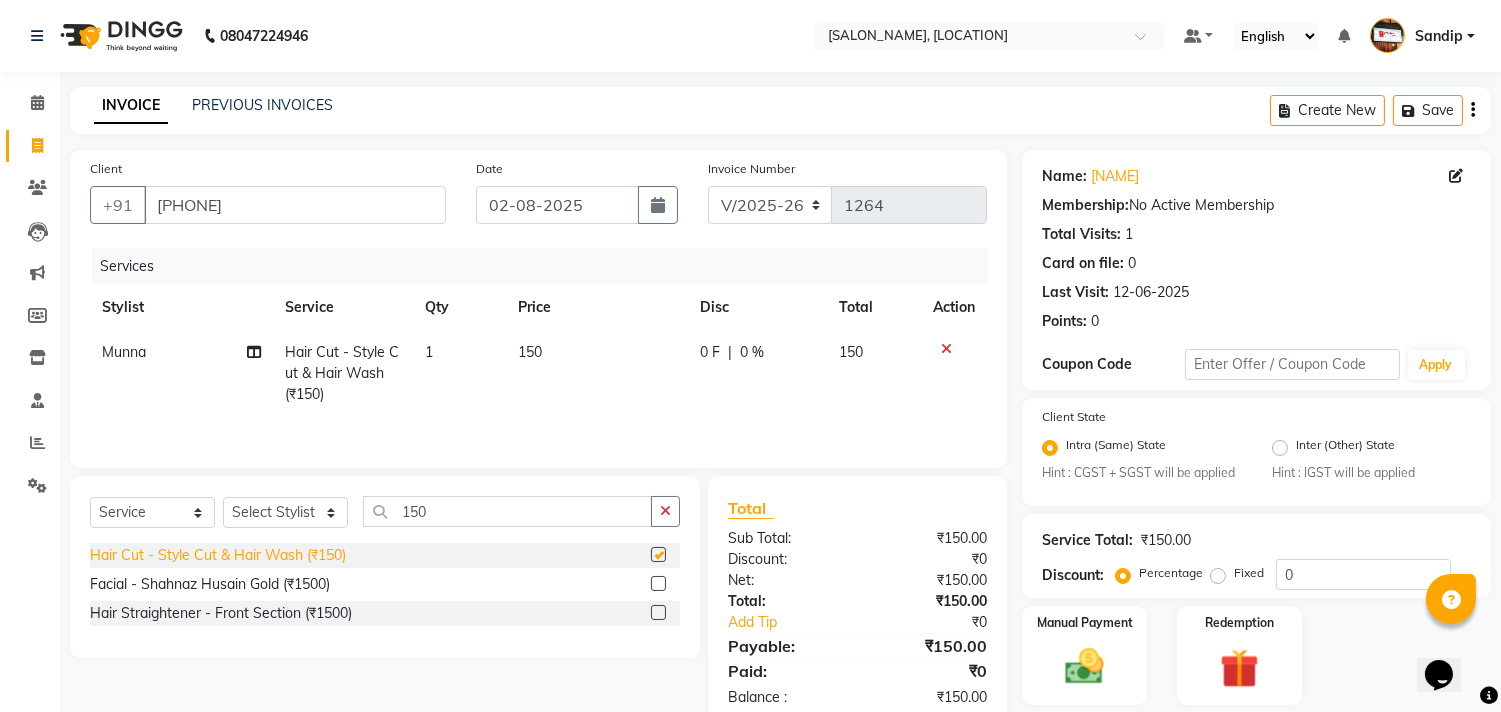 checkbox on "false" 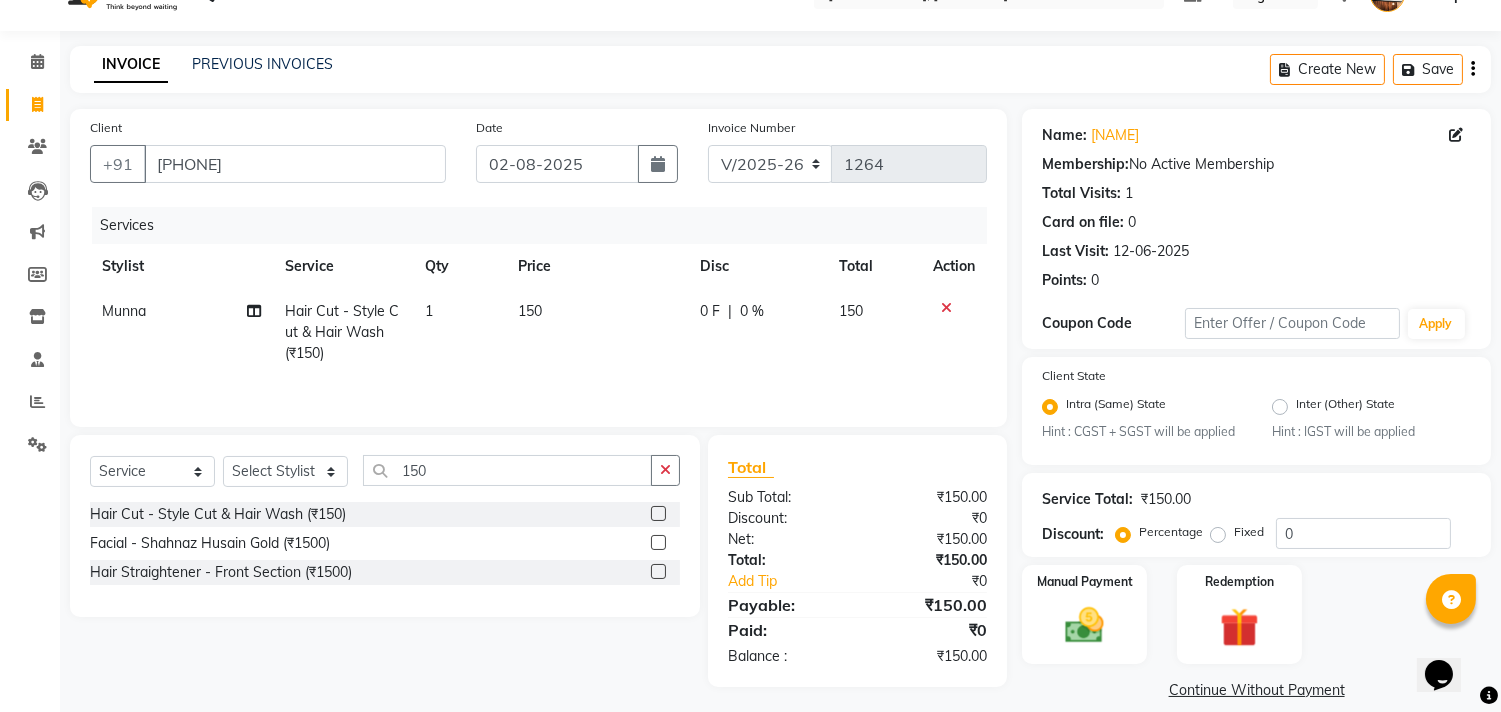 scroll, scrollTop: 63, scrollLeft: 0, axis: vertical 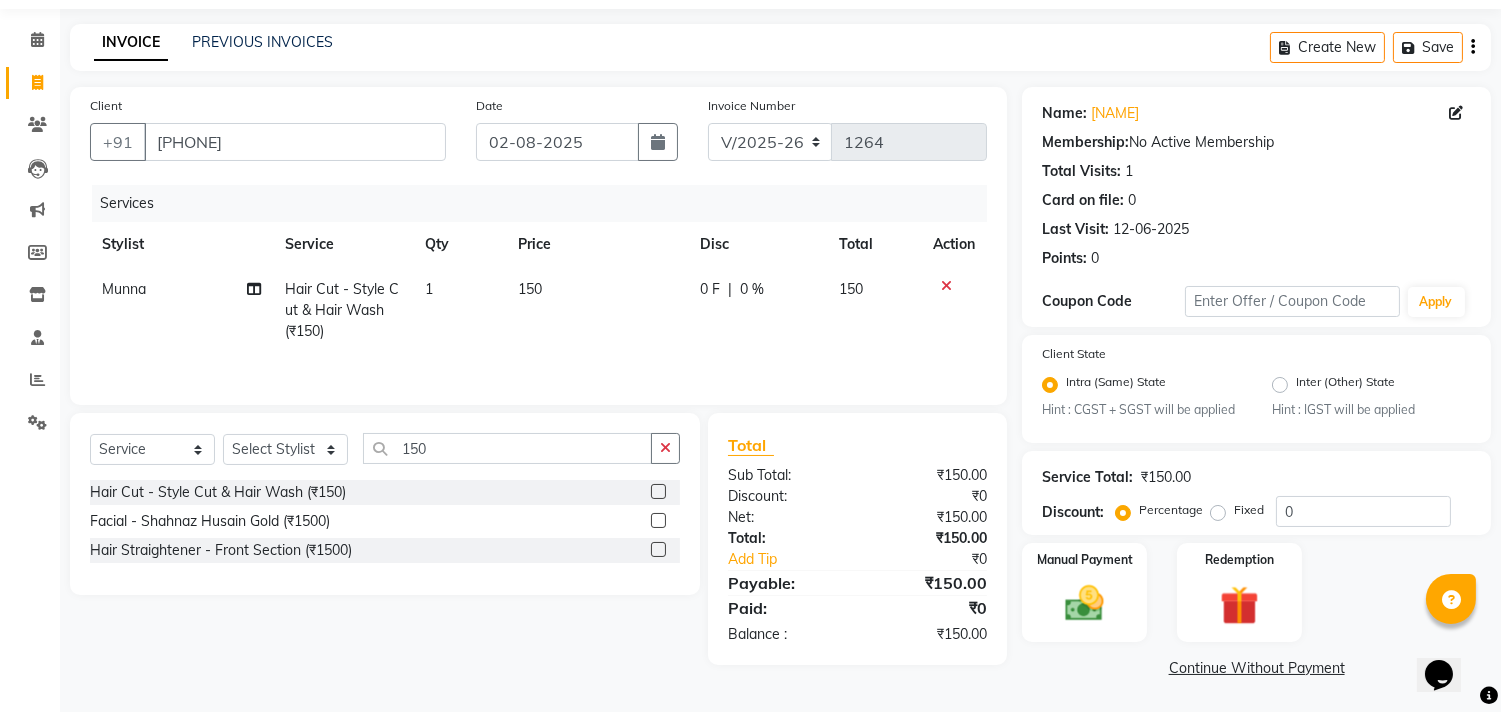 click on "Continue Without Payment" 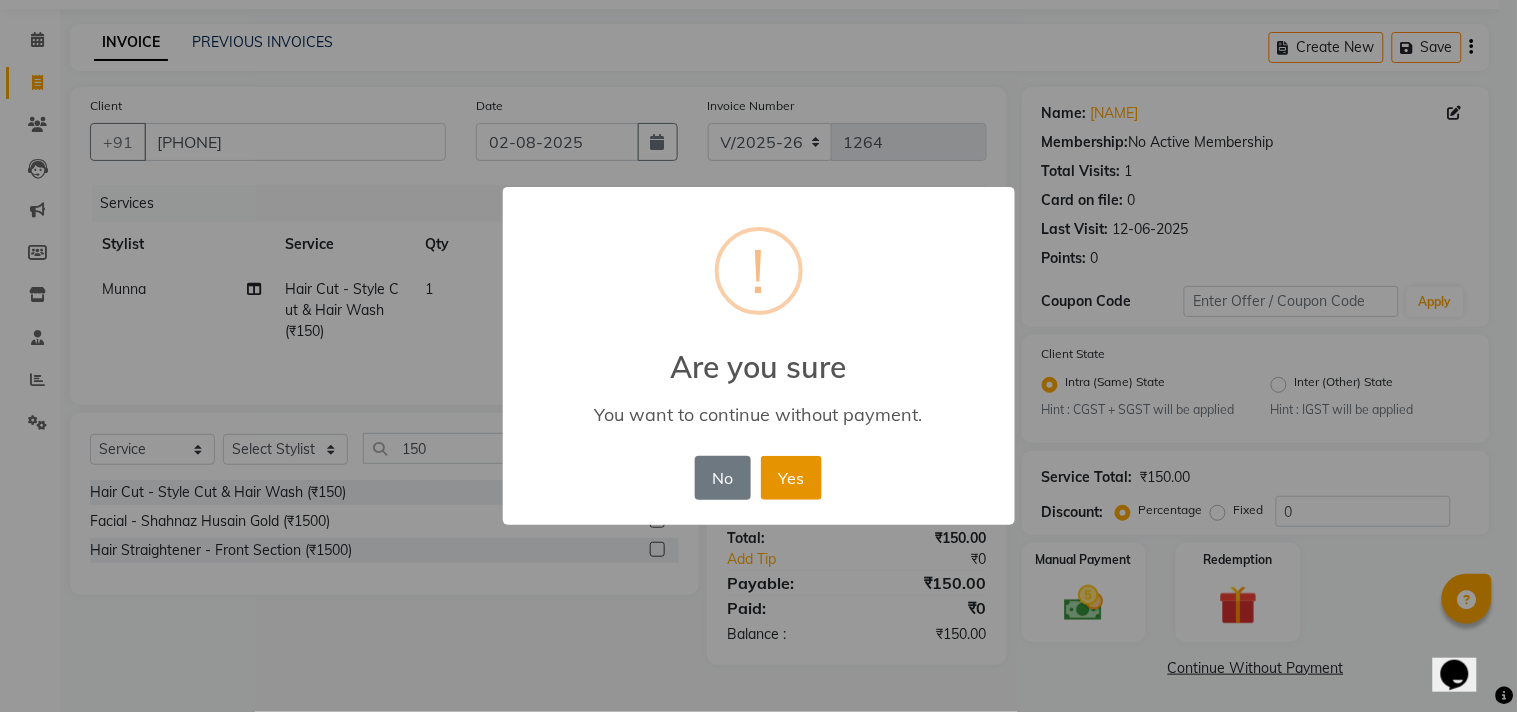 click on "Yes" at bounding box center [791, 478] 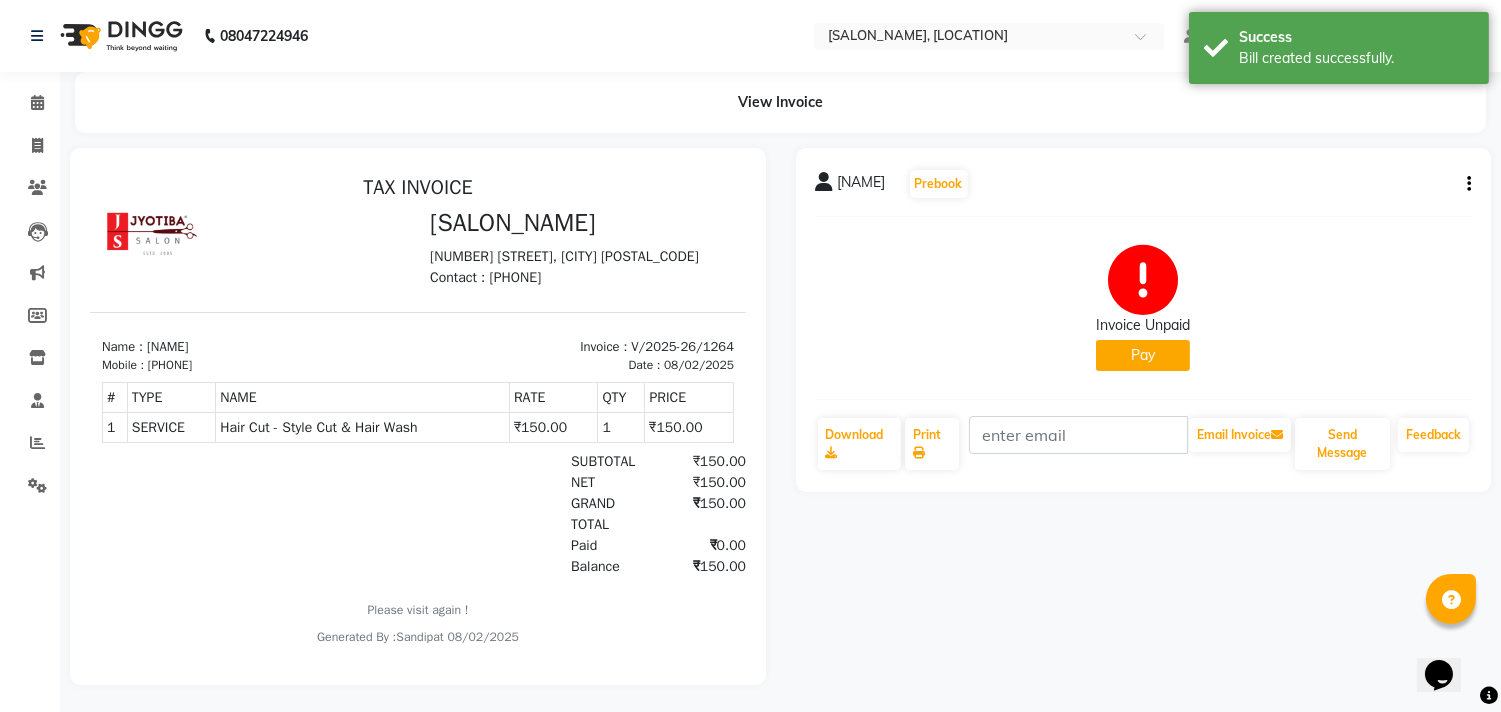 scroll, scrollTop: 0, scrollLeft: 0, axis: both 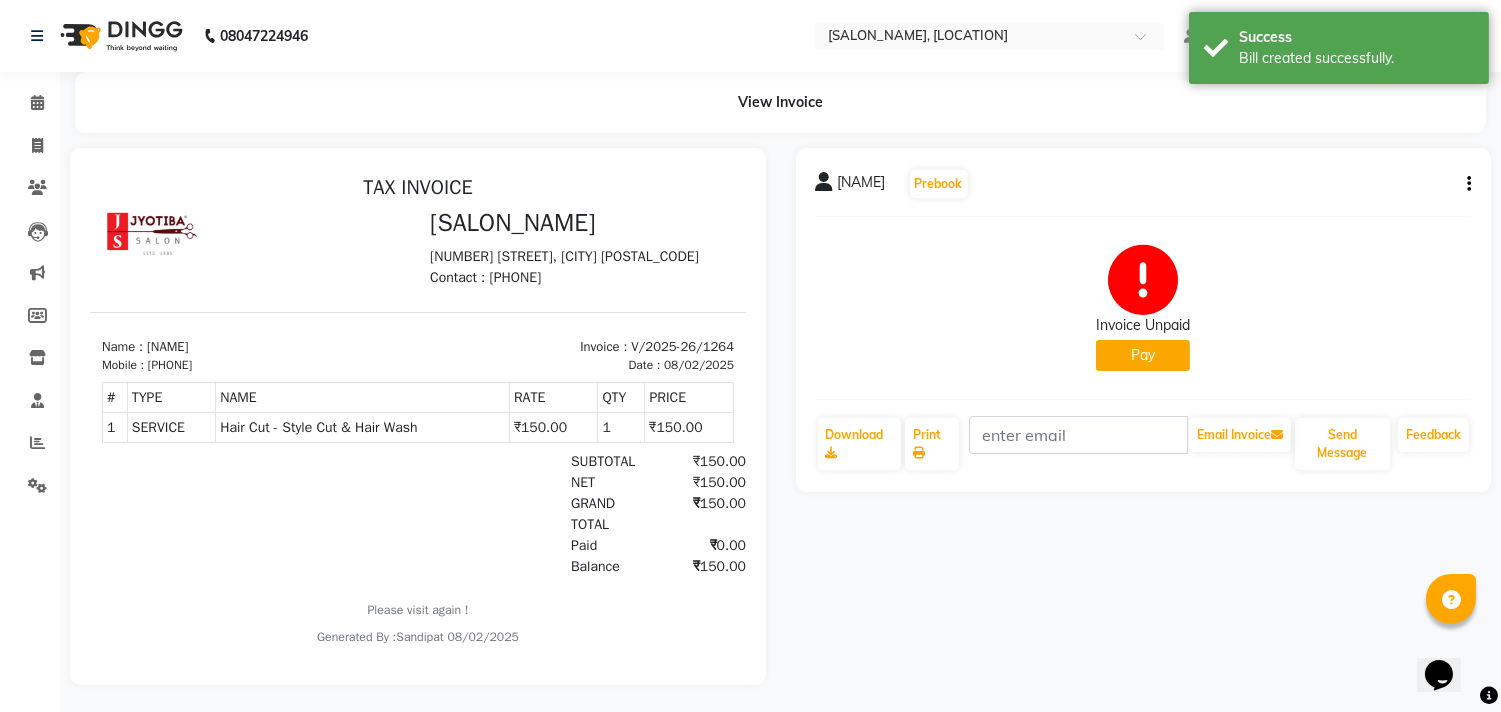 click on "Pay" 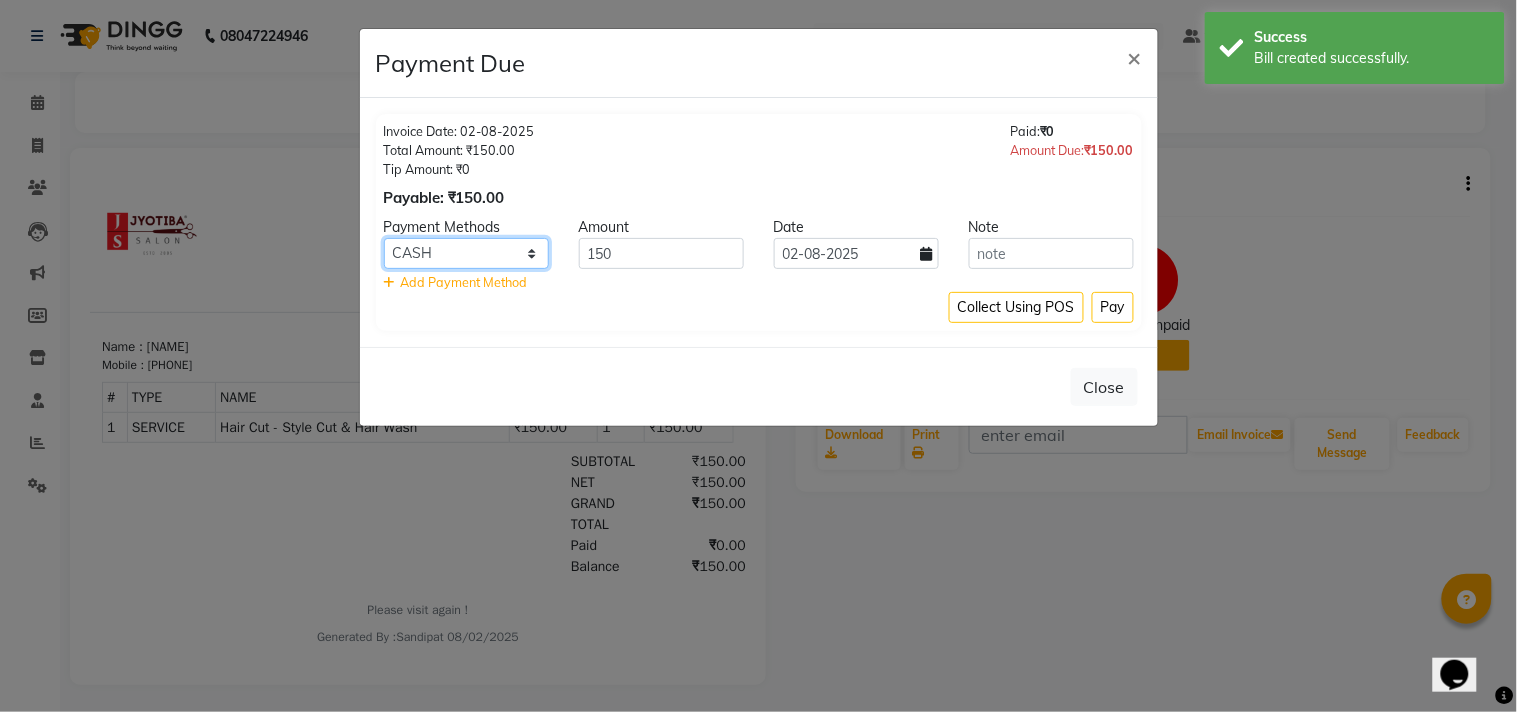 click on "CASH ONLINE CARD" 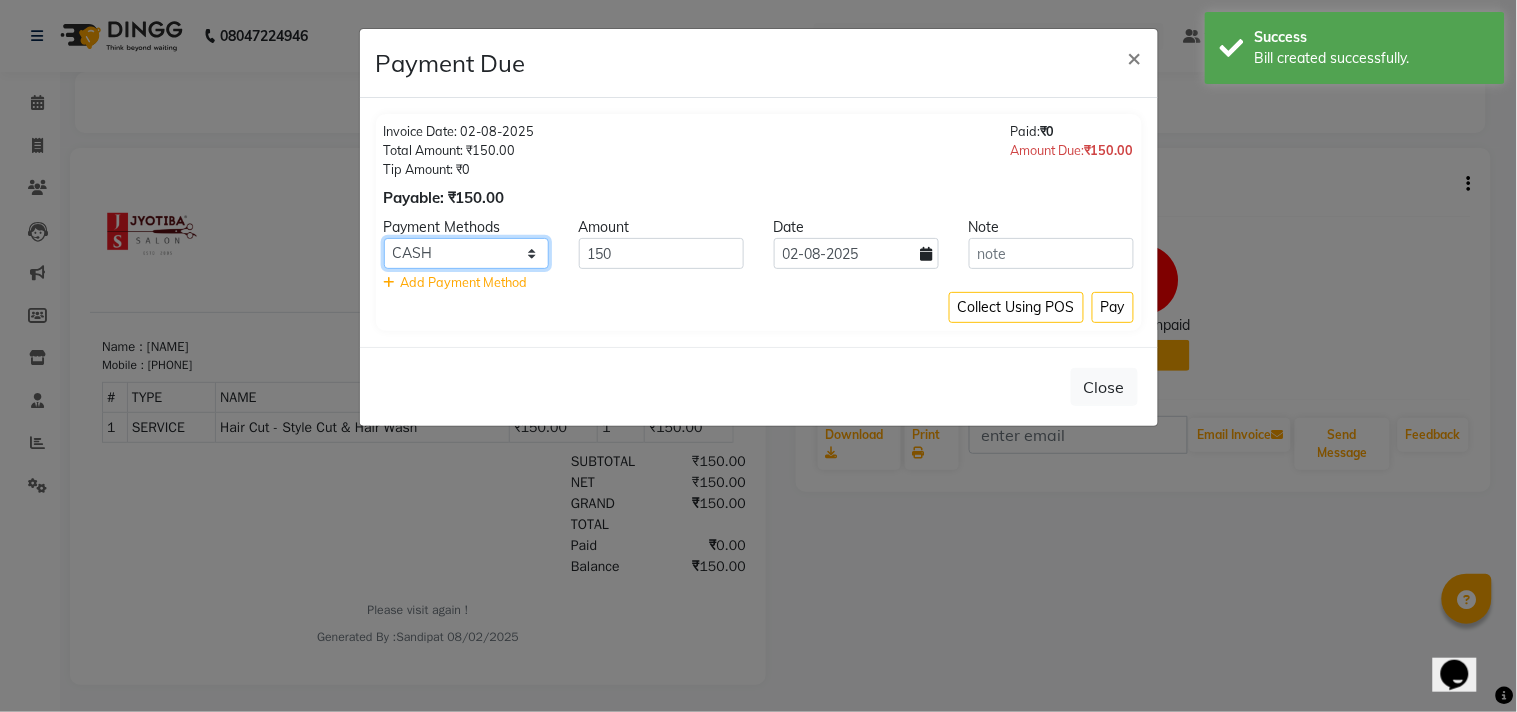 select on "3" 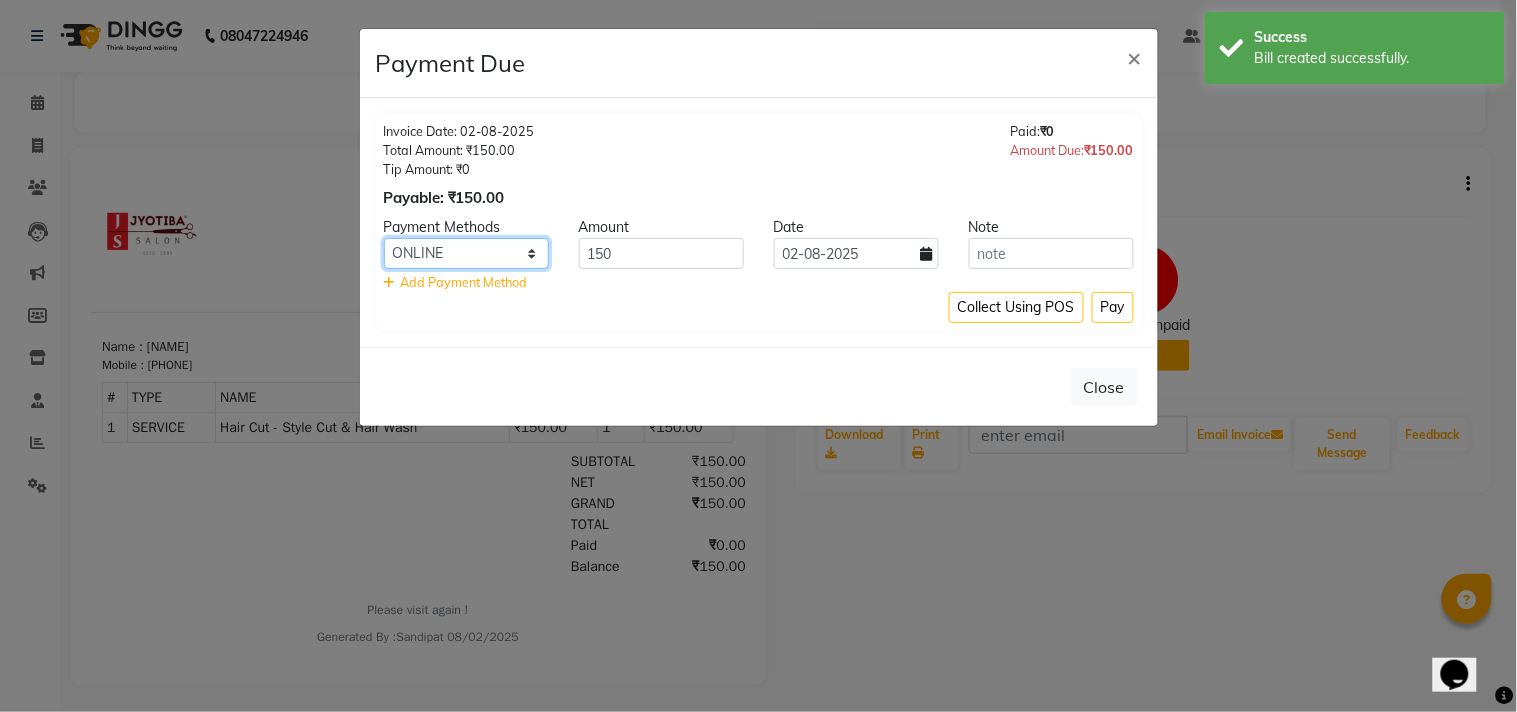 click on "CASH ONLINE CARD" 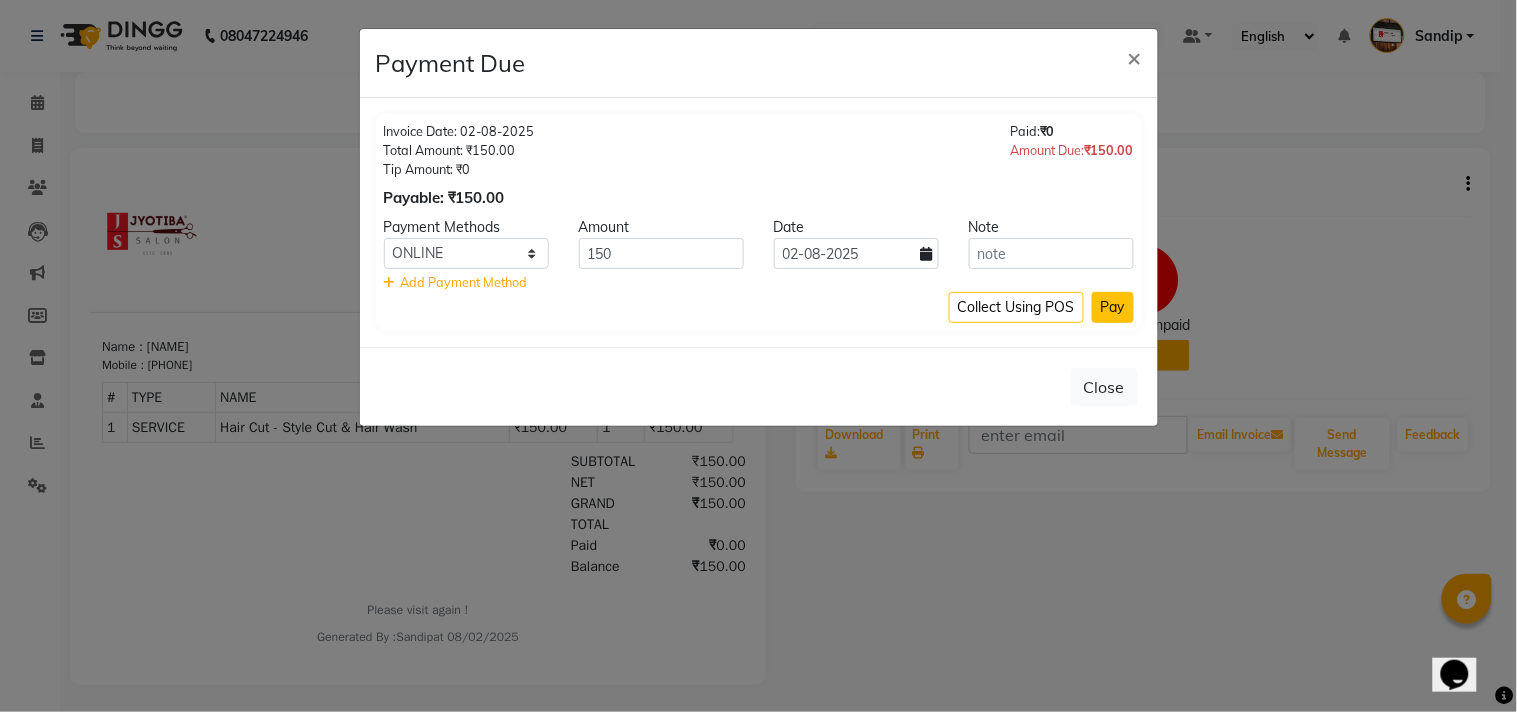 click on "Pay" 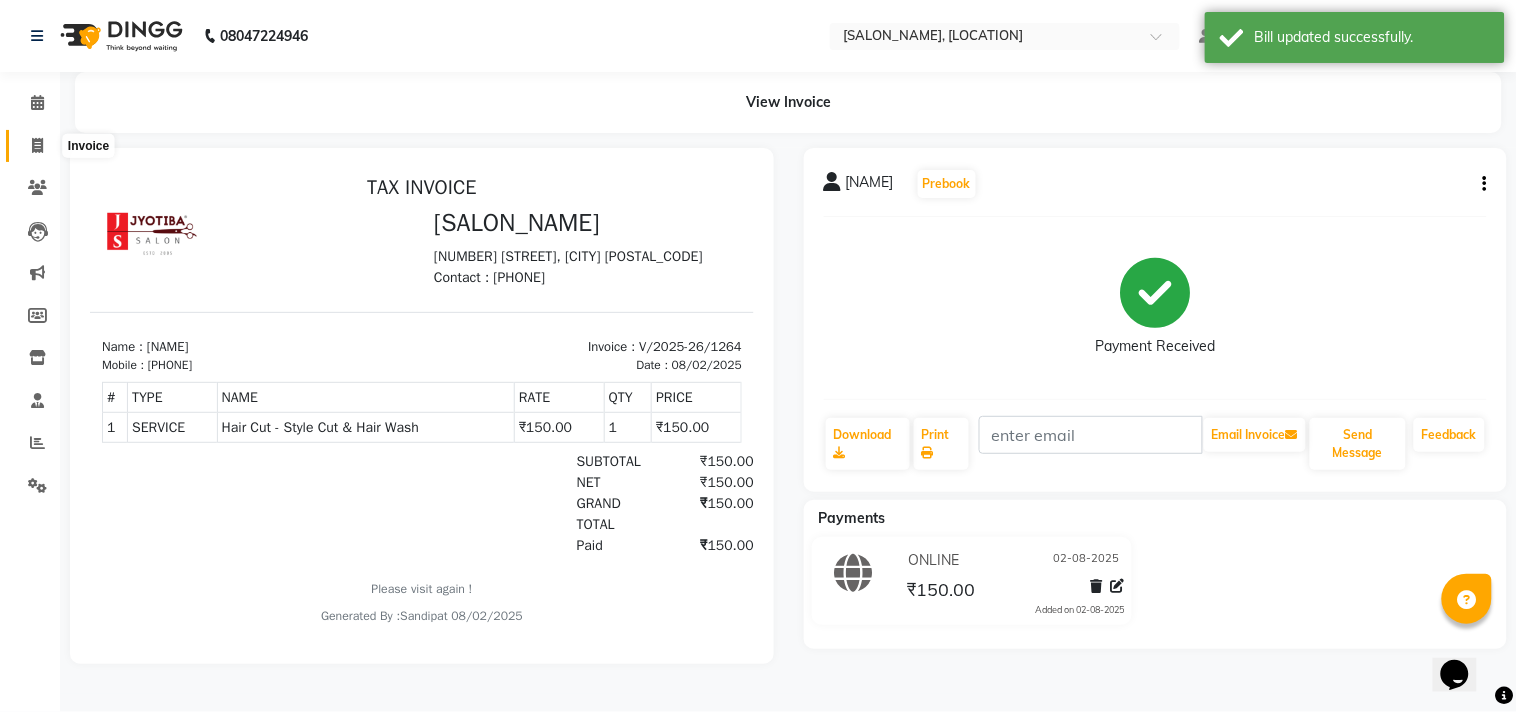 click 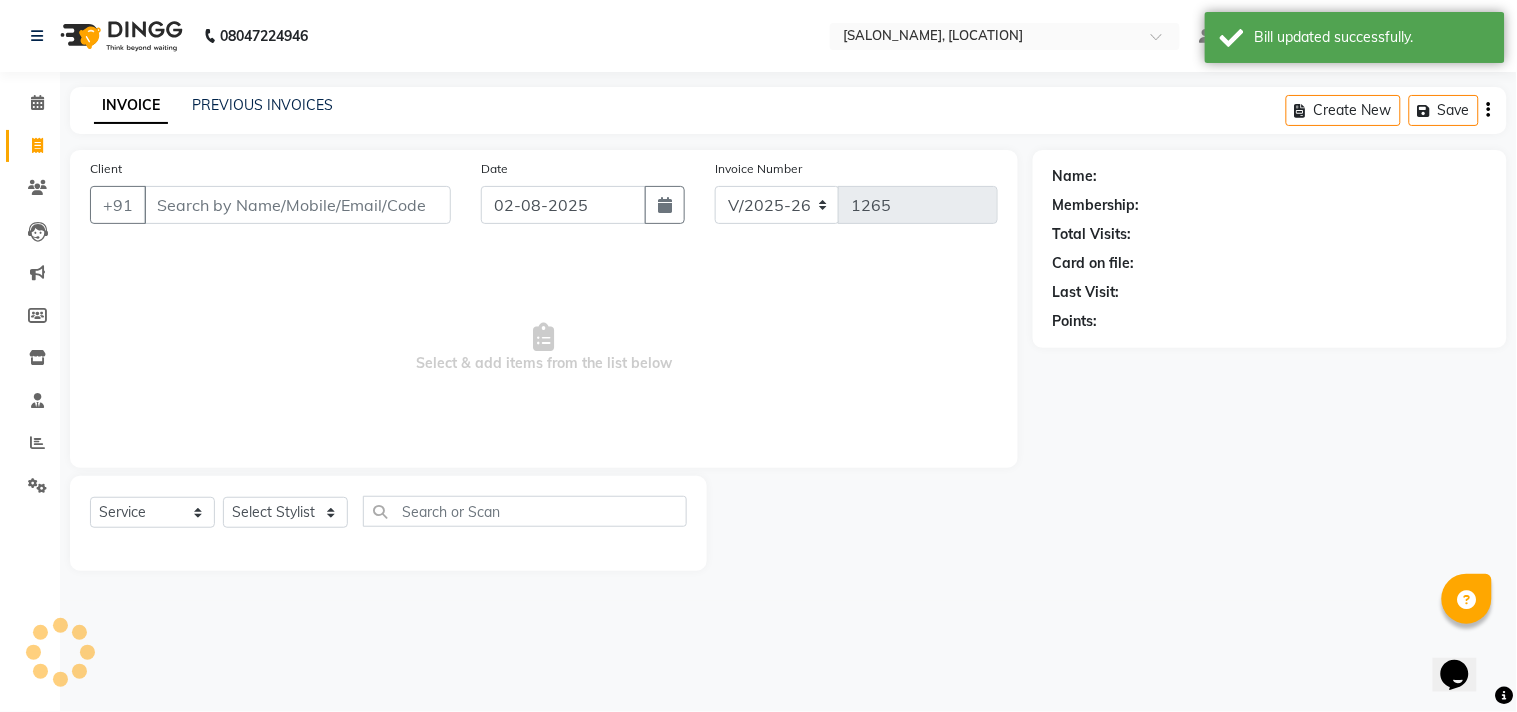 select on "membership" 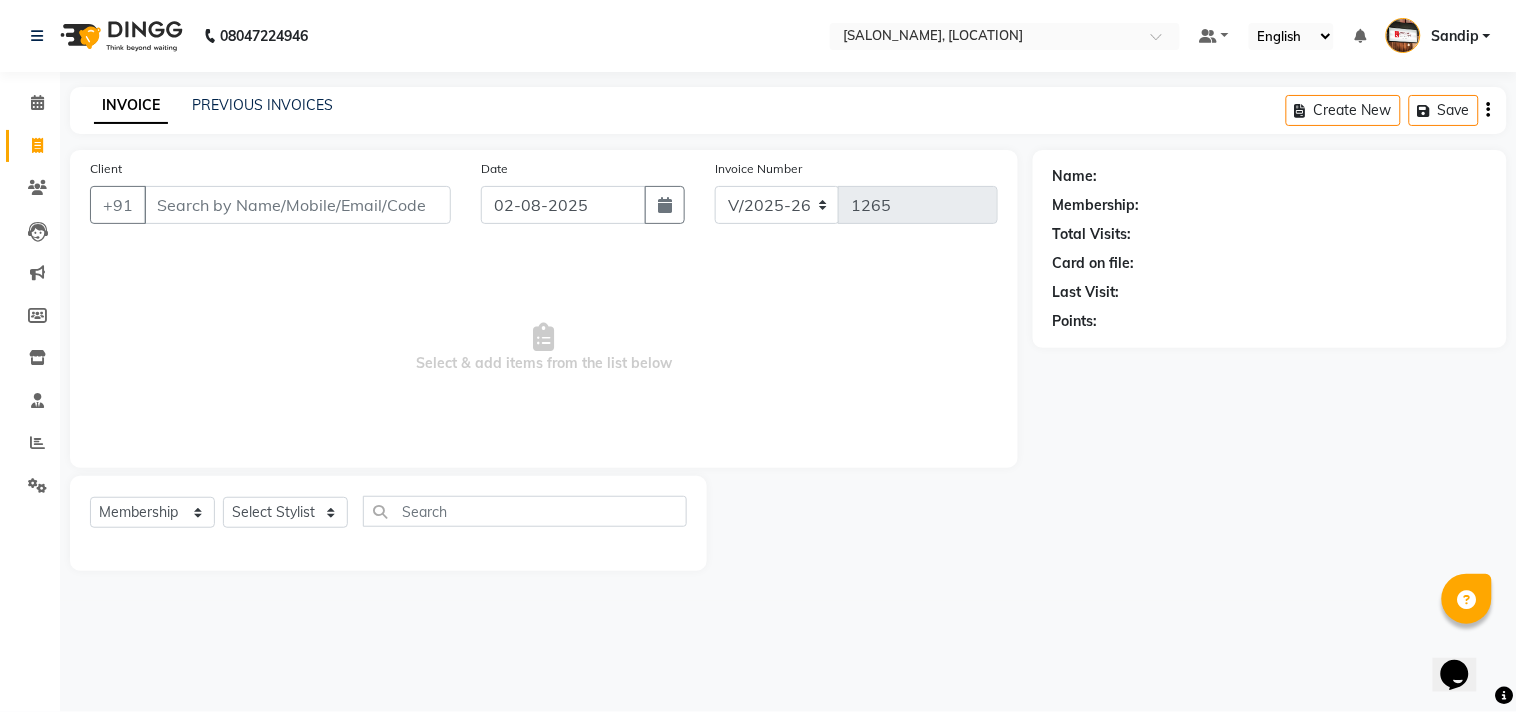 click on "Select & add items from the list below" at bounding box center [544, 348] 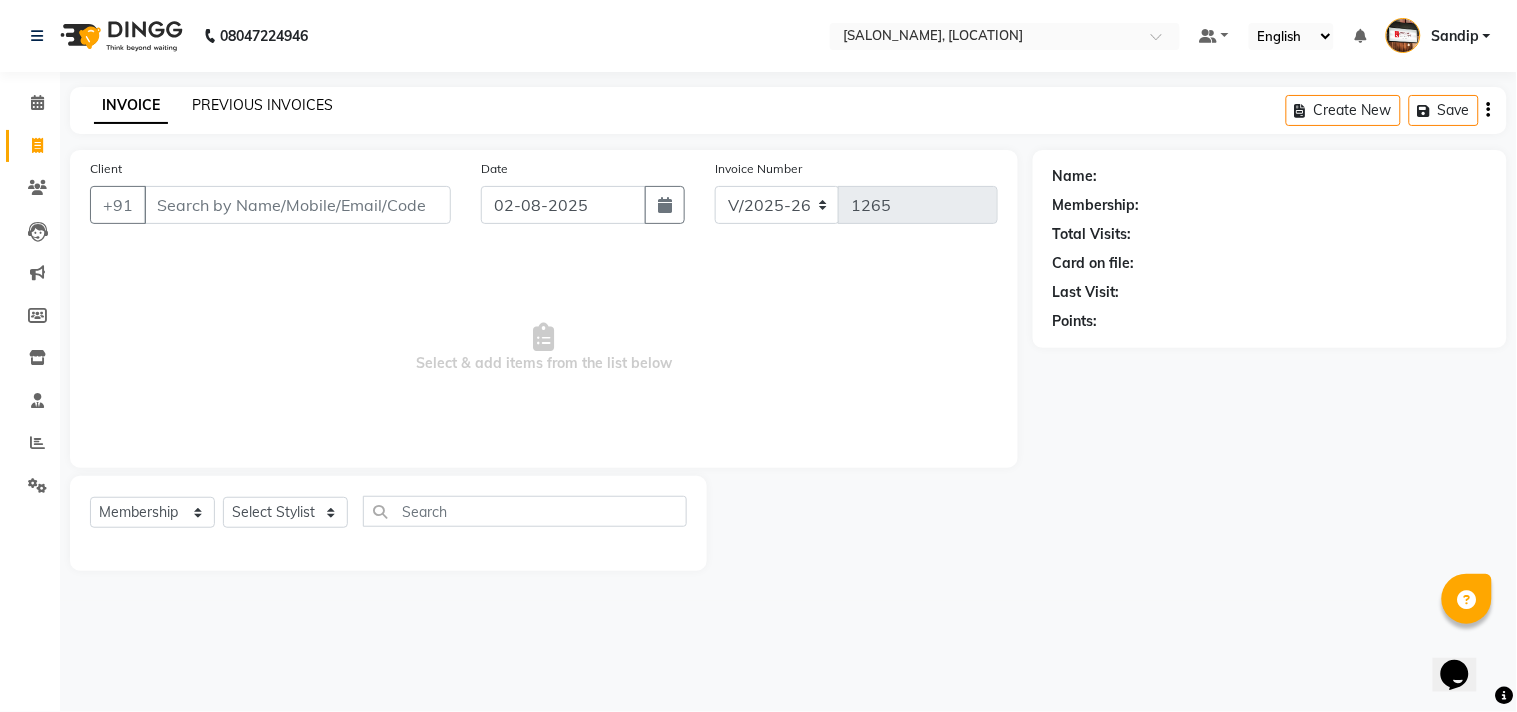 click on "PREVIOUS INVOICES" 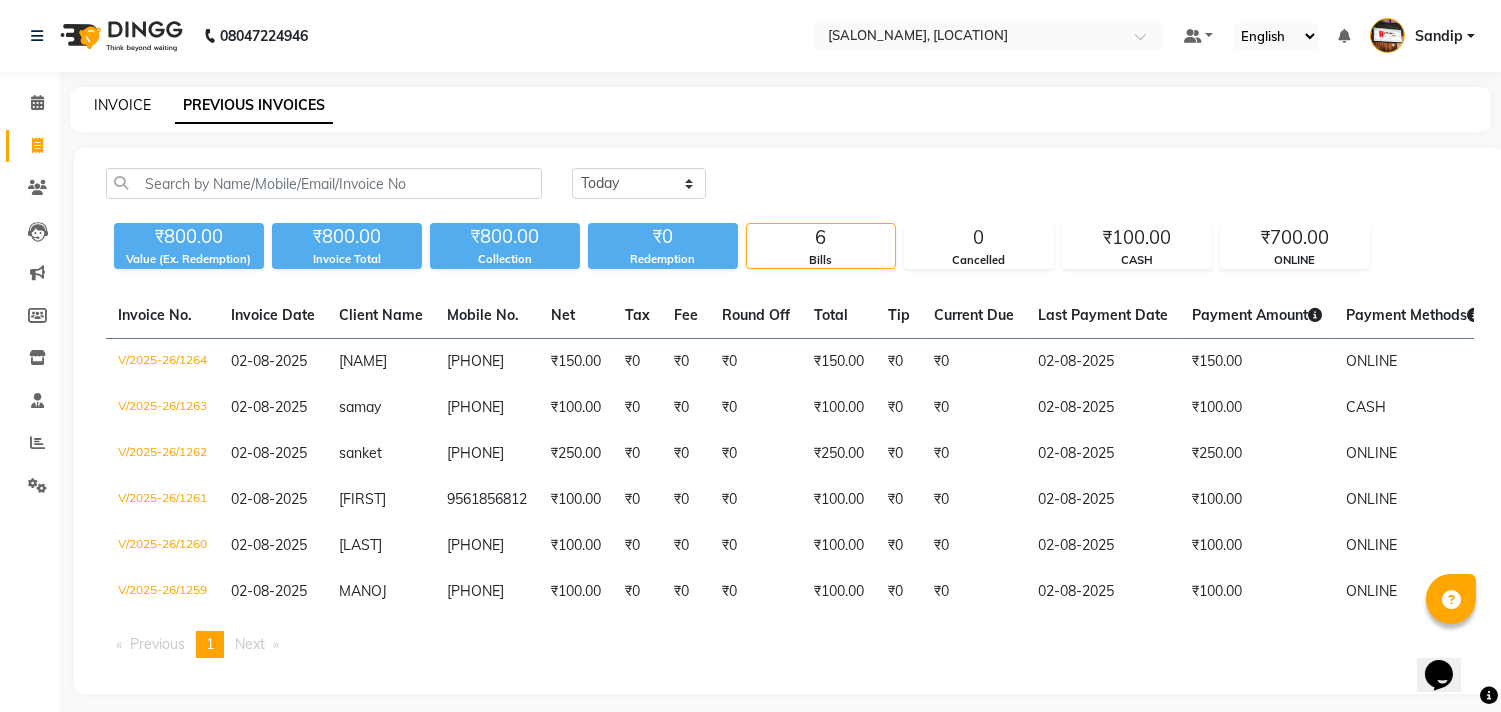 click on "INVOICE" 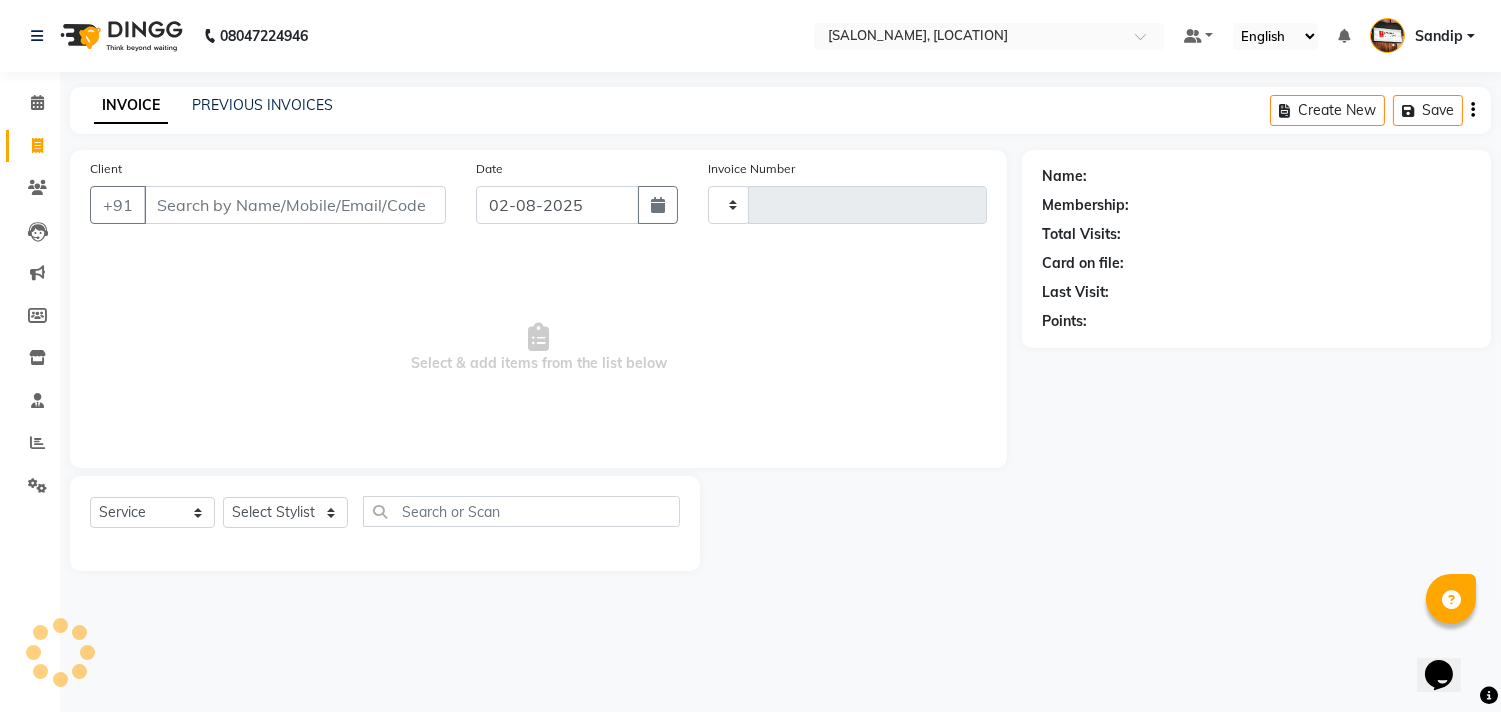 type on "1265" 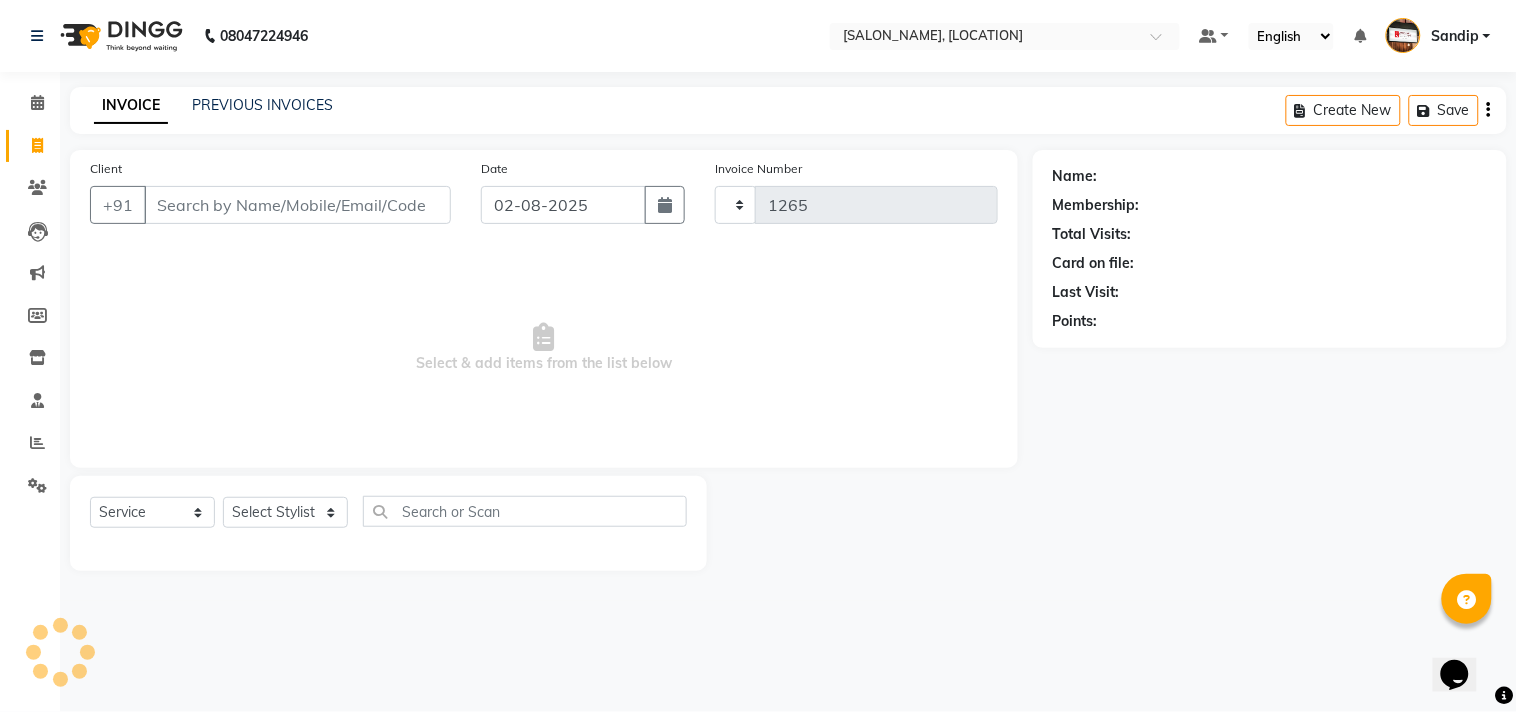 select on "556" 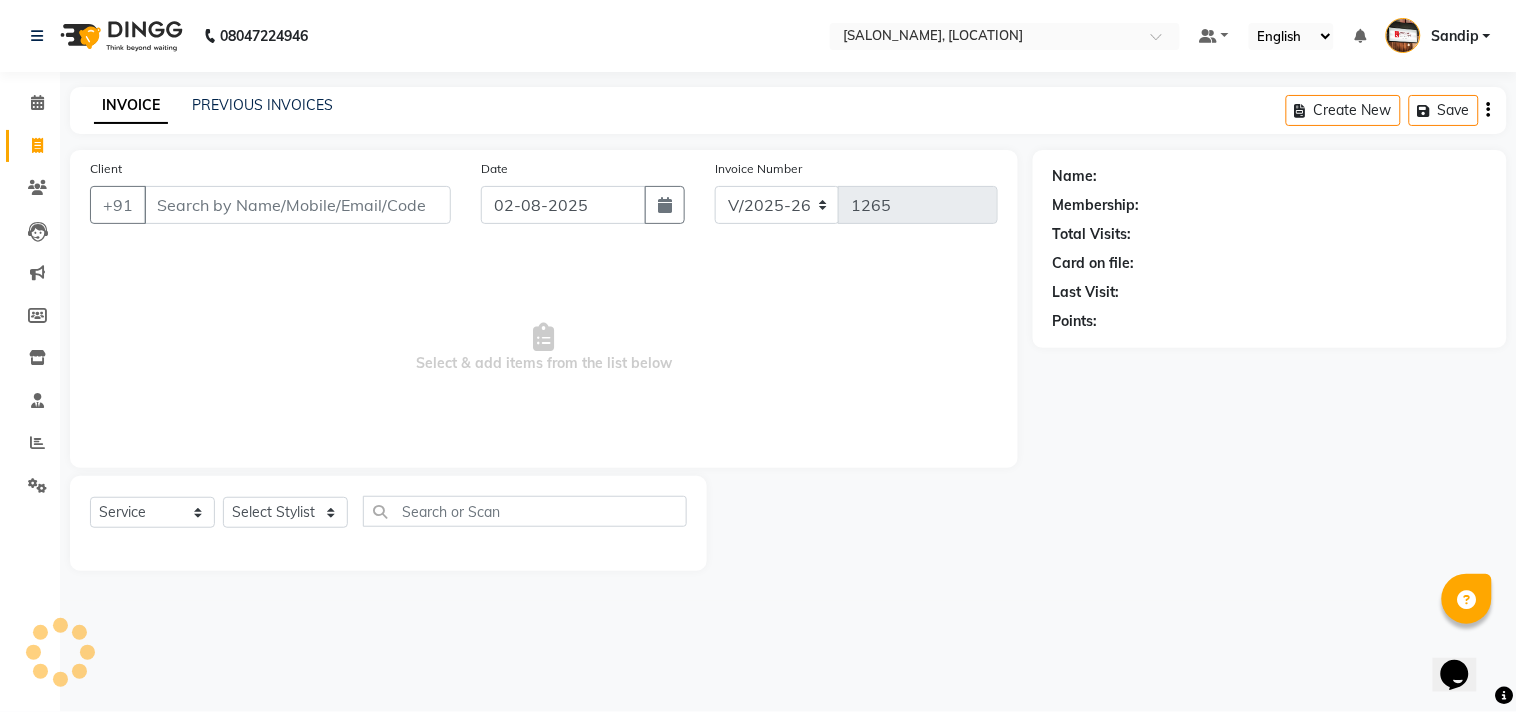 select on "membership" 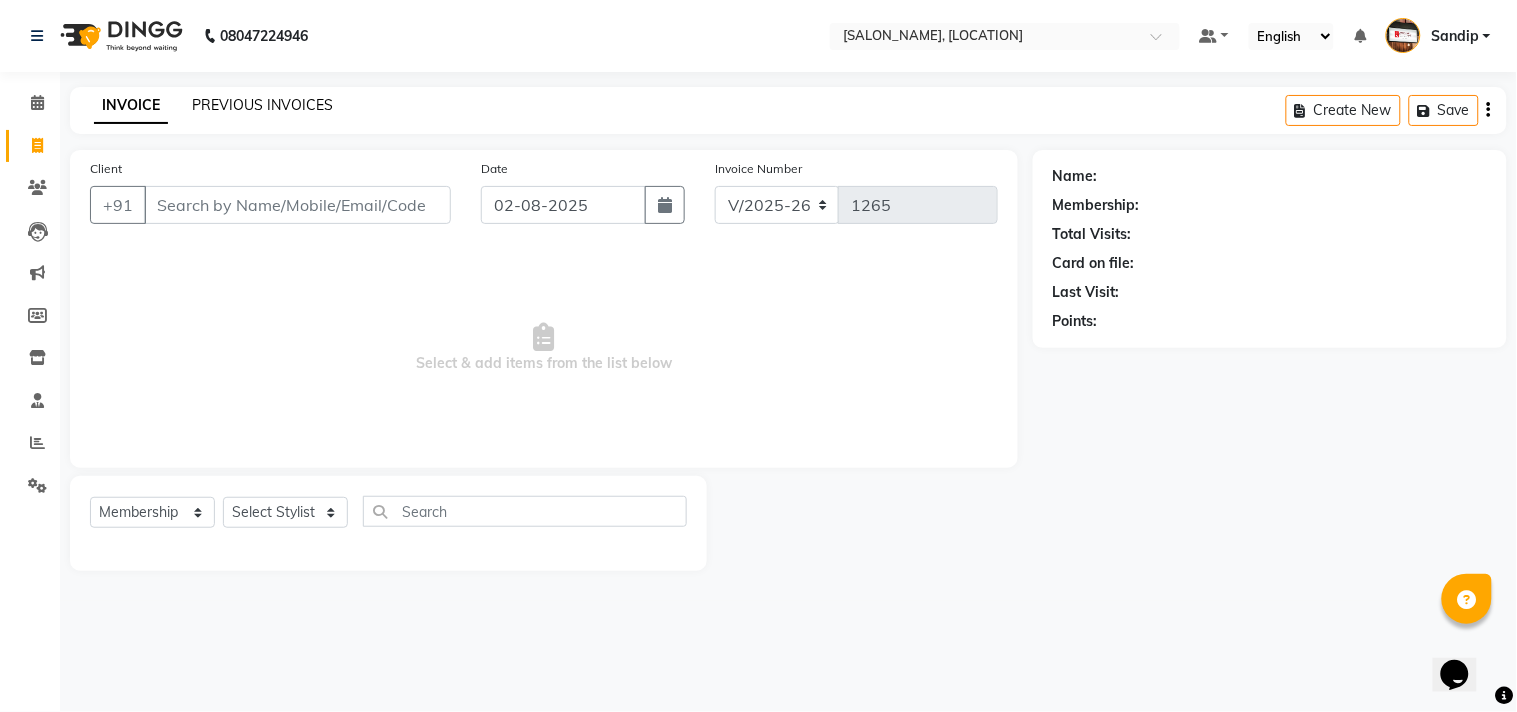 click on "PREVIOUS INVOICES" 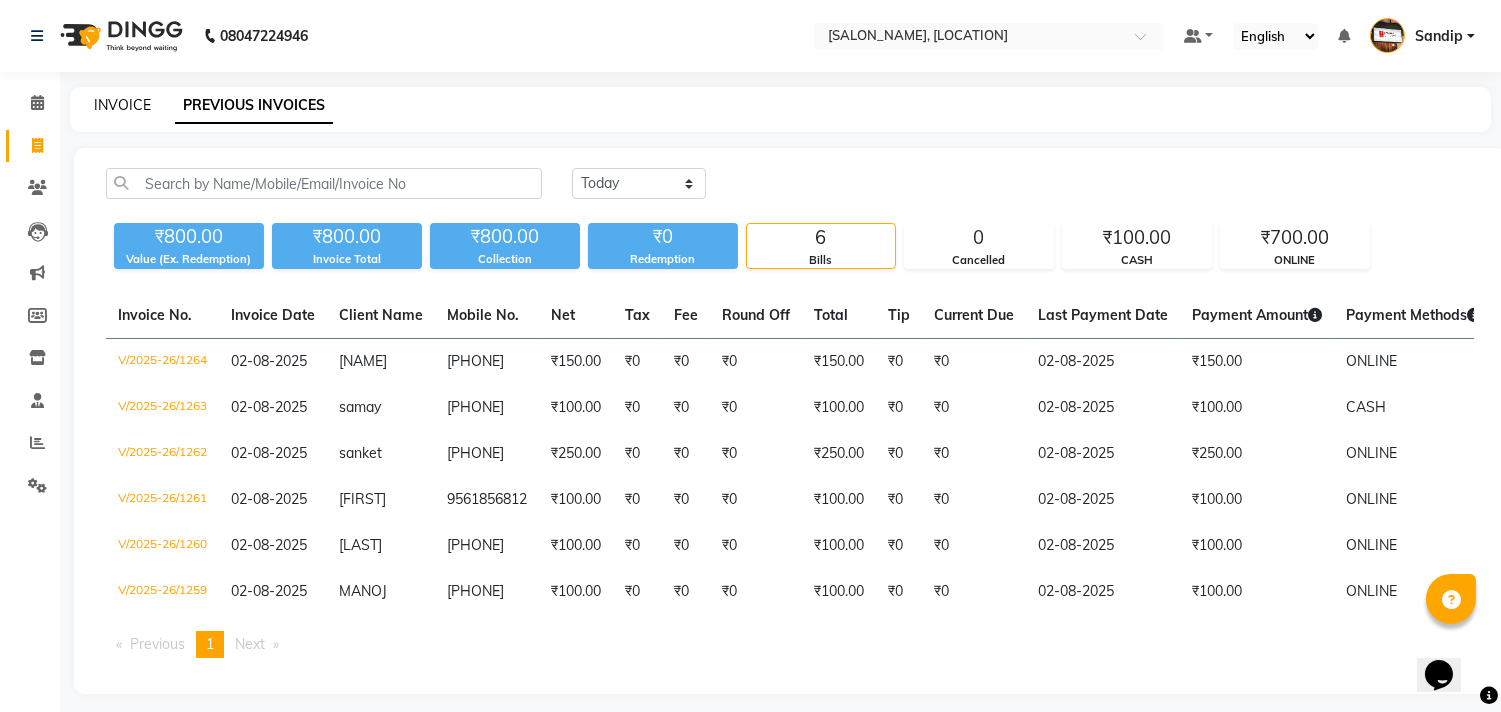 click on "INVOICE" 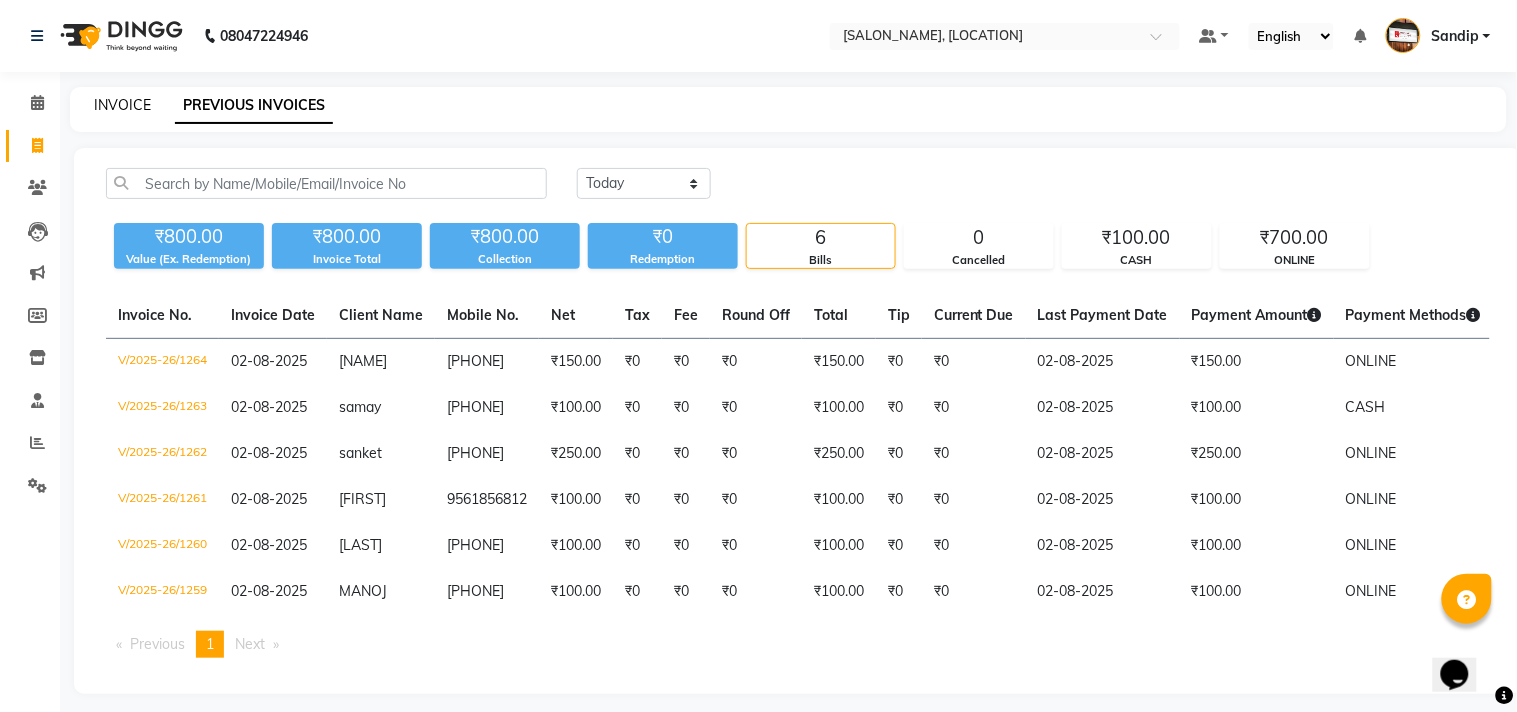 select on "556" 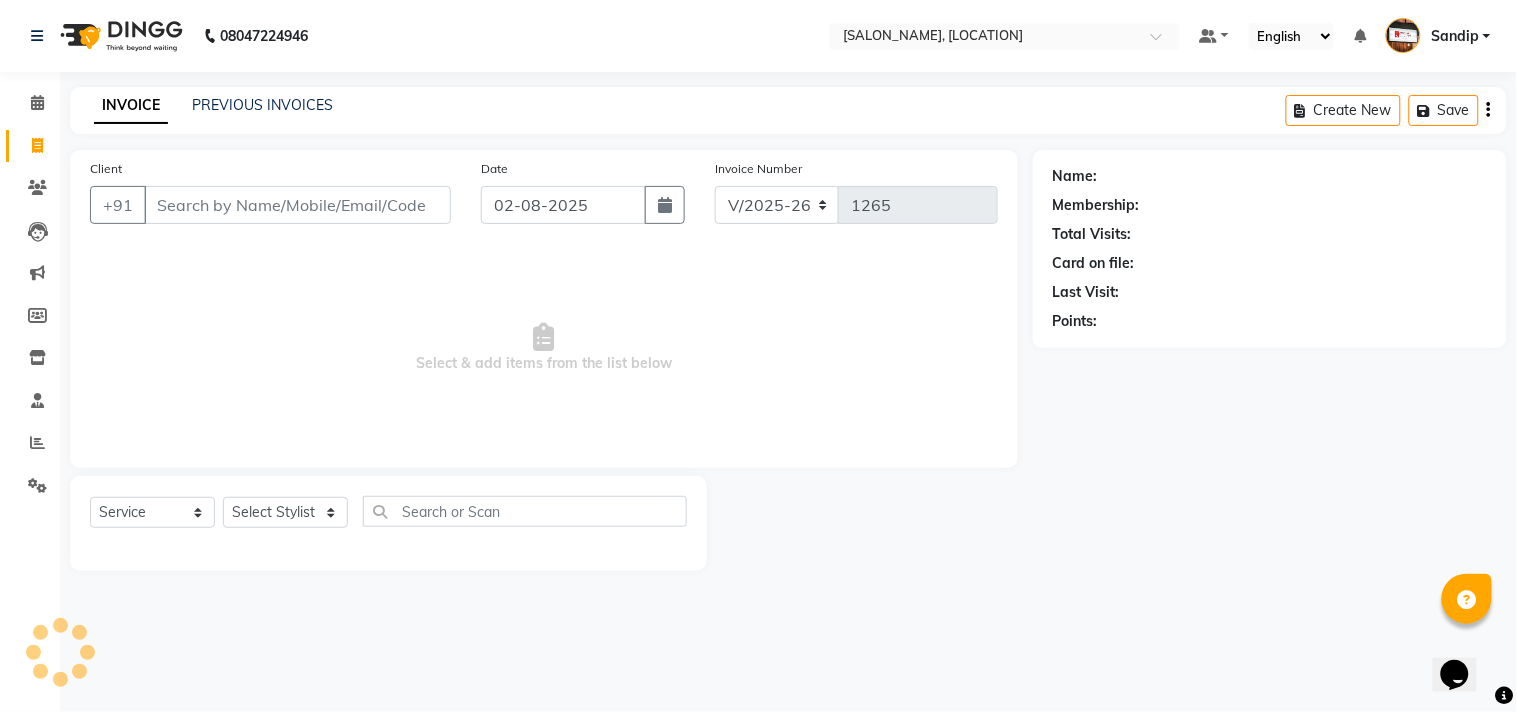 select on "membership" 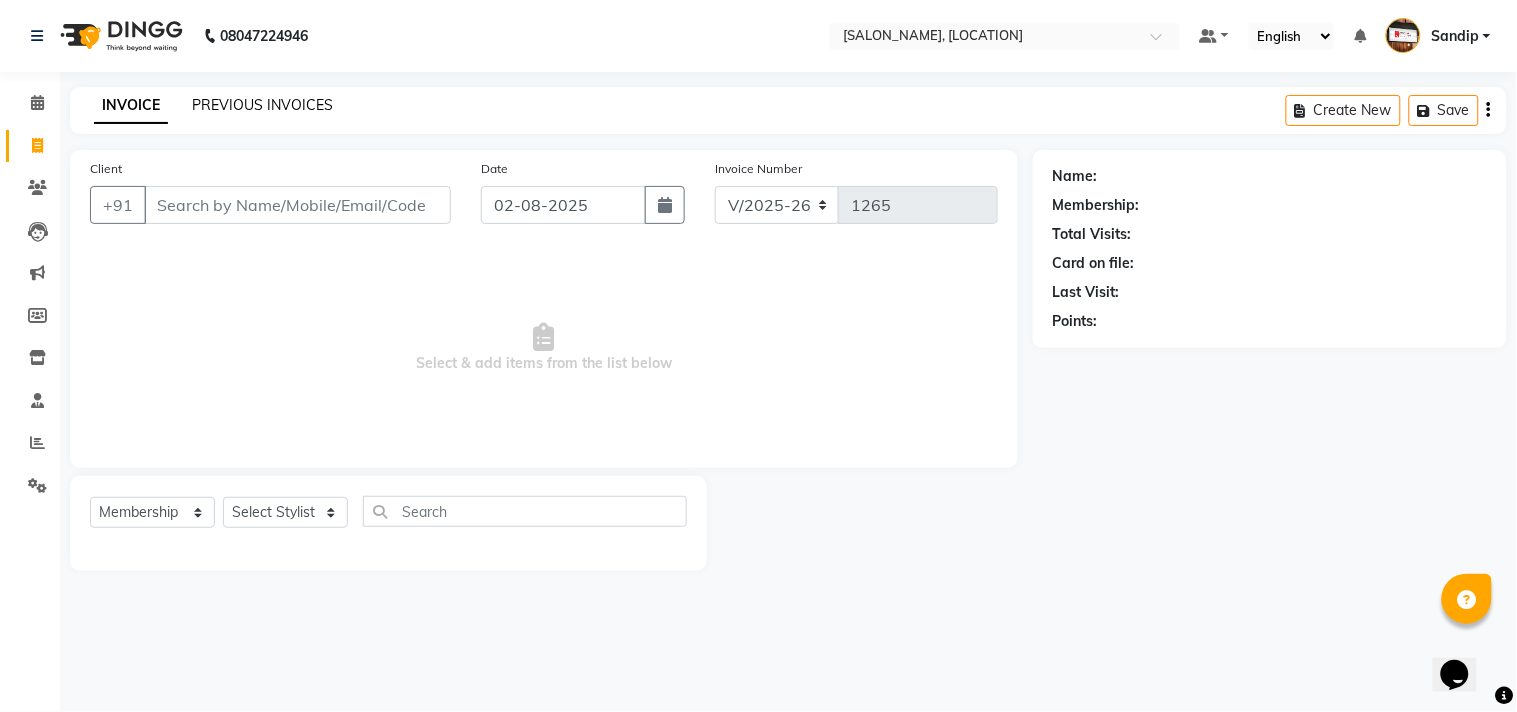 click on "PREVIOUS INVOICES" 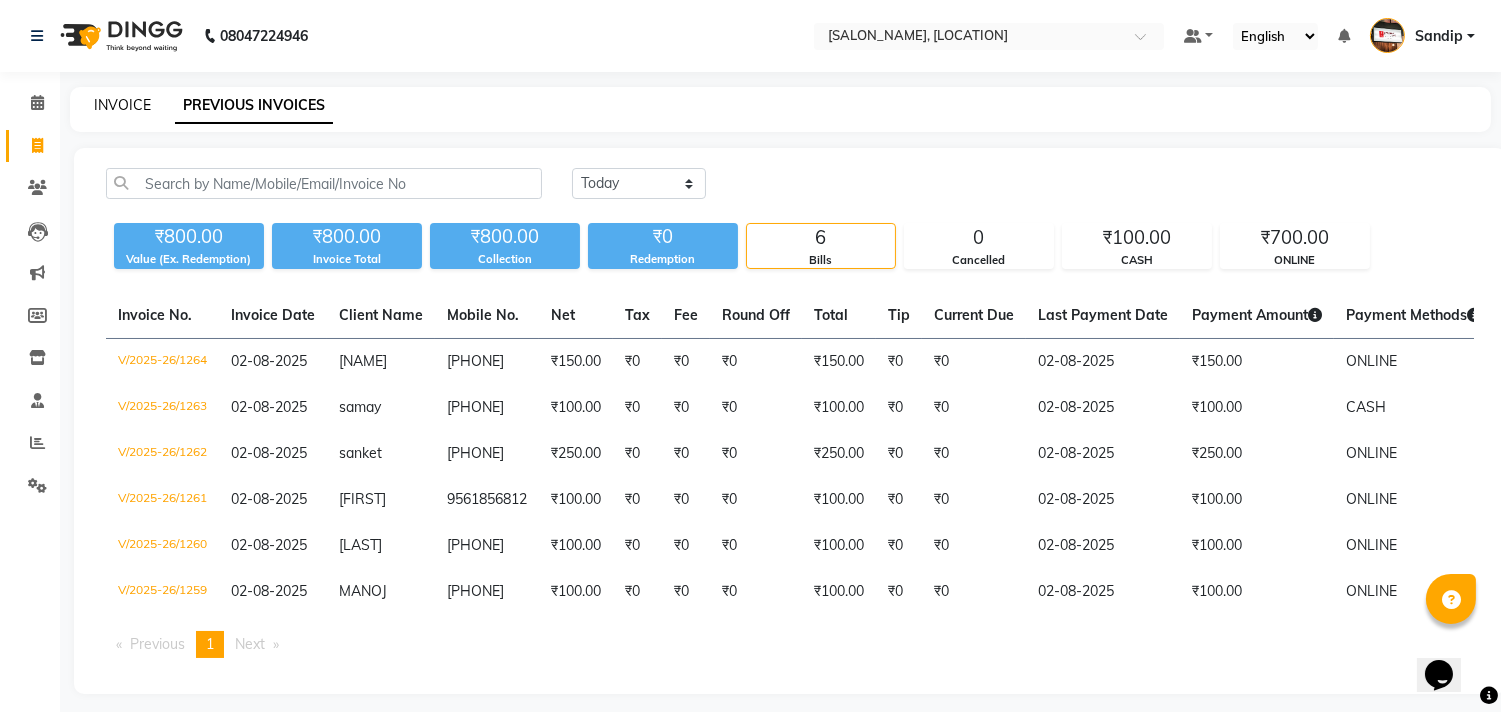 click on "INVOICE" 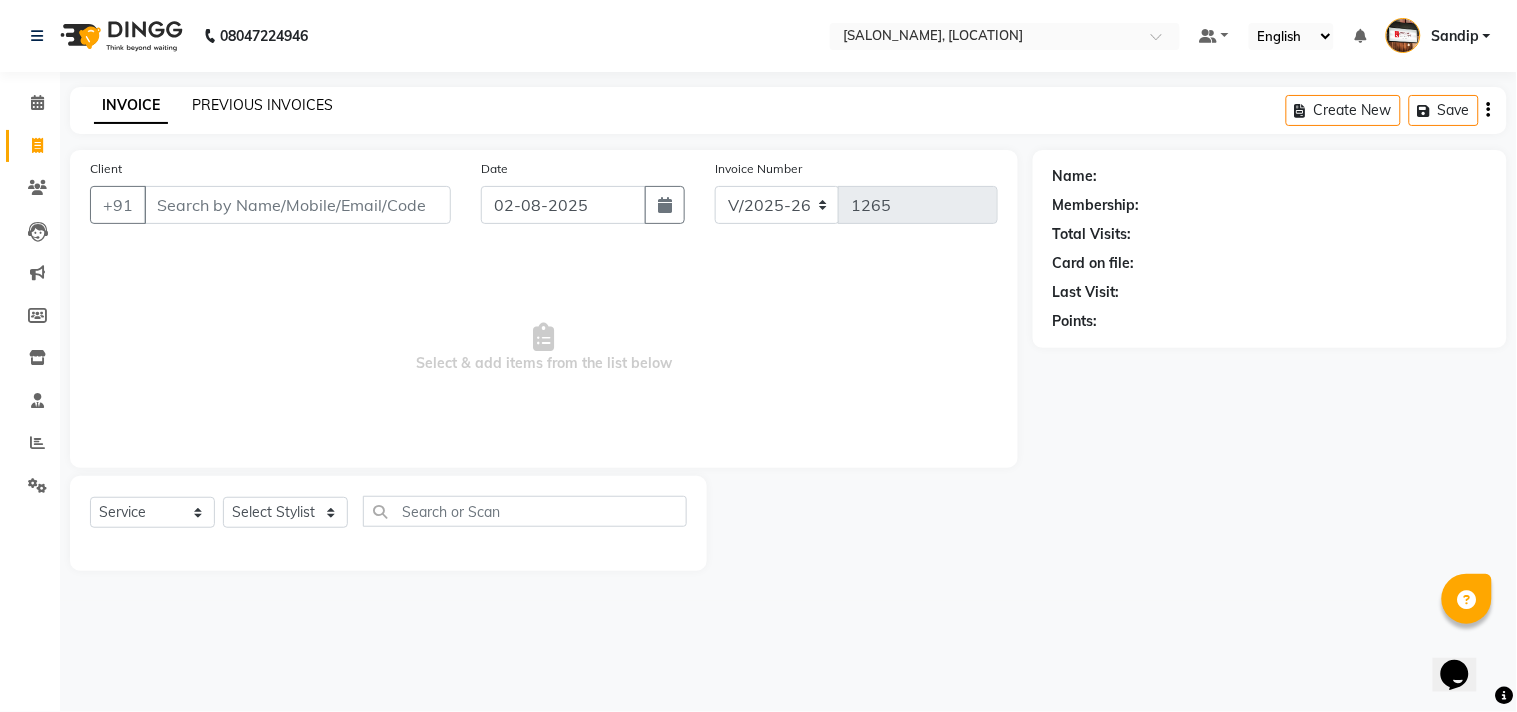 select on "membership" 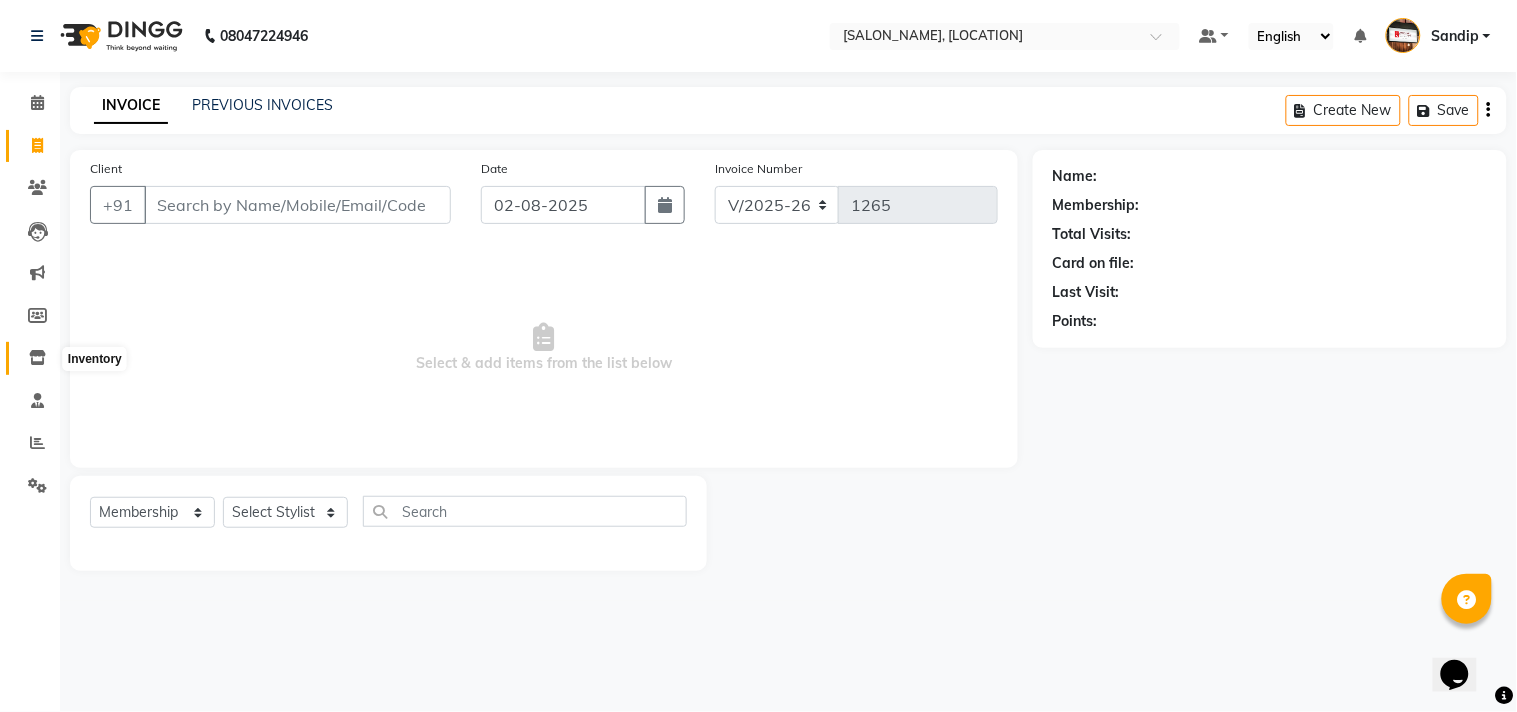click 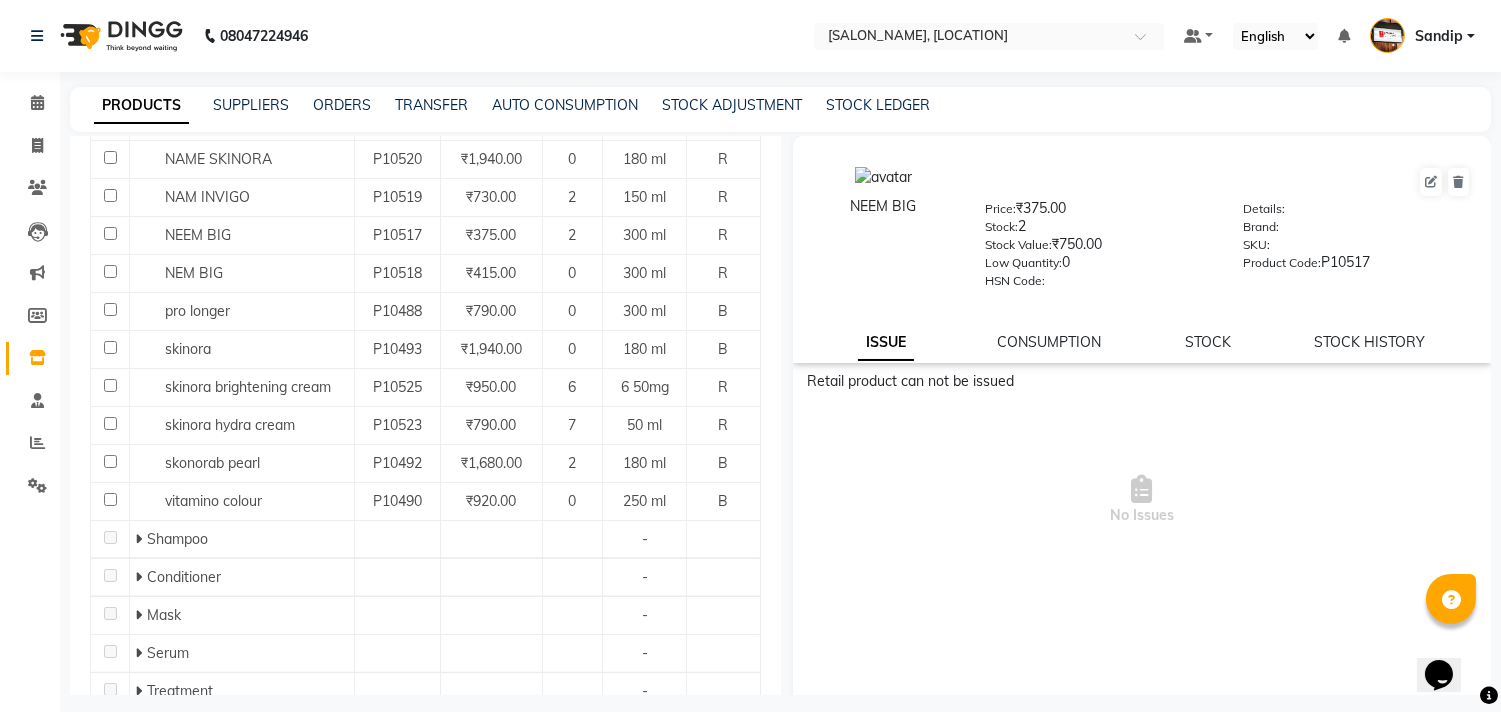 scroll, scrollTop: 466, scrollLeft: 0, axis: vertical 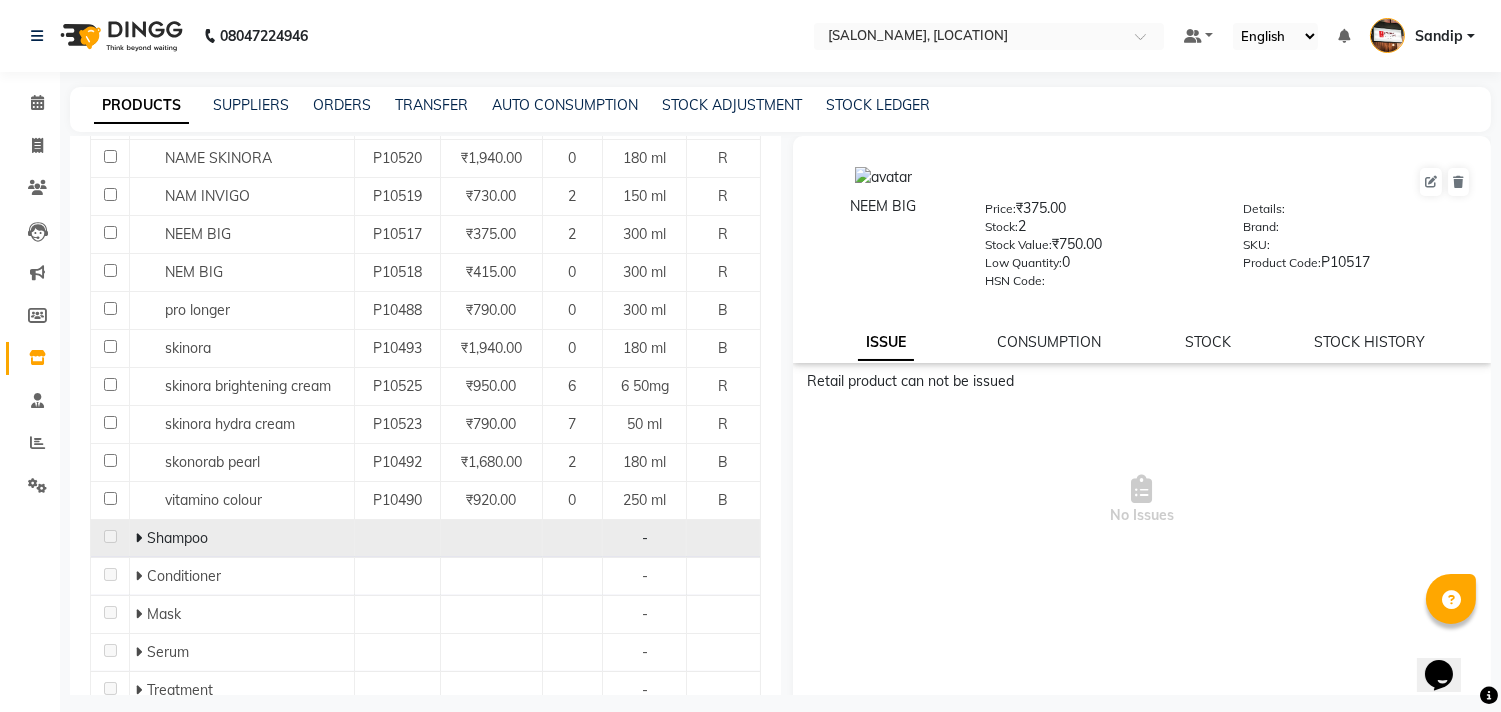 click on "Shampoo" 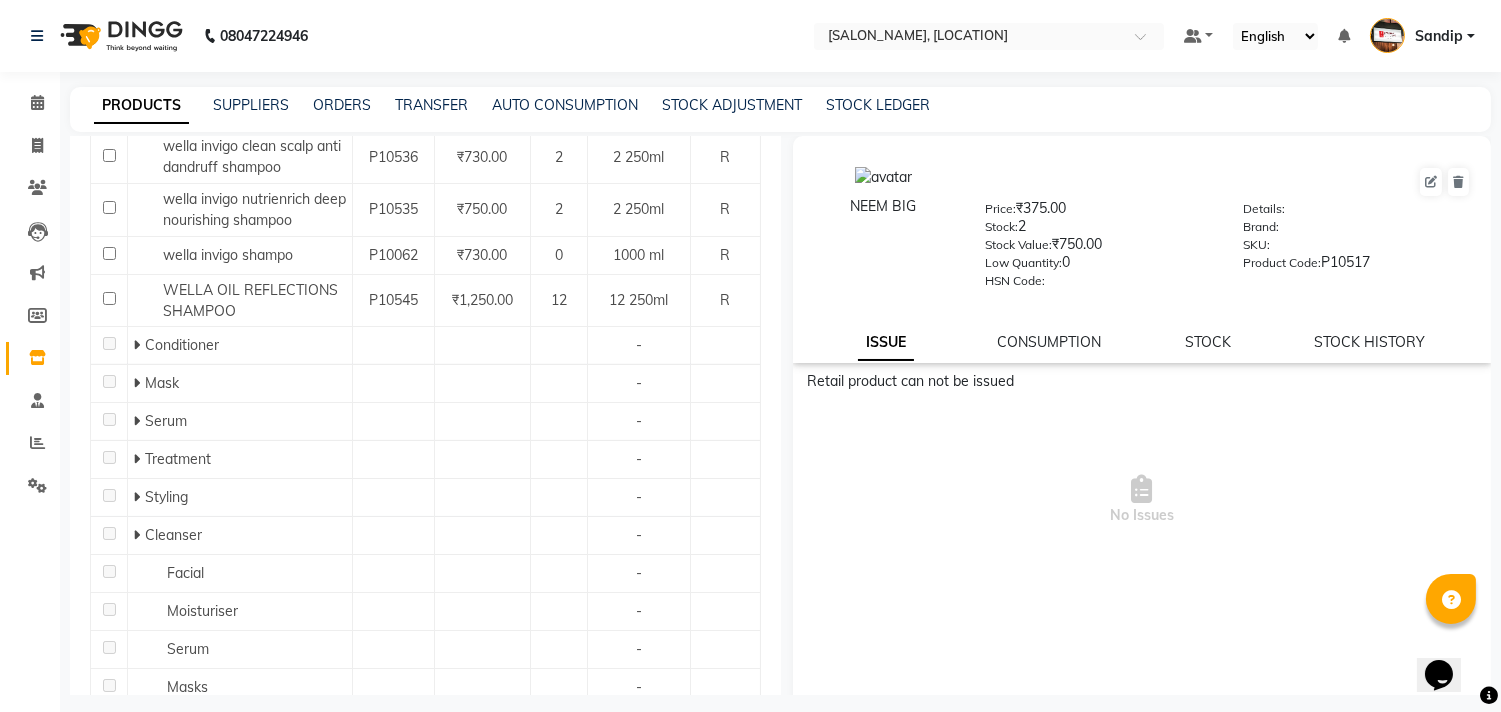 scroll, scrollTop: 1214, scrollLeft: 0, axis: vertical 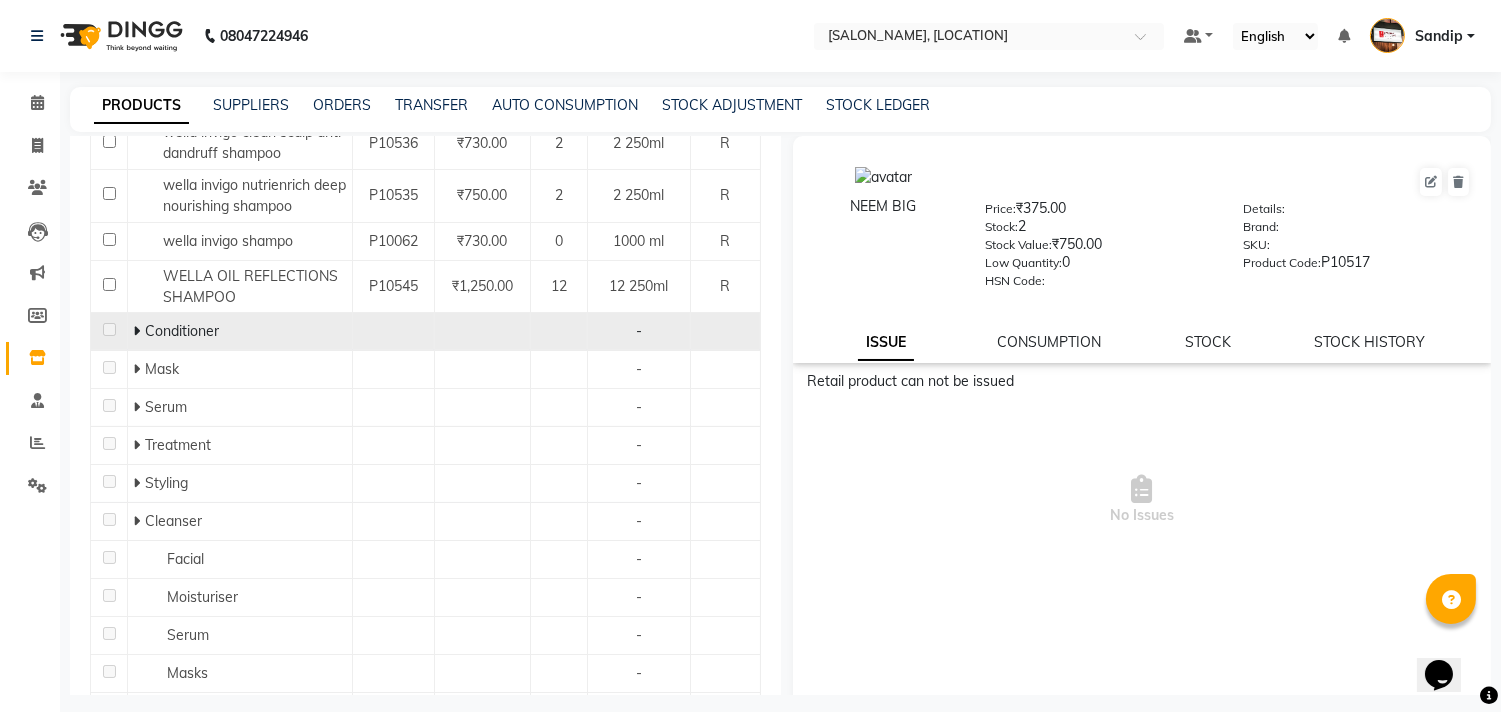 click 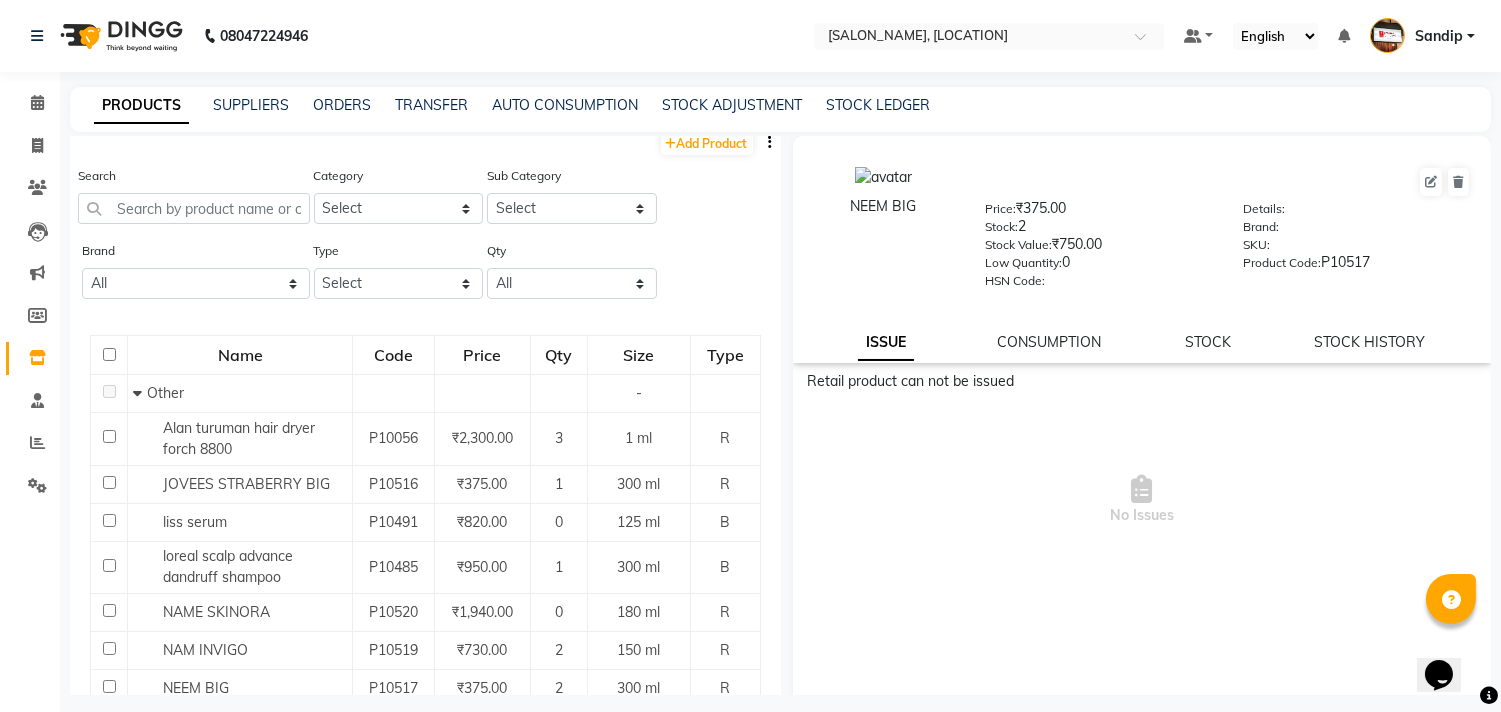 scroll, scrollTop: 0, scrollLeft: 0, axis: both 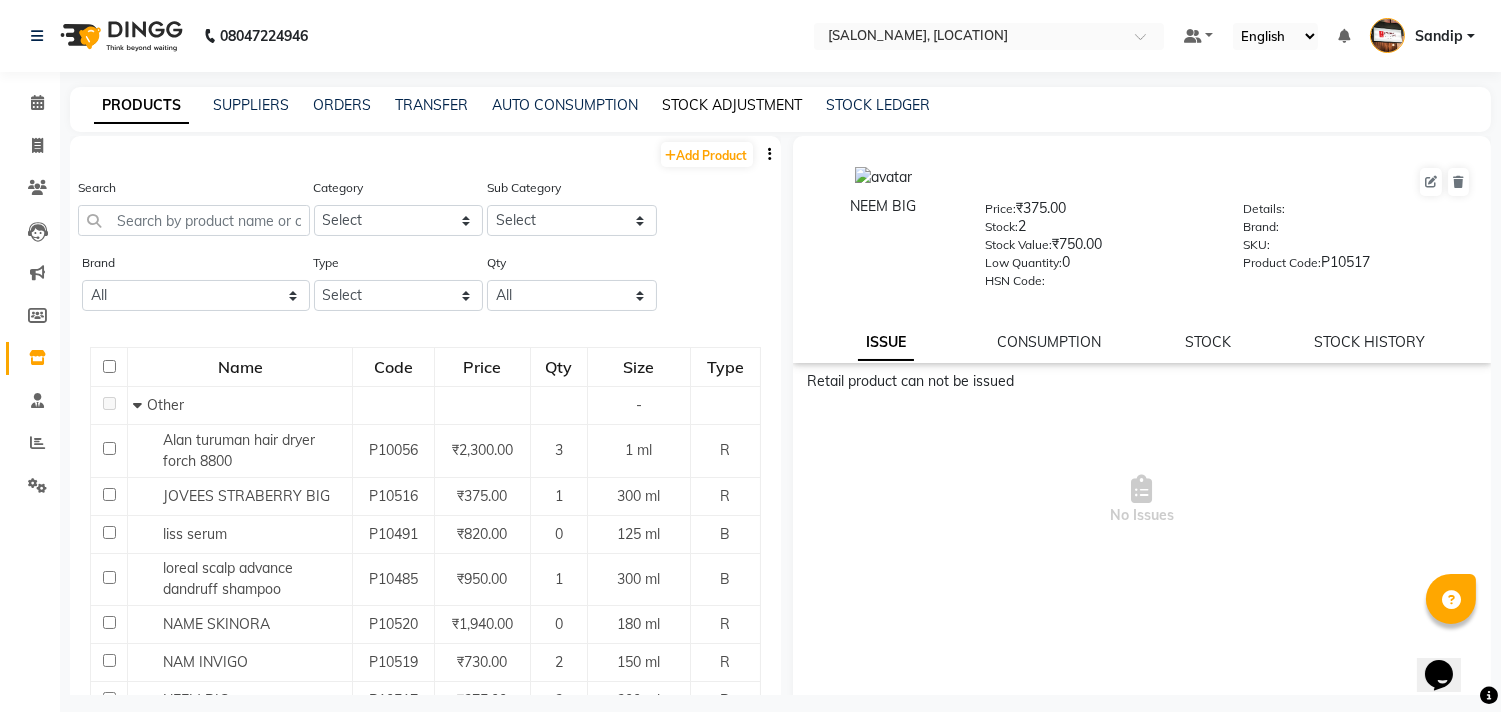 click on "STOCK ADJUSTMENT" 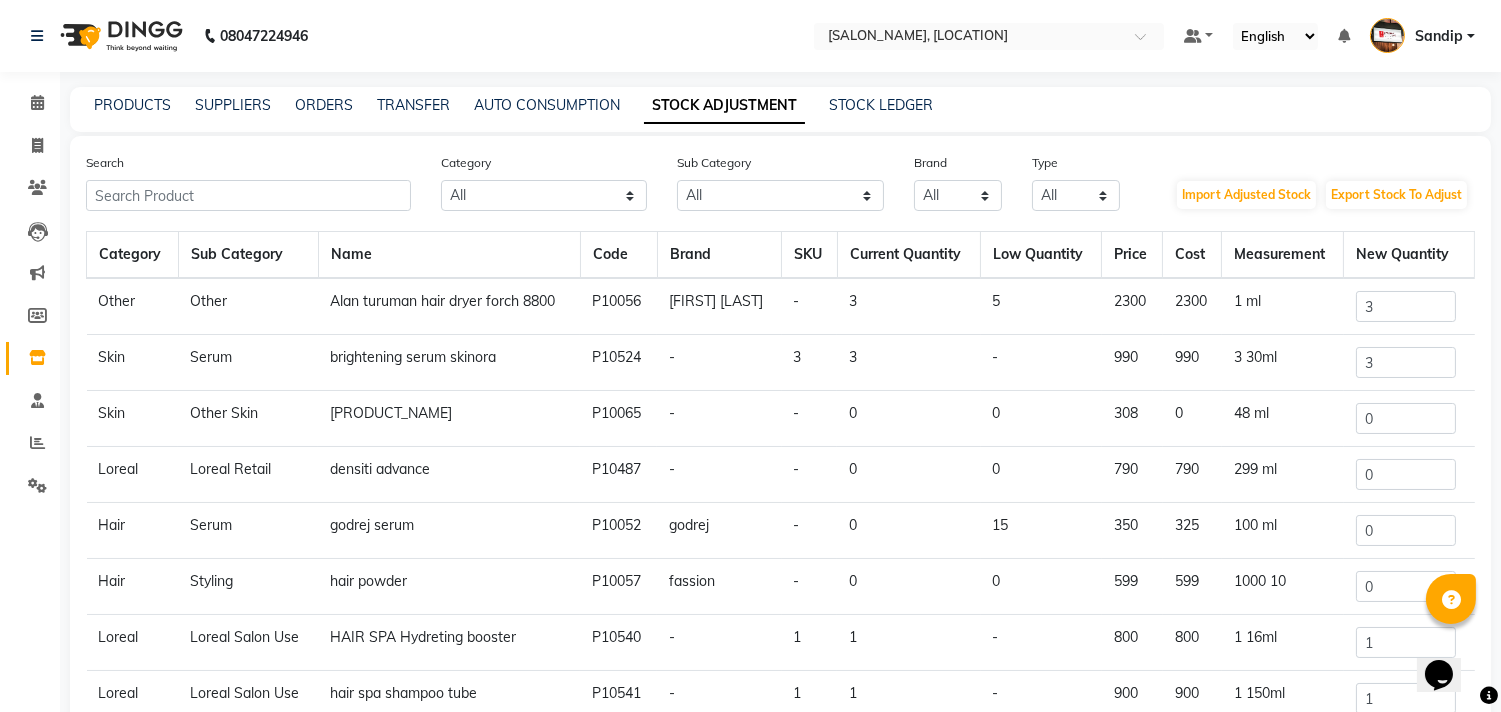 drag, startPoint x: 1512, startPoint y: 0, endPoint x: 650, endPoint y: 25, distance: 862.3624 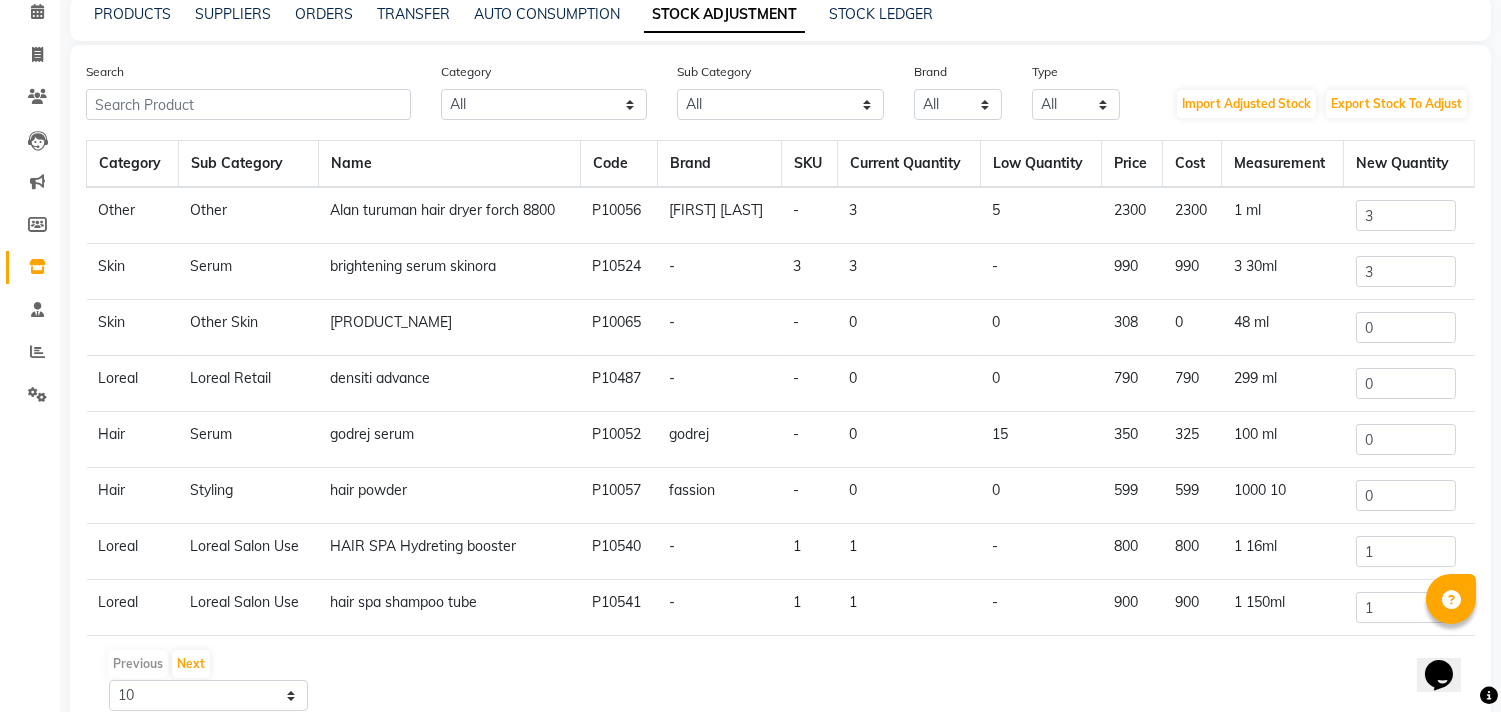 scroll, scrollTop: 0, scrollLeft: 0, axis: both 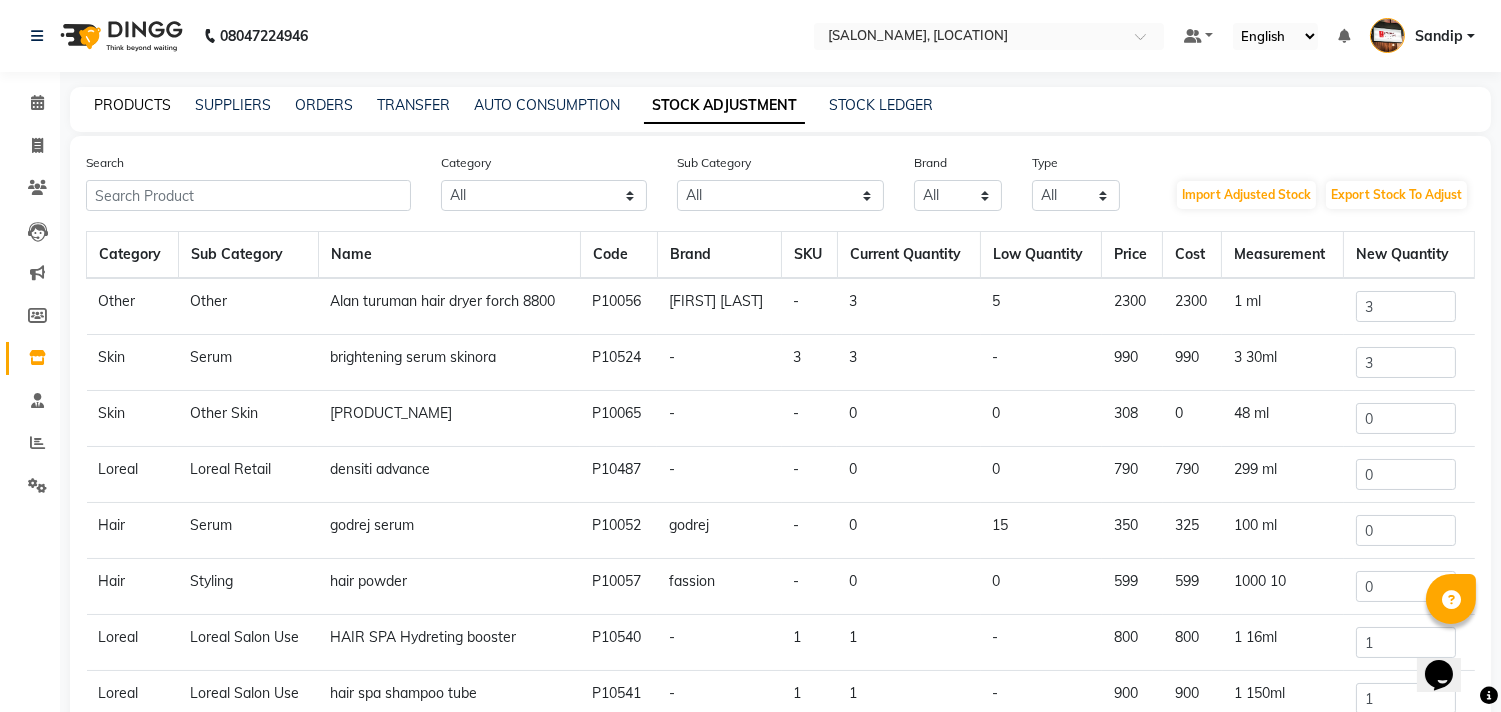 click on "PRODUCTS" 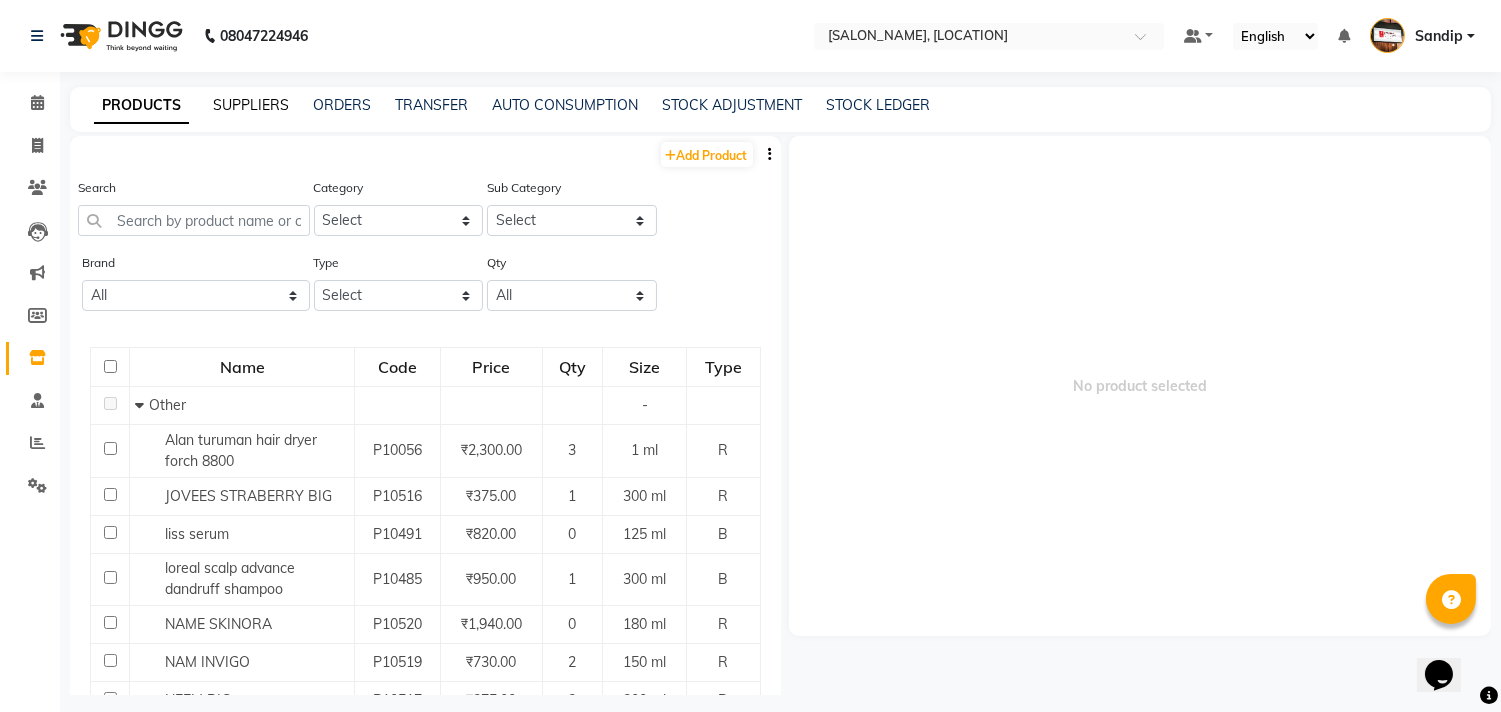 click on "SUPPLIERS" 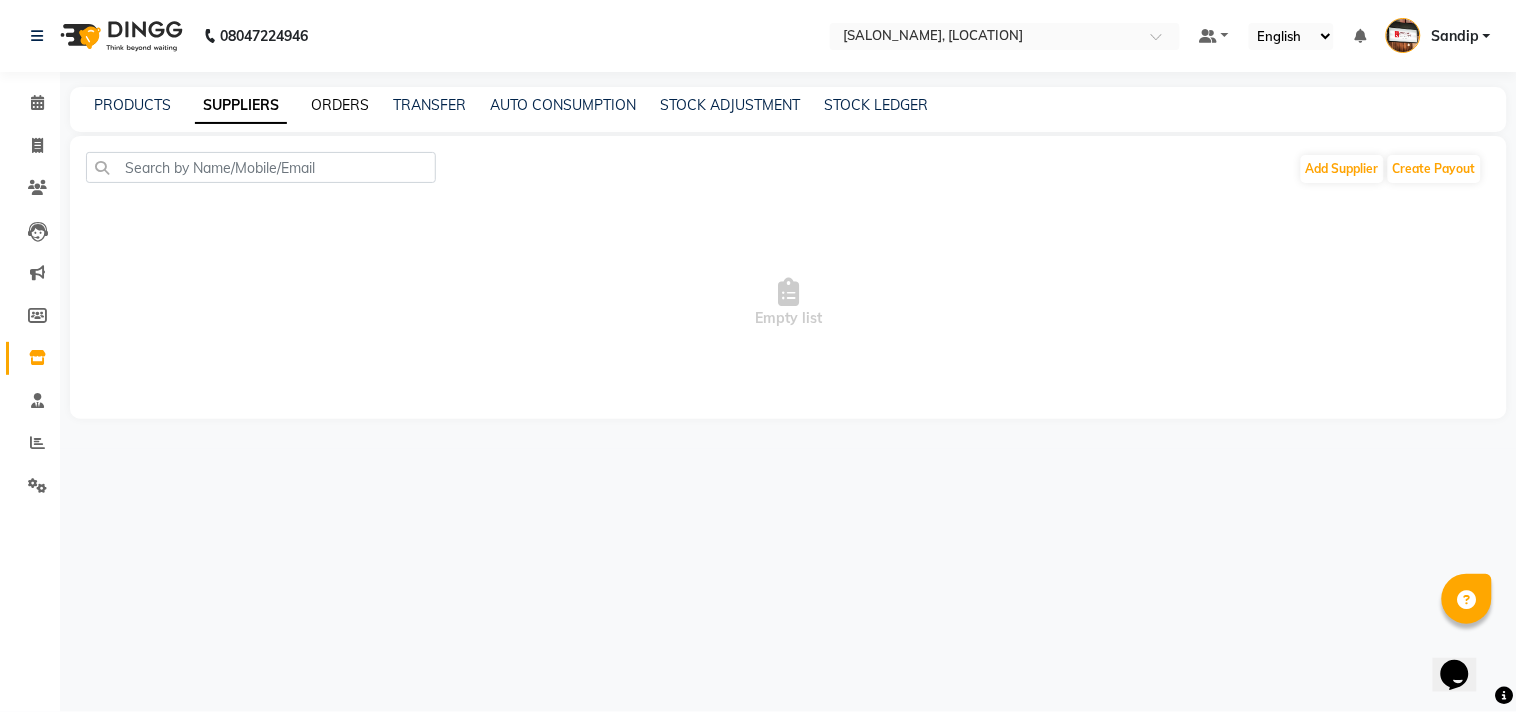 click on "ORDERS" 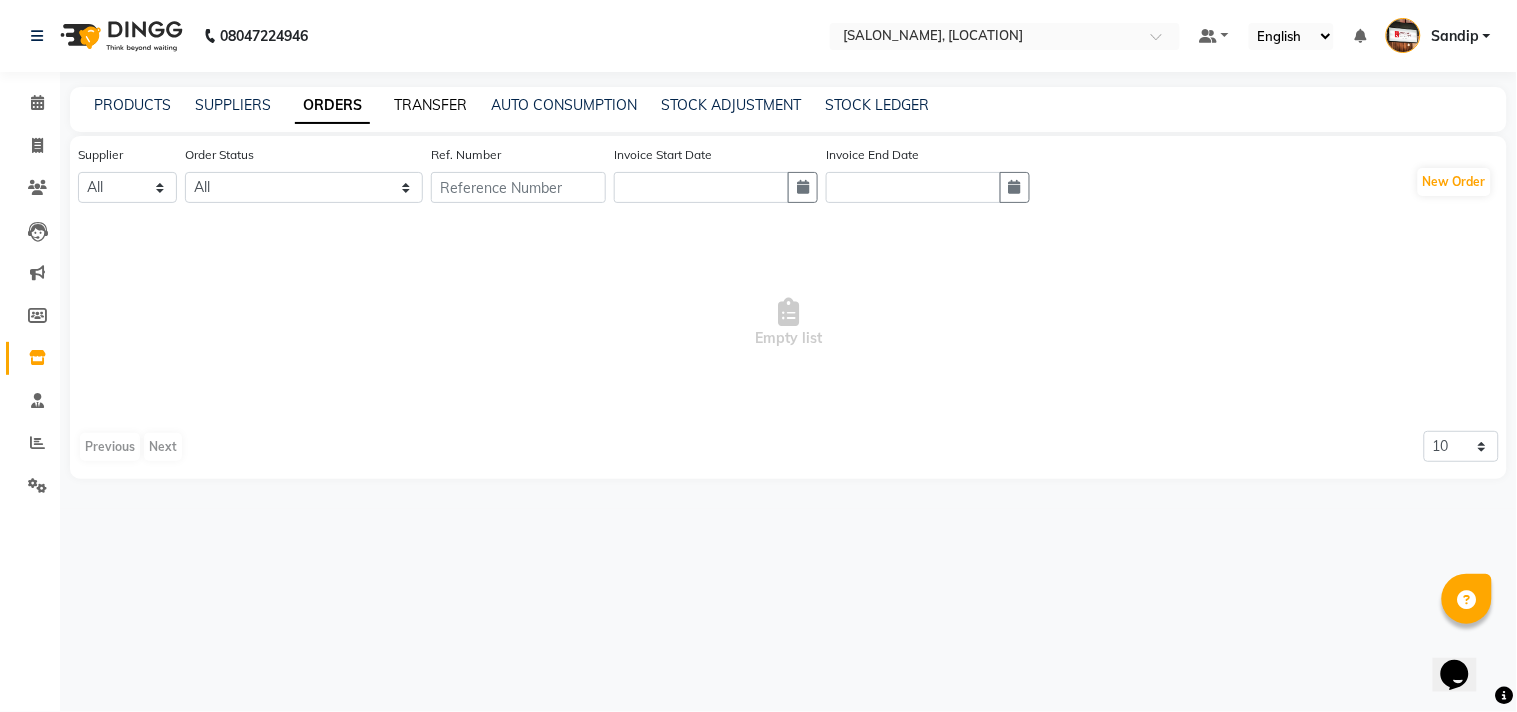 click on "TRANSFER" 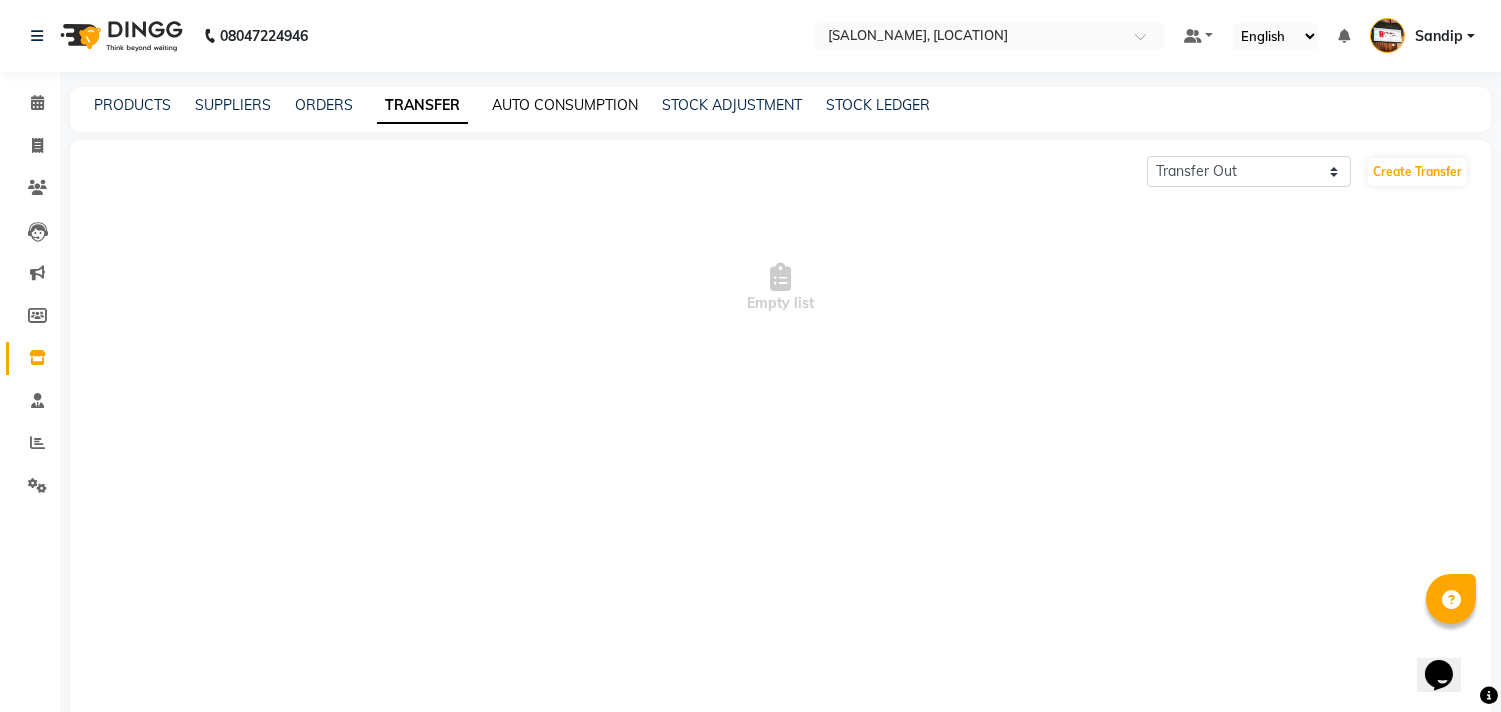 click on "AUTO CONSUMPTION" 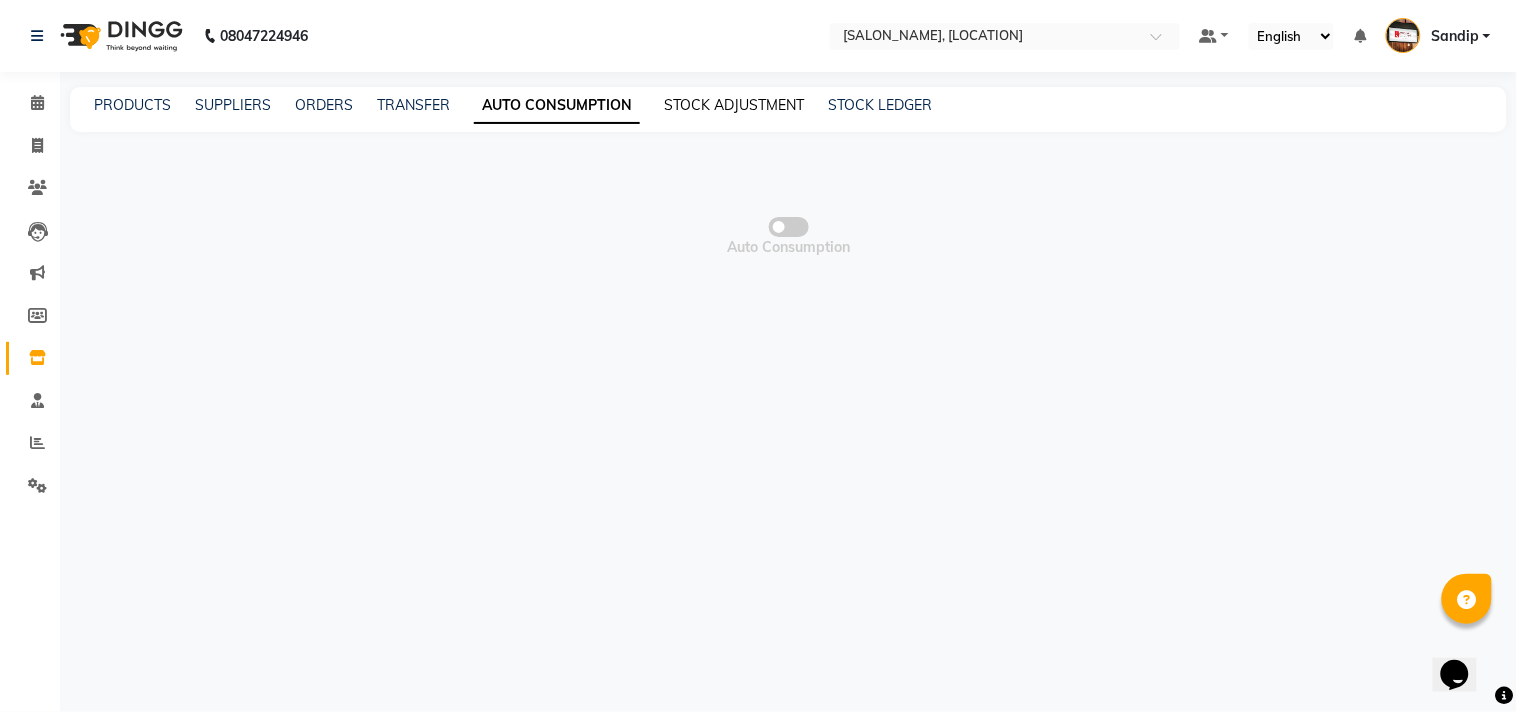 click on "STOCK ADJUSTMENT" 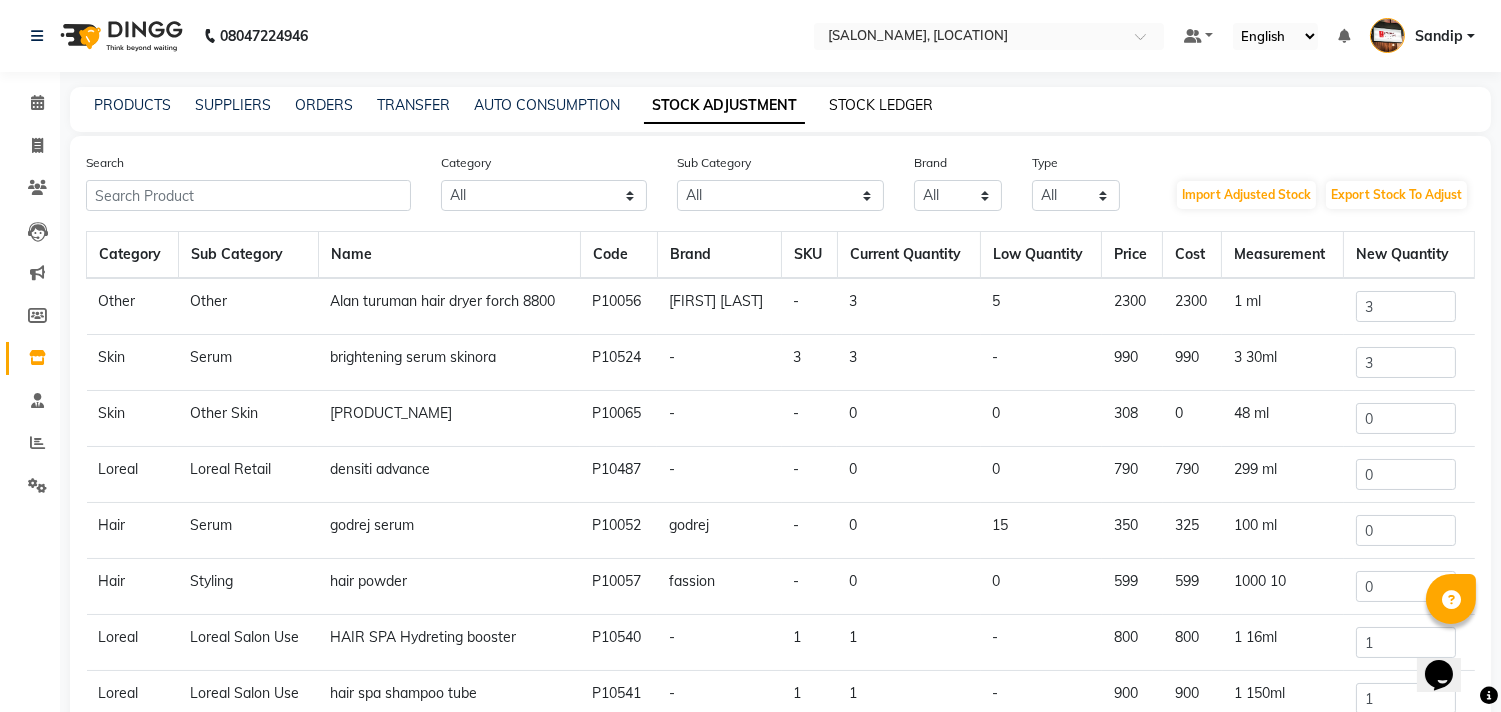 click on "STOCK LEDGER" 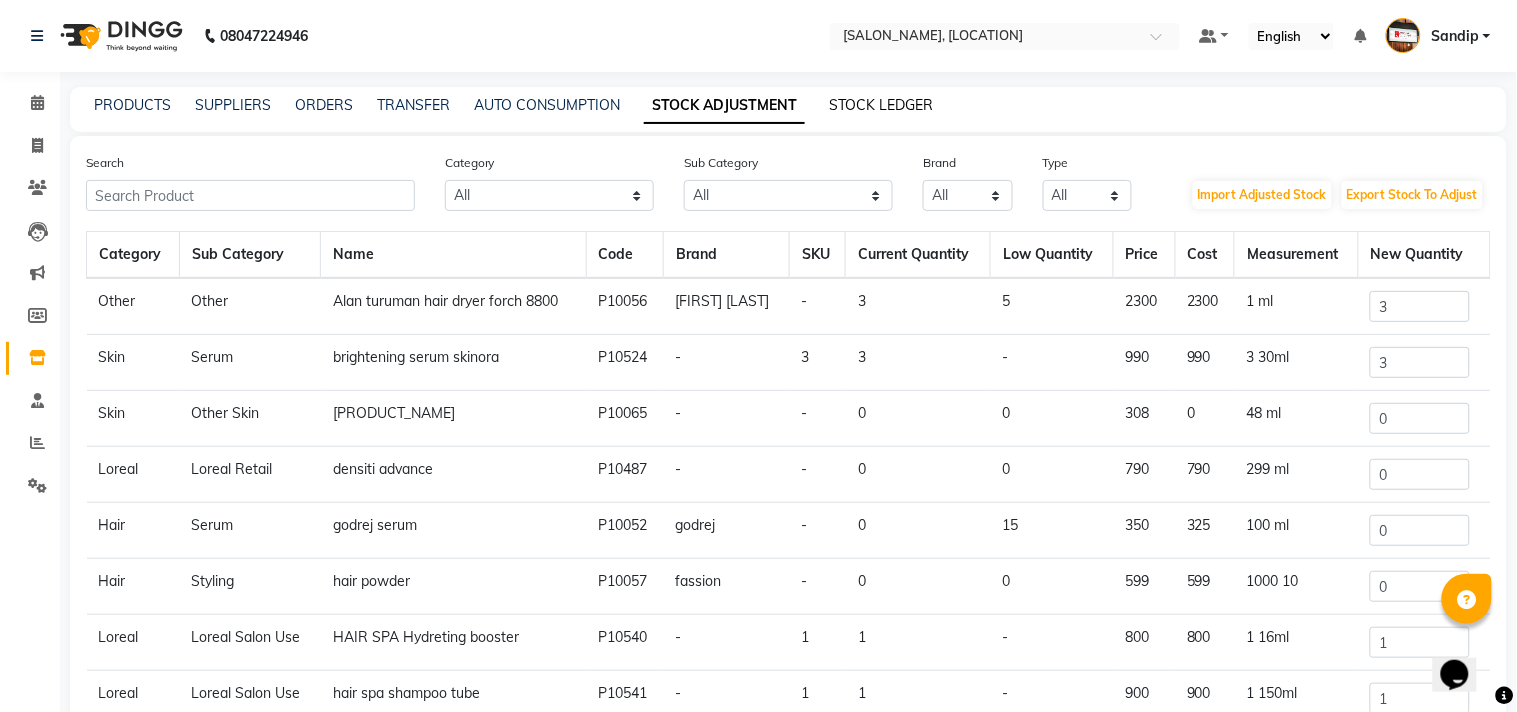 select on "all" 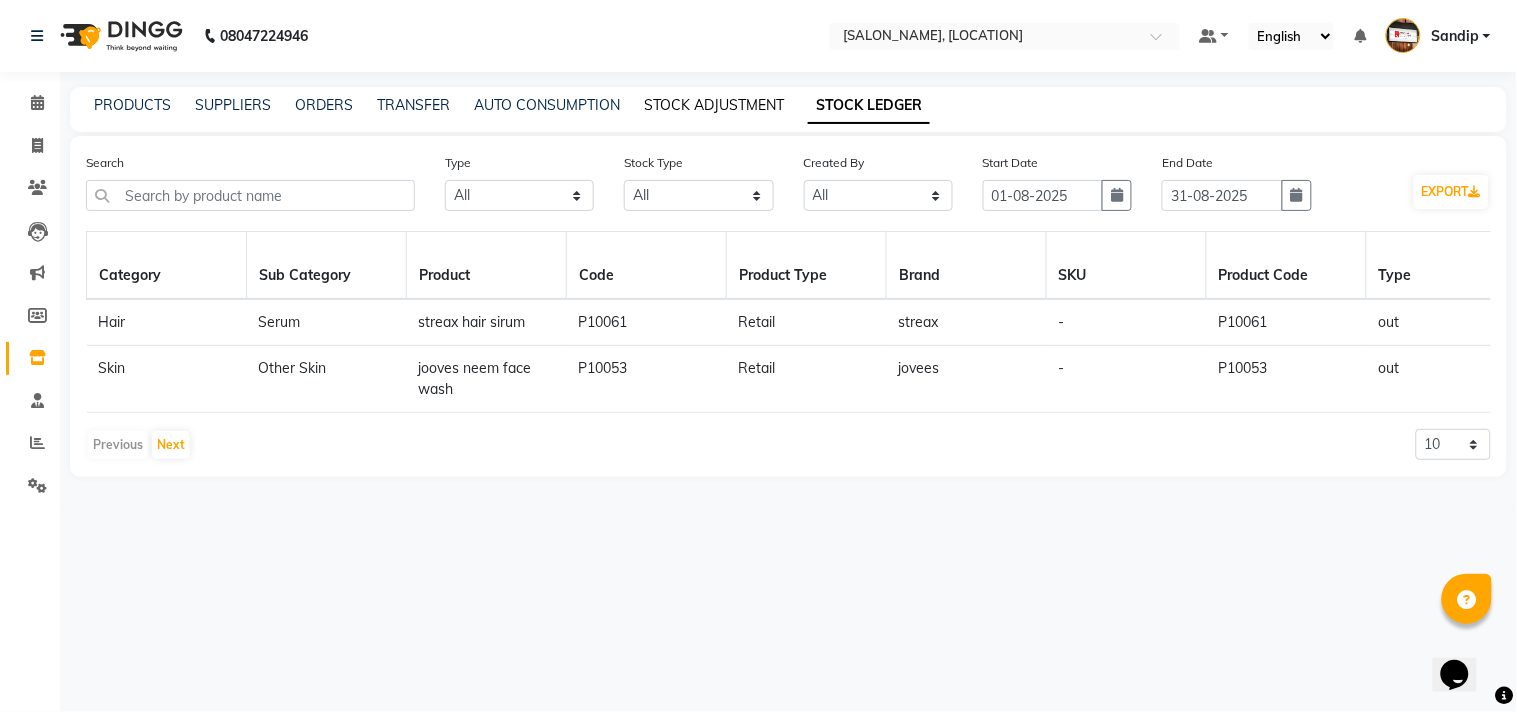 click on "STOCK ADJUSTMENT" 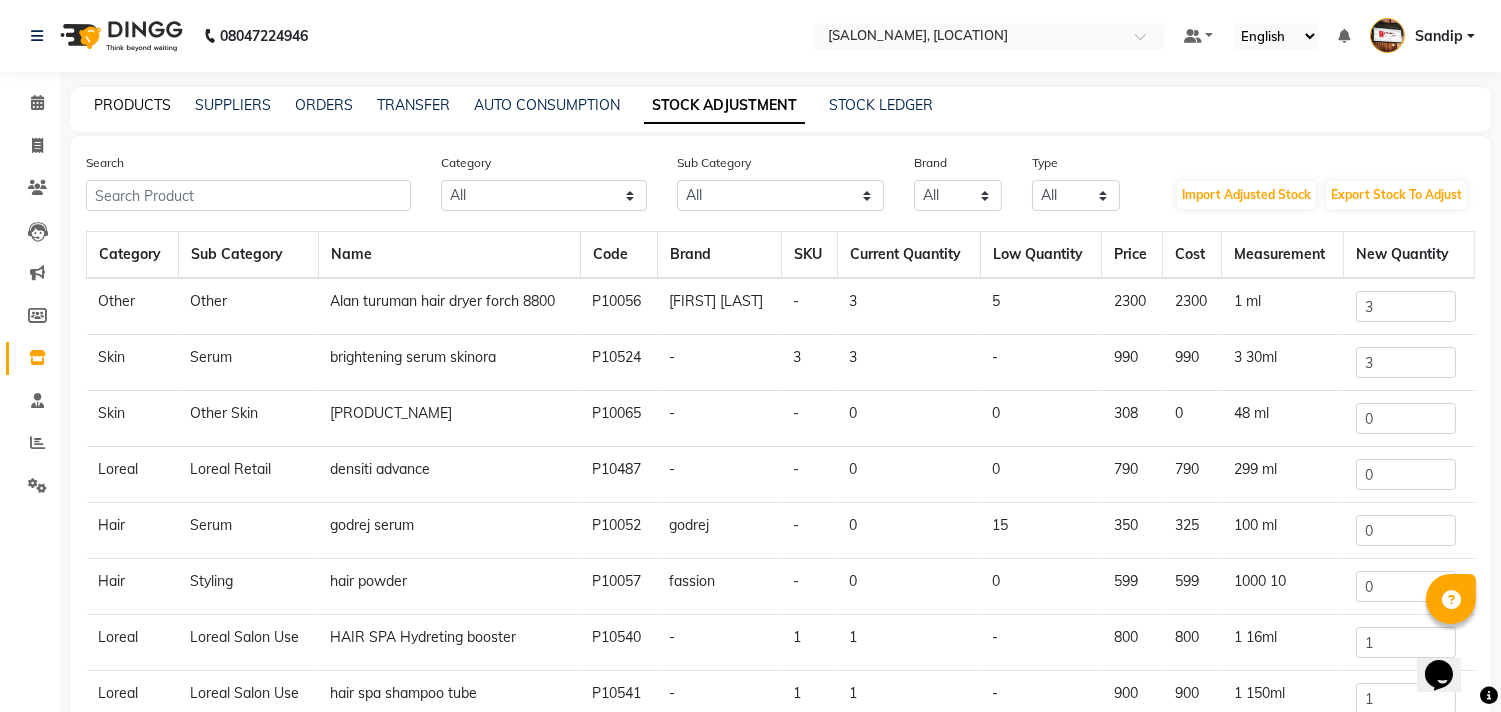 click on "PRODUCTS" 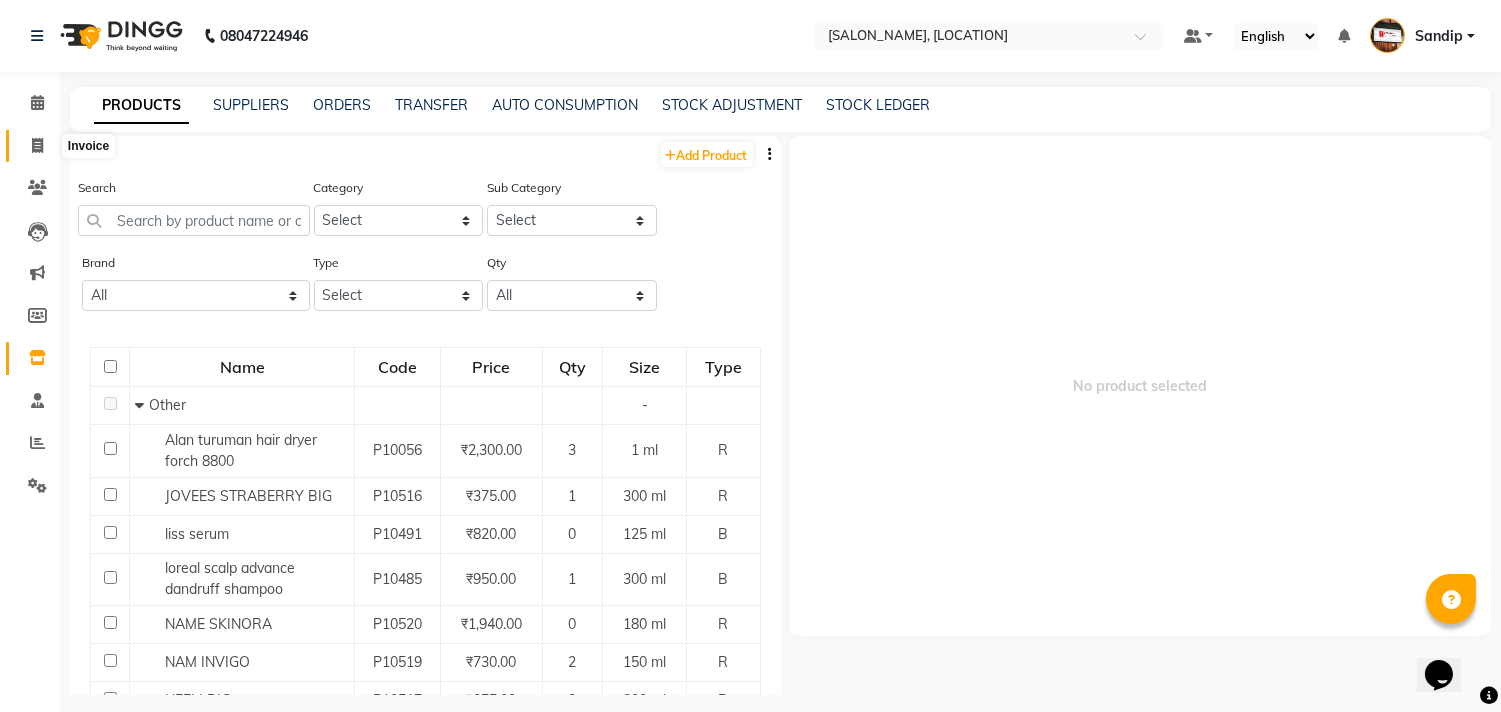 click 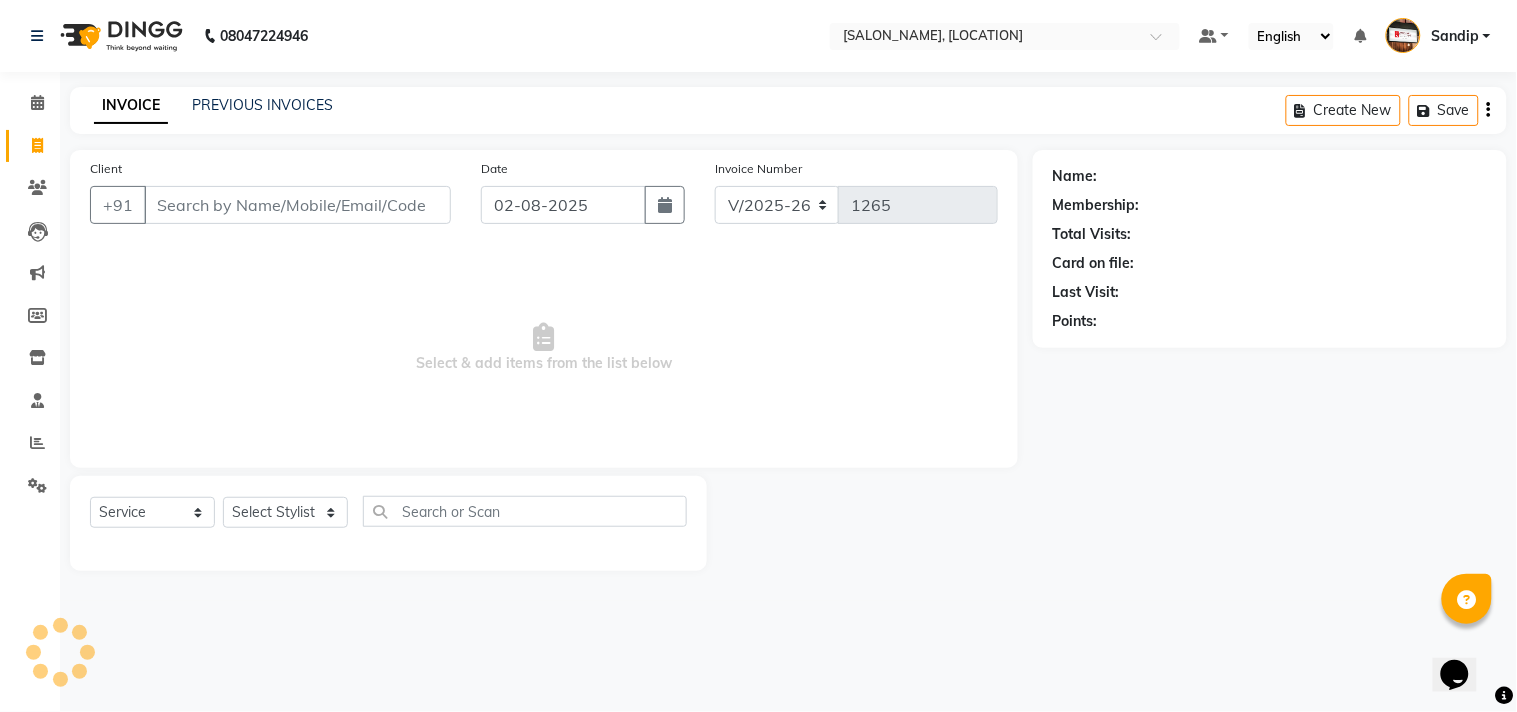select on "membership" 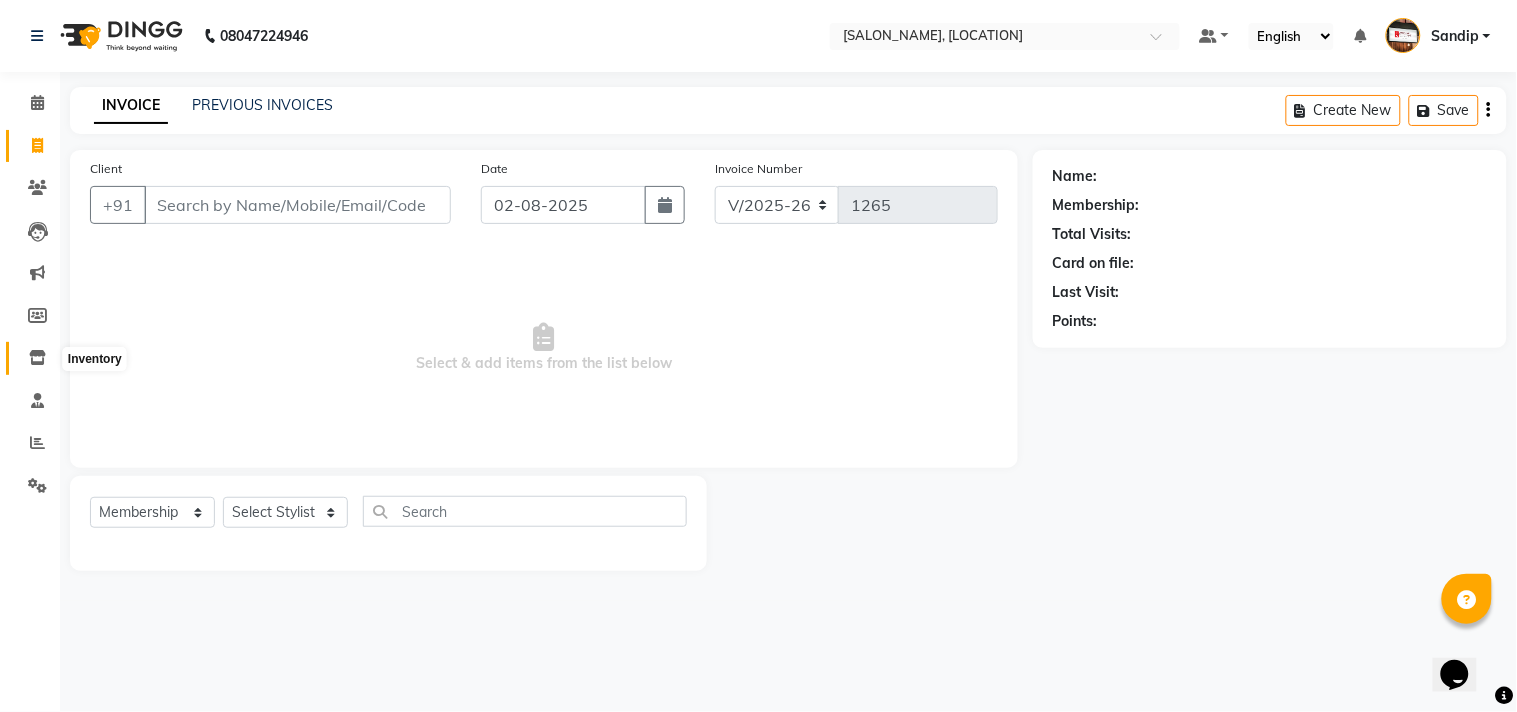 click 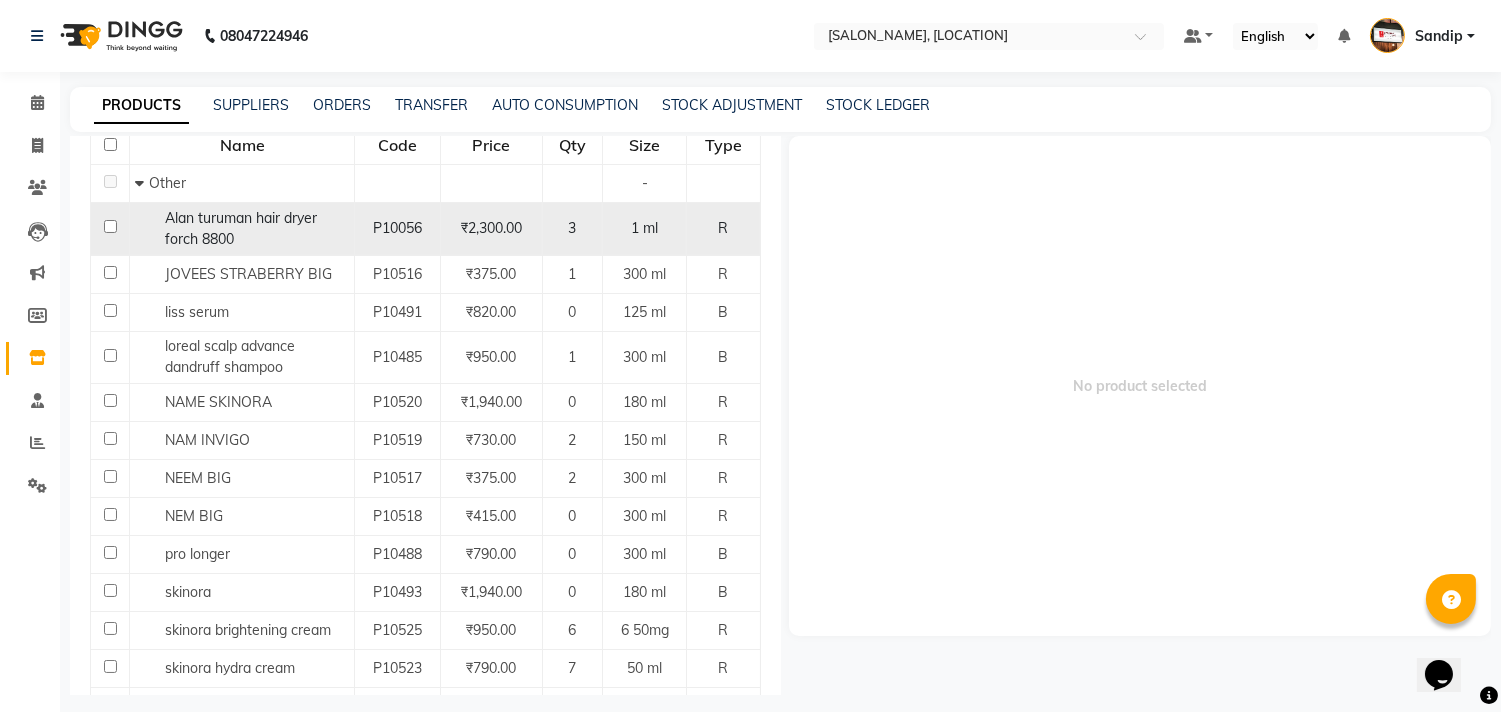 scroll, scrollTop: 810, scrollLeft: 0, axis: vertical 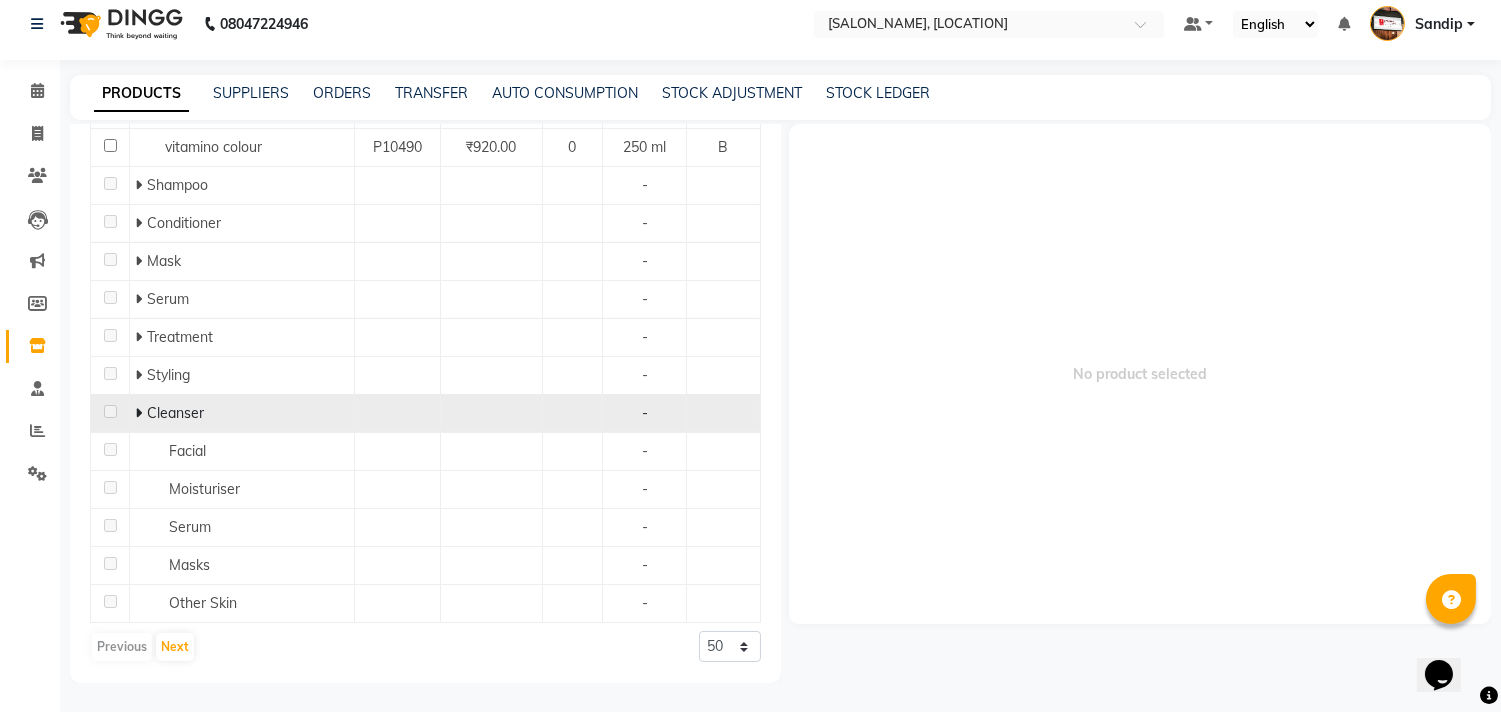 click 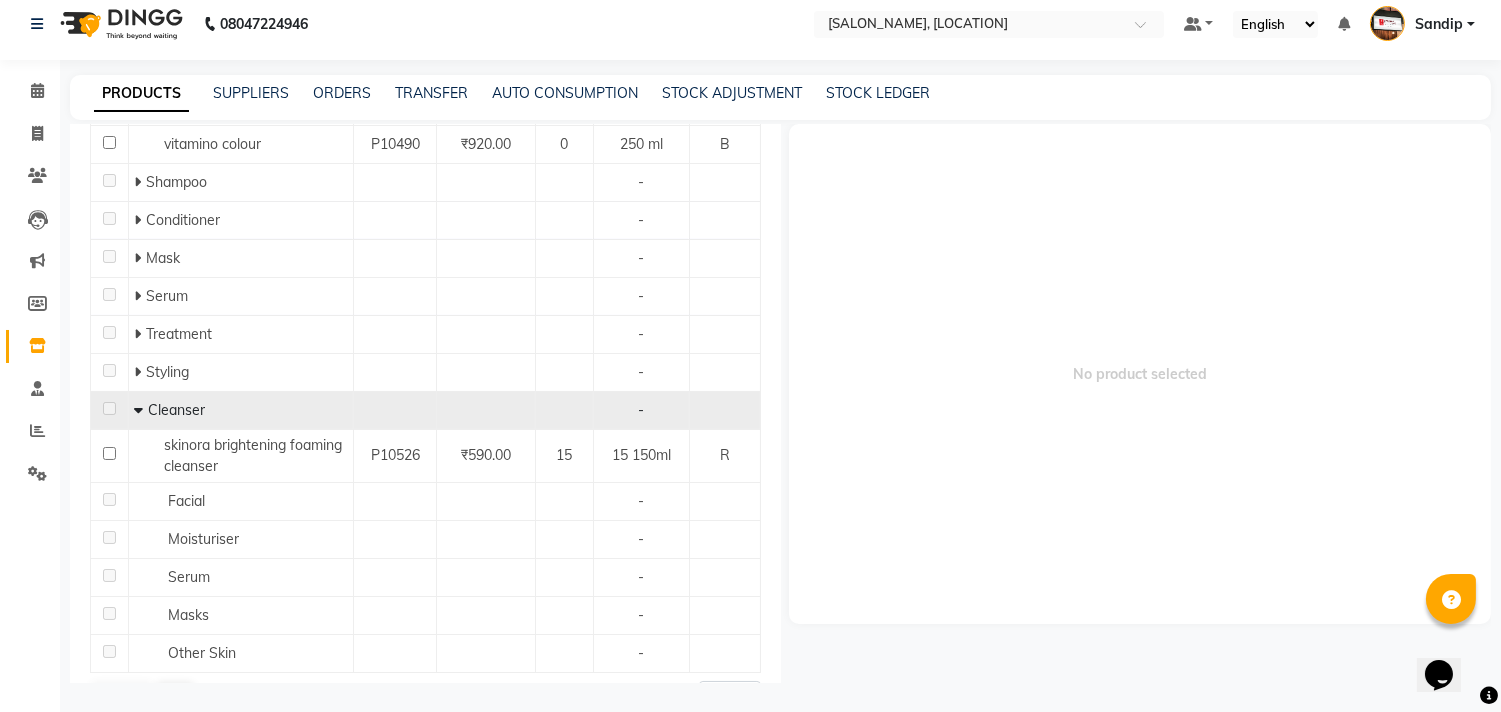 scroll, scrollTop: 863, scrollLeft: 0, axis: vertical 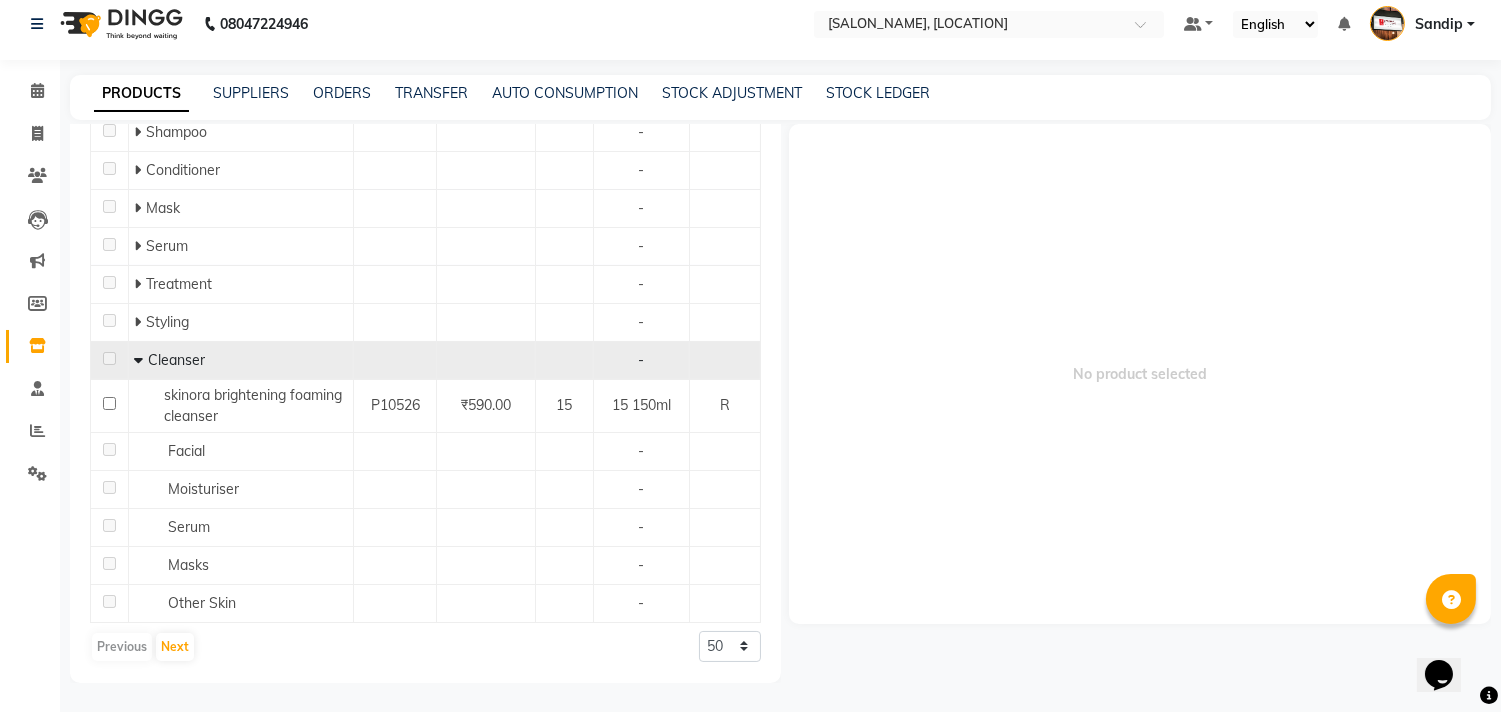 click 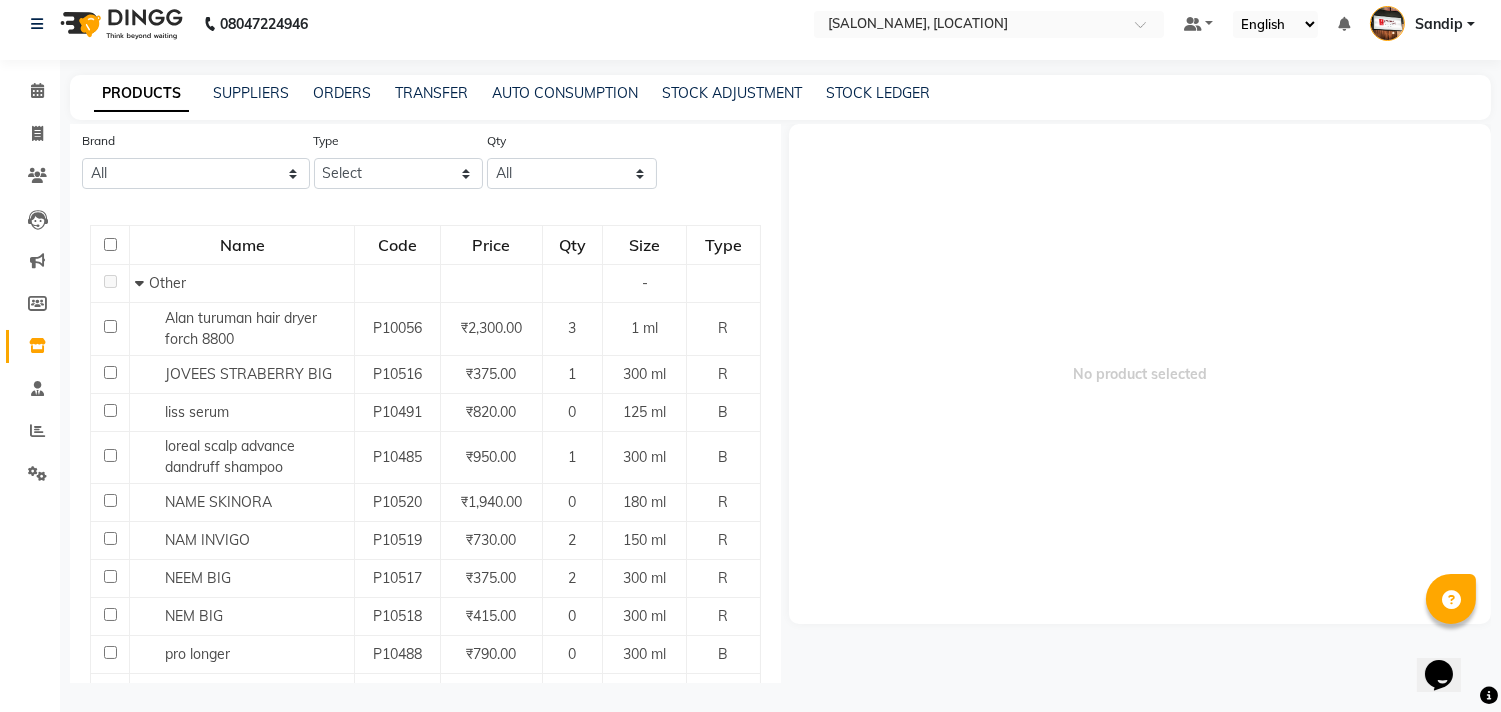 scroll, scrollTop: 0, scrollLeft: 0, axis: both 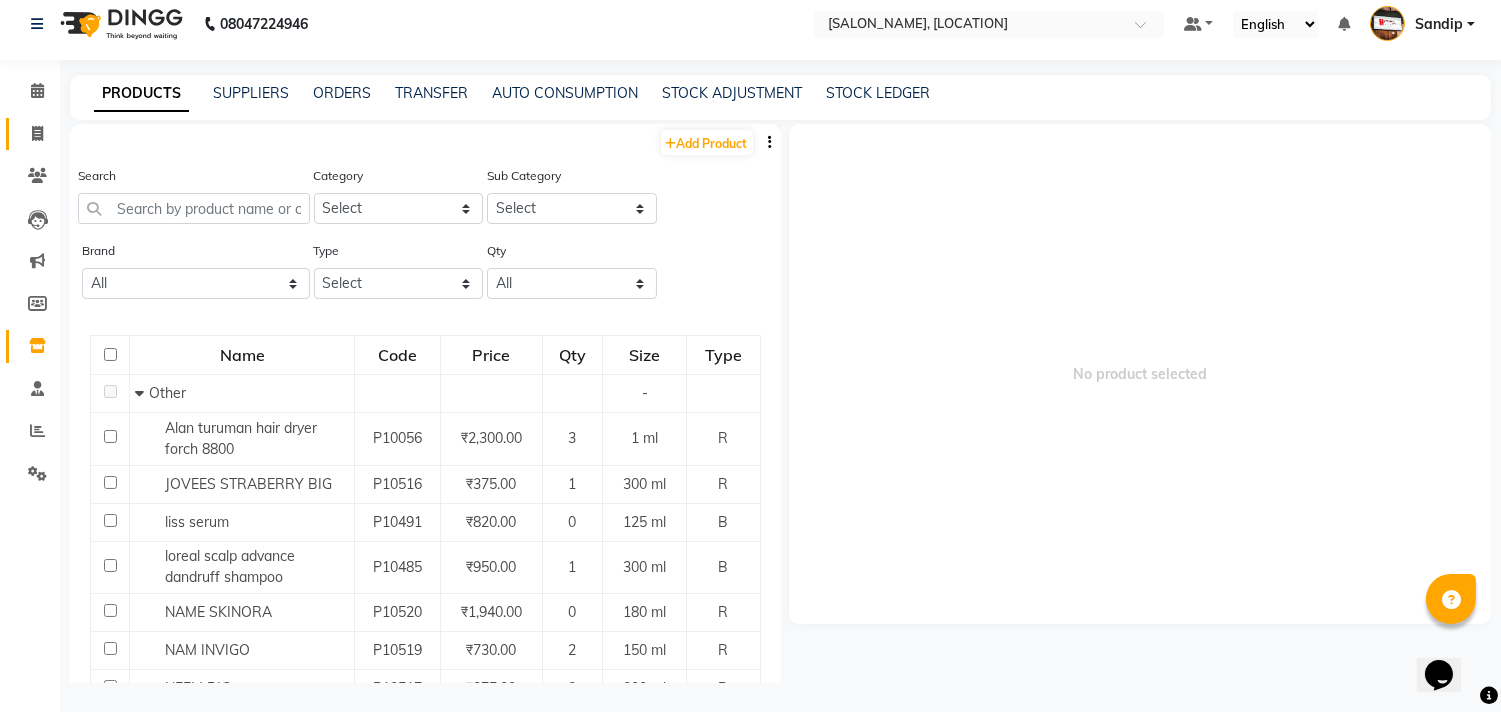 click 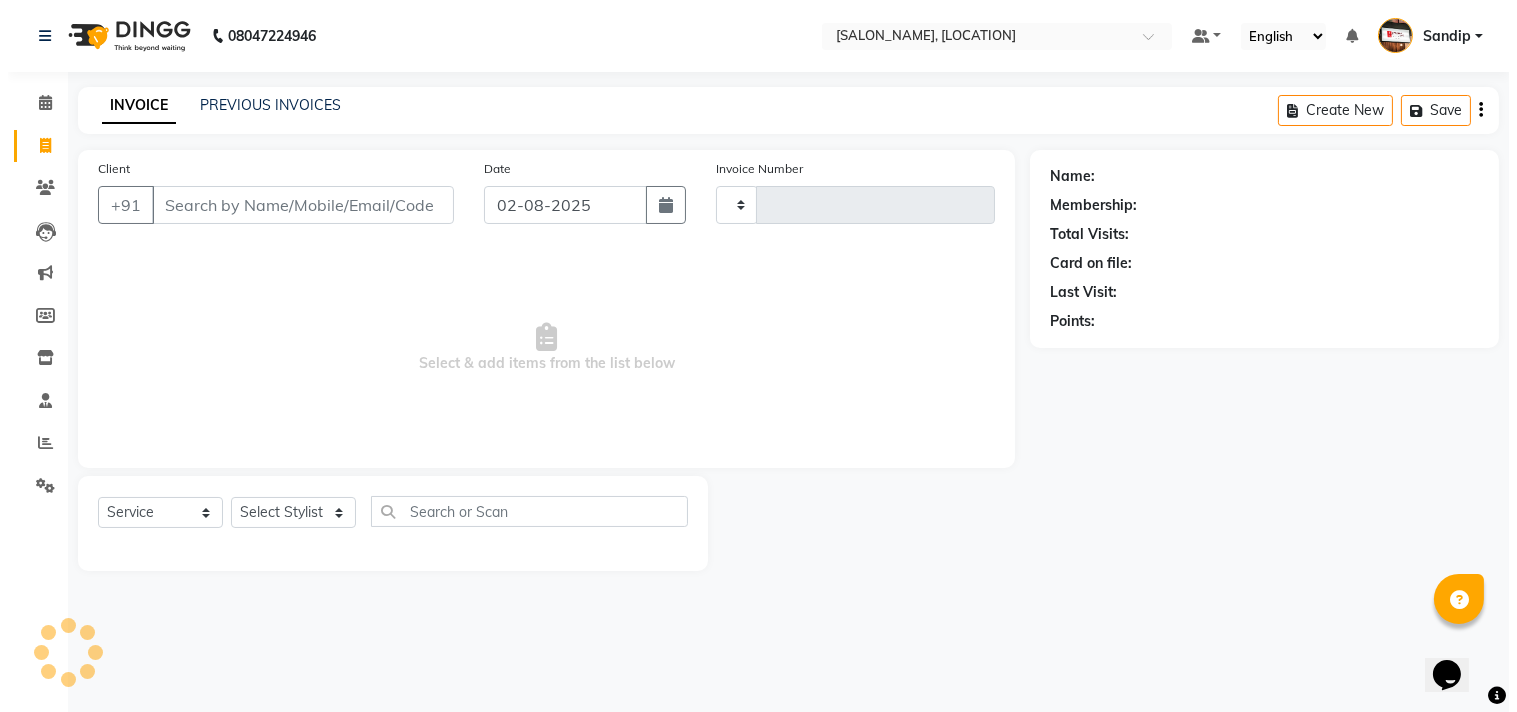 scroll, scrollTop: 0, scrollLeft: 0, axis: both 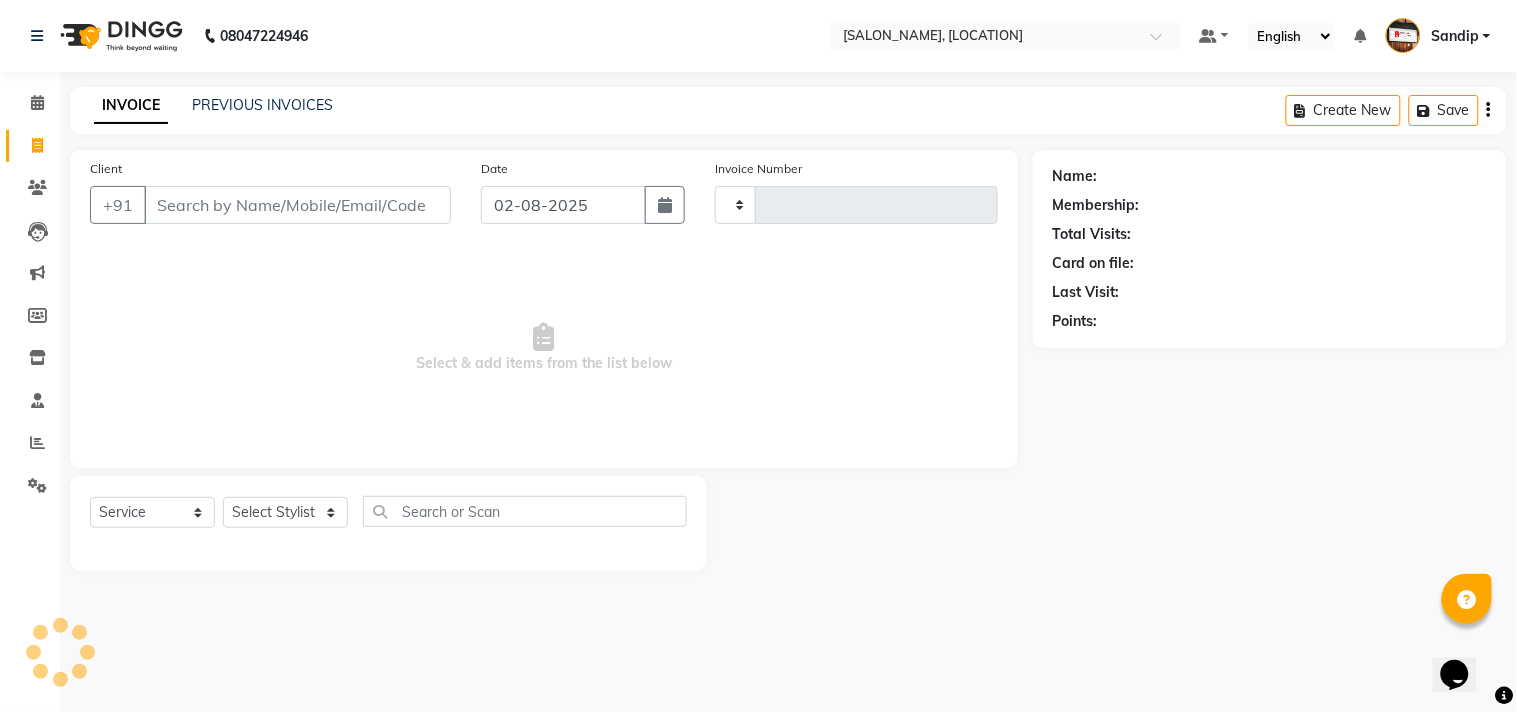 type on "1265" 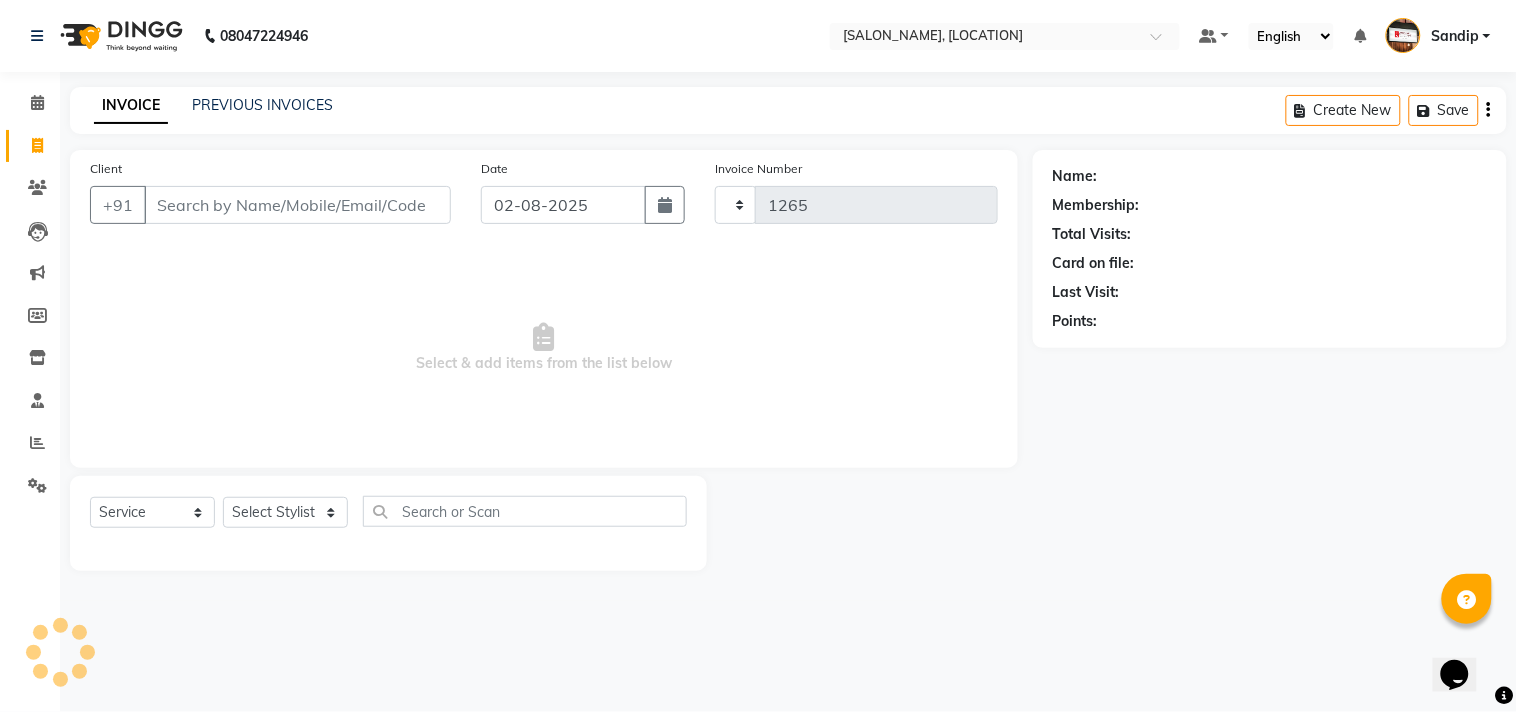 select on "556" 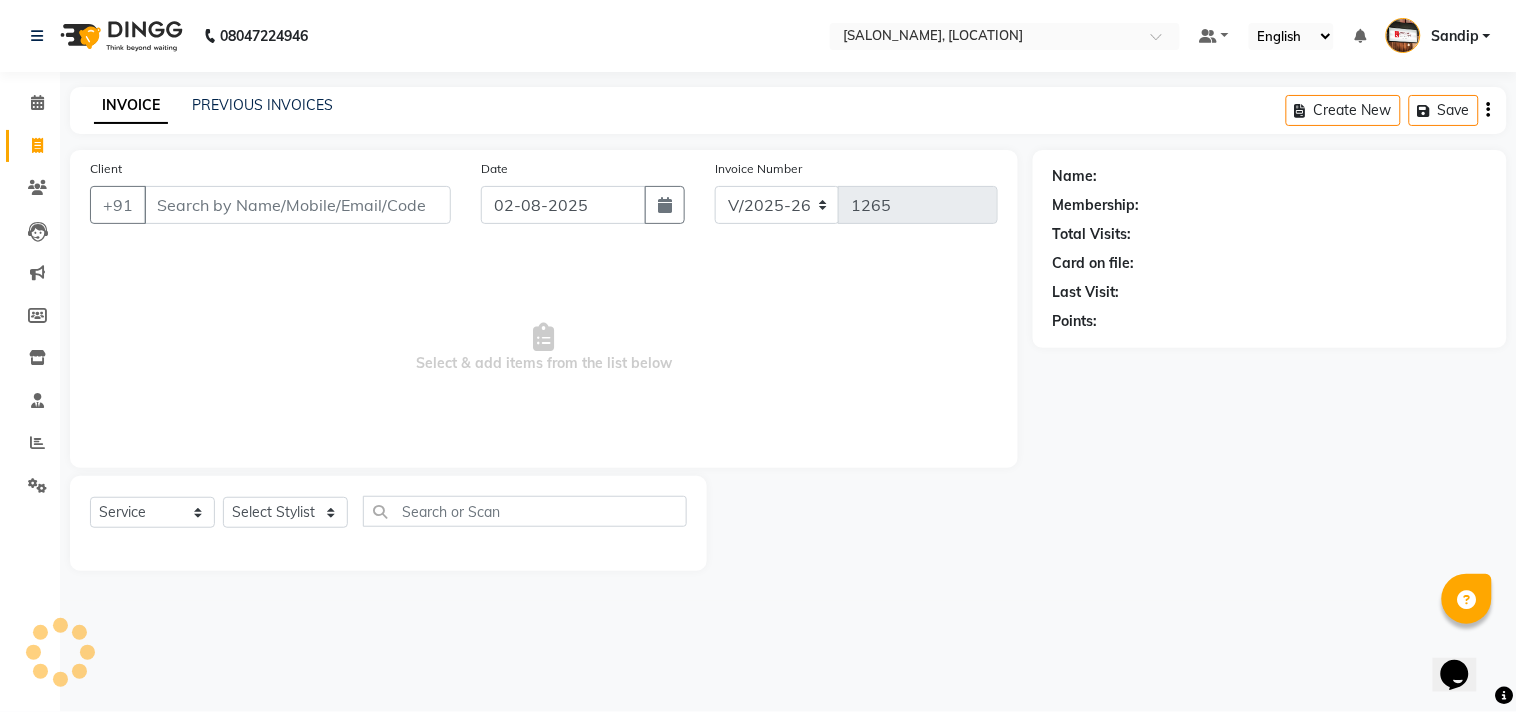 select on "membership" 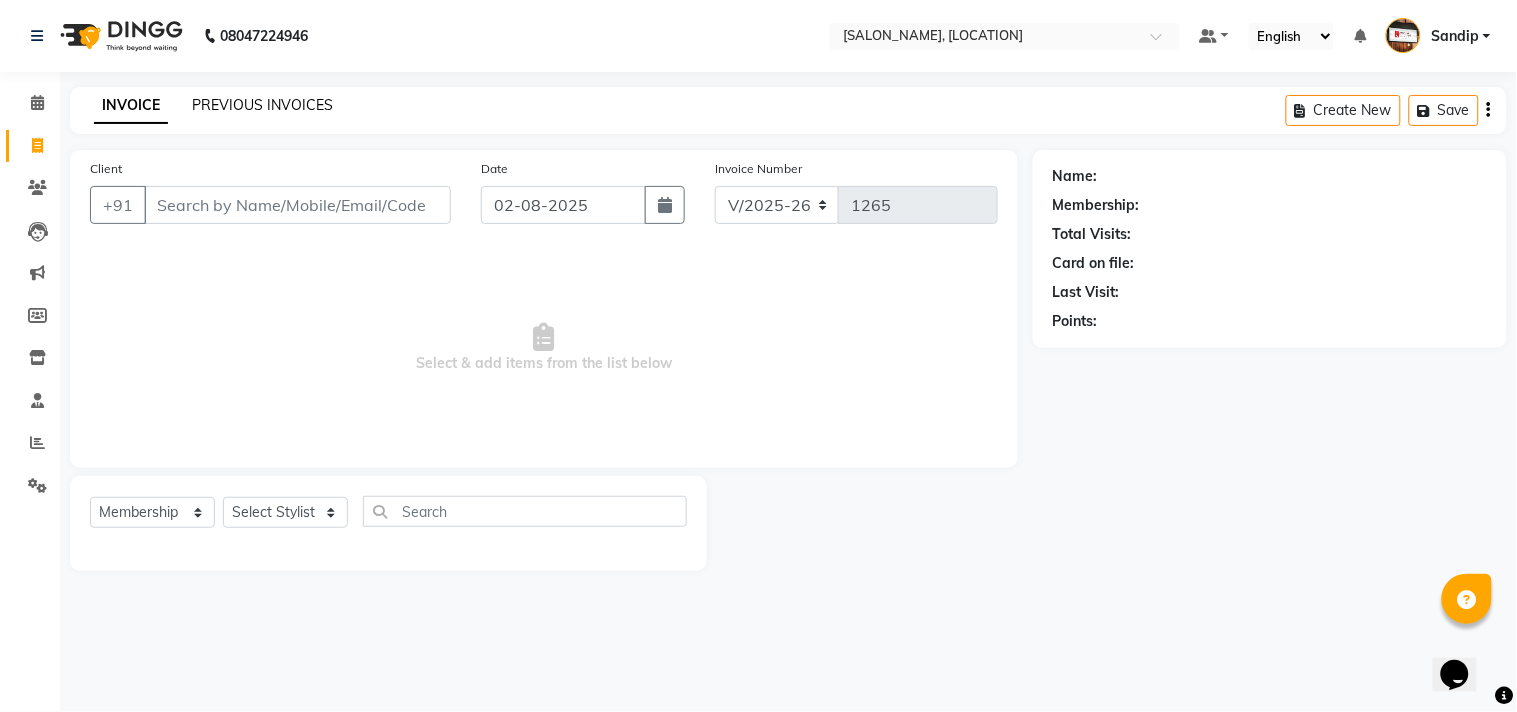 click on "PREVIOUS INVOICES" 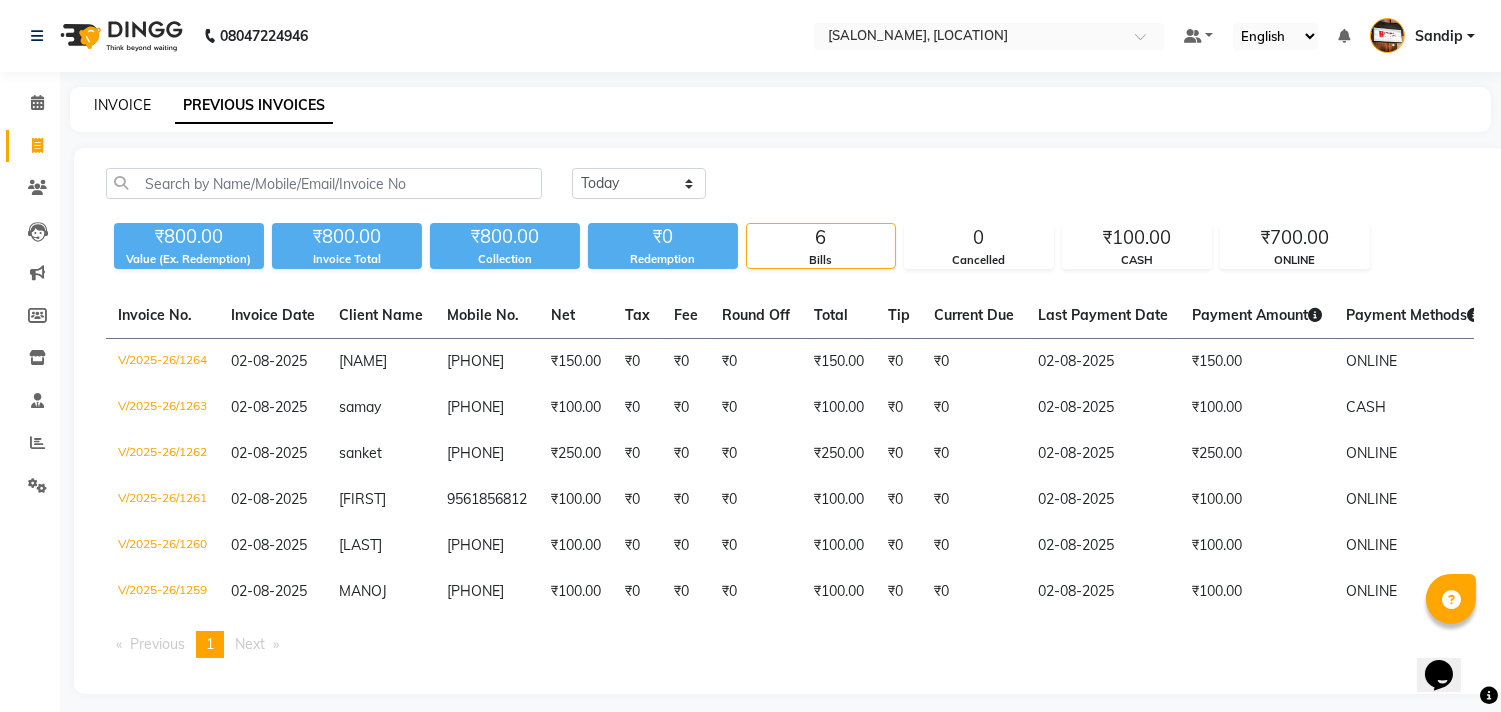 click on "INVOICE" 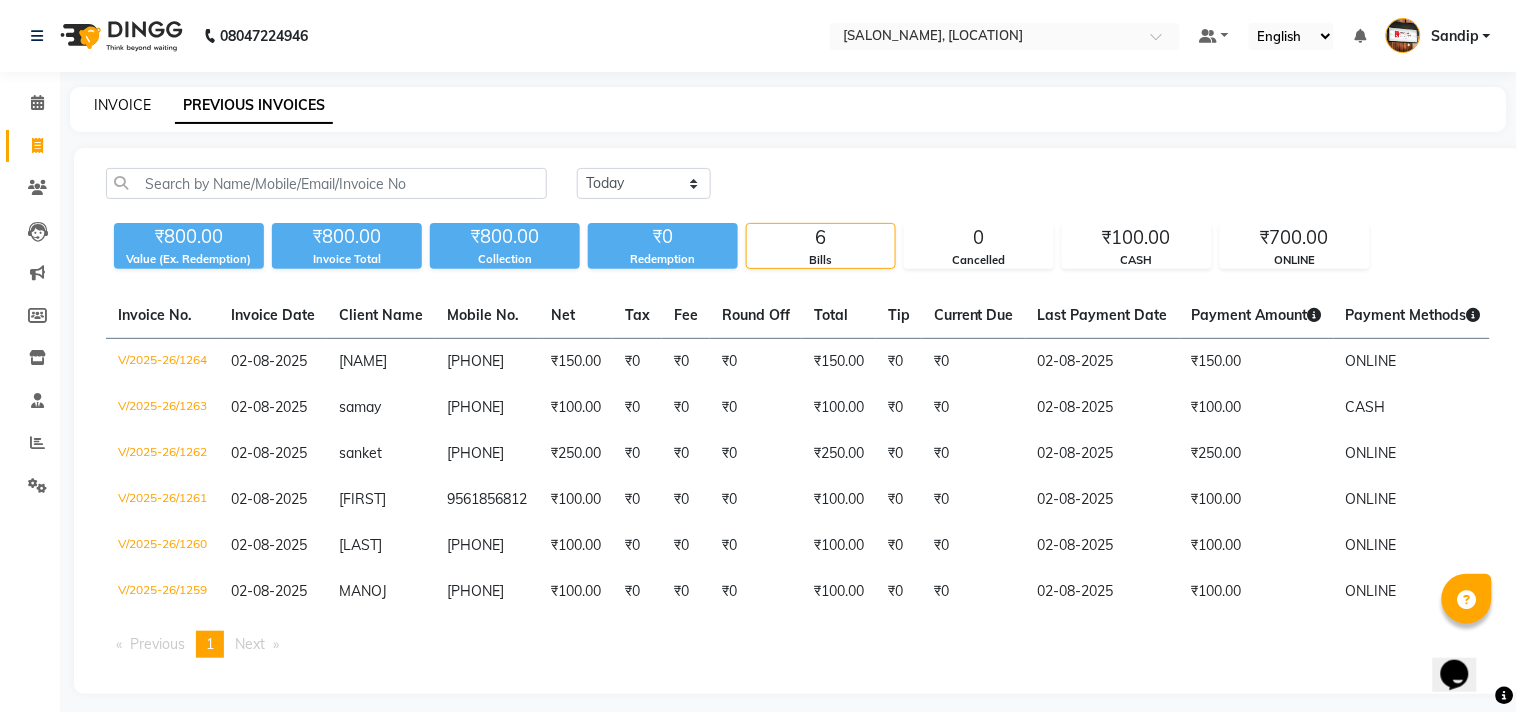 select on "556" 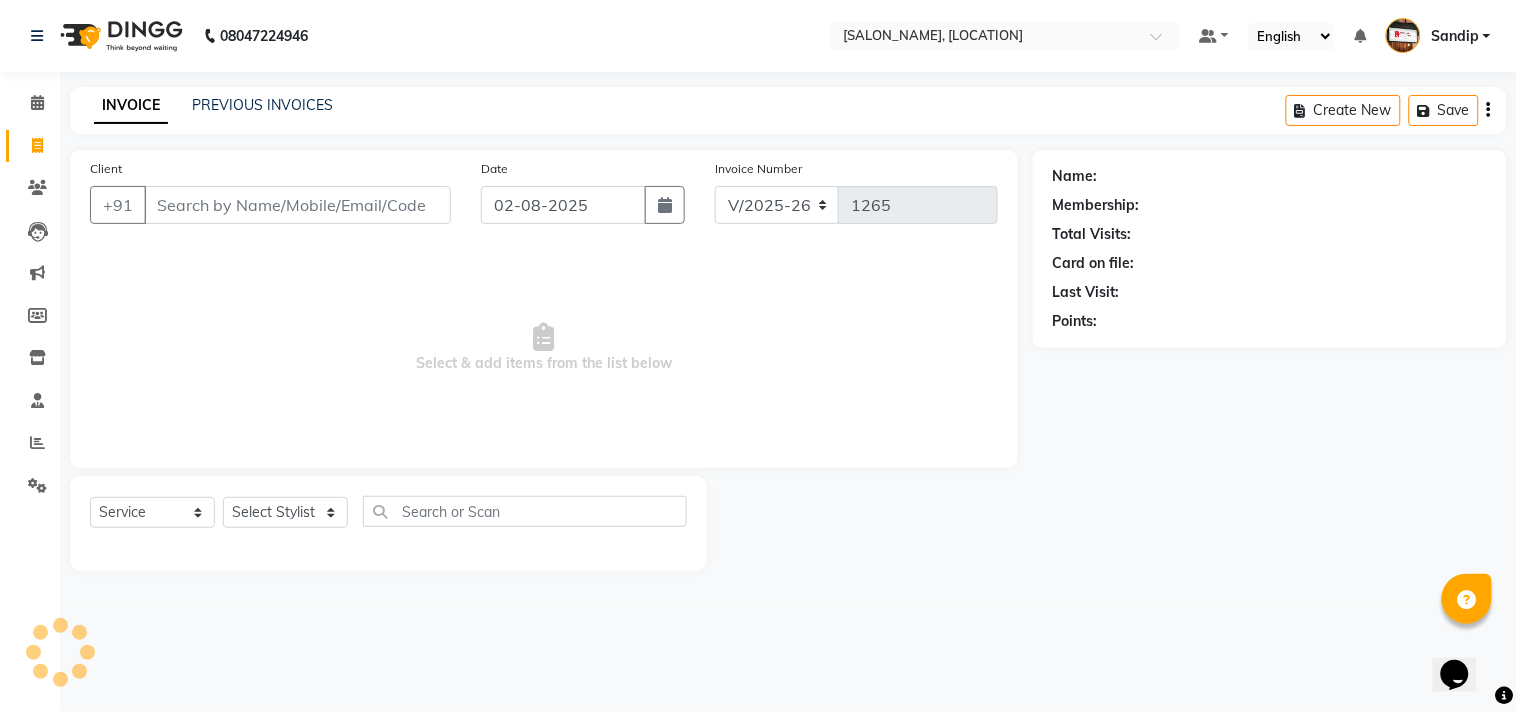select on "membership" 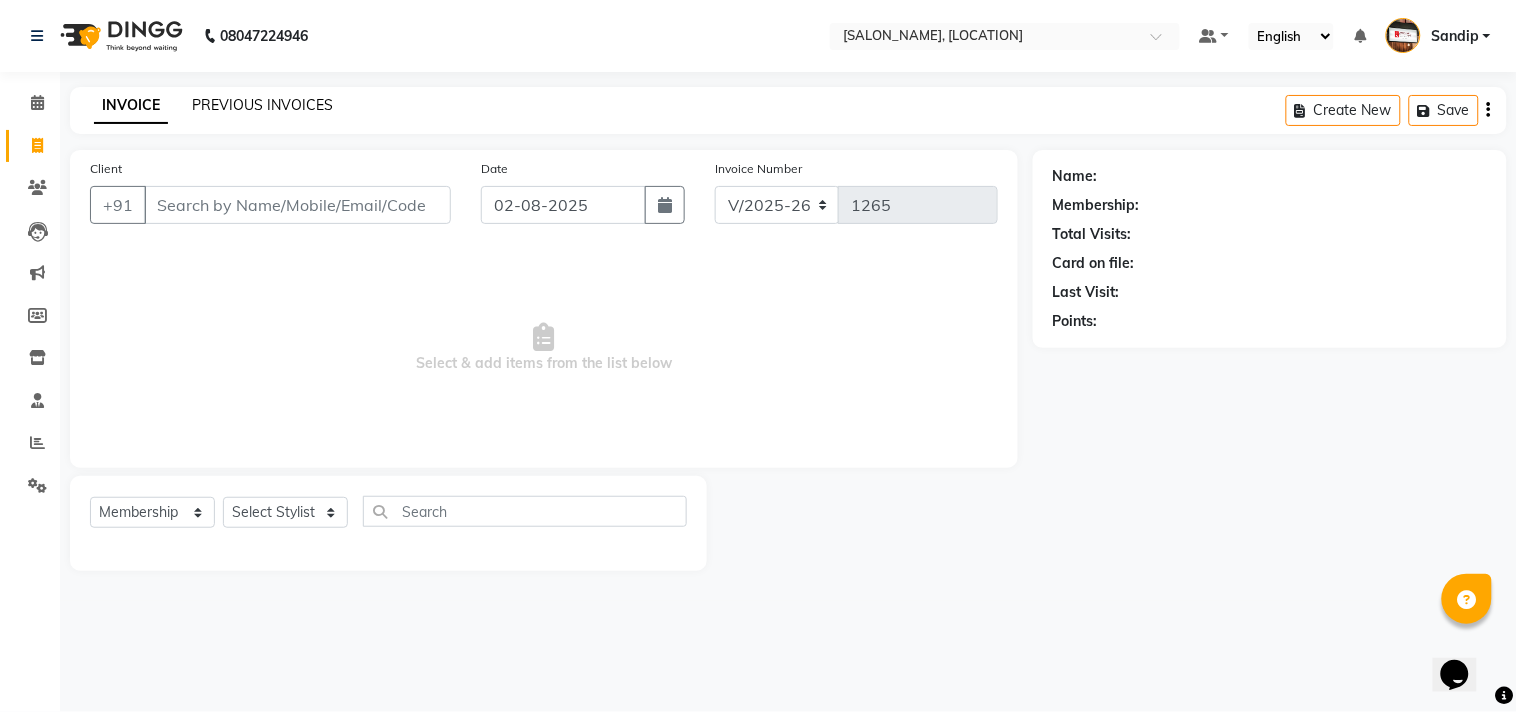 click on "PREVIOUS INVOICES" 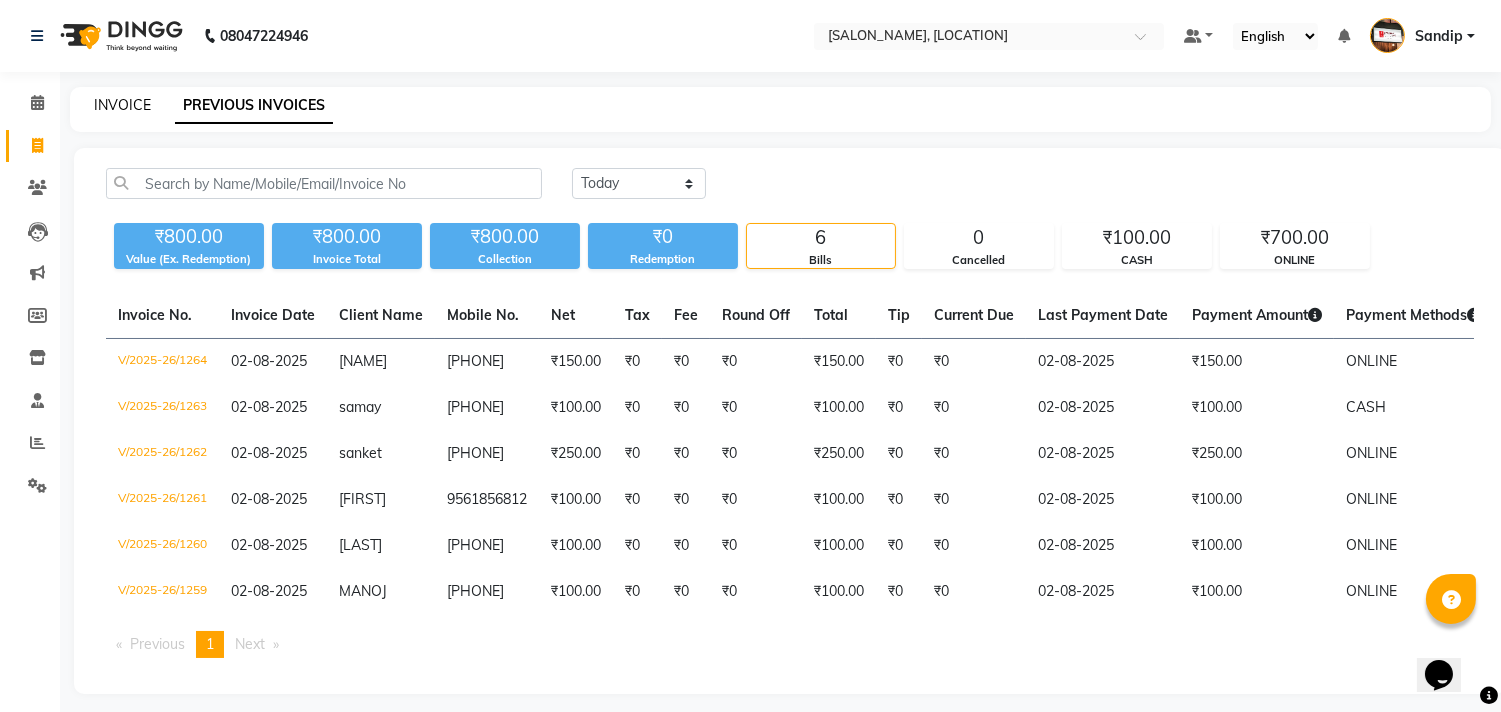 click on "INVOICE" 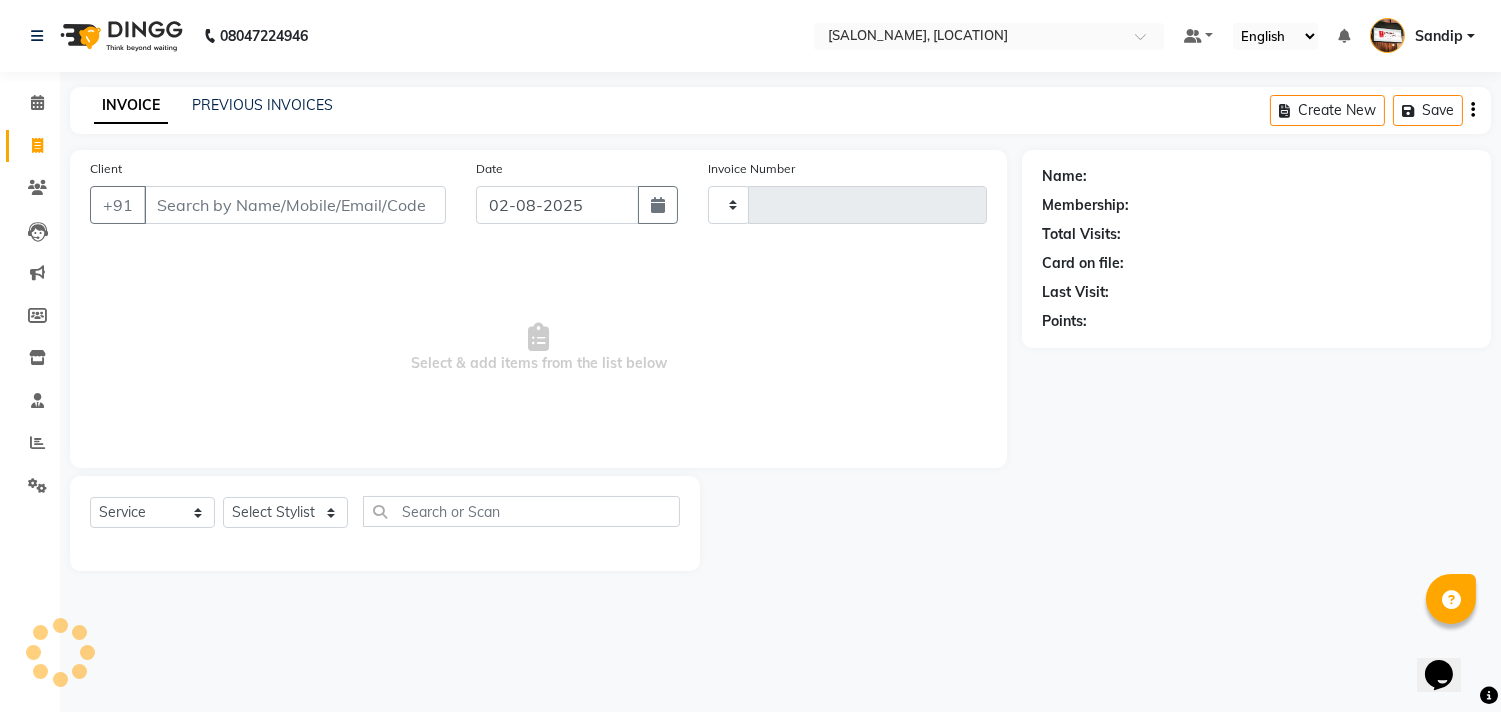 type on "1265" 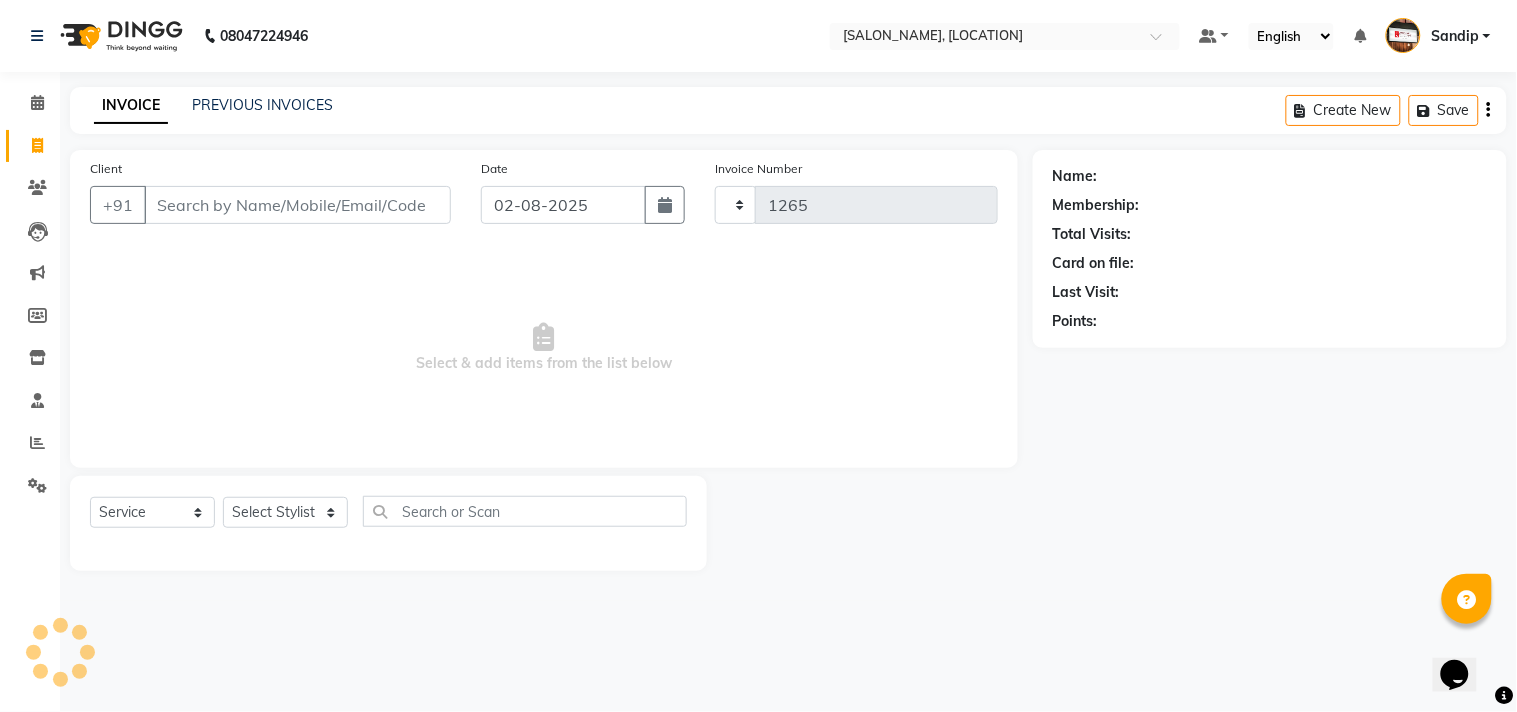 select on "556" 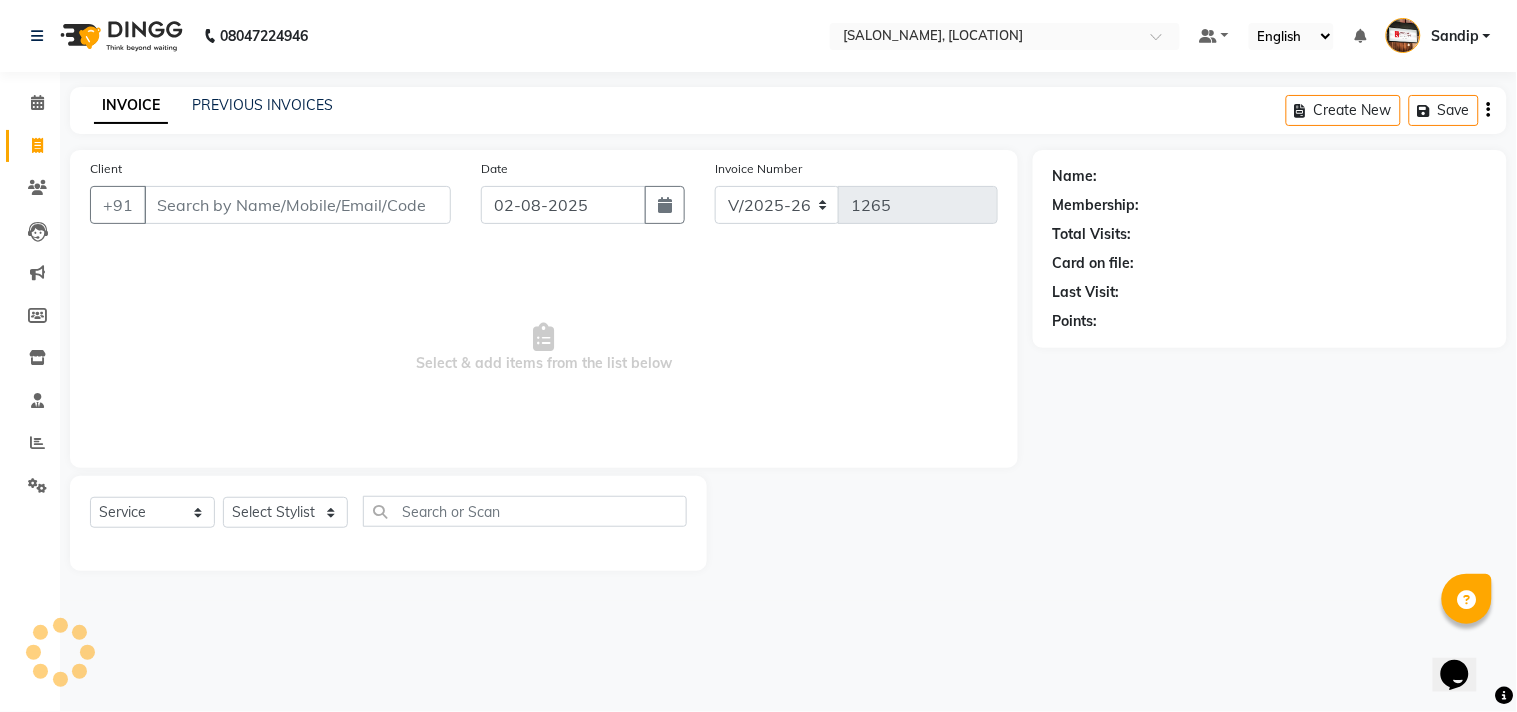 select on "membership" 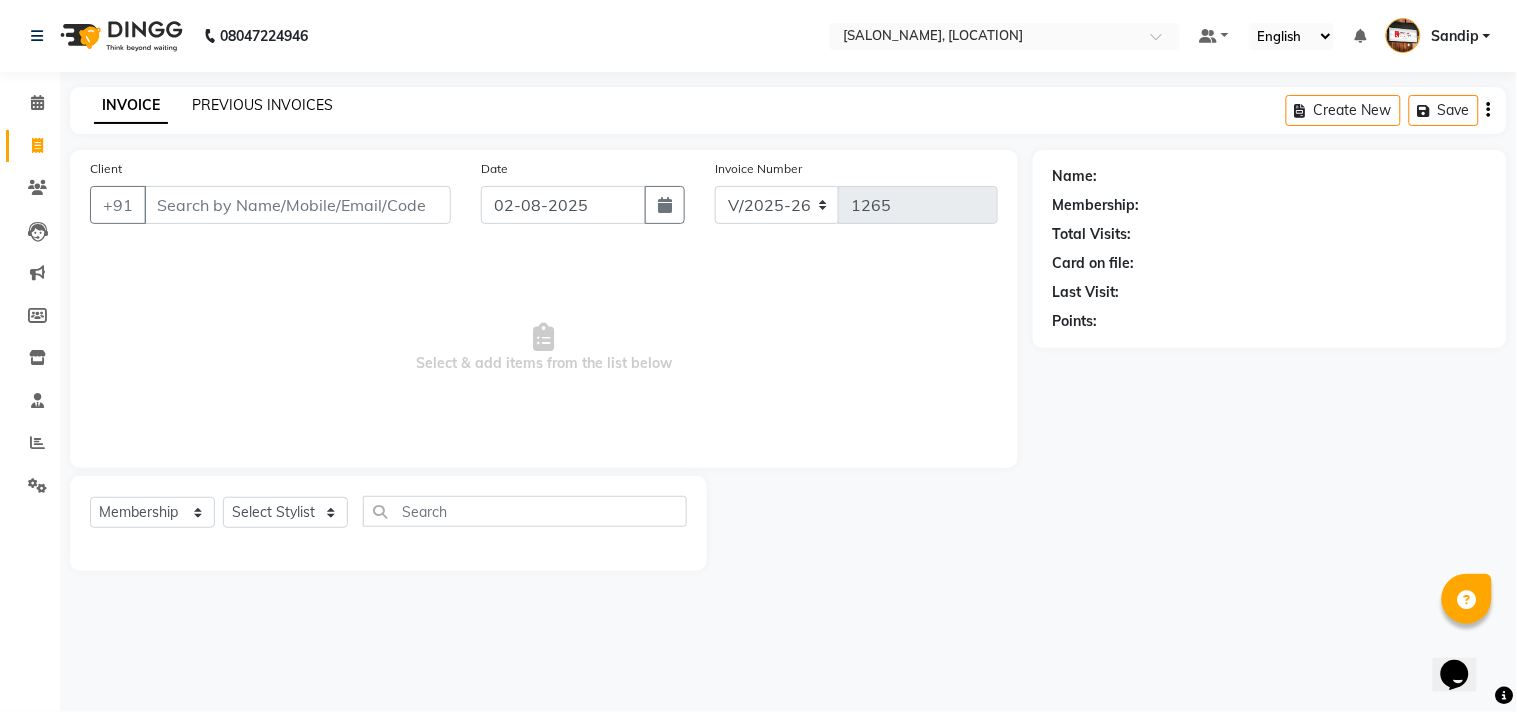 click on "PREVIOUS INVOICES" 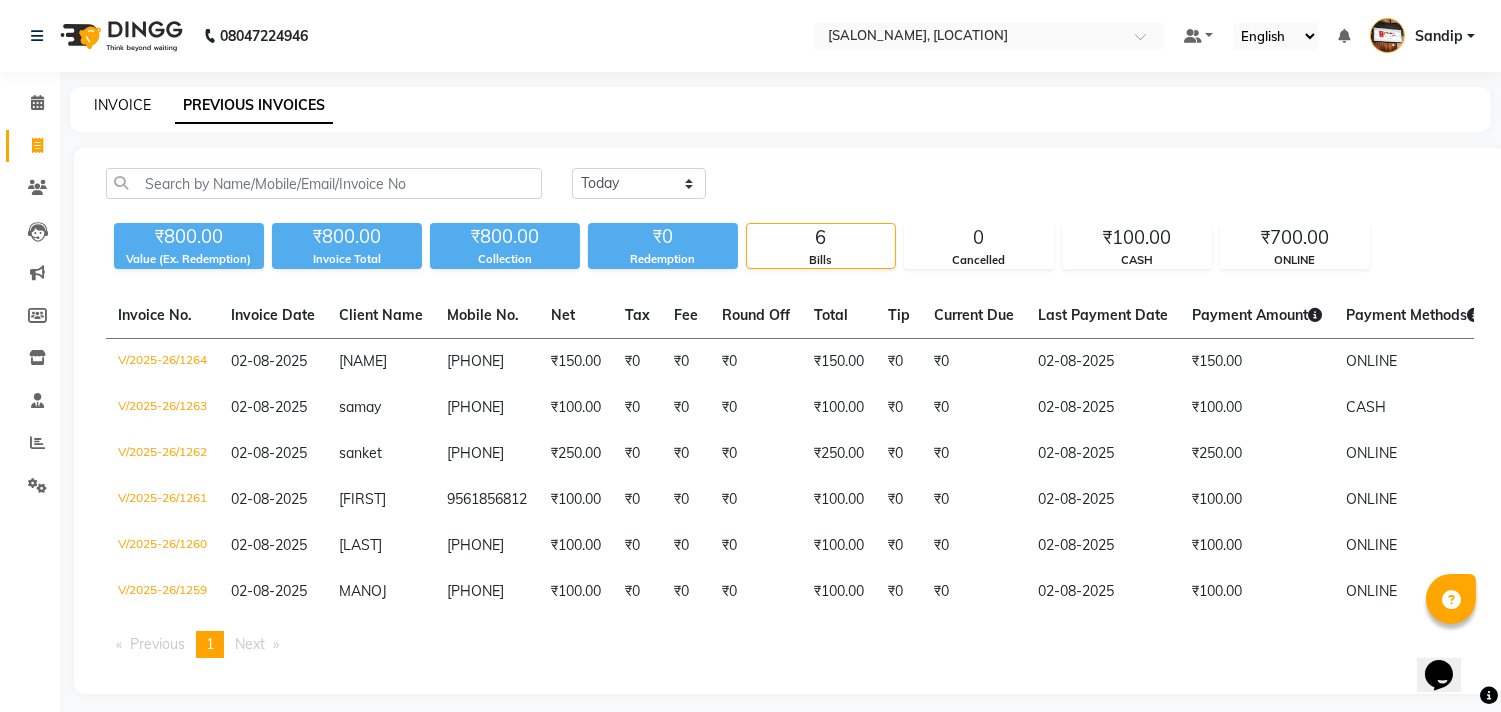 click on "INVOICE" 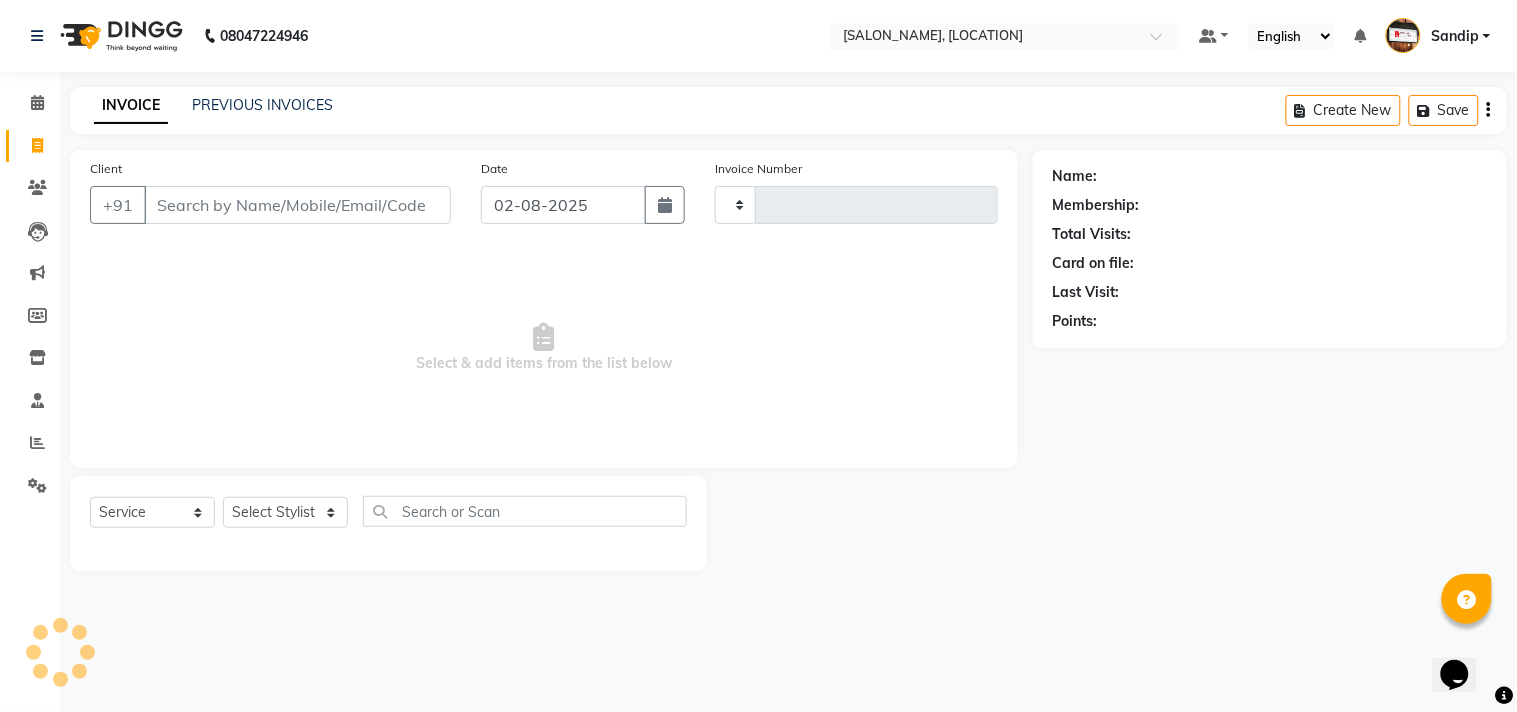 type on "1265" 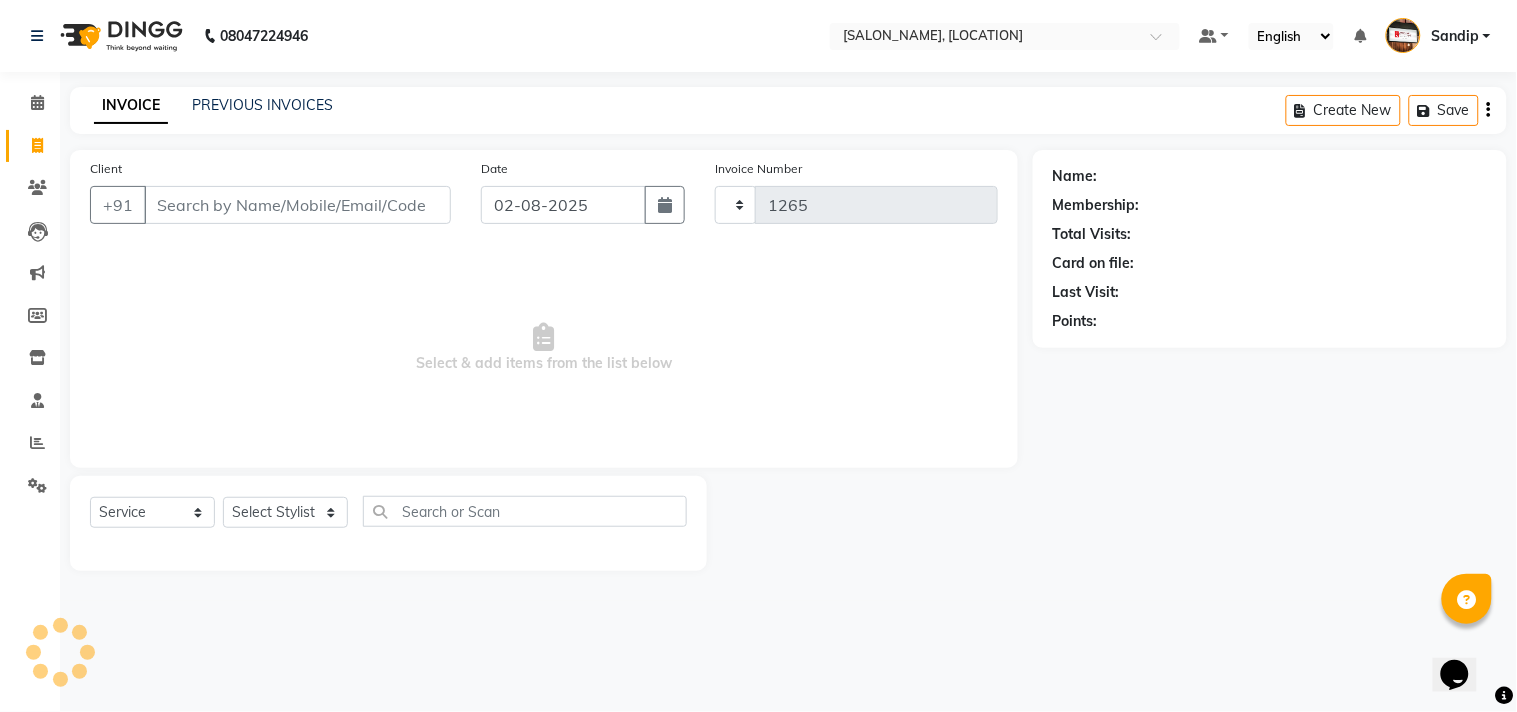 select on "556" 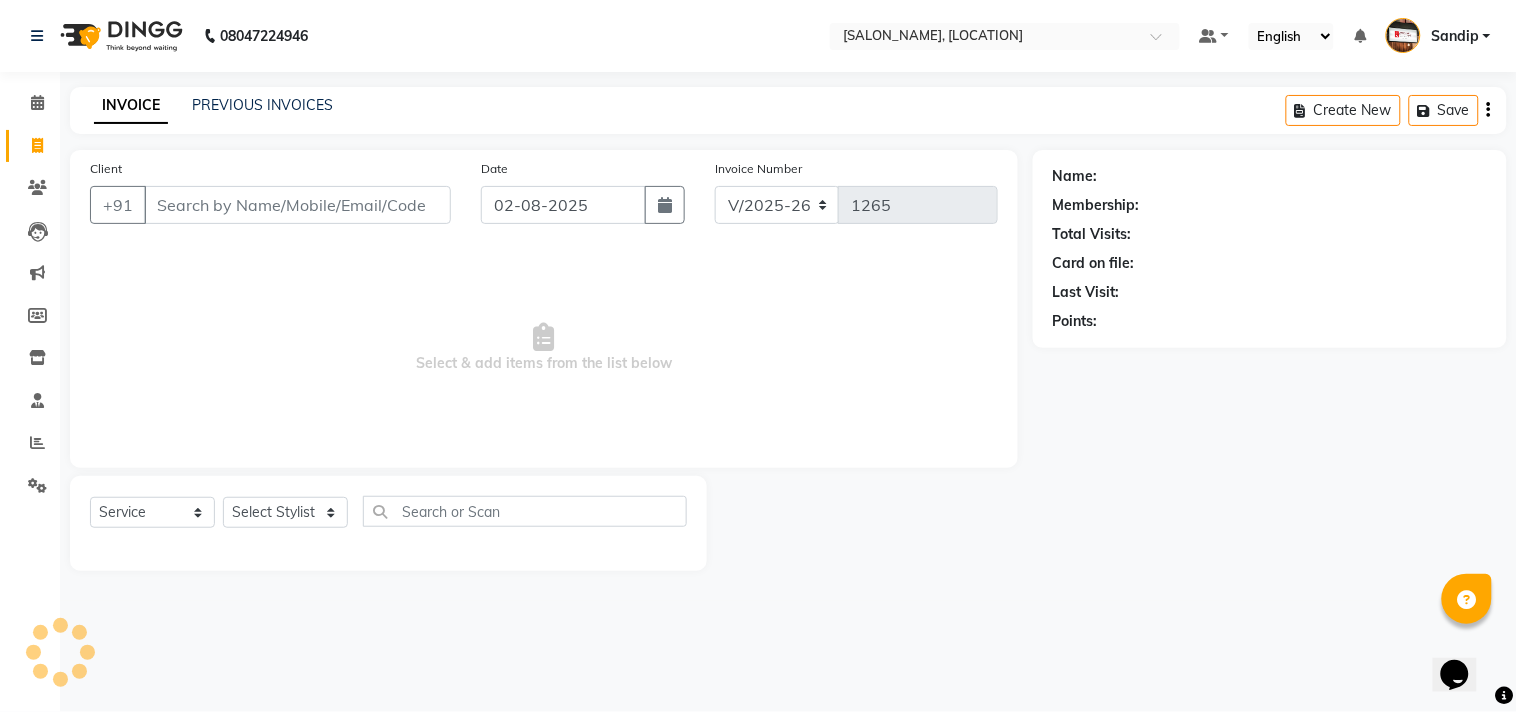 select on "membership" 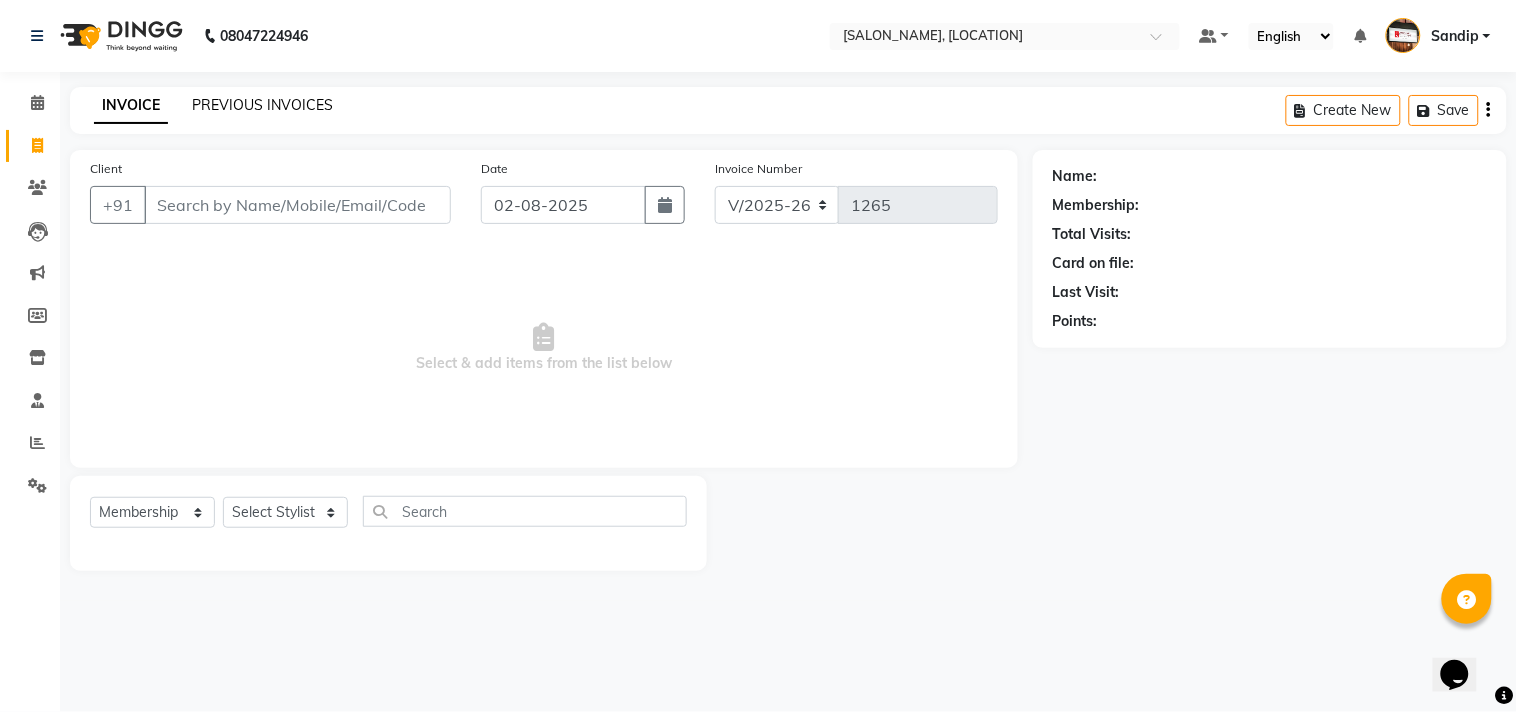 click on "PREVIOUS INVOICES" 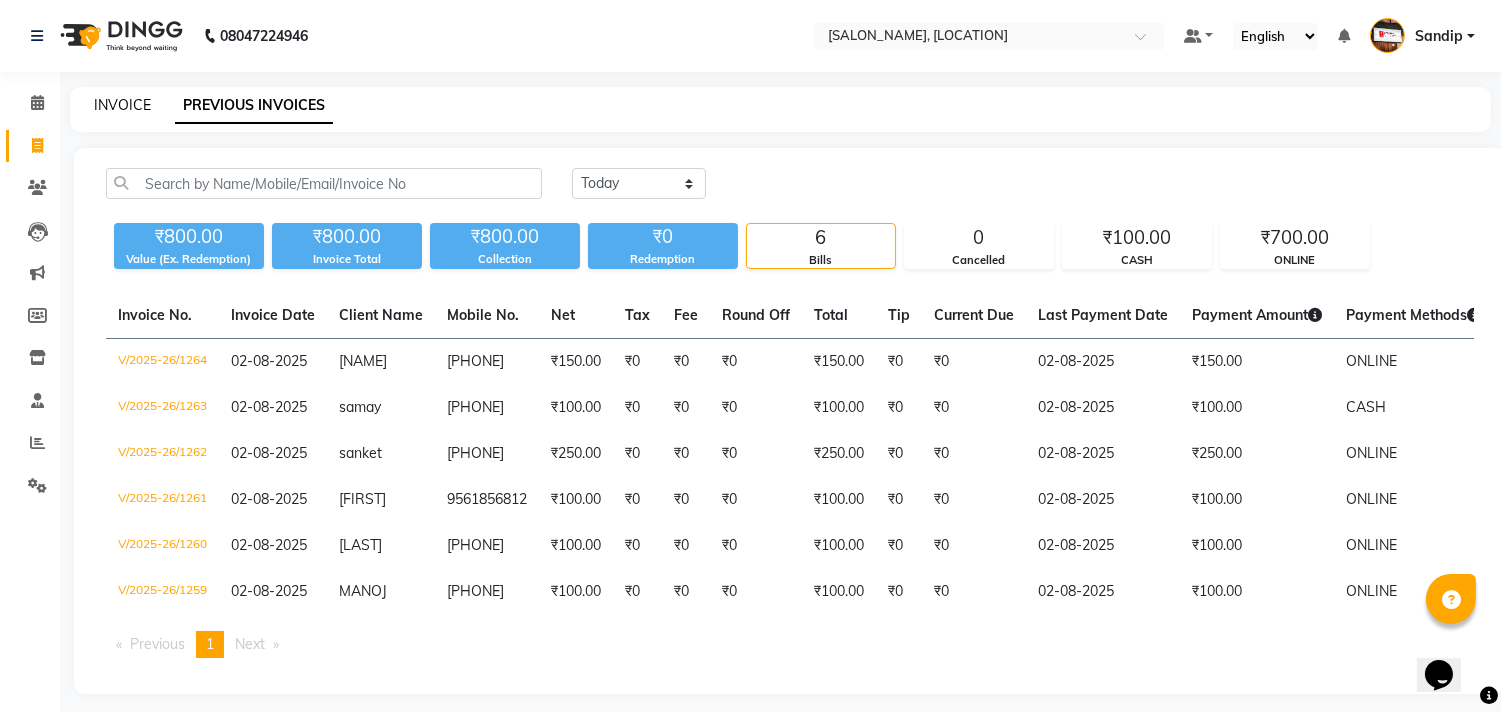 click on "INVOICE" 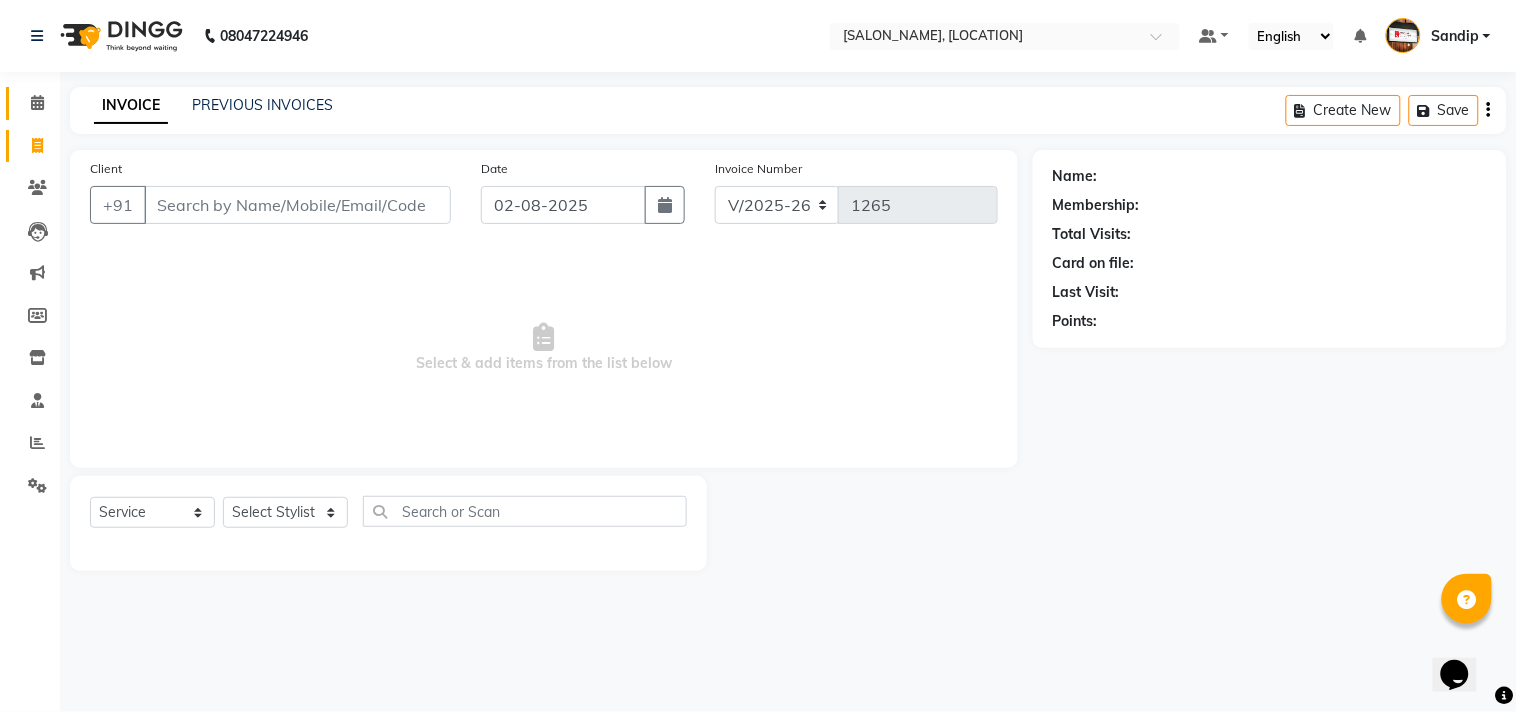 select on "membership" 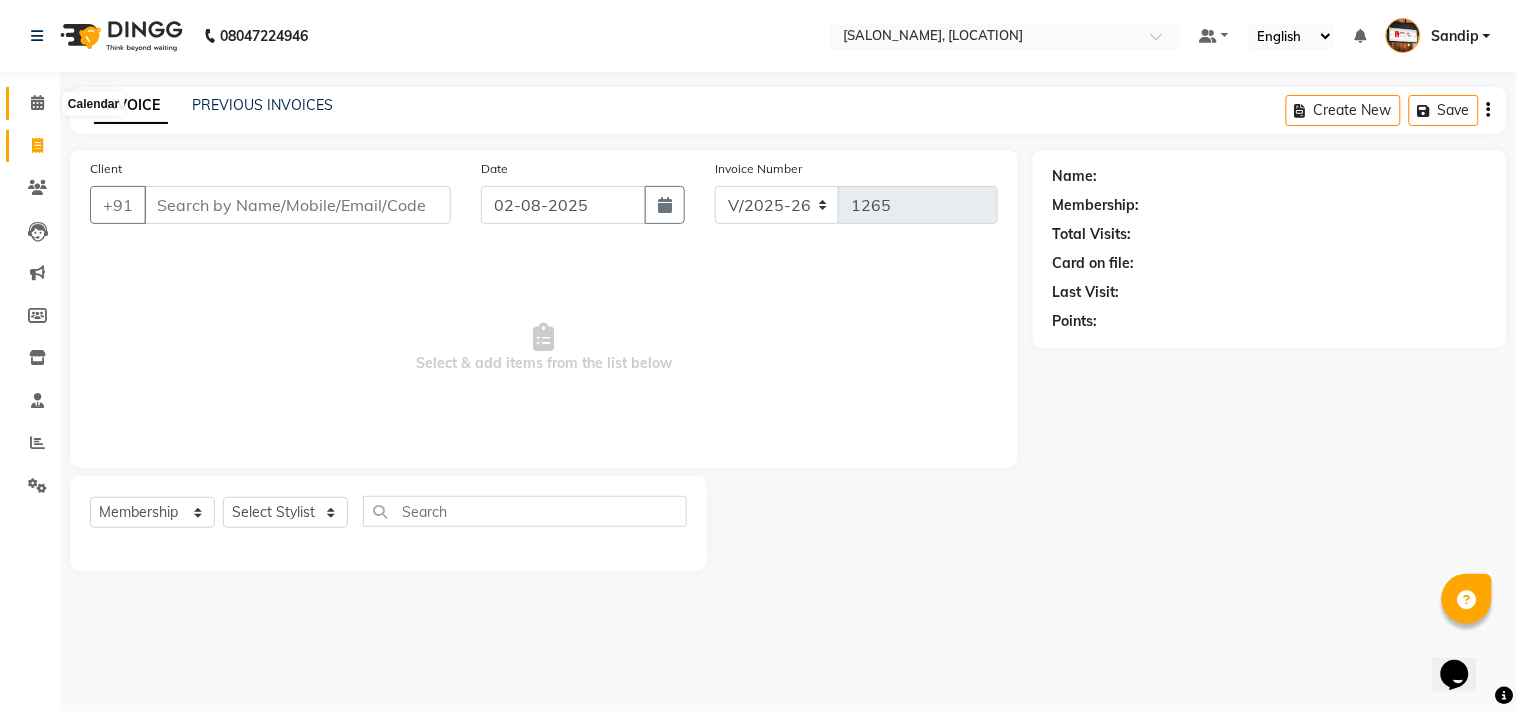 click 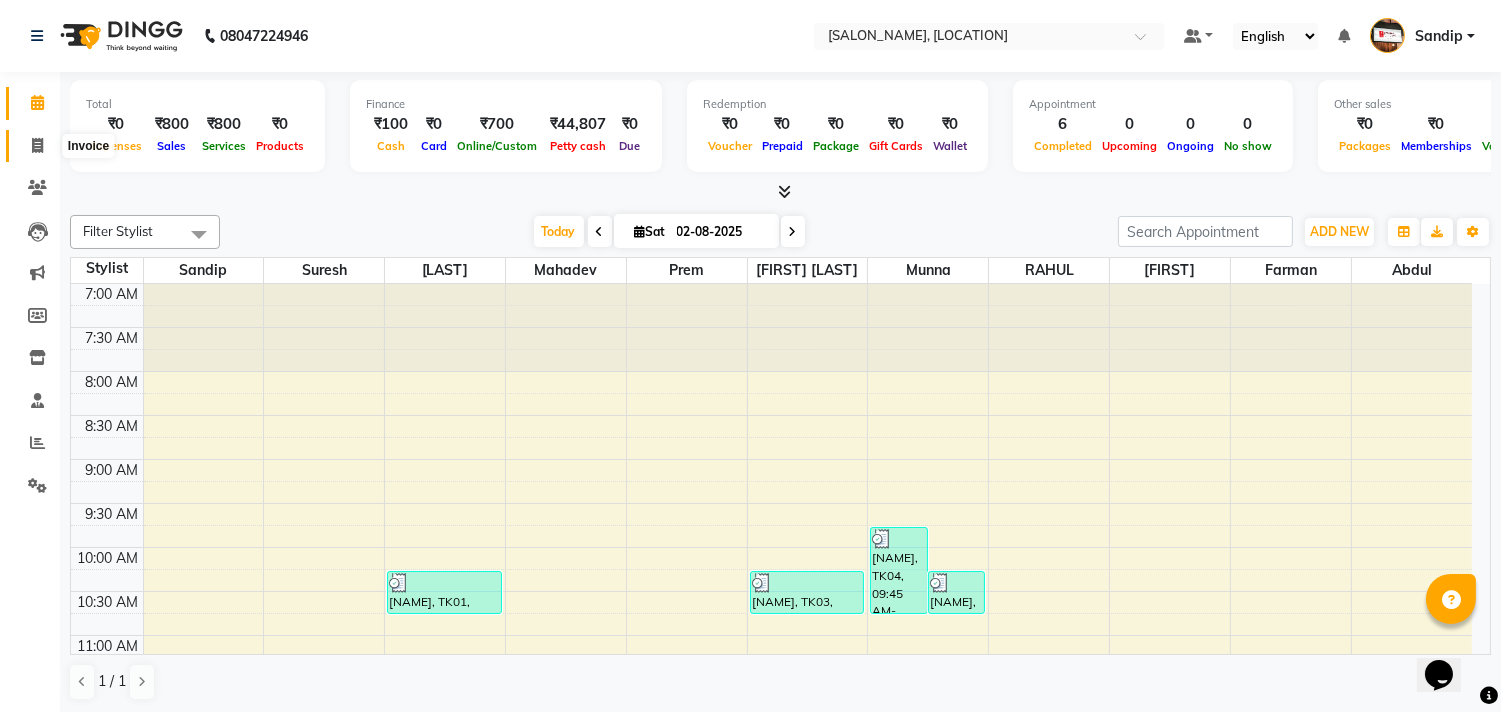 click 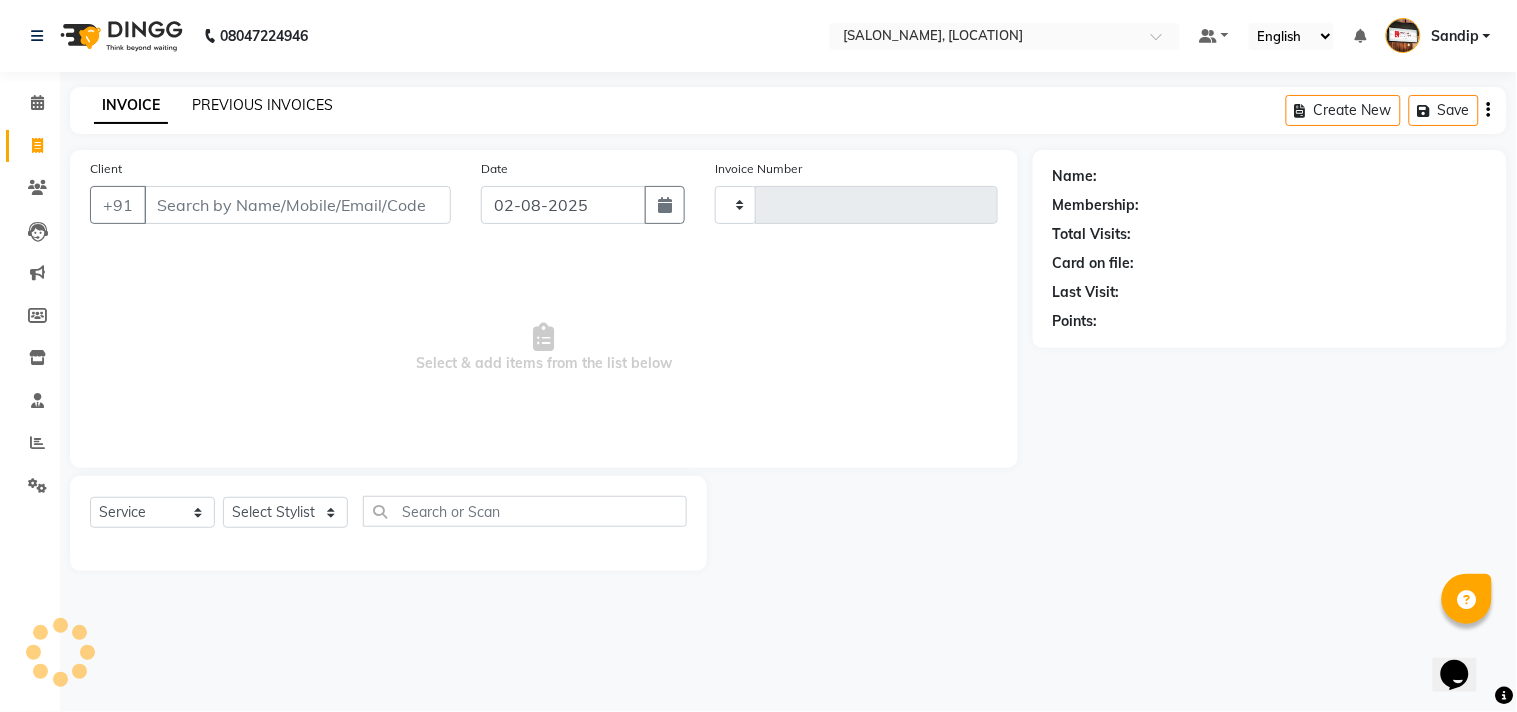 click on "PREVIOUS INVOICES" 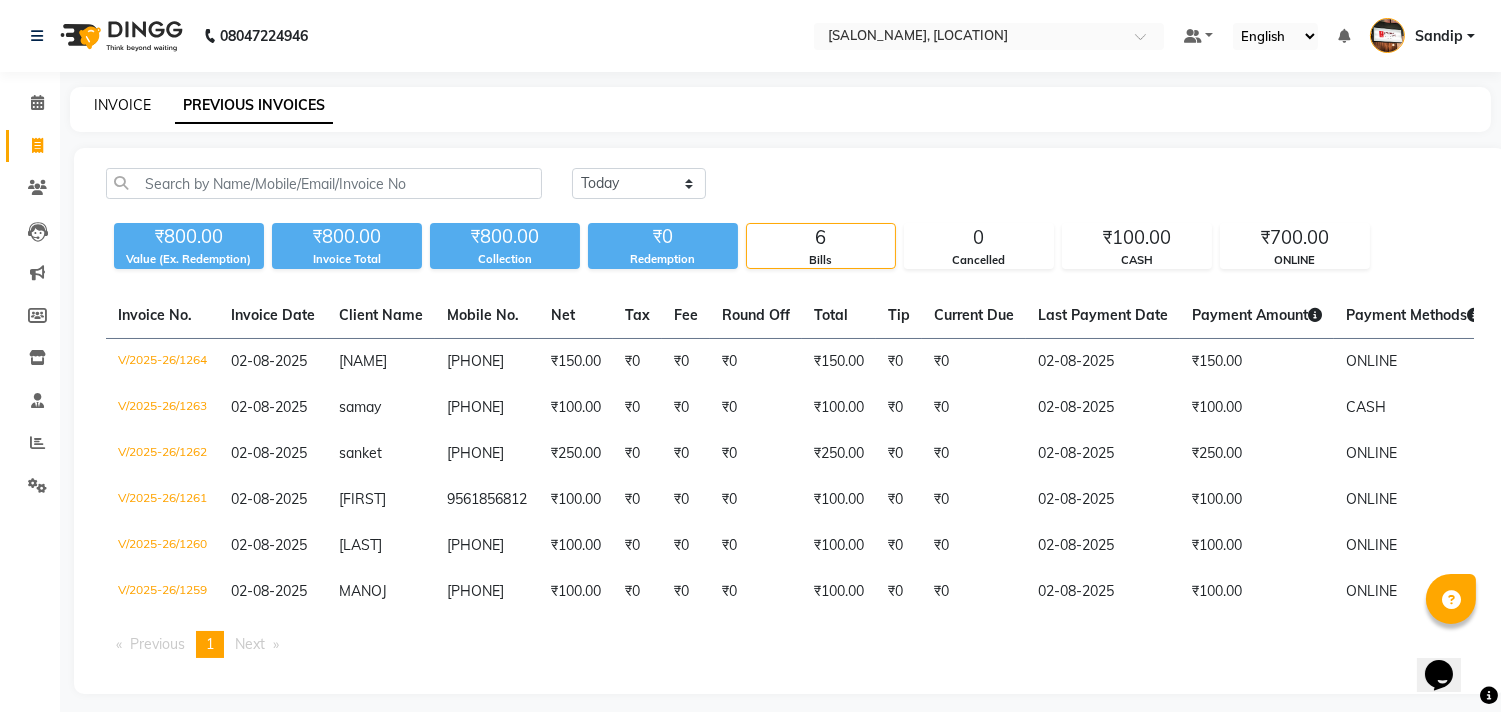 click on "INVOICE" 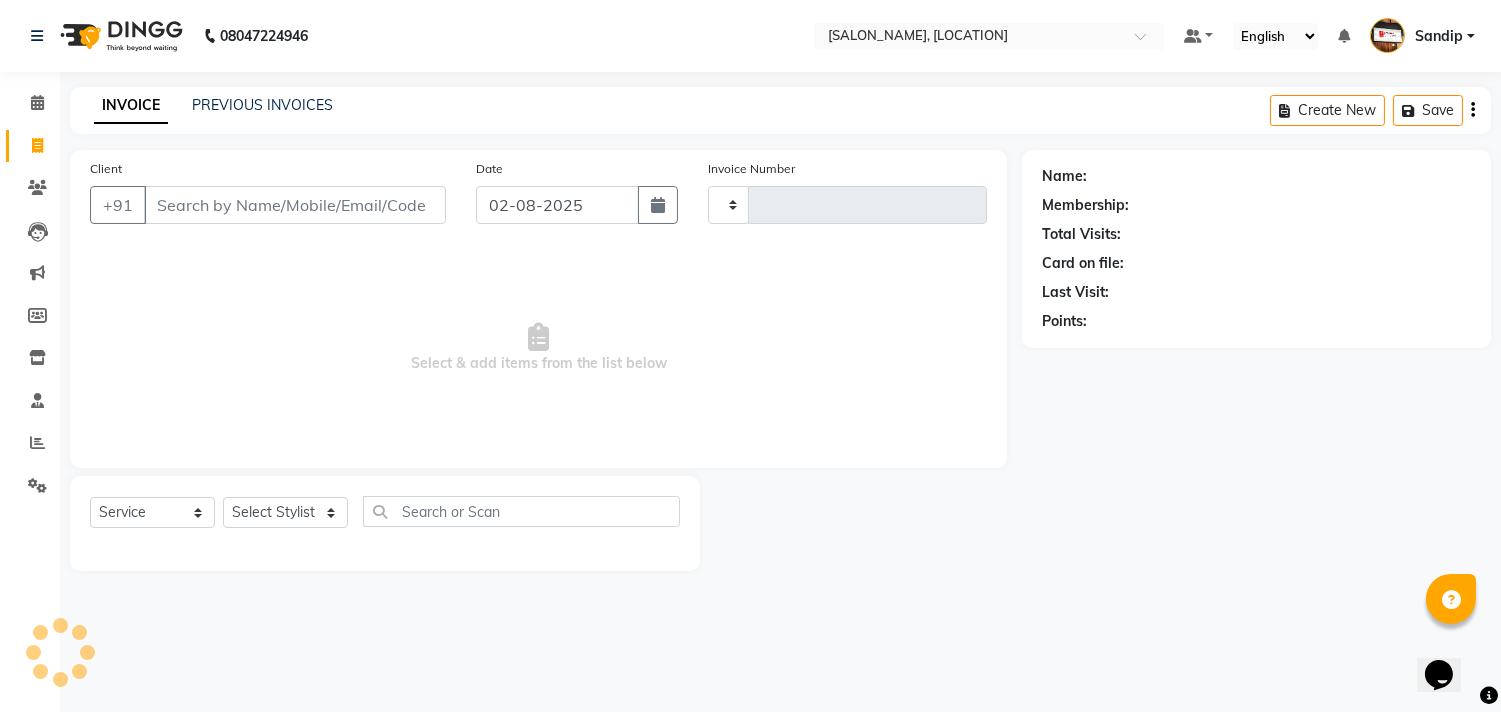 type on "1265" 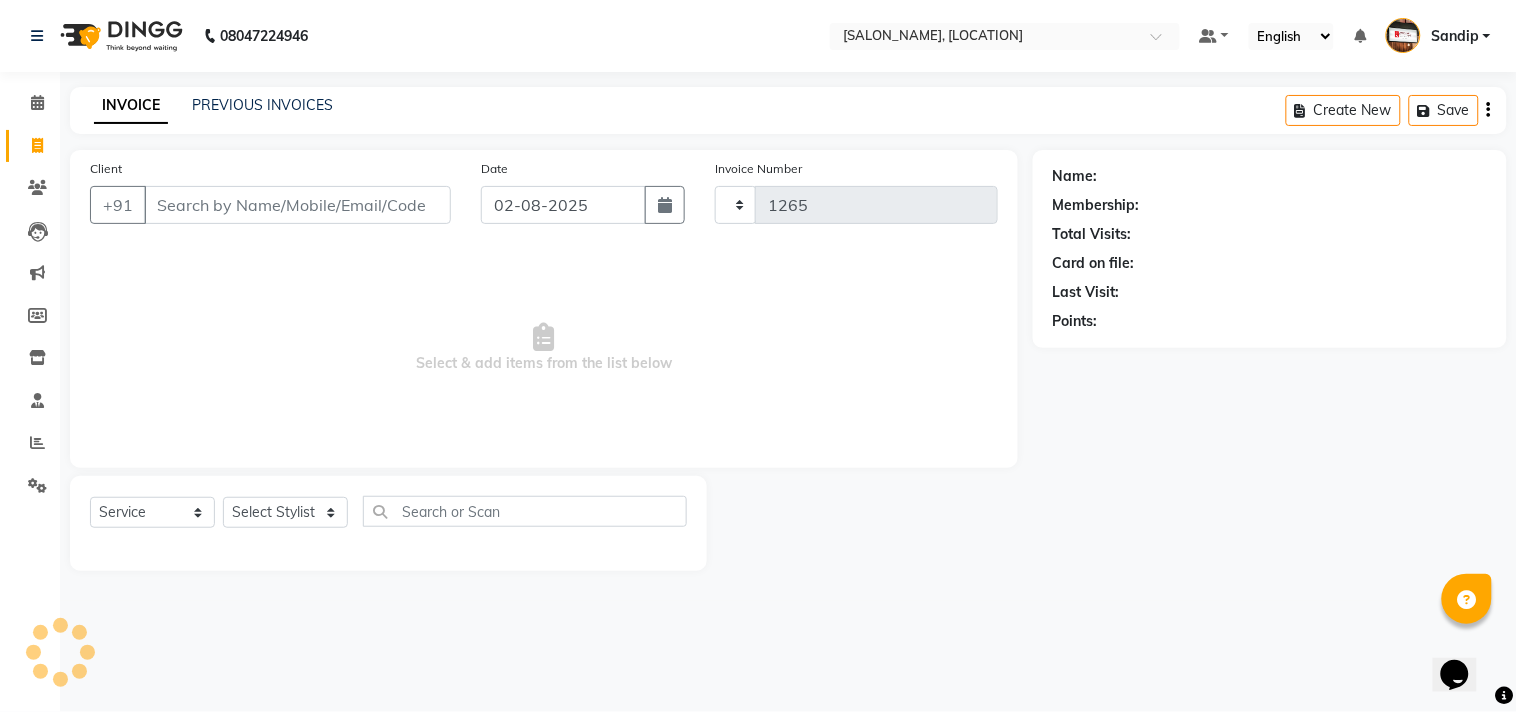 select on "556" 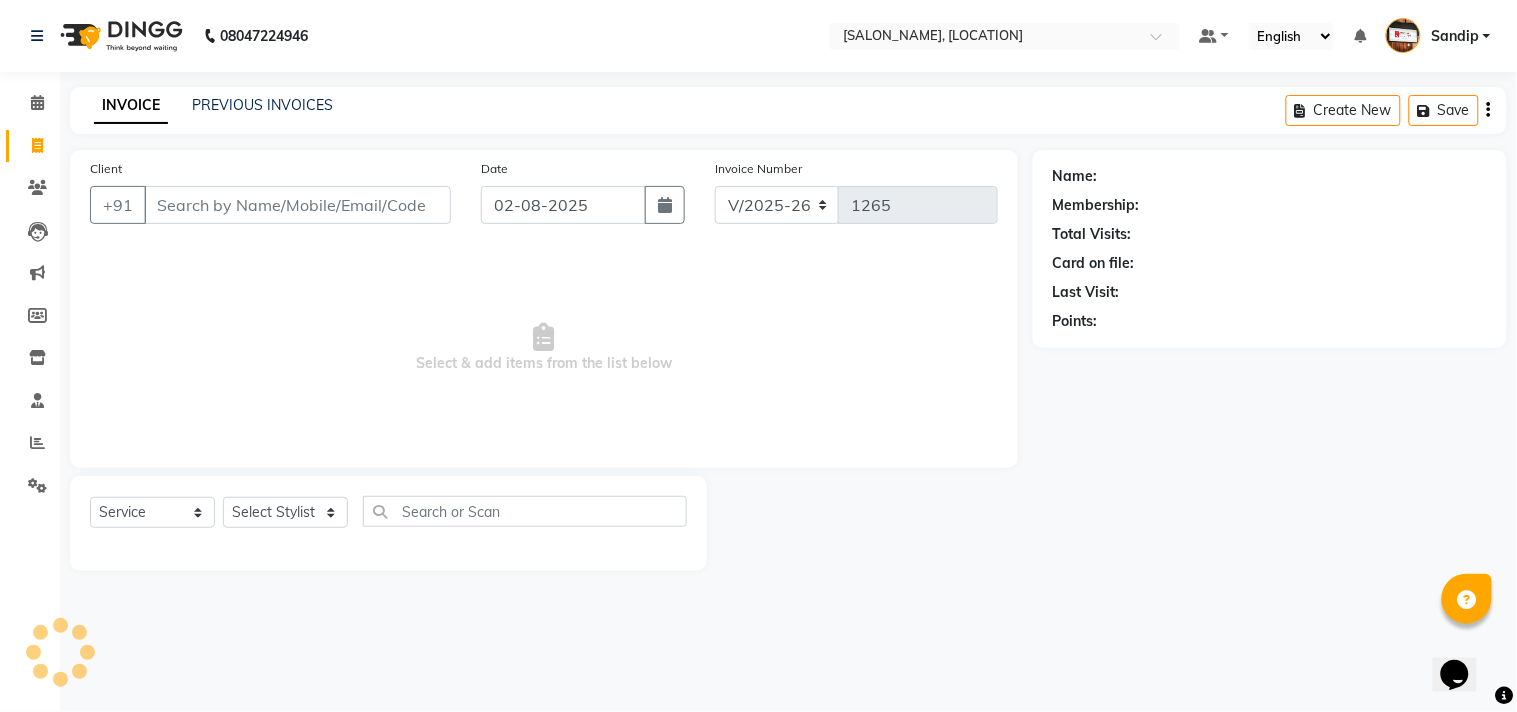 select on "membership" 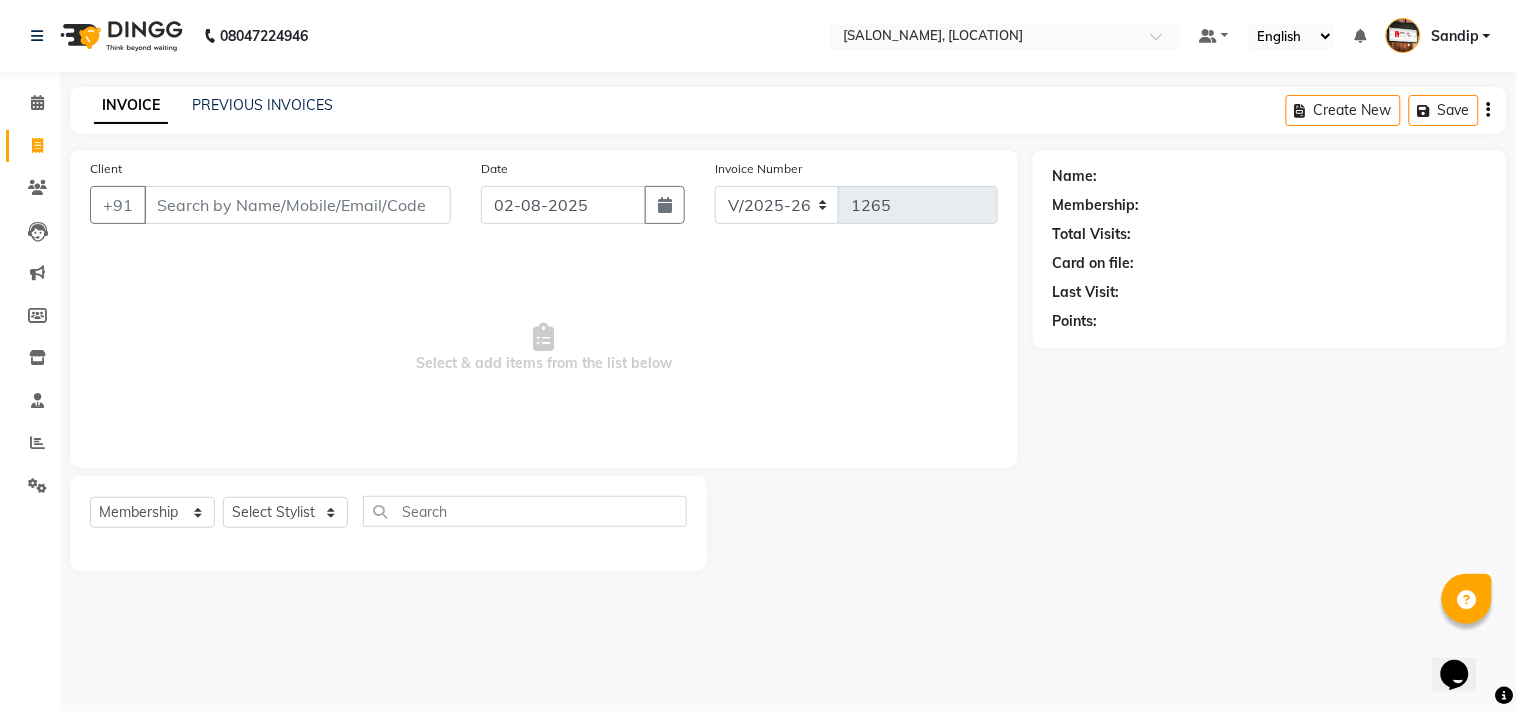 click on "Select & add items from the list below" at bounding box center (544, 348) 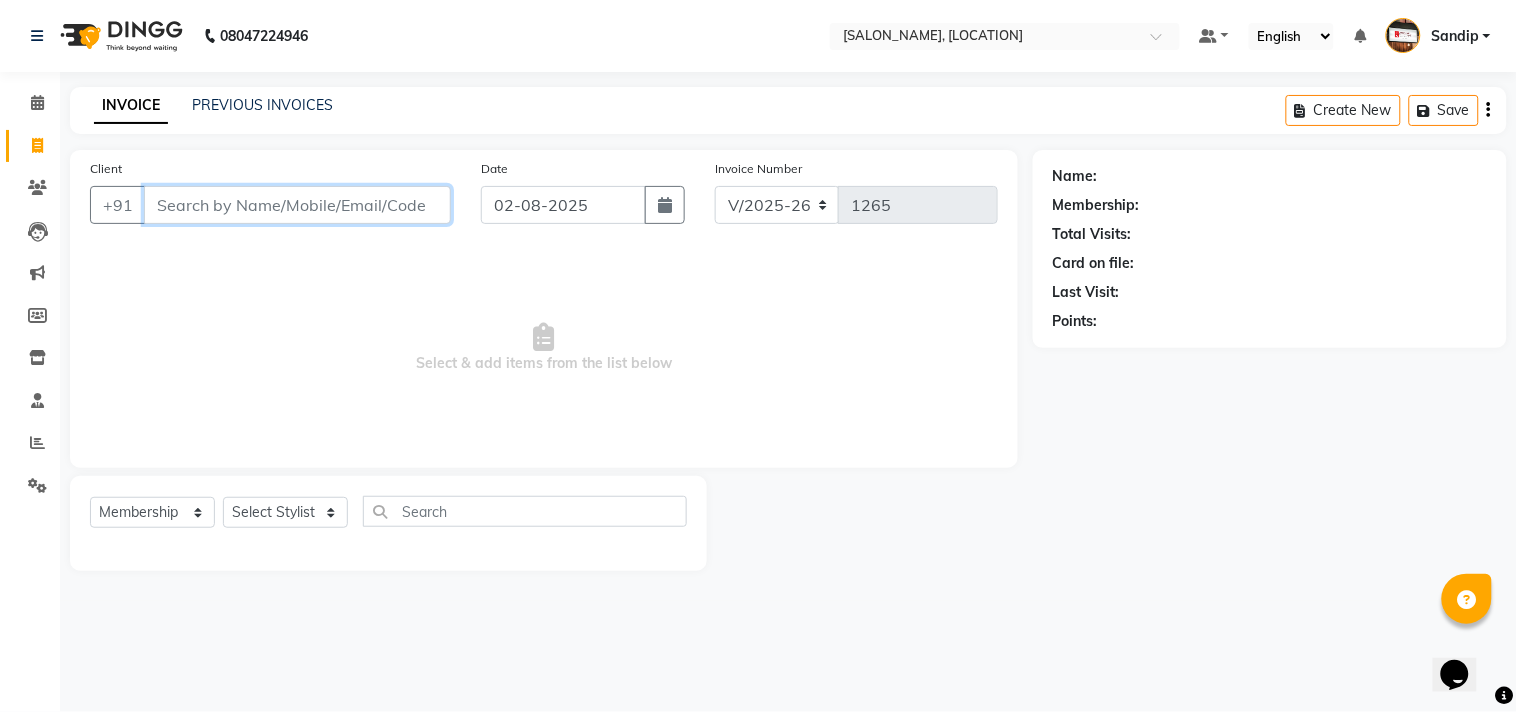 click on "Client" at bounding box center [297, 205] 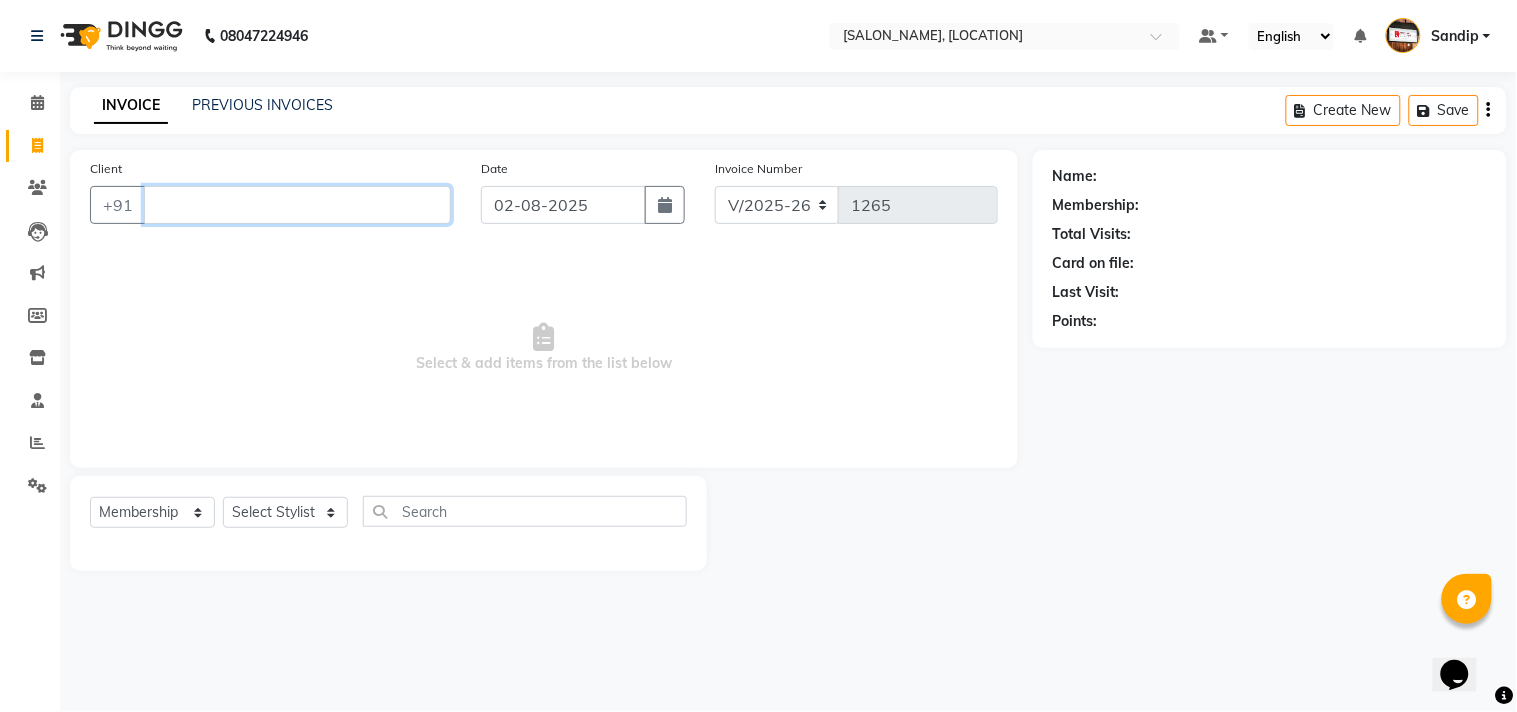 type 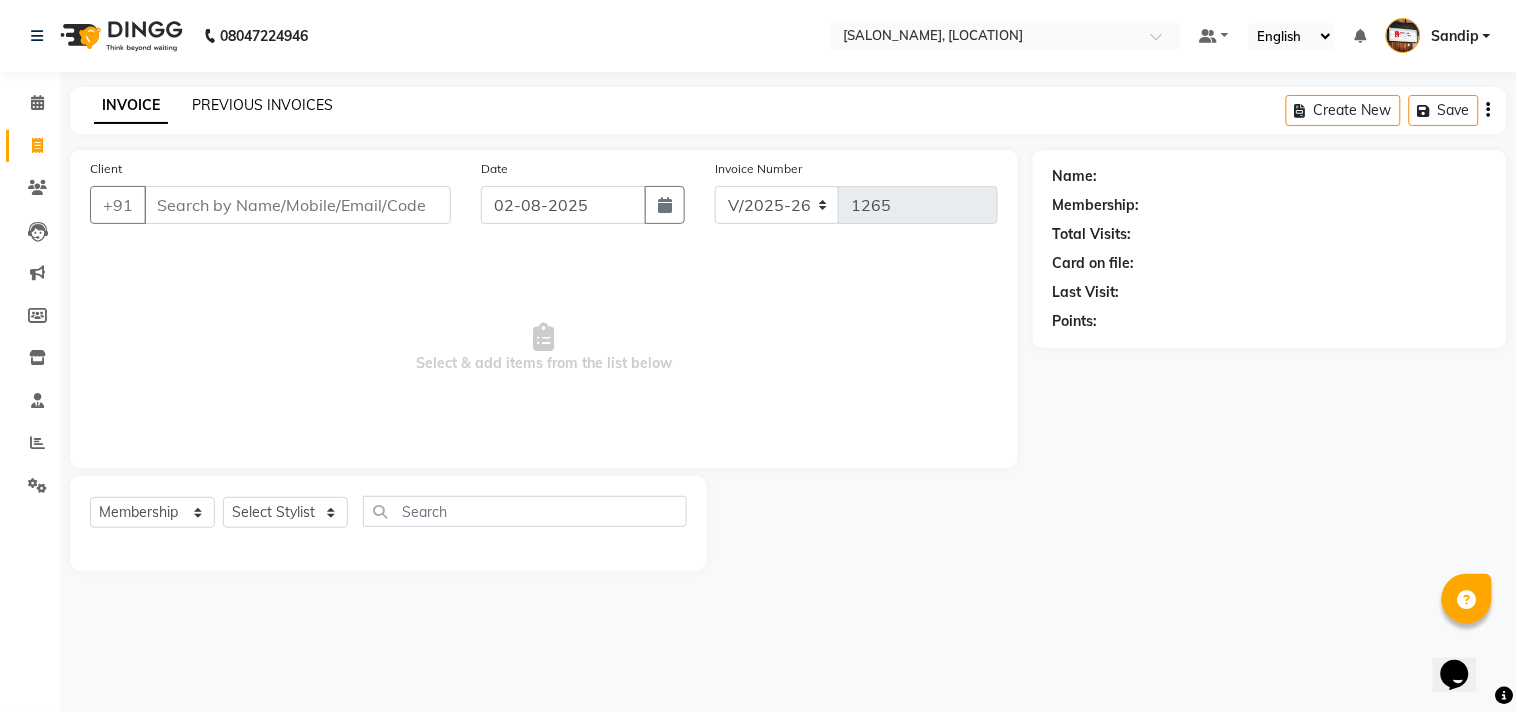 click on "PREVIOUS INVOICES" 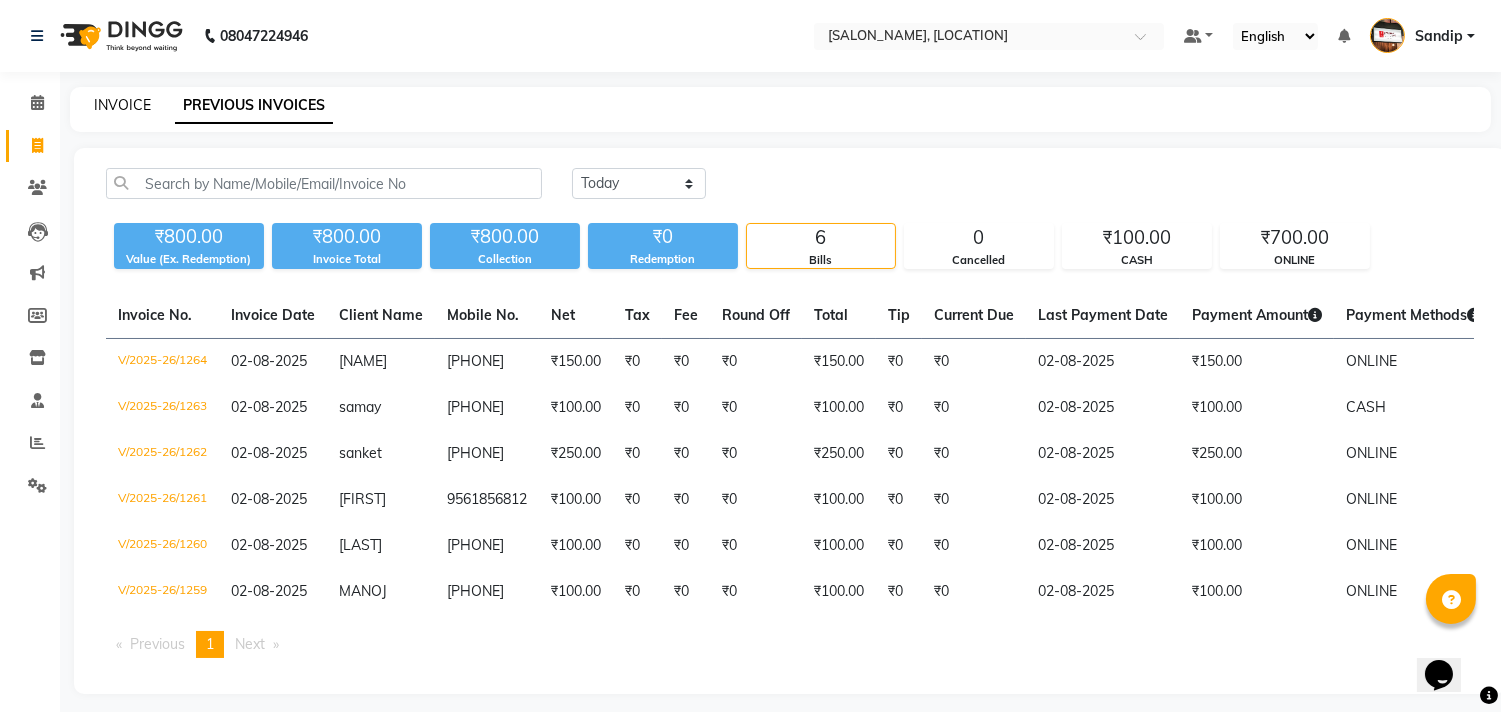 click on "INVOICE" 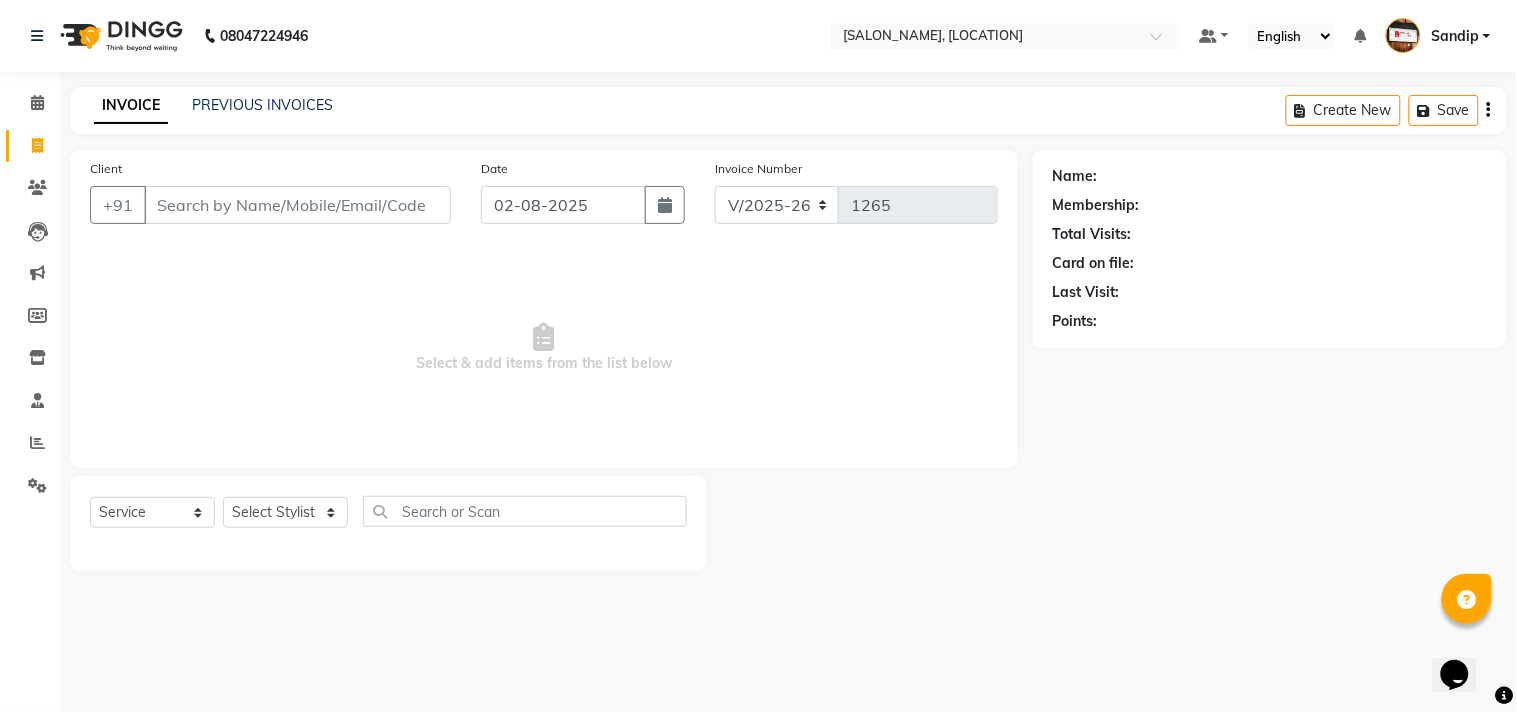 select on "membership" 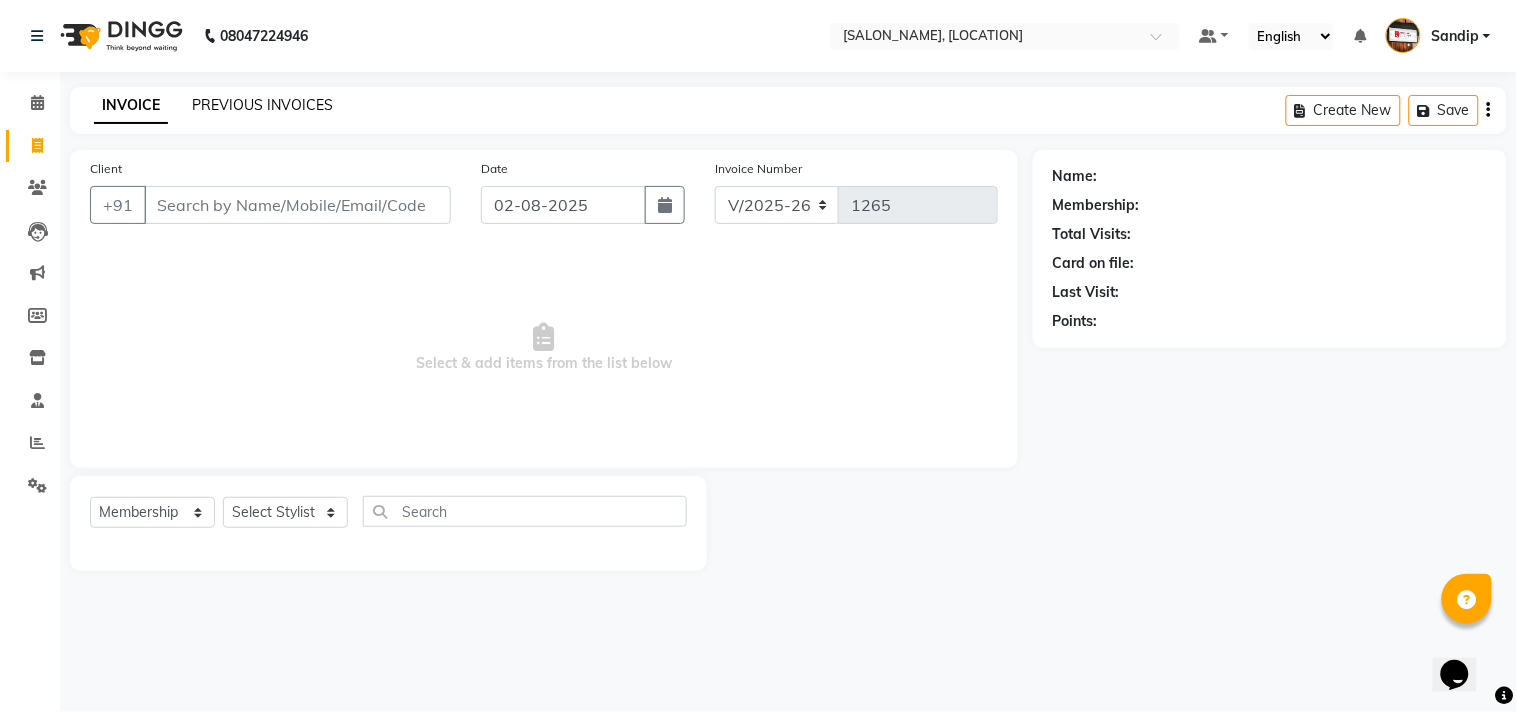 click on "PREVIOUS INVOICES" 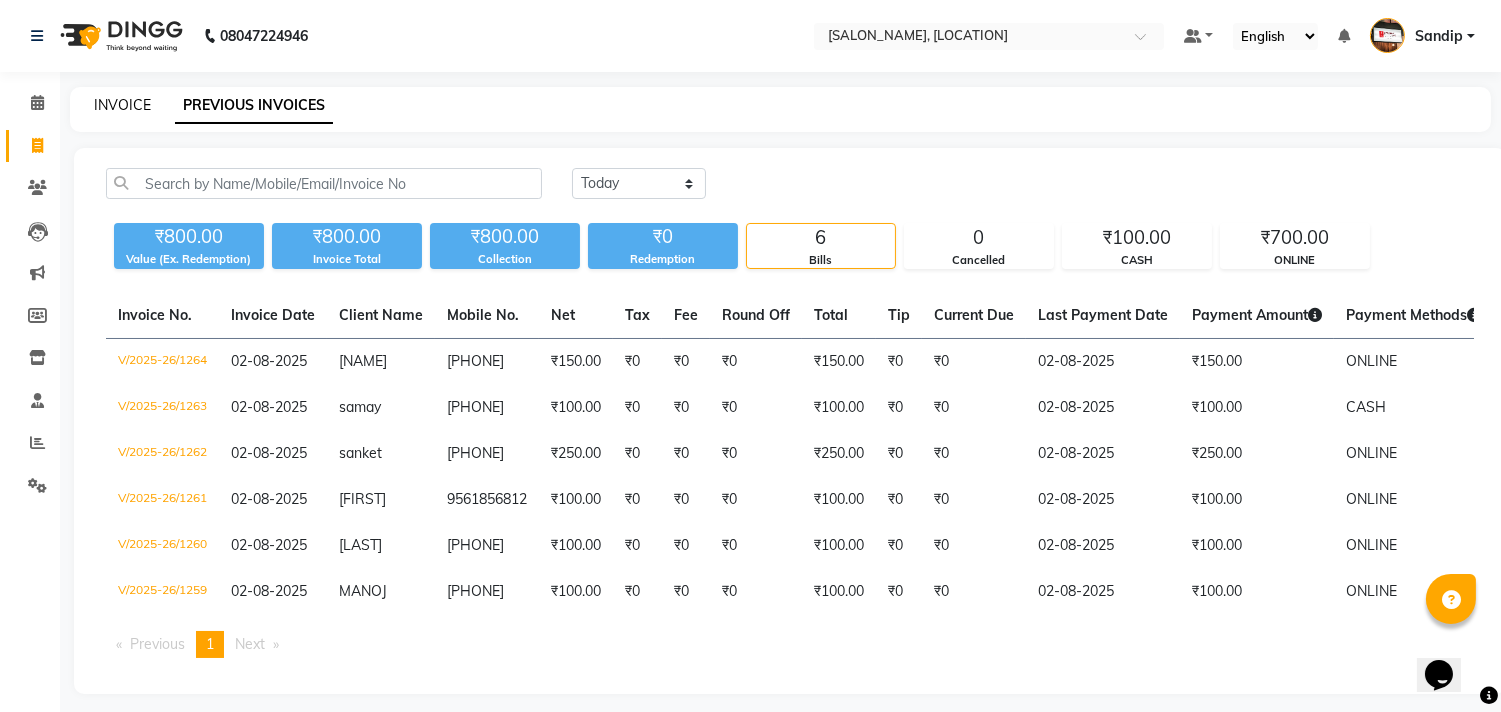 click on "INVOICE" 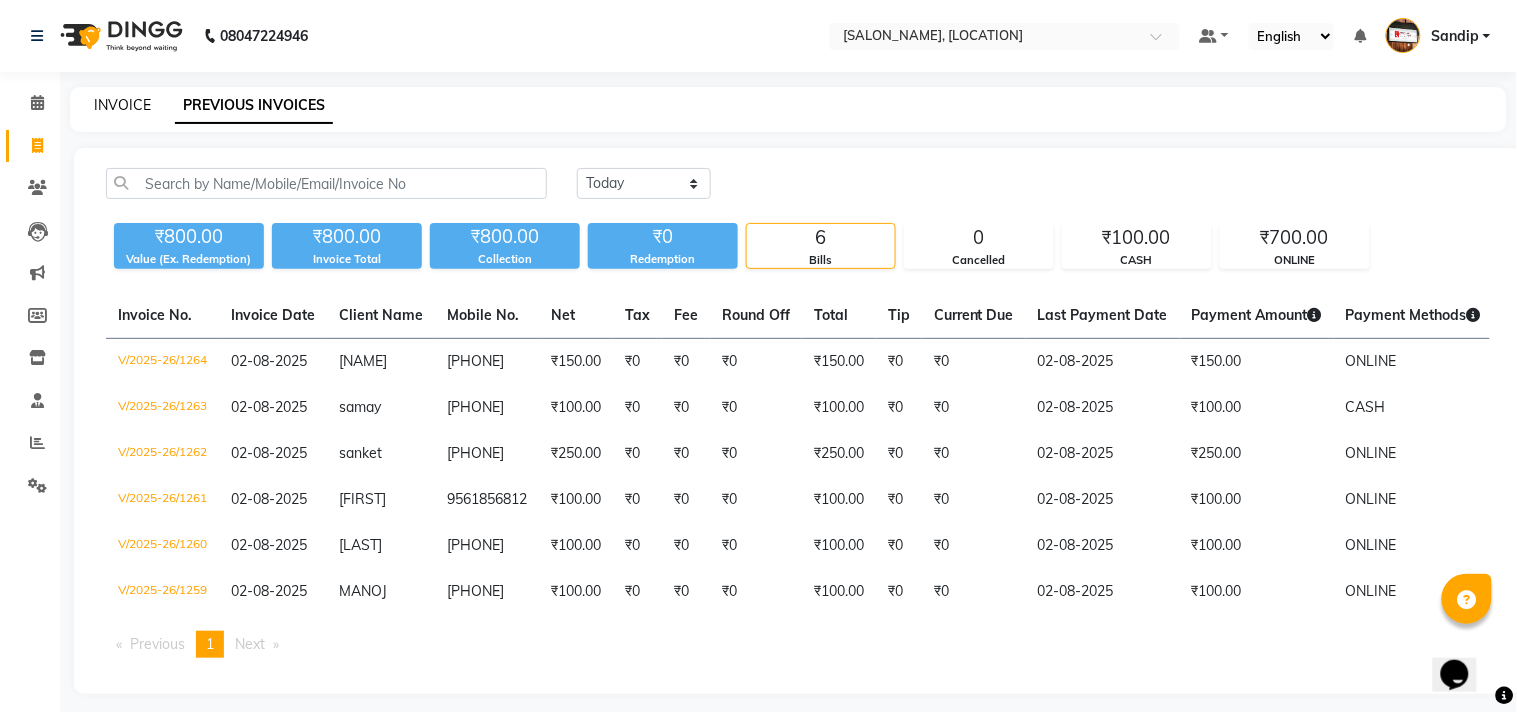 select on "service" 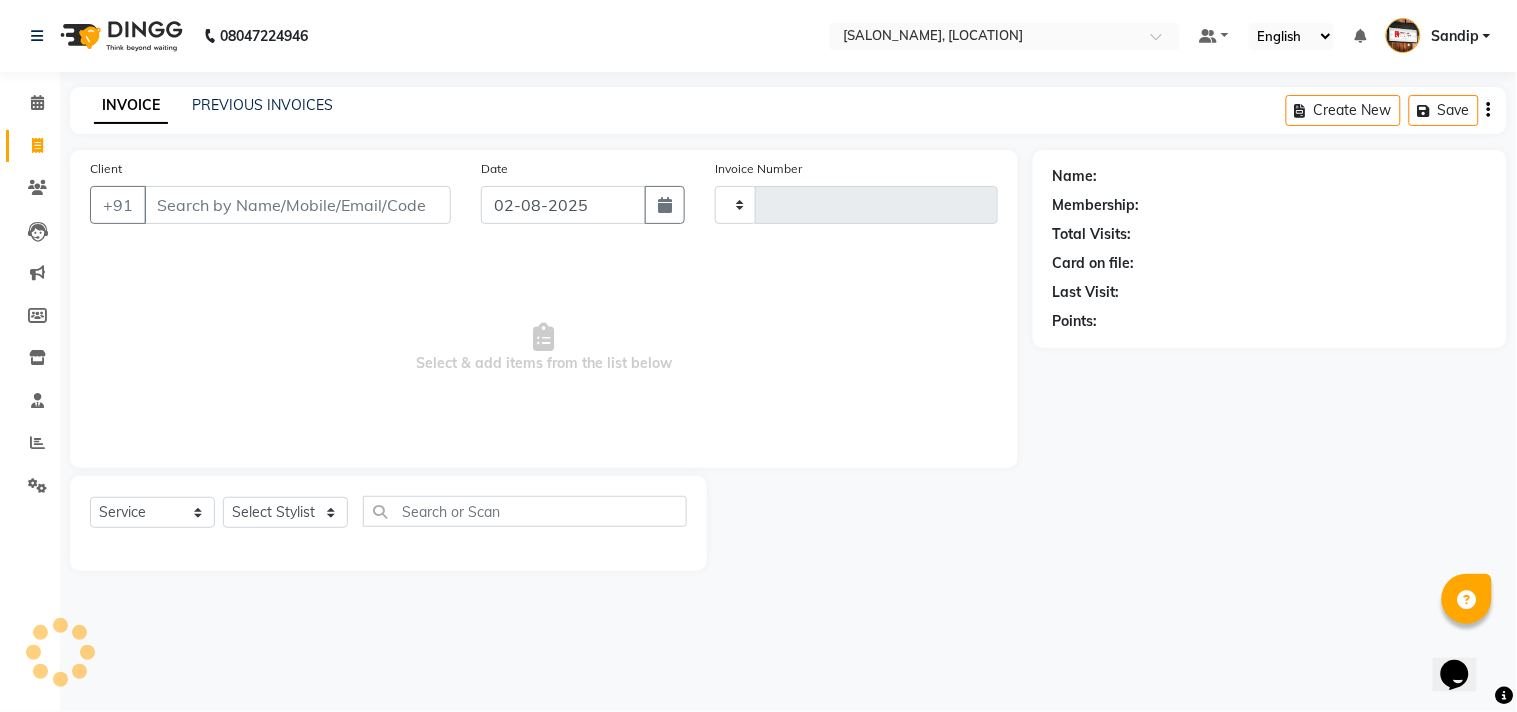 type on "1265" 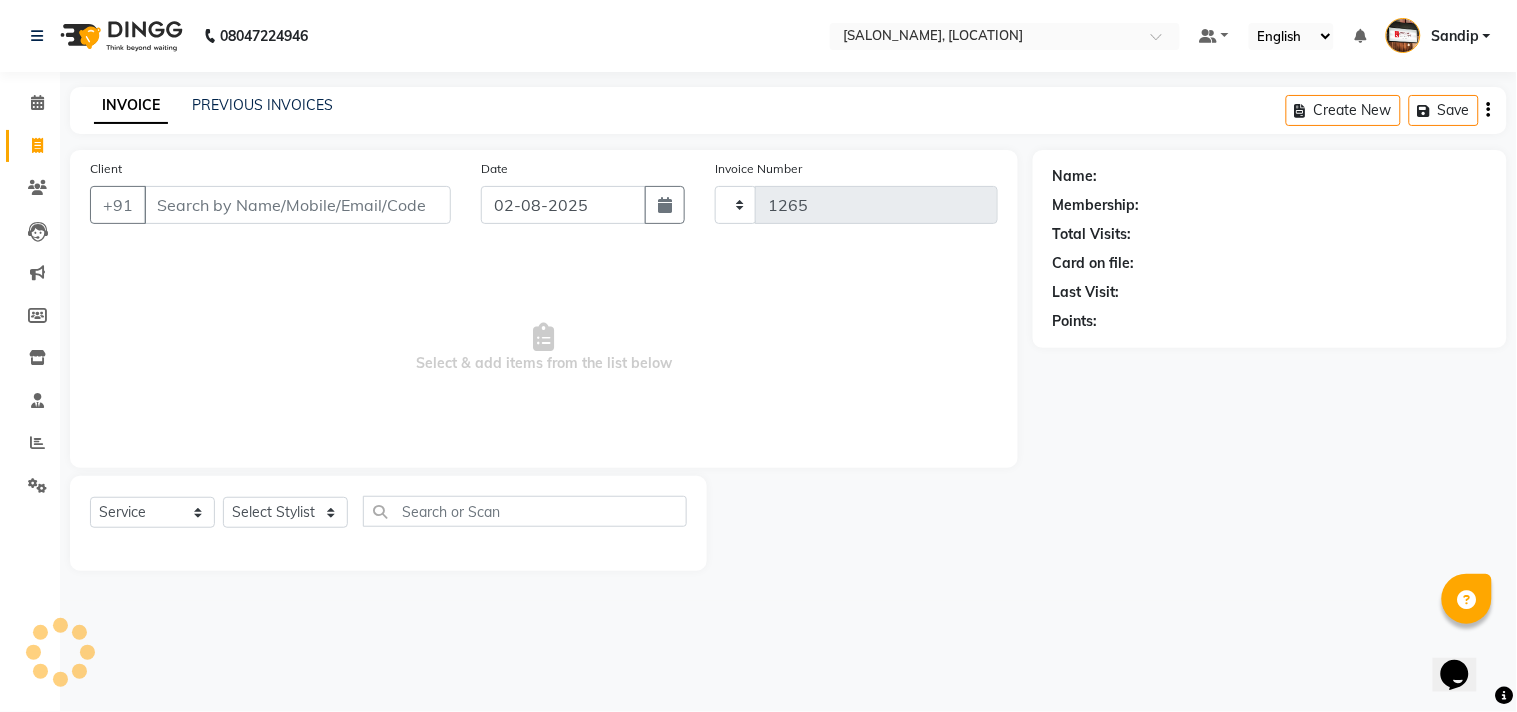 select on "556" 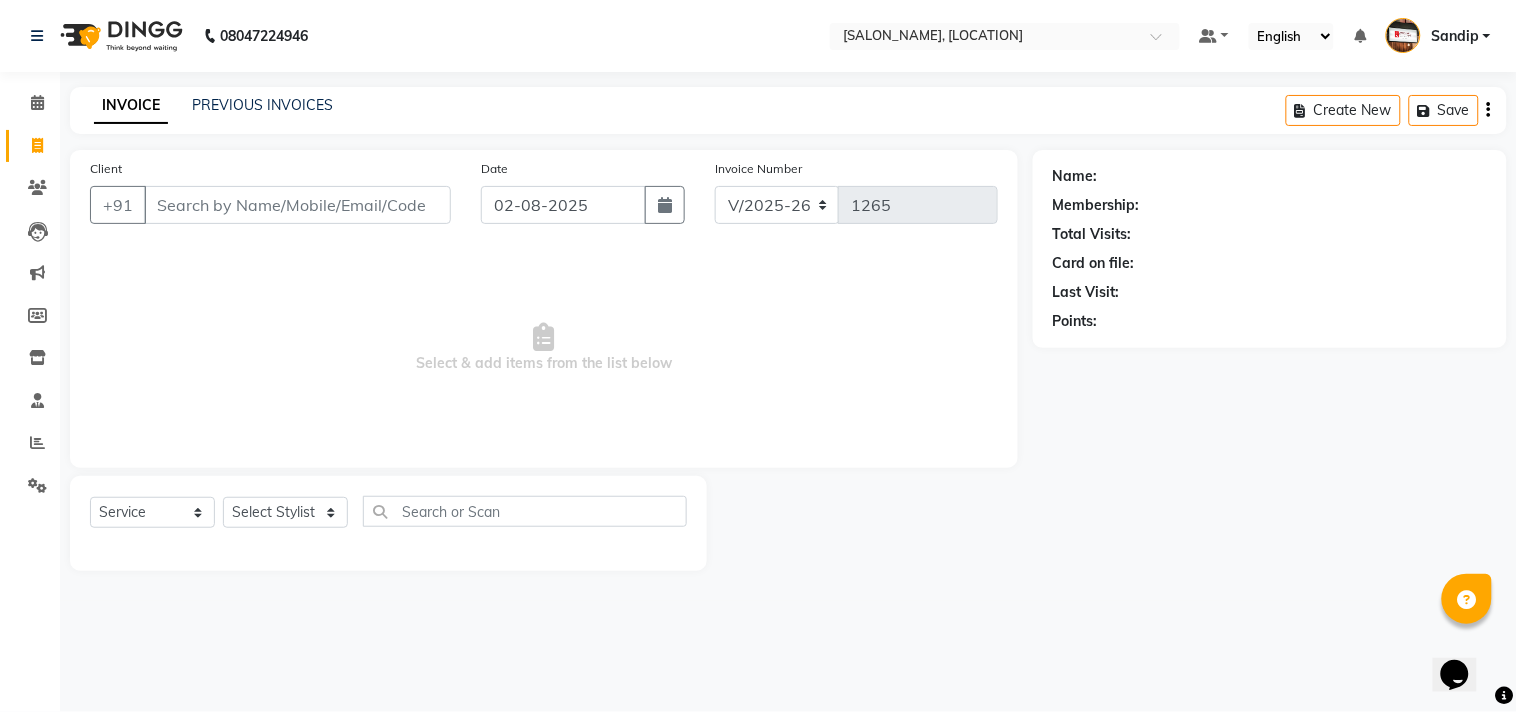 select on "membership" 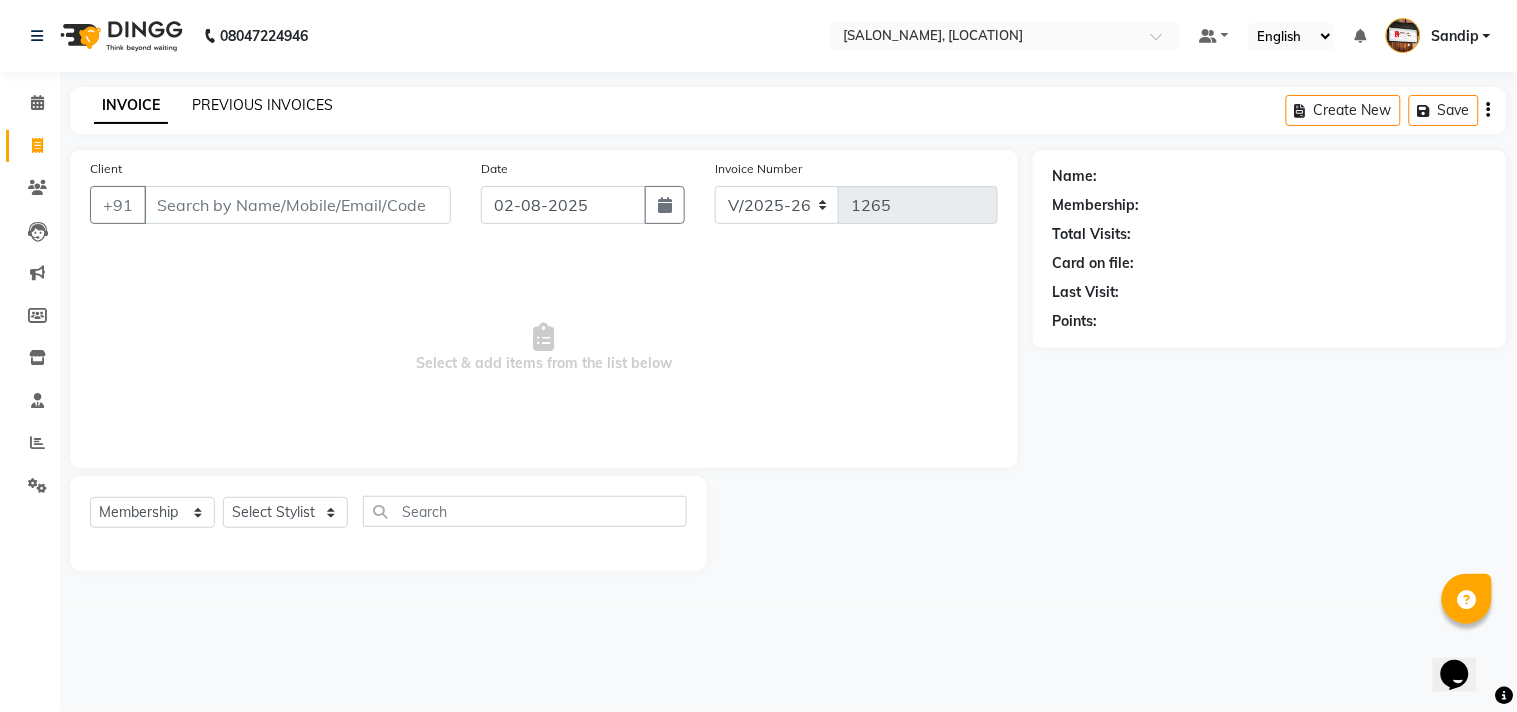 click on "PREVIOUS INVOICES" 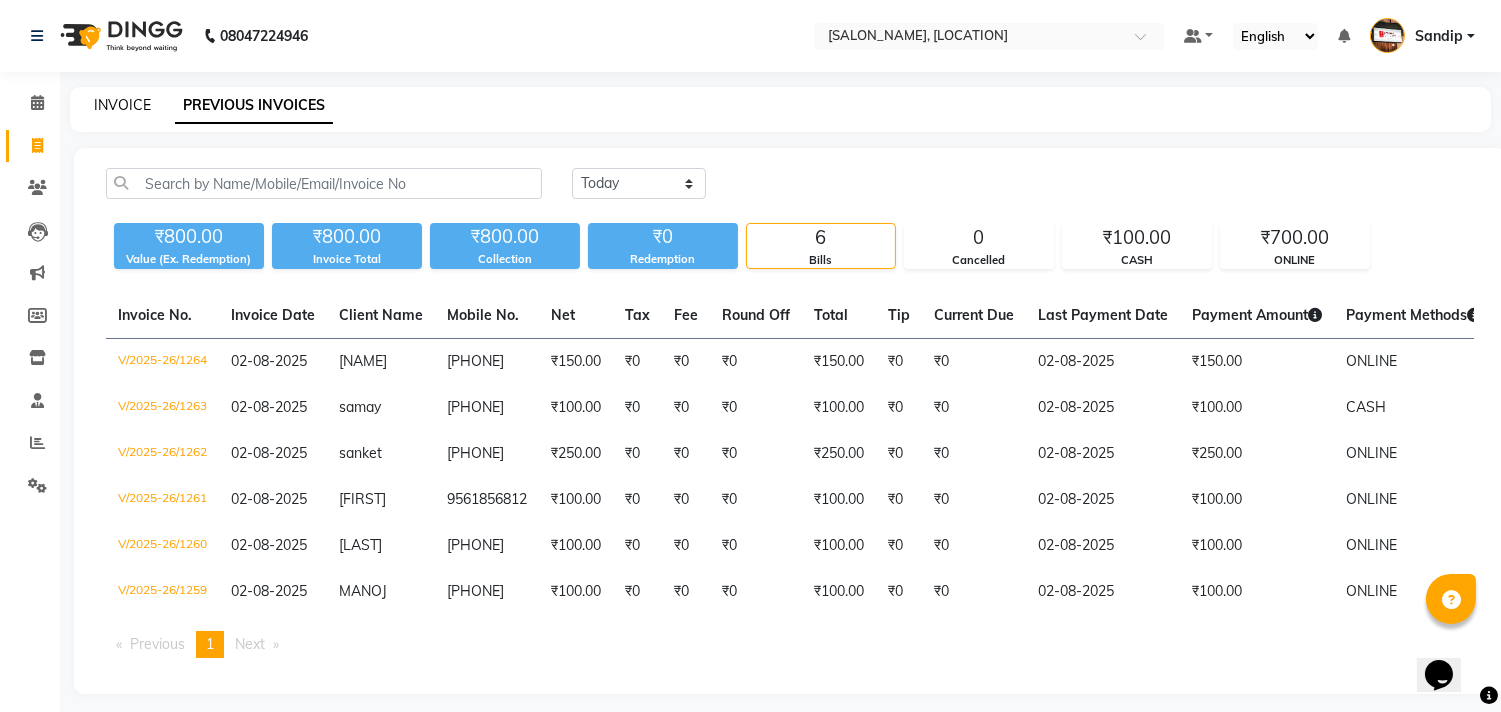 click on "INVOICE" 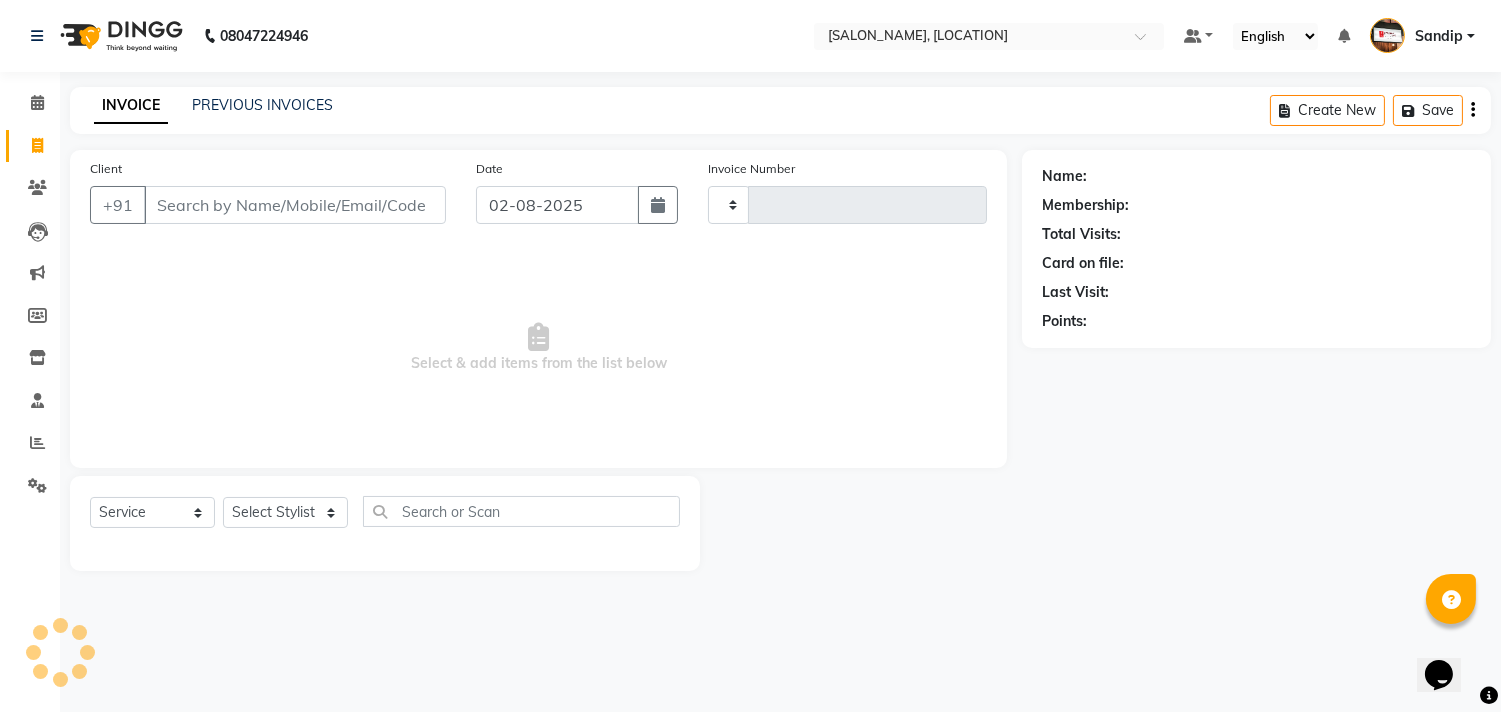 type on "1265" 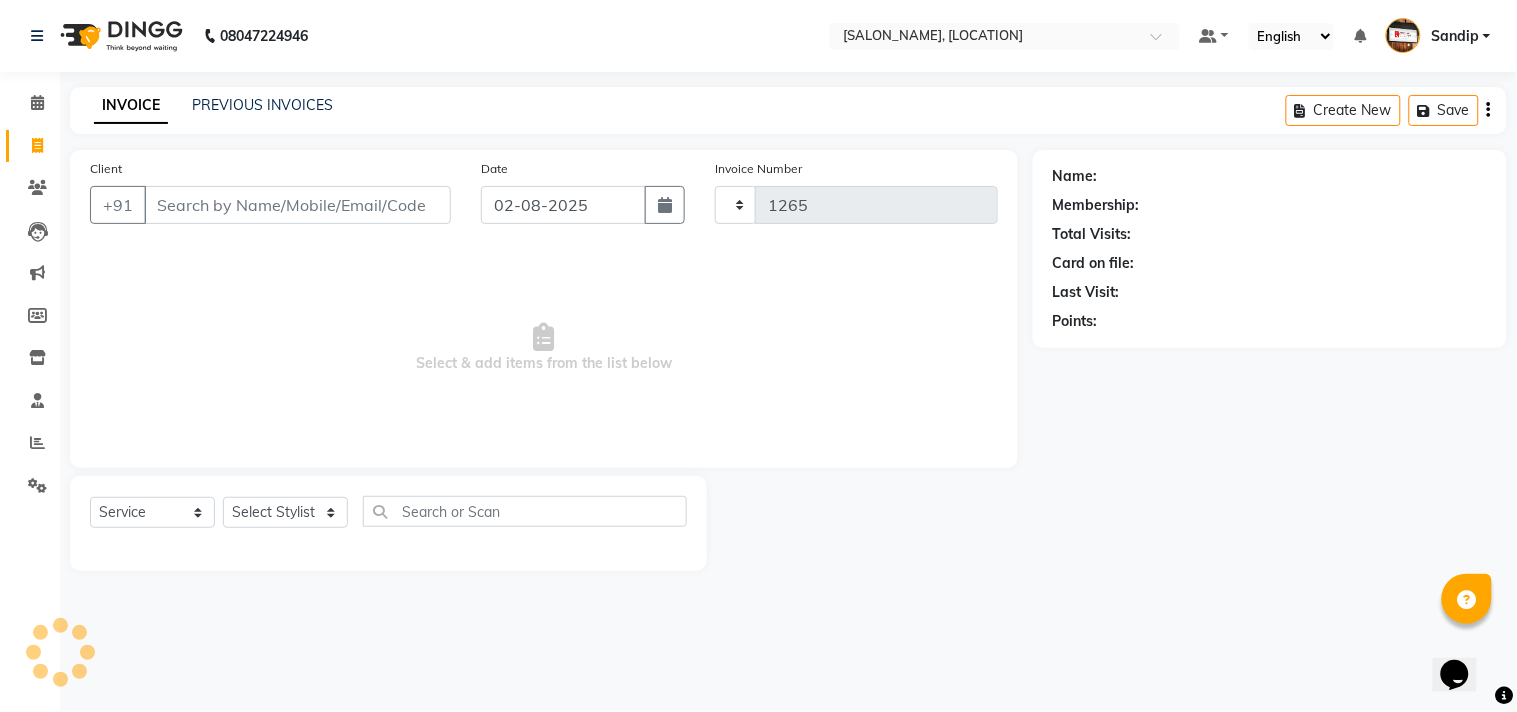 select on "556" 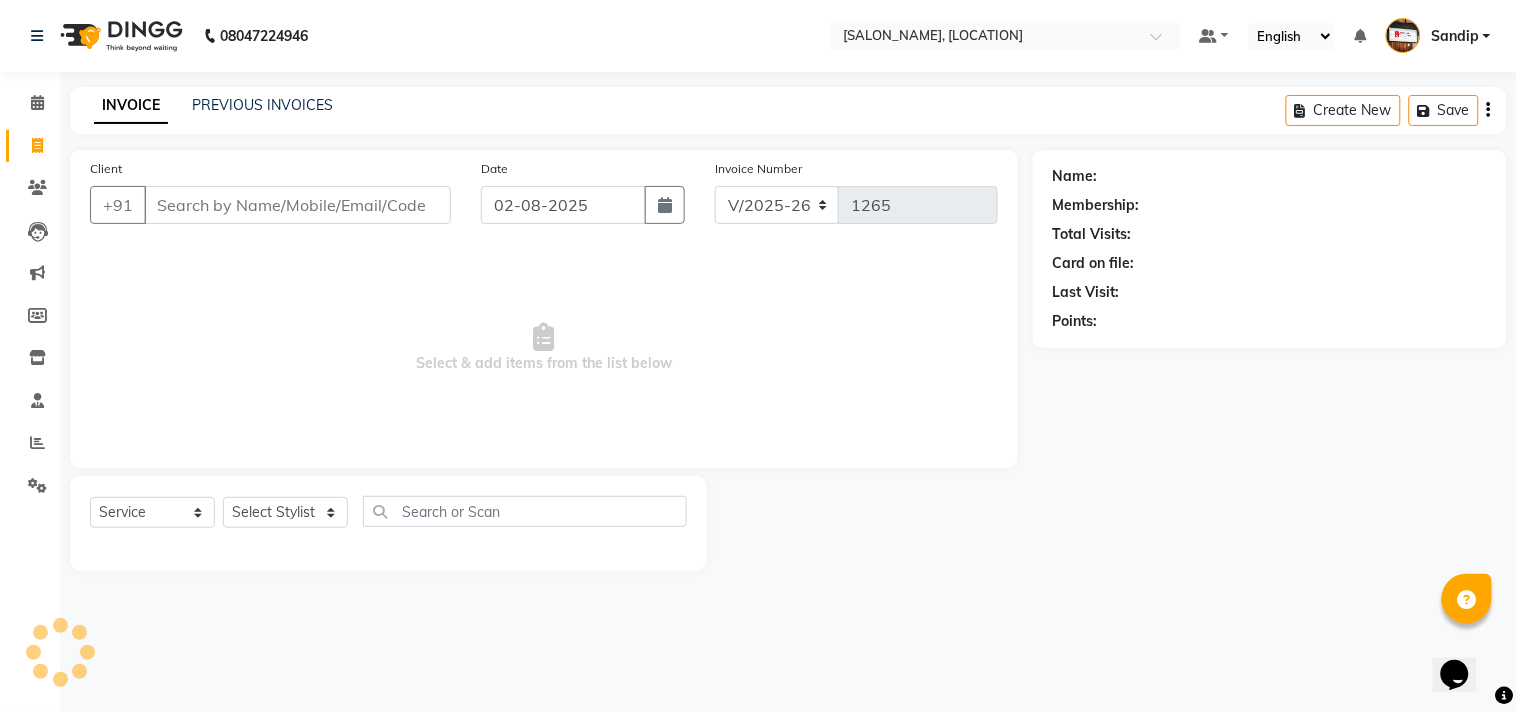 select on "membership" 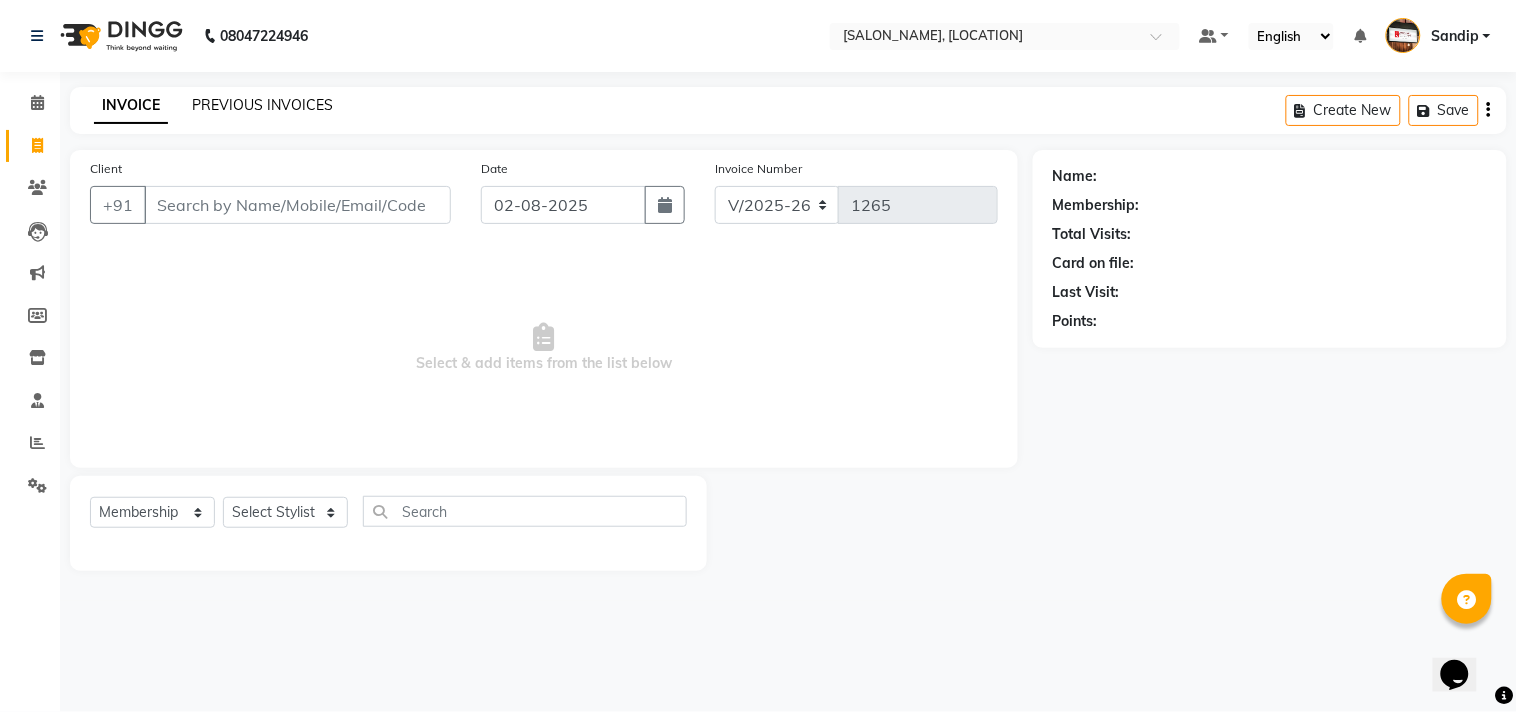 click on "PREVIOUS INVOICES" 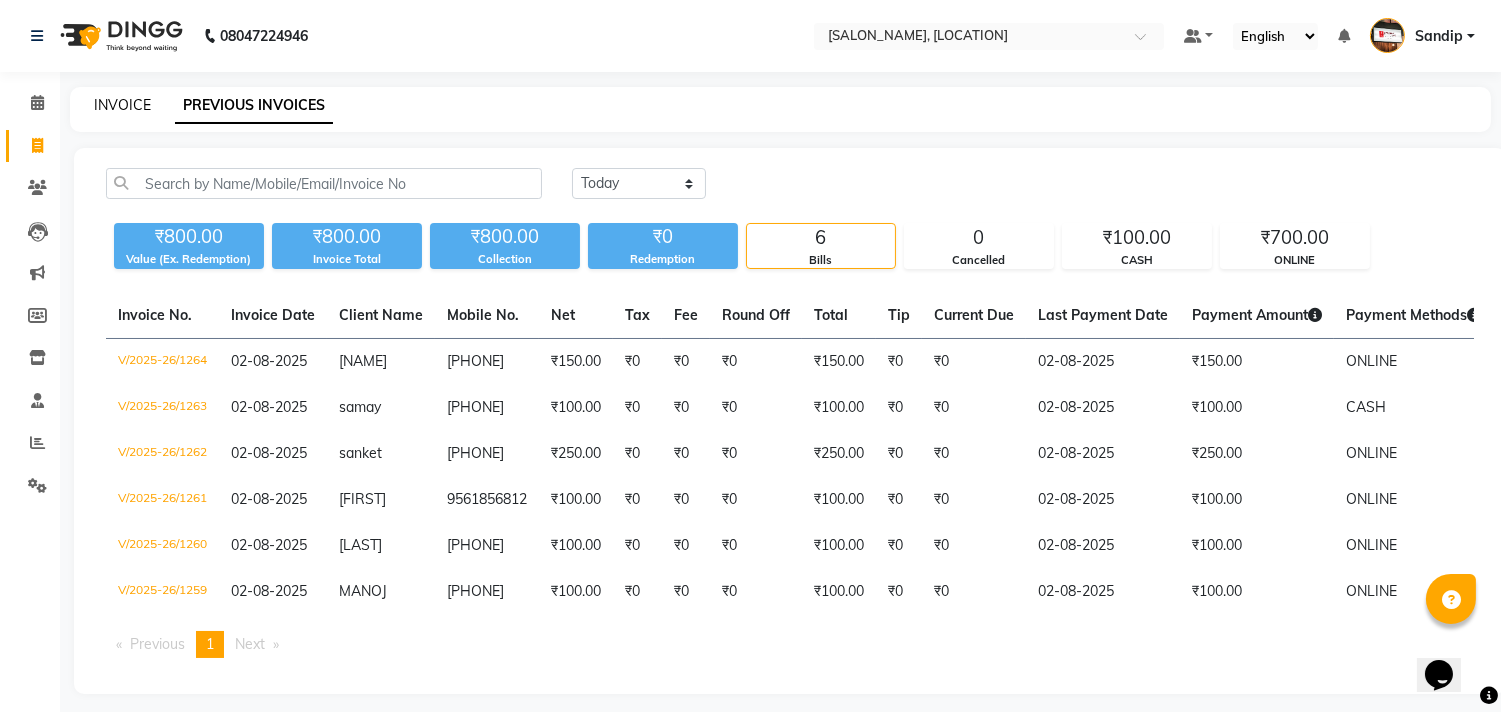 click on "INVOICE" 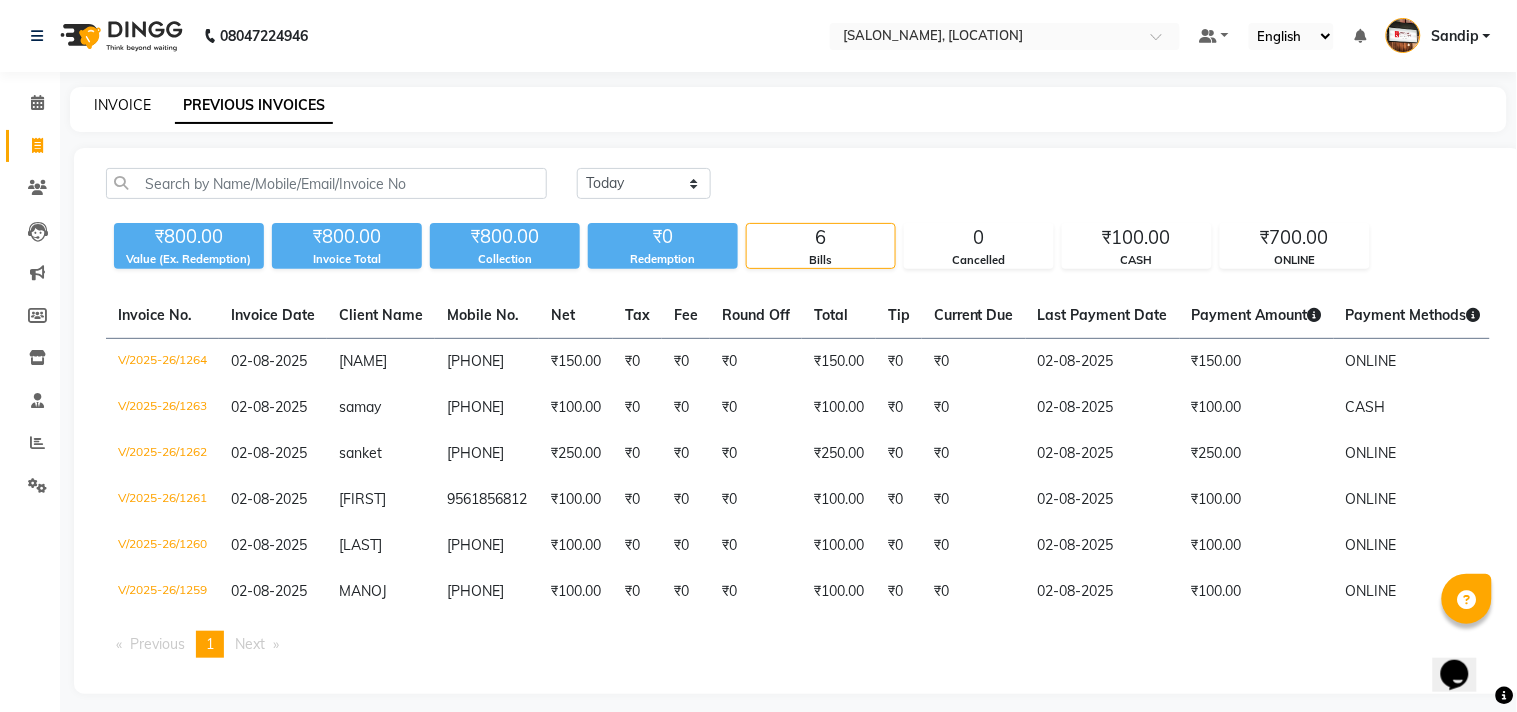 select on "556" 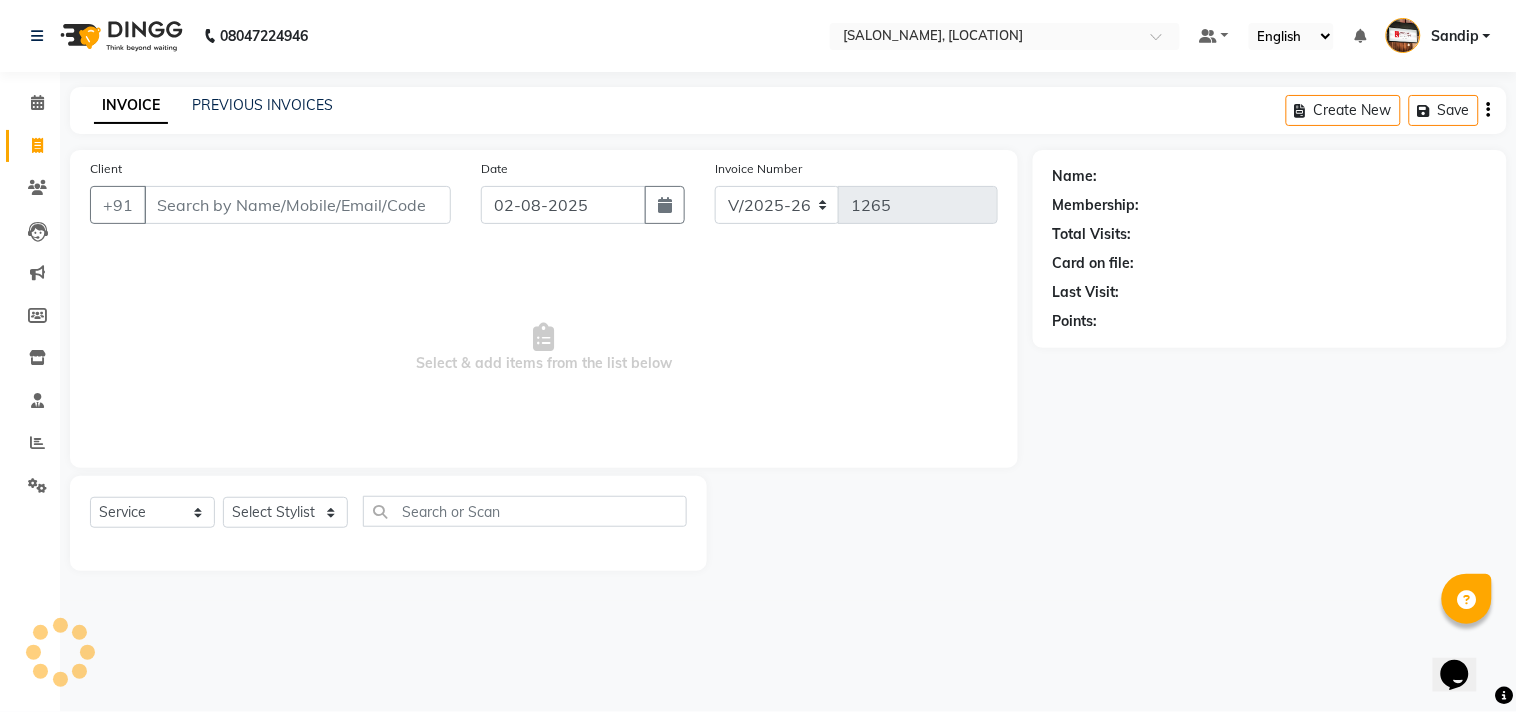 select on "membership" 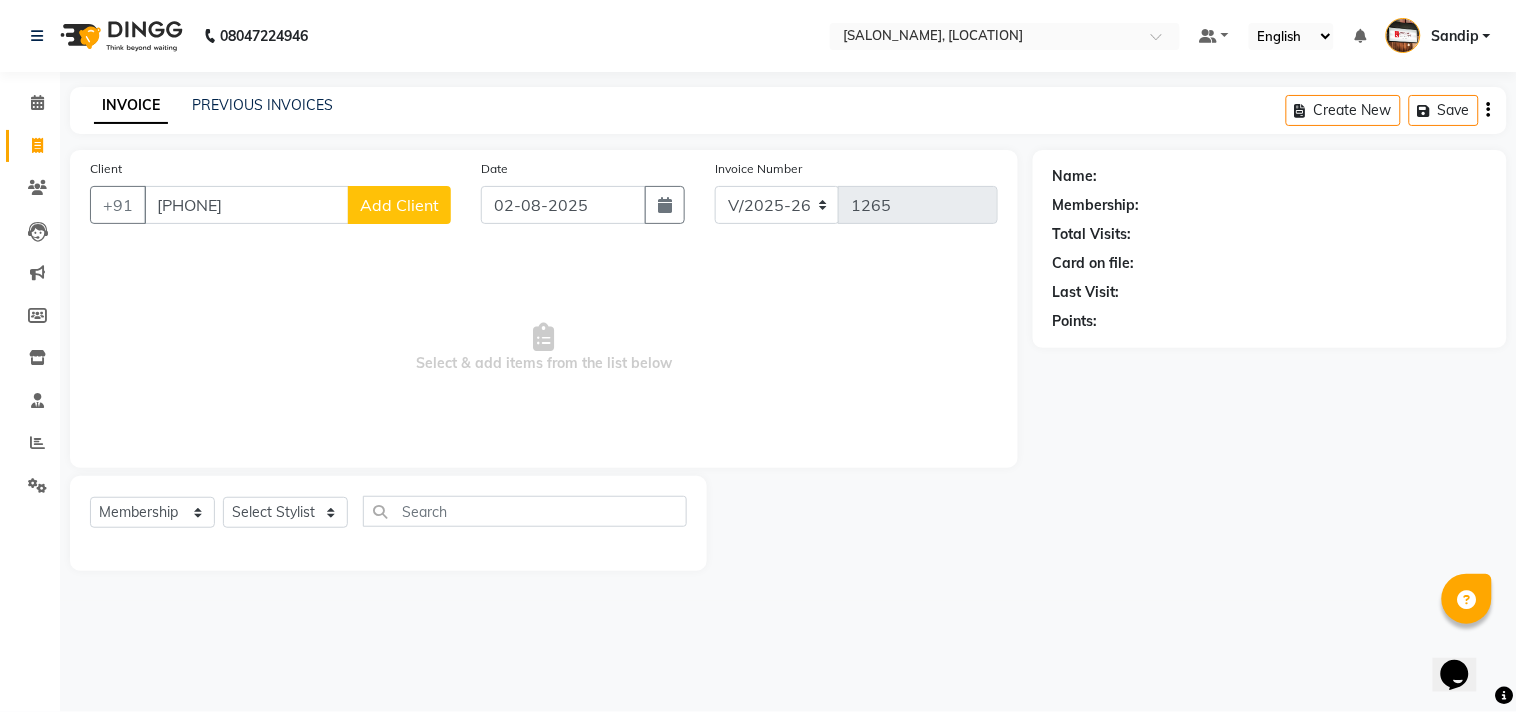 click on "[PHONE]" at bounding box center [246, 205] 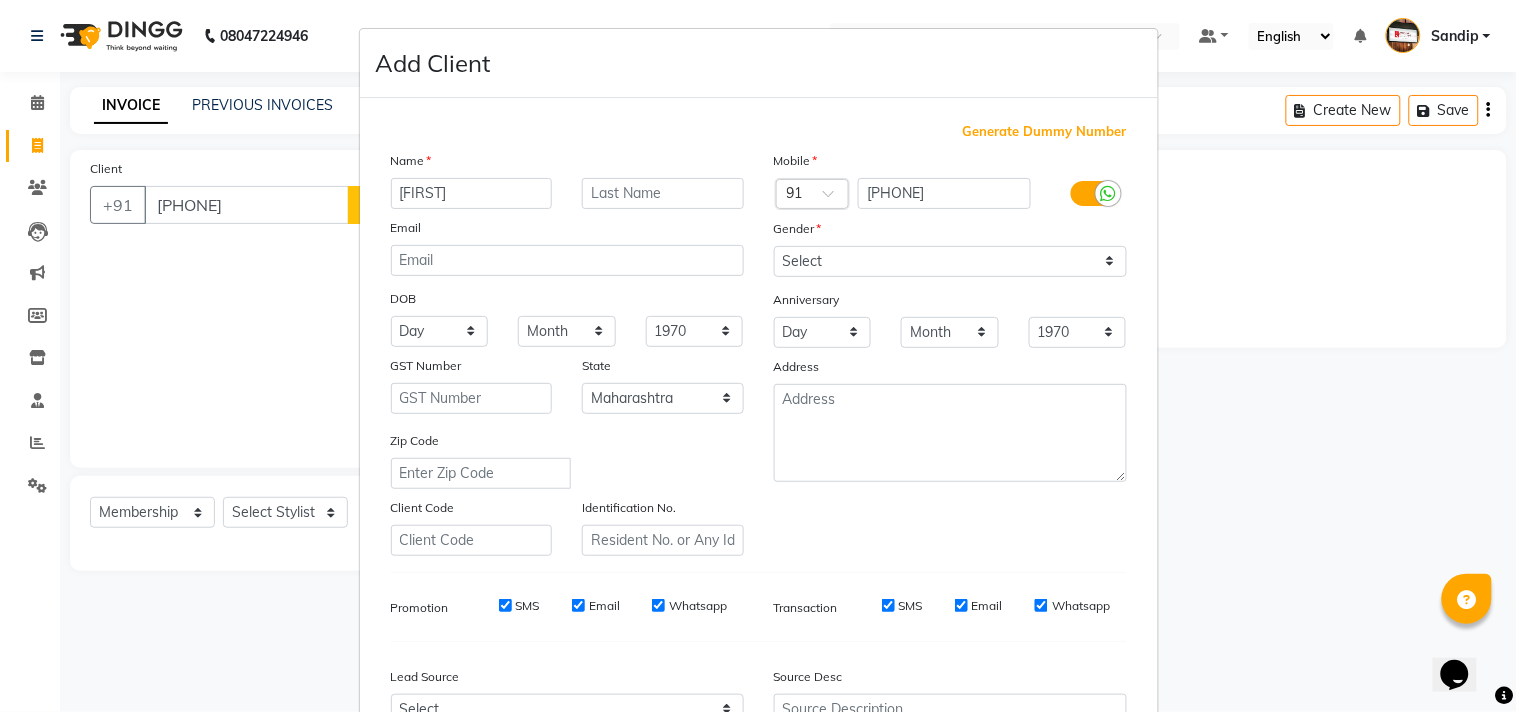 type on "[FIRST]" 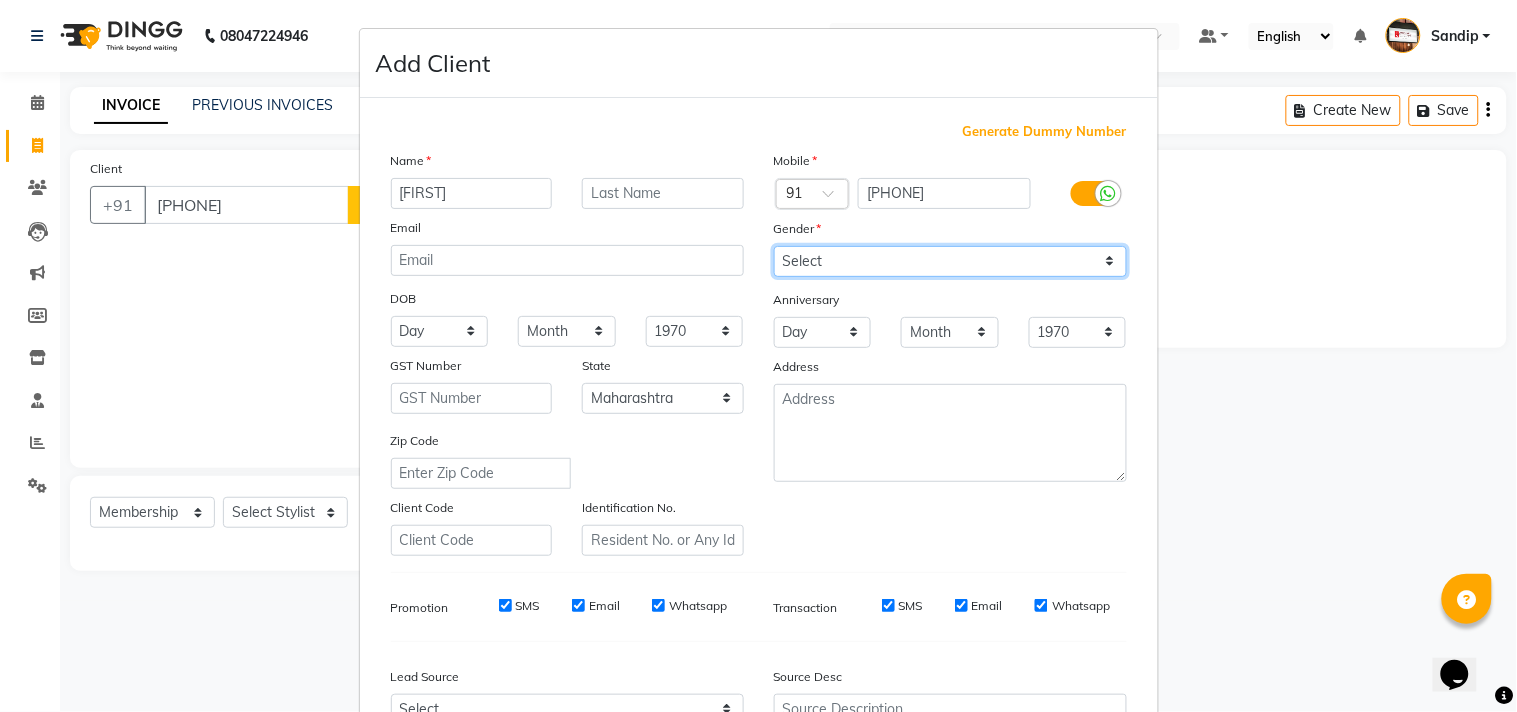 click on "Select Male Female Other Prefer Not To Say" at bounding box center (950, 261) 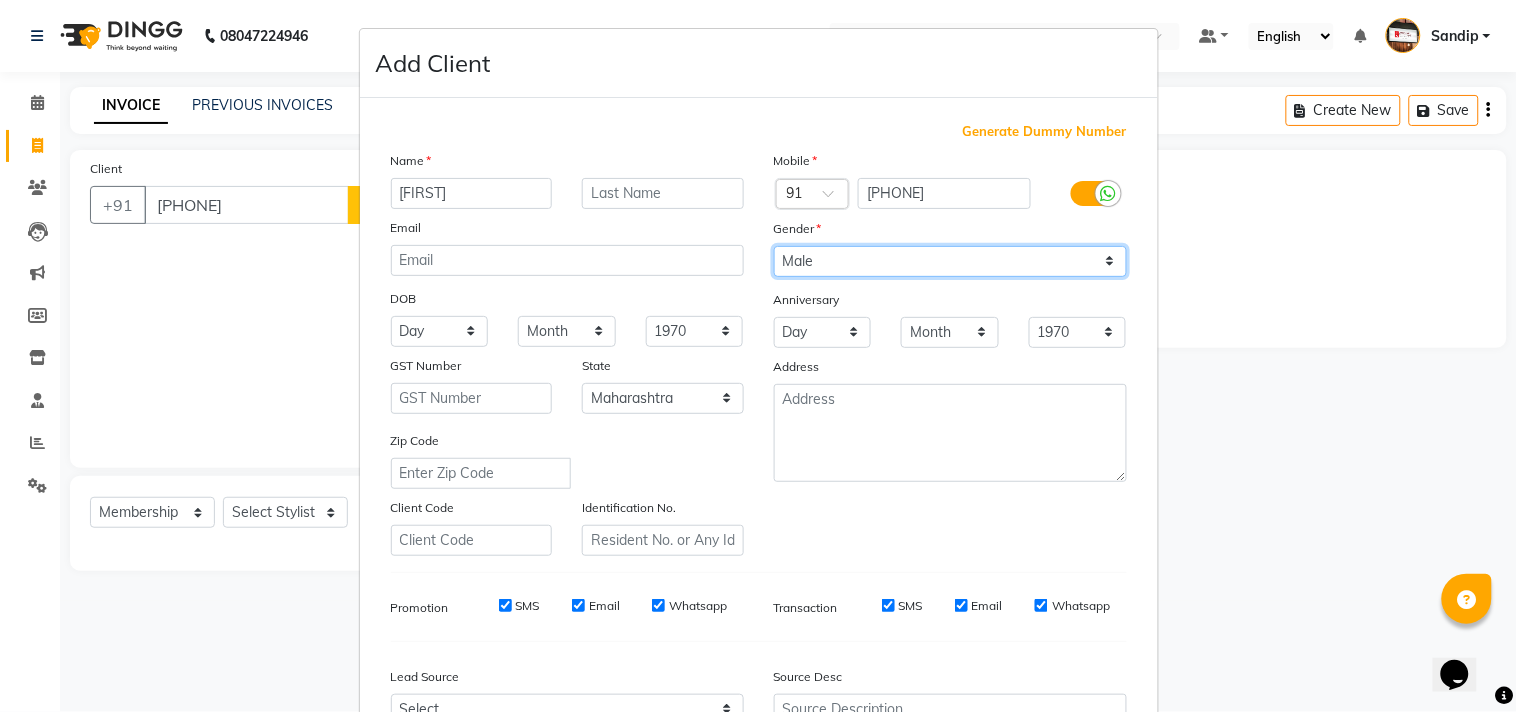 click on "Select Male Female Other Prefer Not To Say" at bounding box center [950, 261] 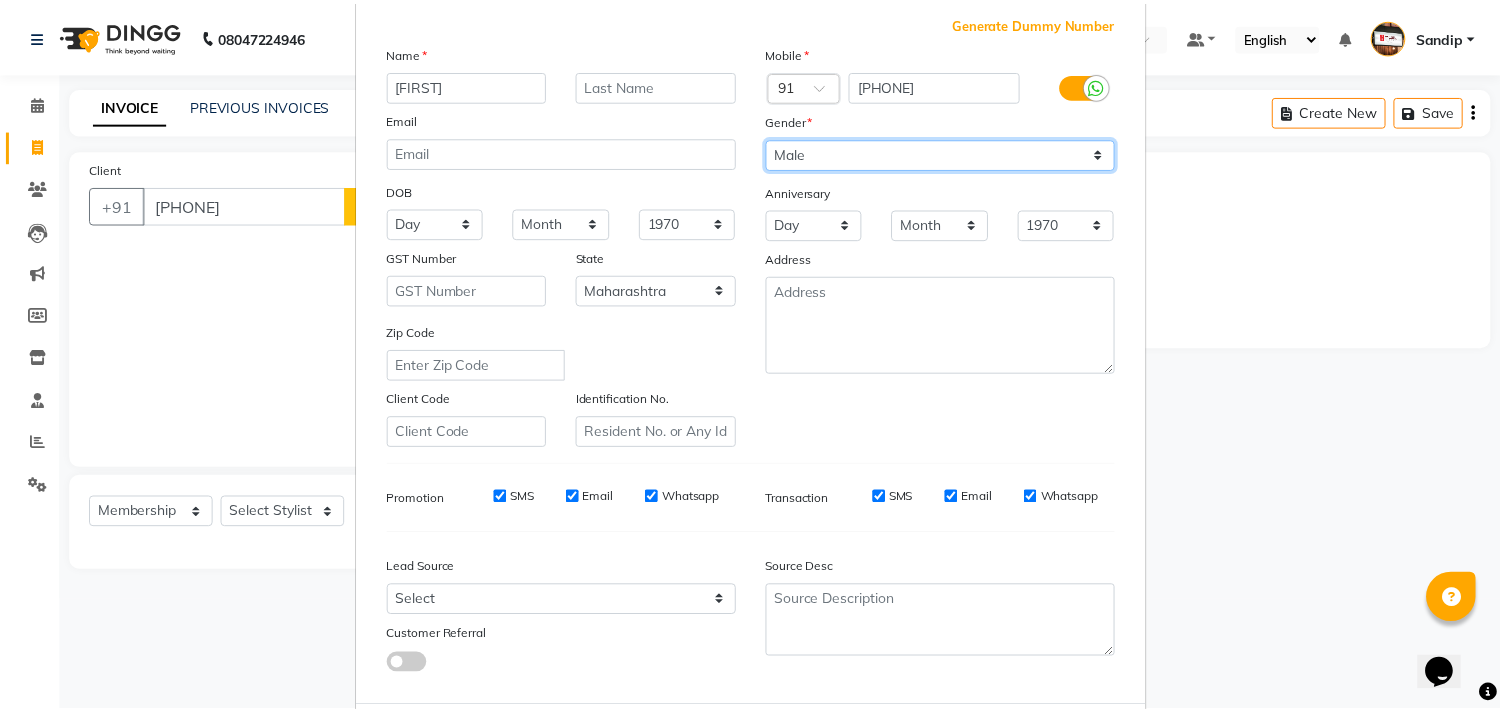 scroll, scrollTop: 212, scrollLeft: 0, axis: vertical 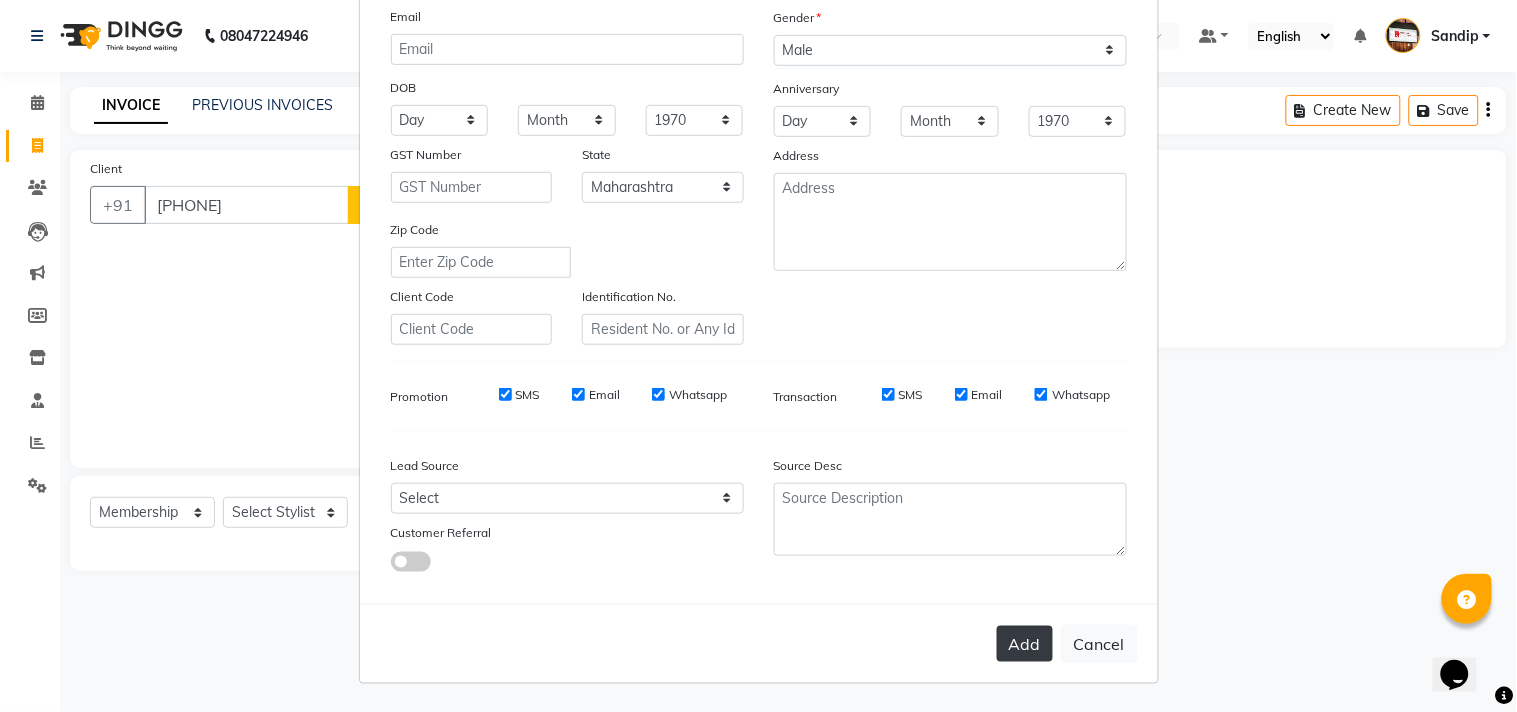 click on "Add" at bounding box center (1025, 644) 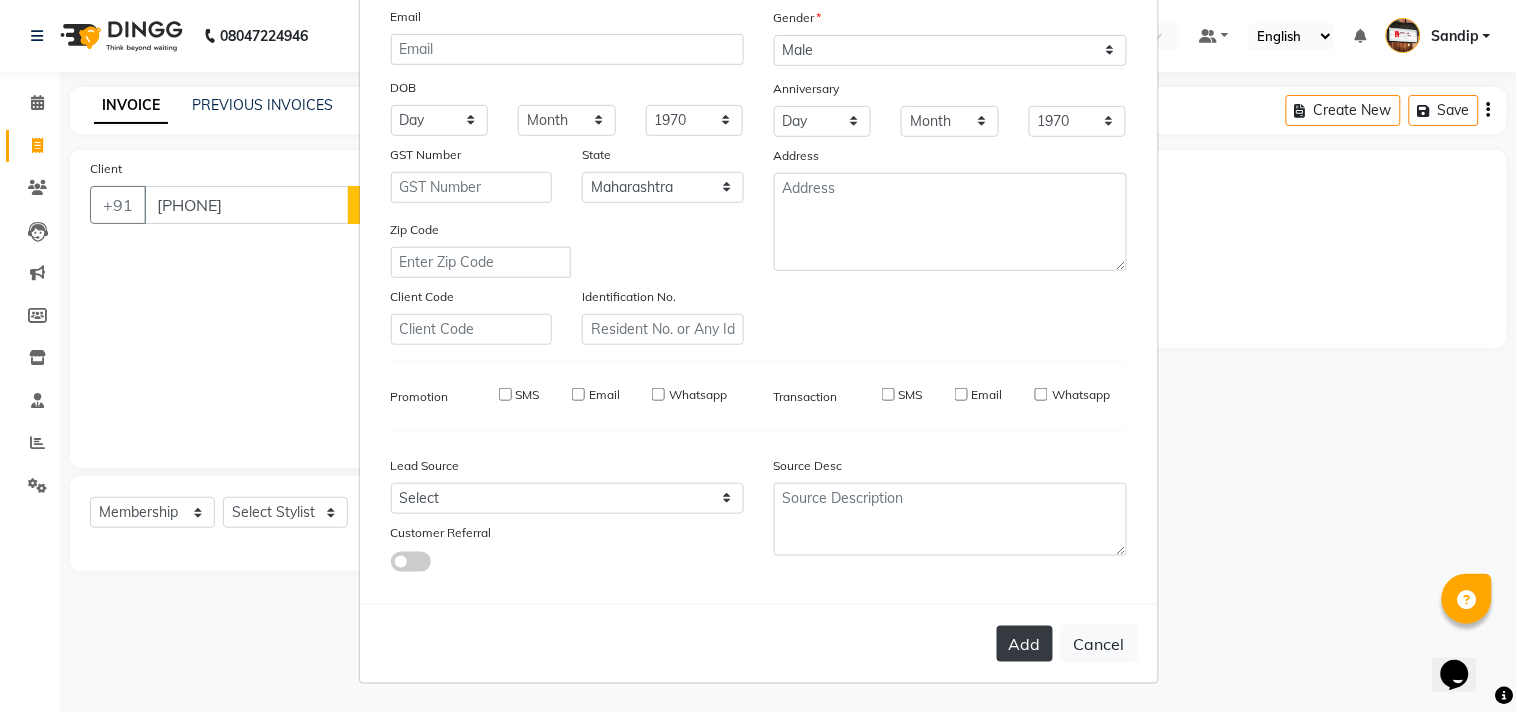 type 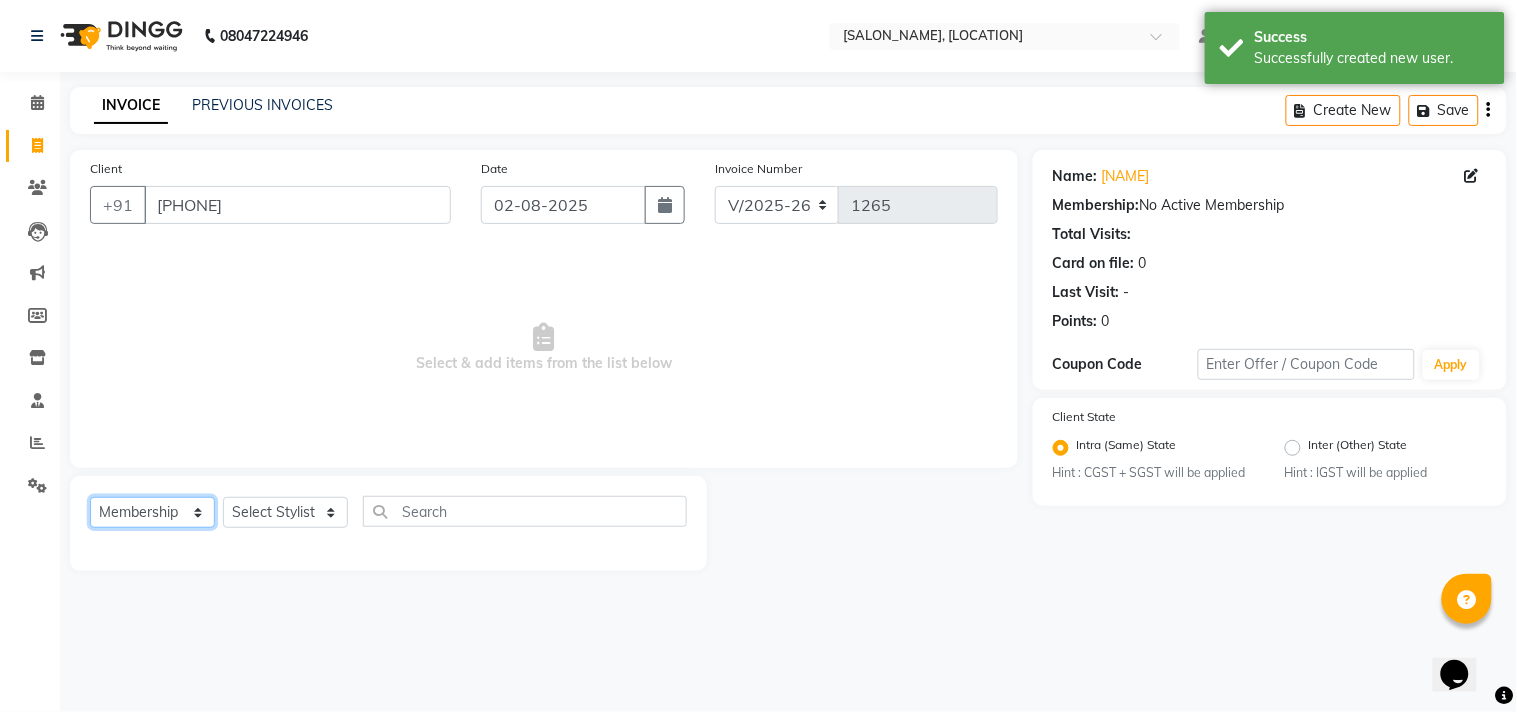 click on "Select  Service  Product  Membership  Package Voucher Prepaid Gift Card" 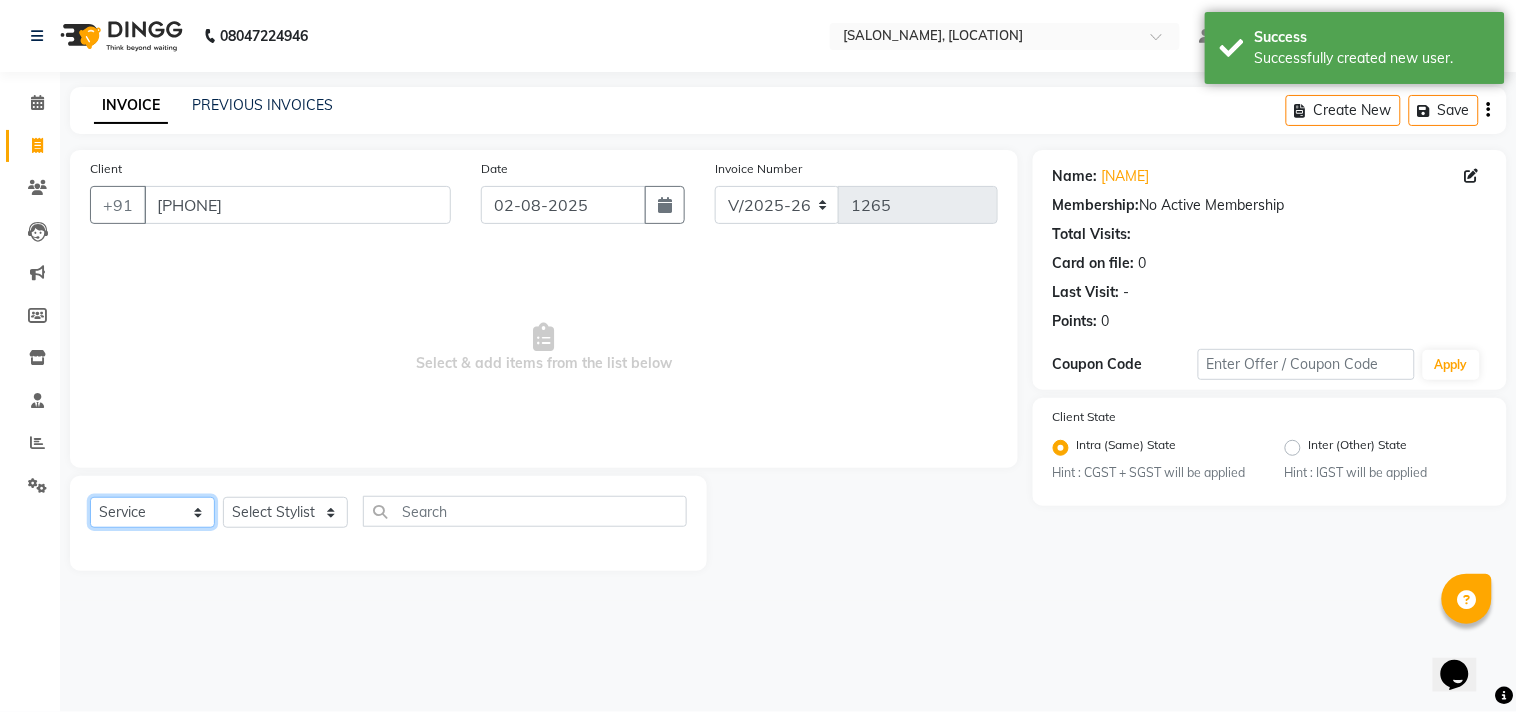 click on "Select  Service  Product  Membership  Package Voucher Prepaid Gift Card" 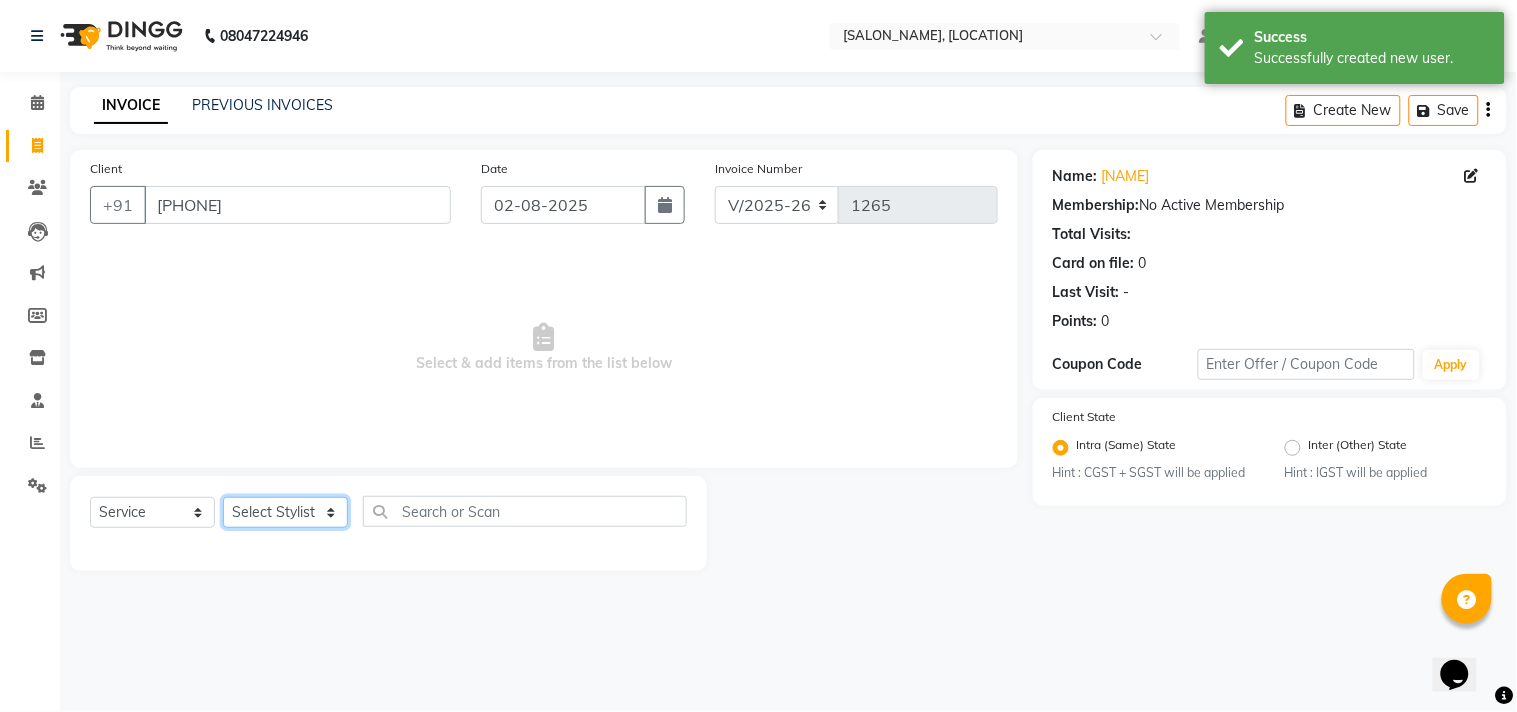 click on "Select Stylist [NAME] [LAST] [NAME] [NAME] [NAME] [NAME] [NAME] [NAME] [NAME] [NAME] [NAME]" 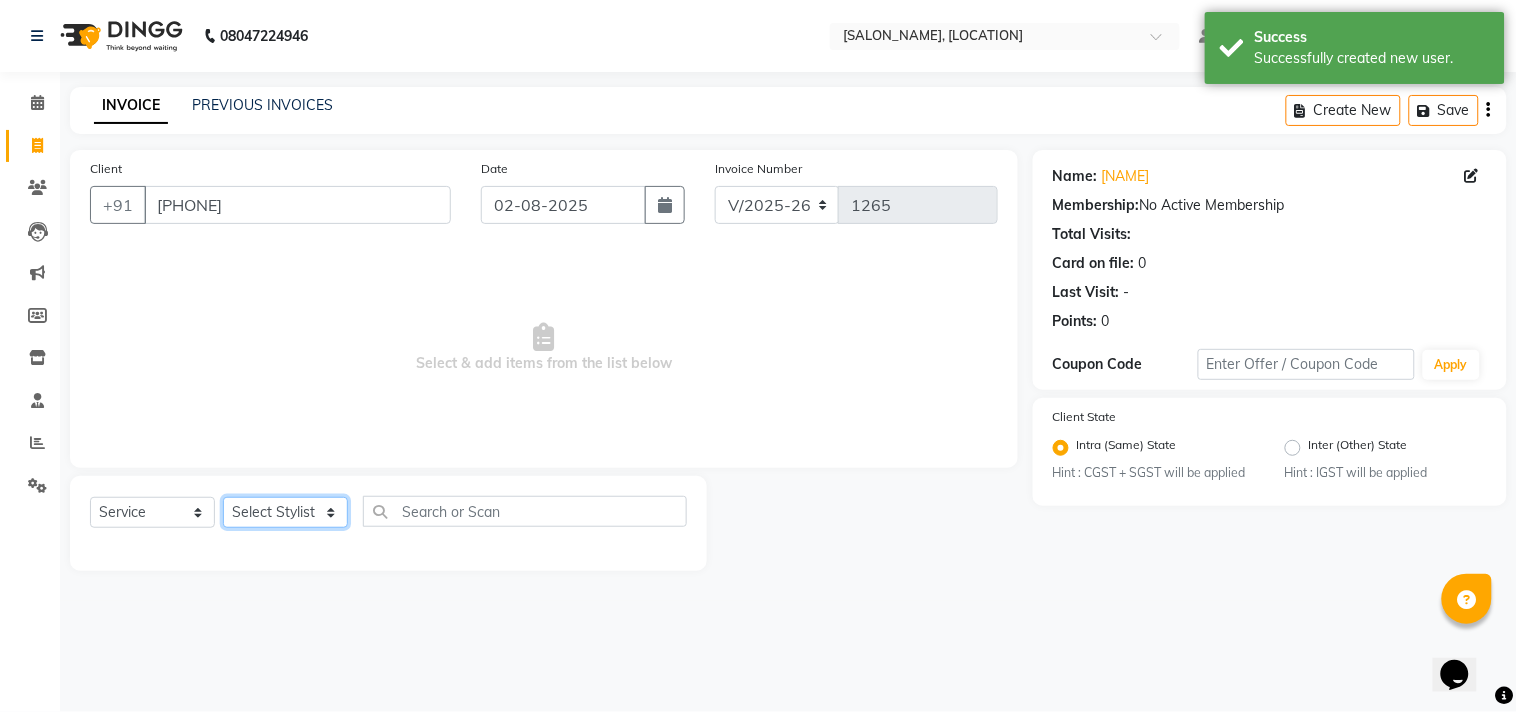 select on "7207" 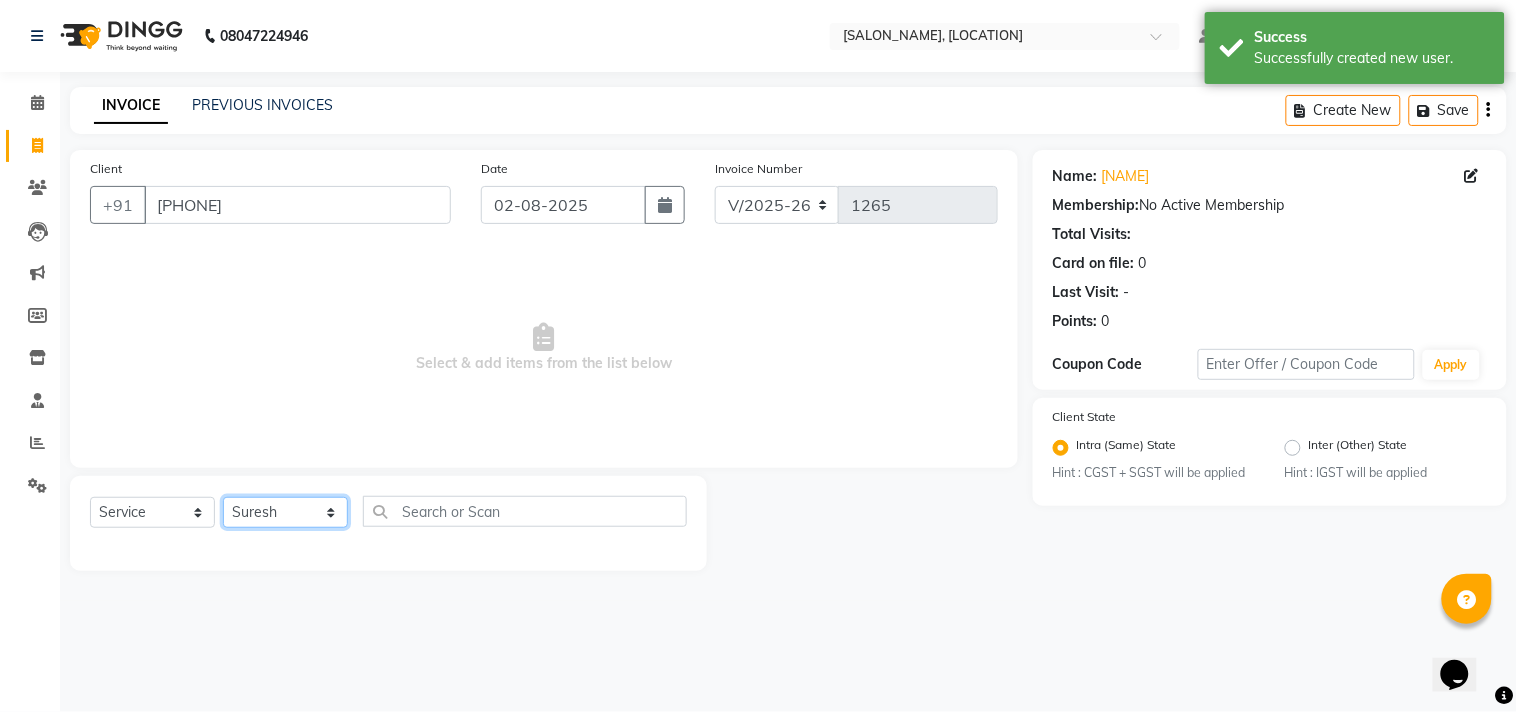 click on "Select Stylist [NAME] [LAST] [NAME] [NAME] [NAME] [NAME] [NAME] [NAME] [NAME] [NAME] [NAME]" 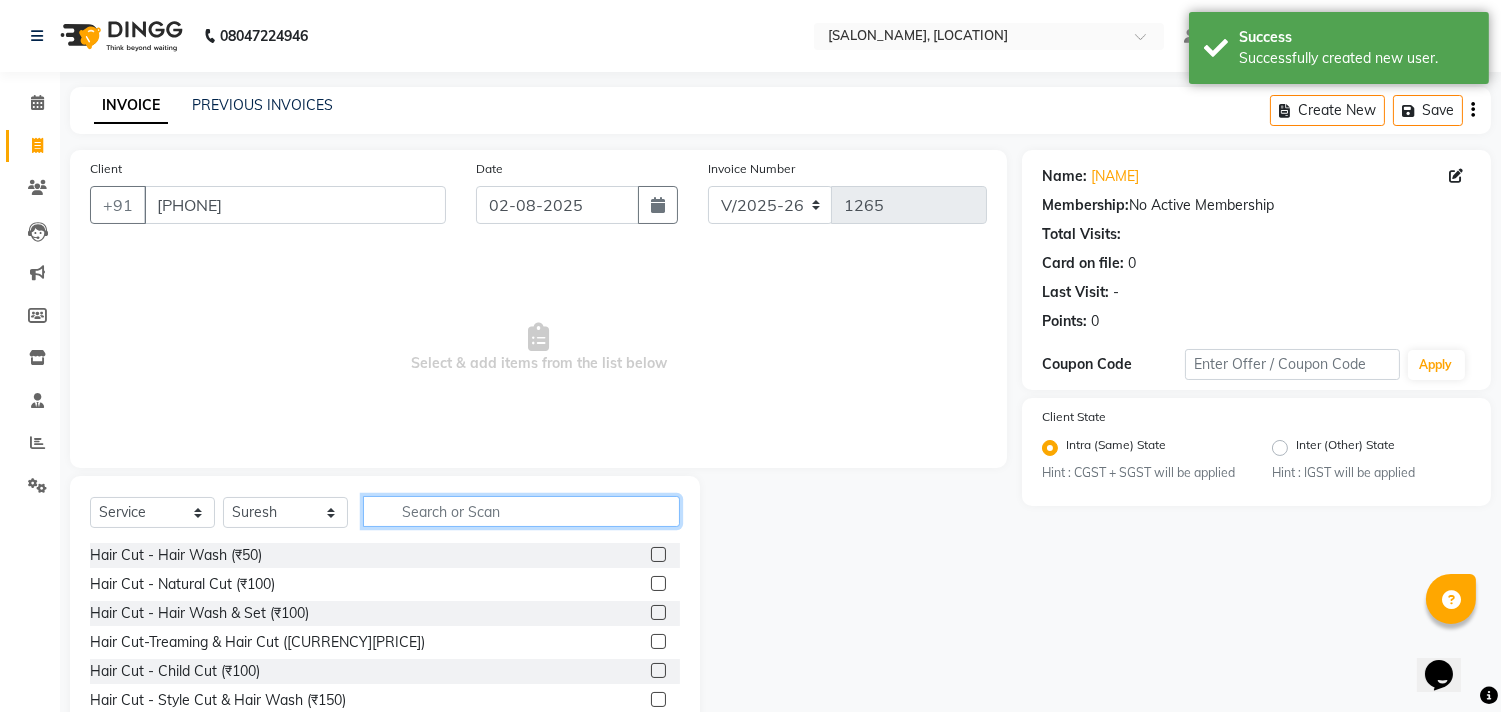 click 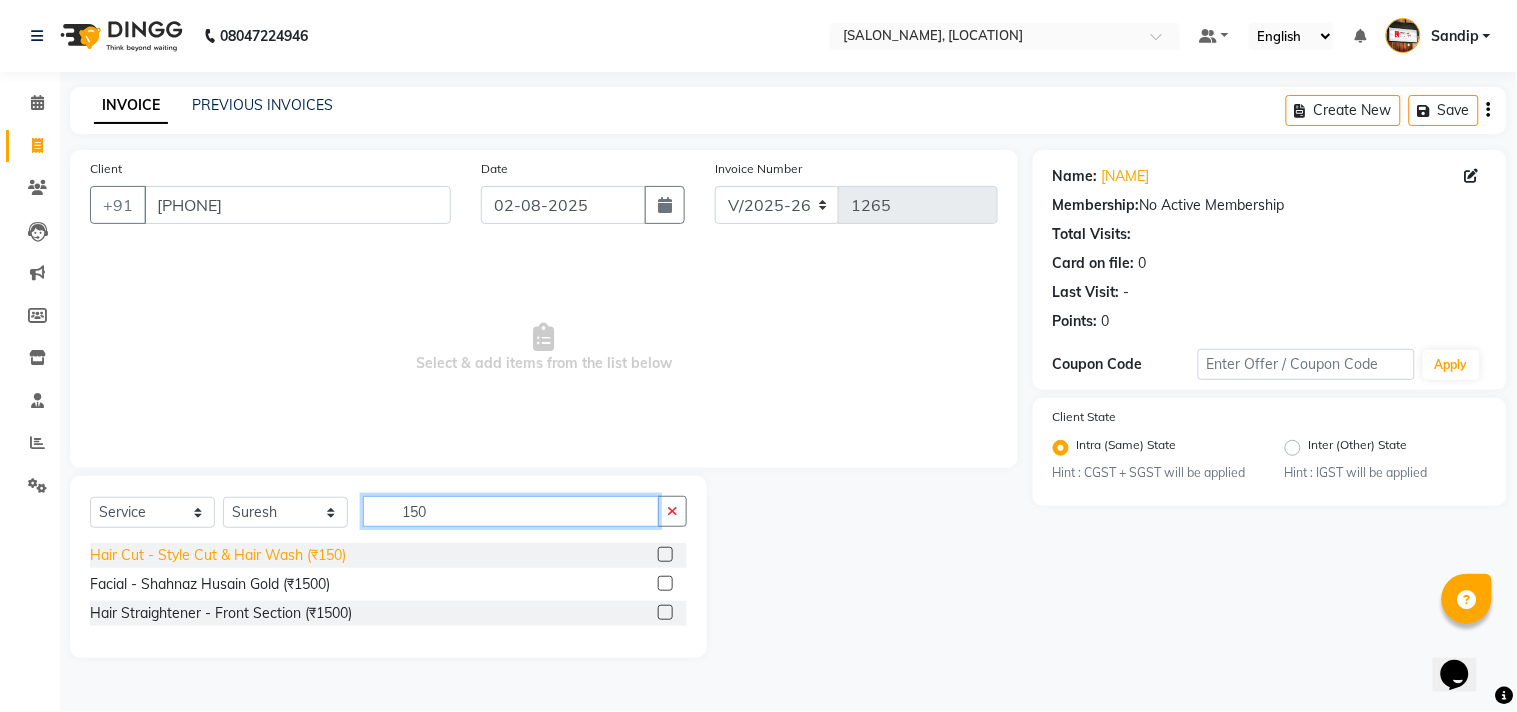 type on "150" 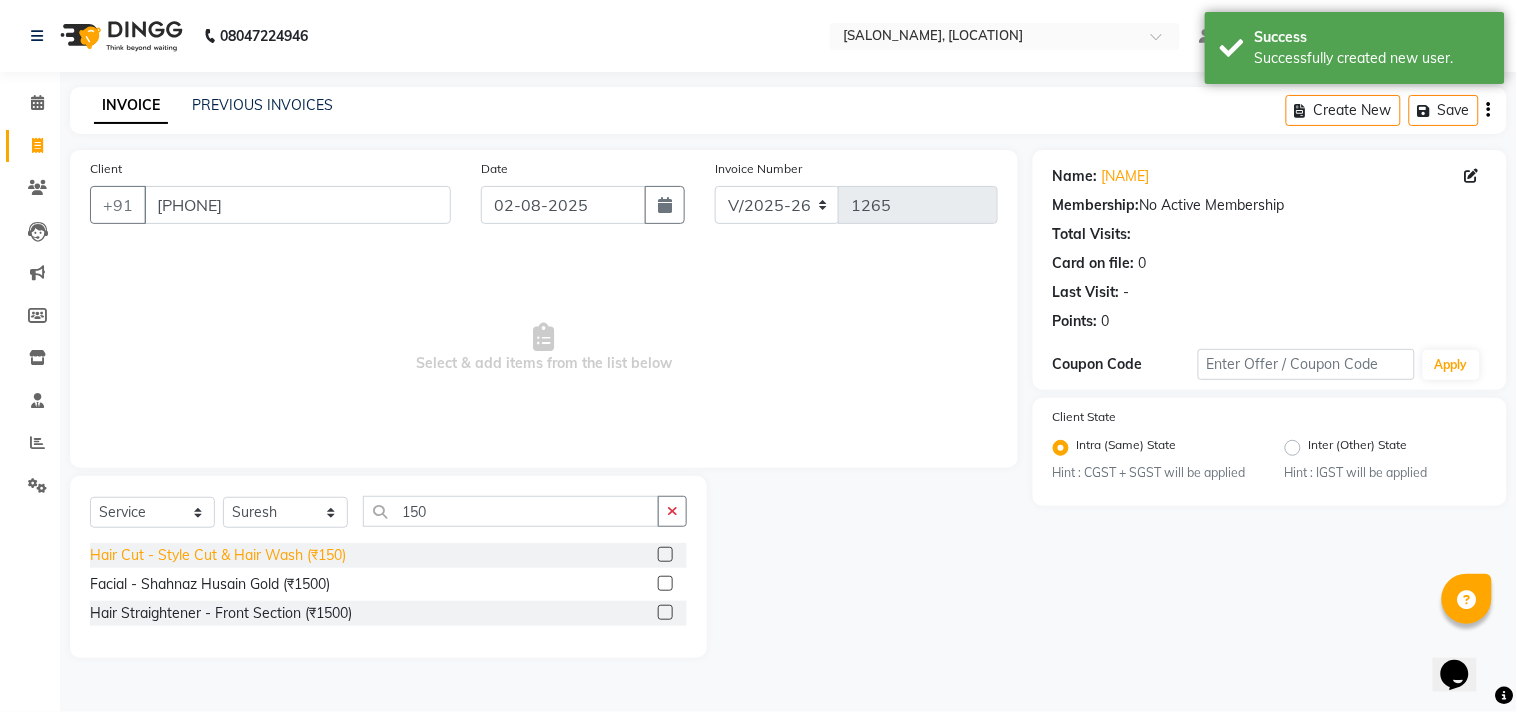 click on "Hair Cut - Style Cut & Hair Wash (₹150)" 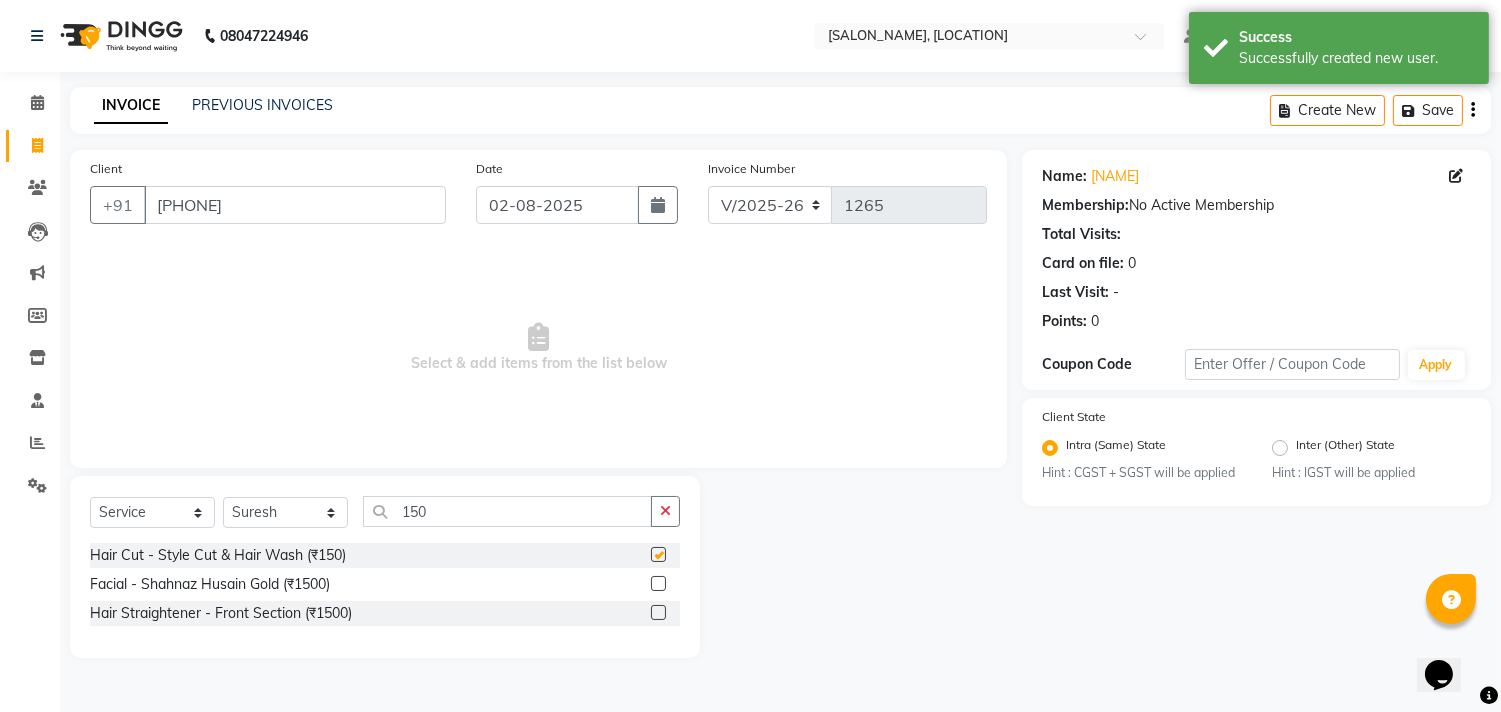 checkbox on "false" 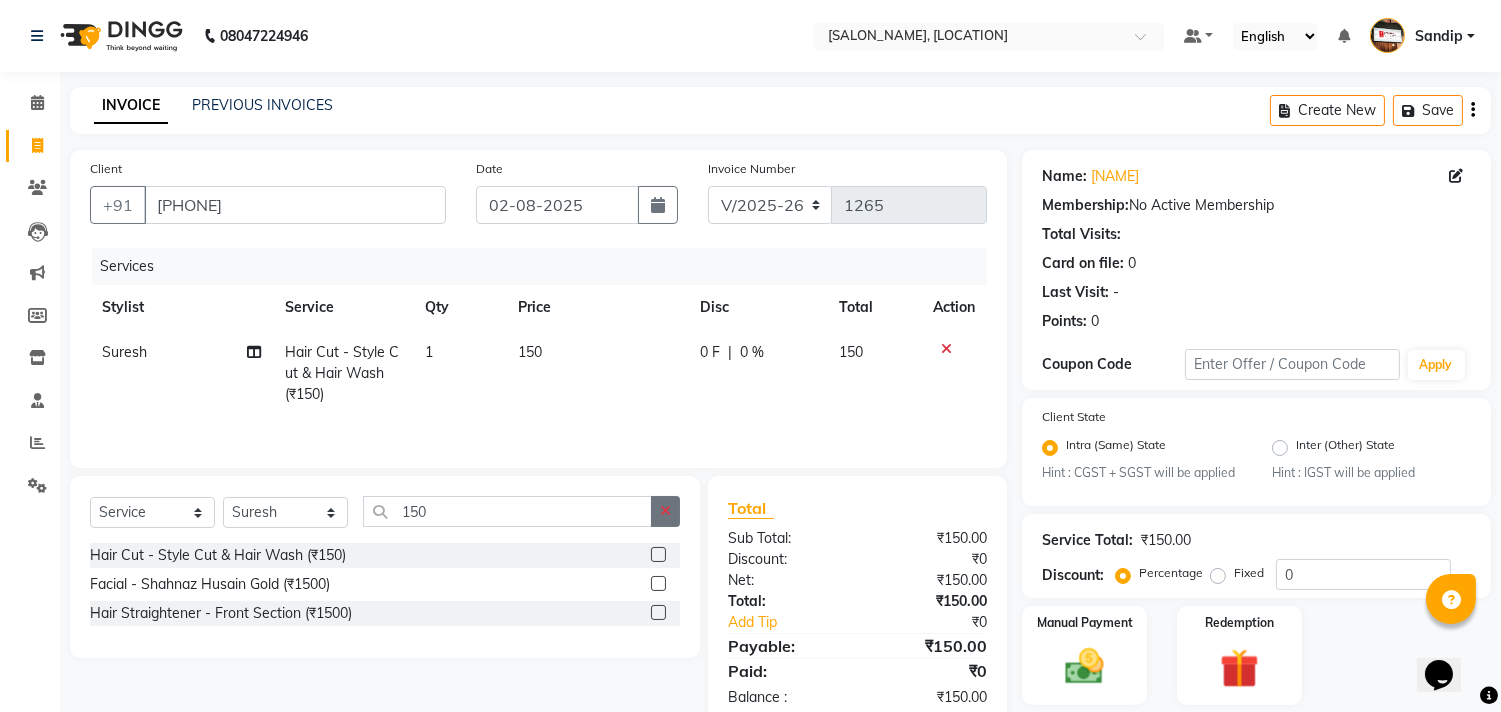 click 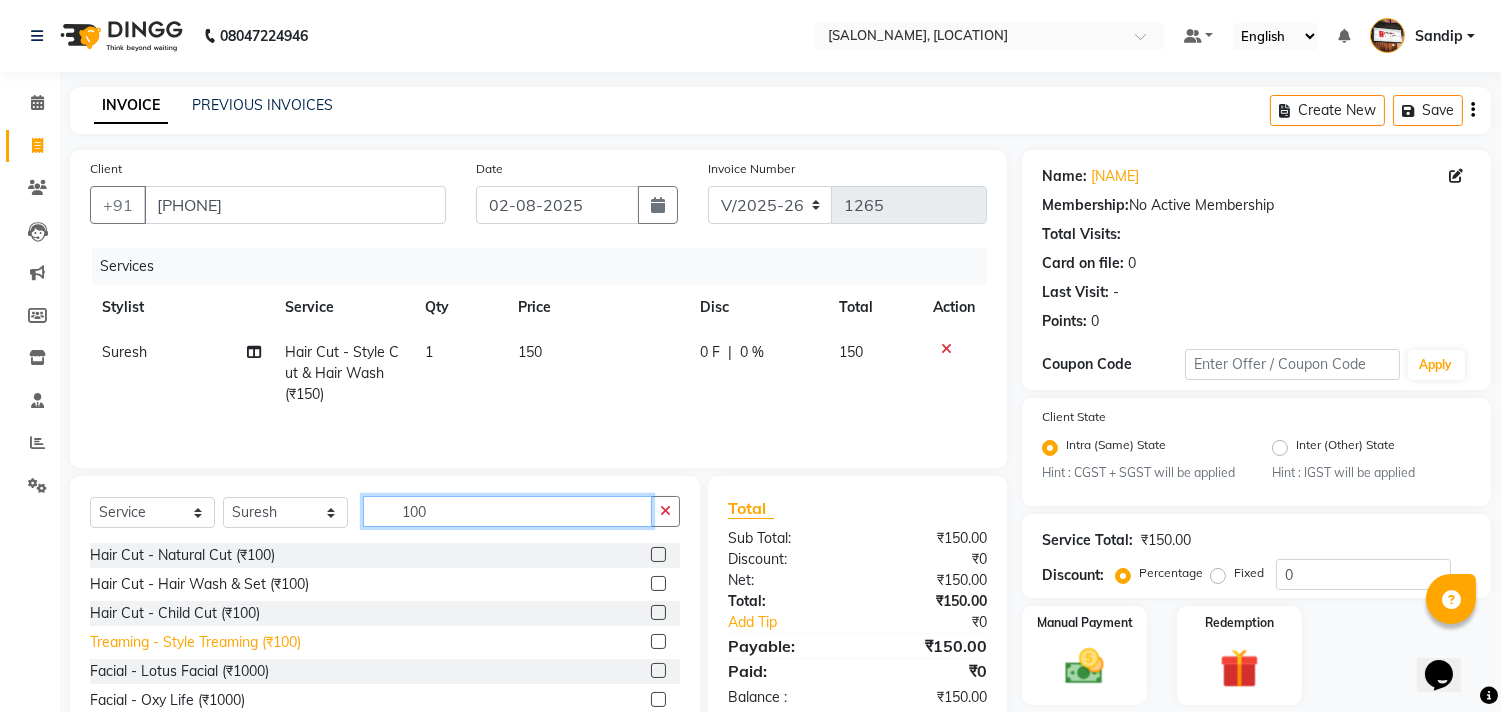 type on "100" 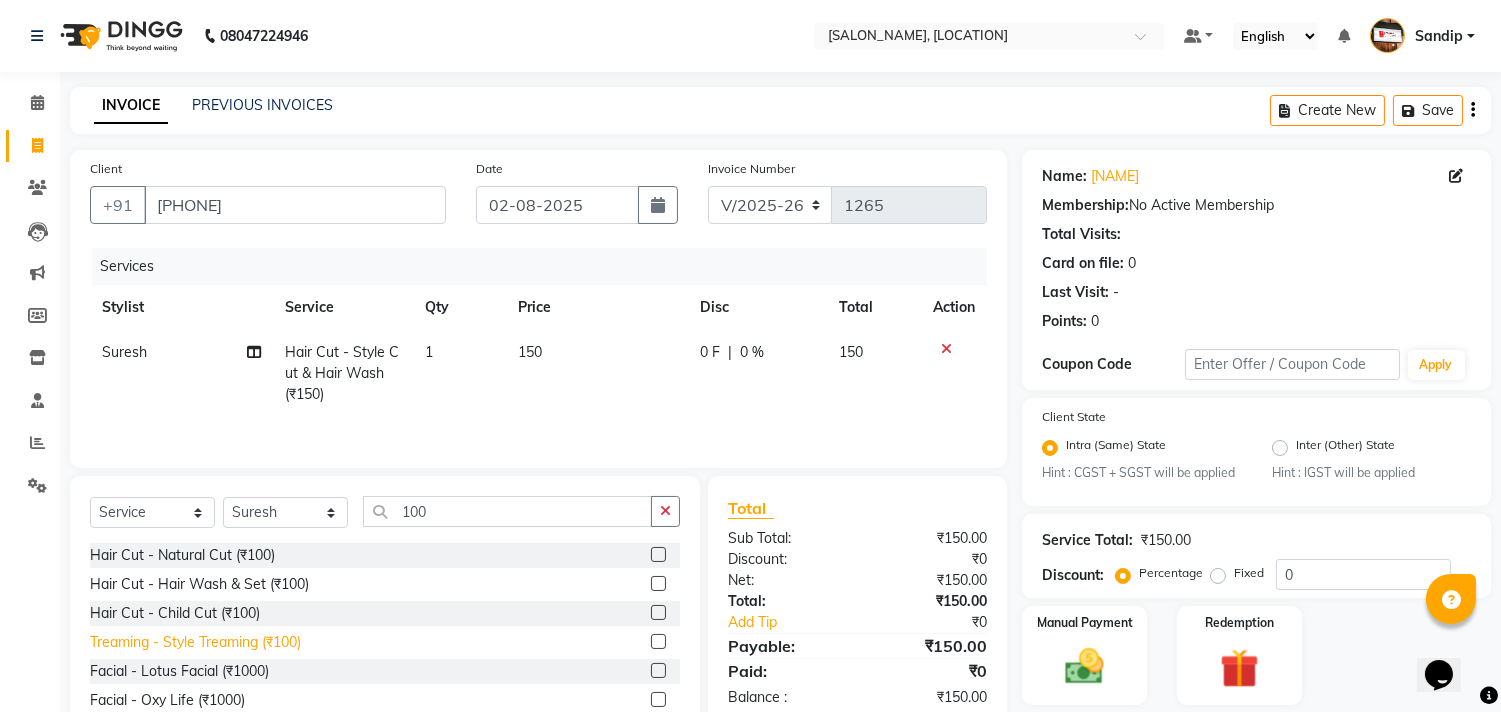 click on "Treaming - Style Treaming (₹100)" 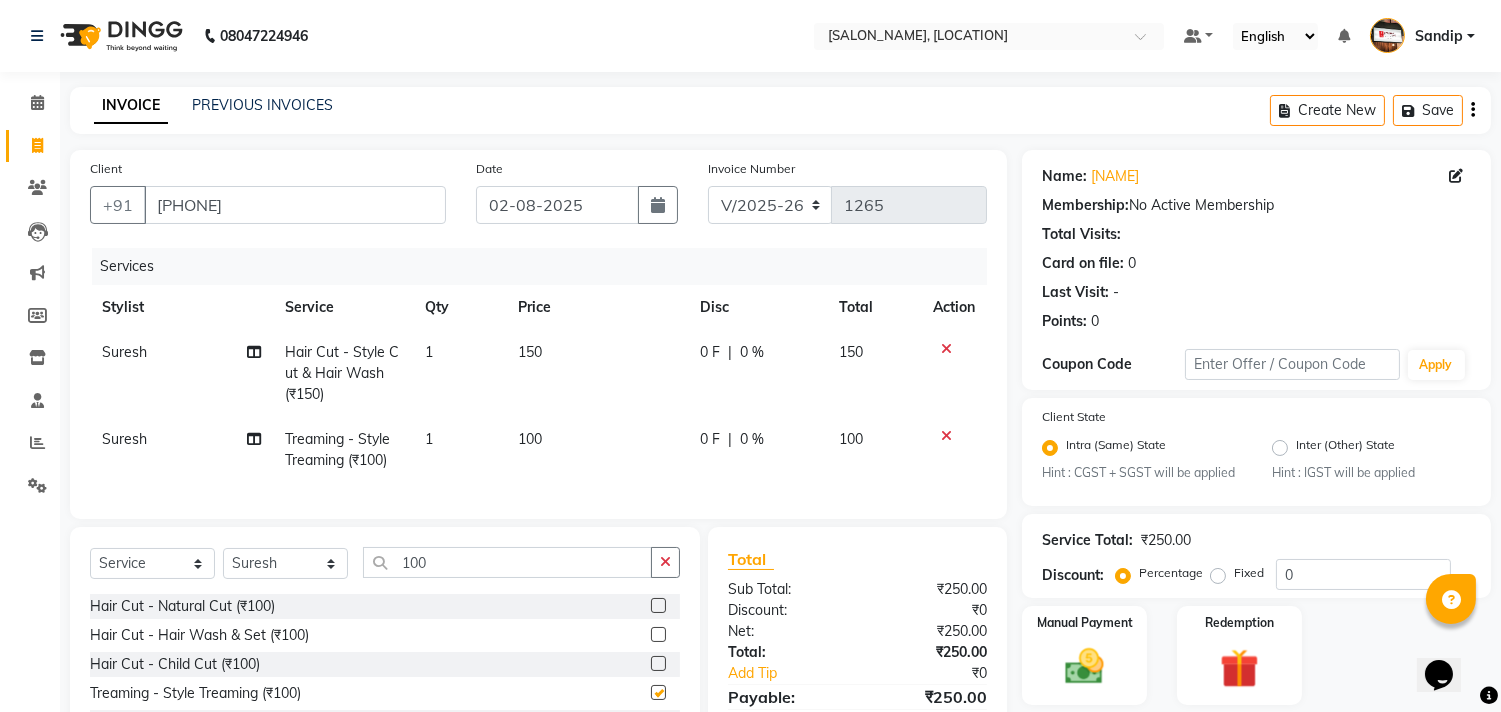 checkbox on "false" 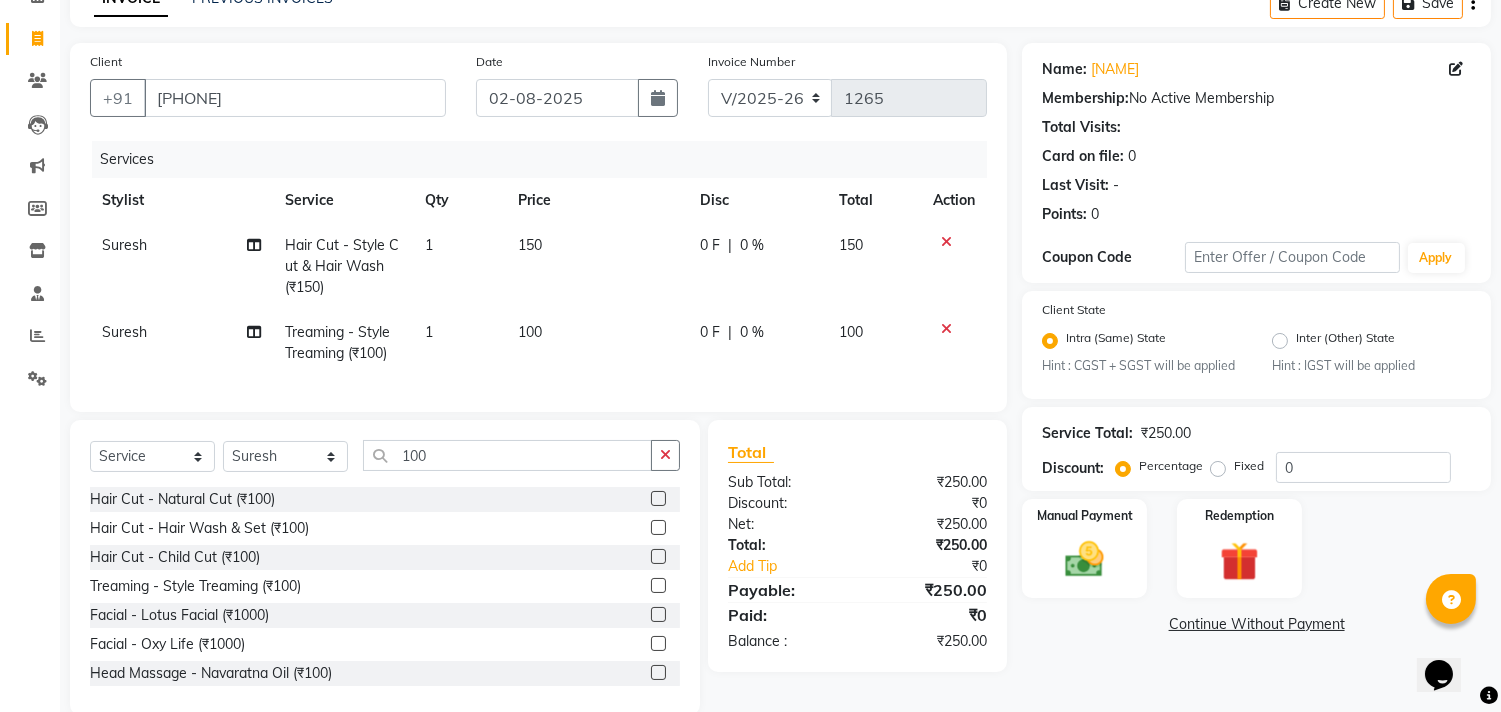 scroll, scrollTop: 156, scrollLeft: 0, axis: vertical 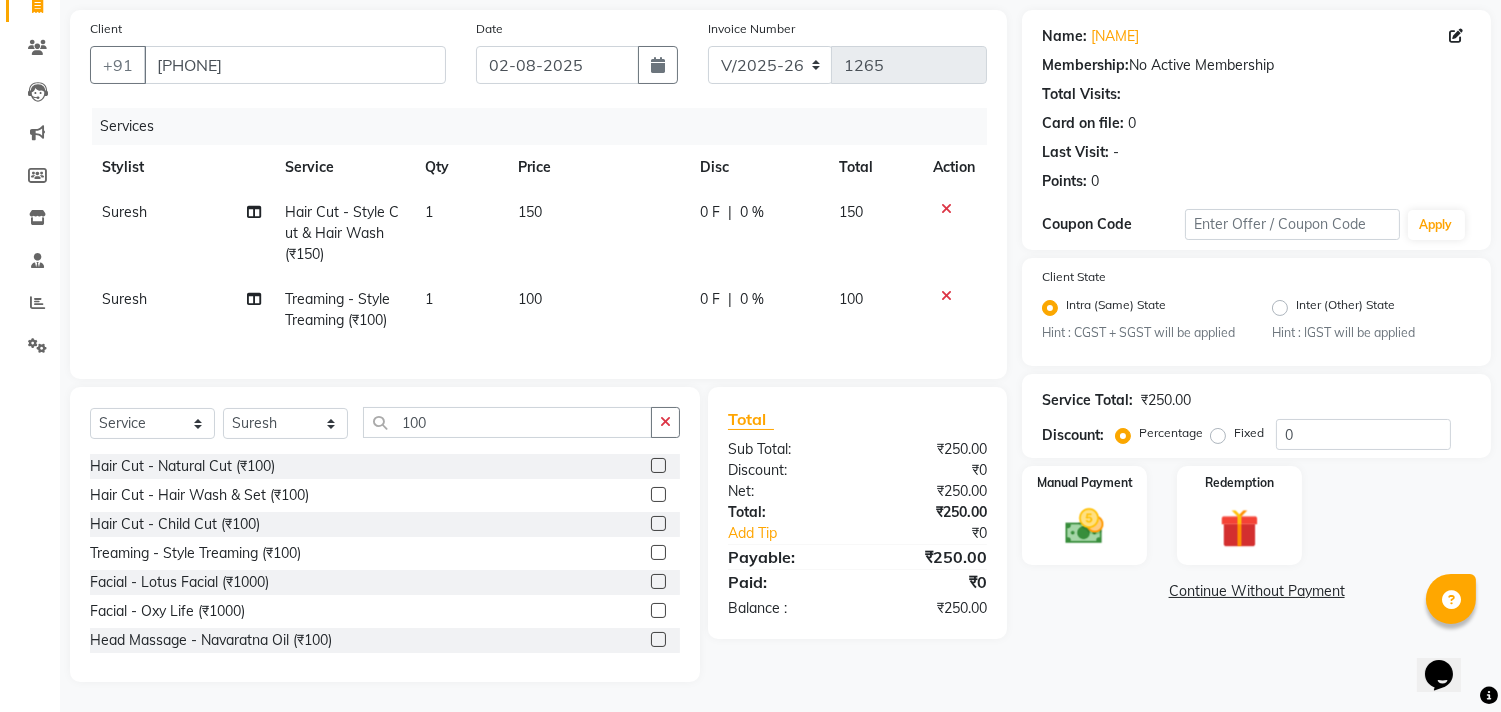 click on "Continue Without Payment" 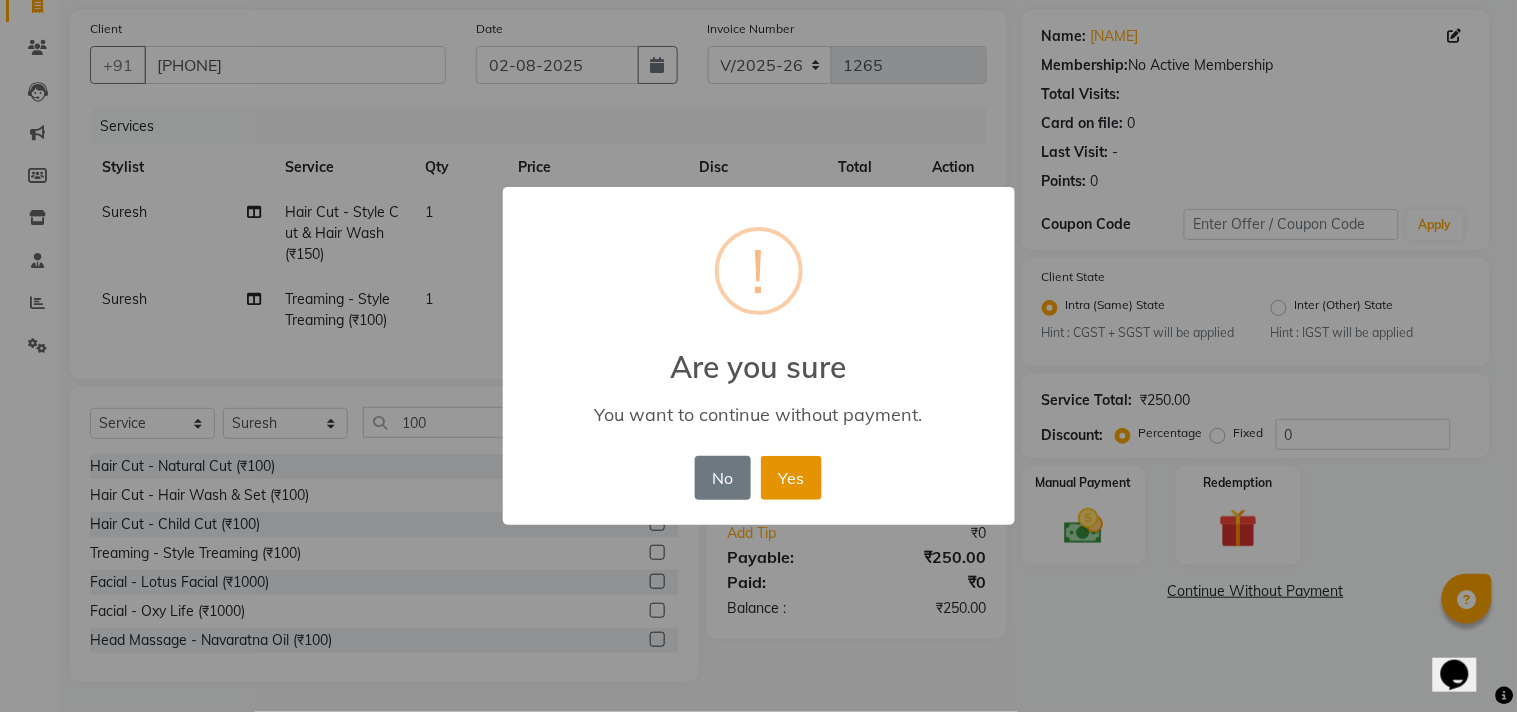click on "Yes" at bounding box center [791, 478] 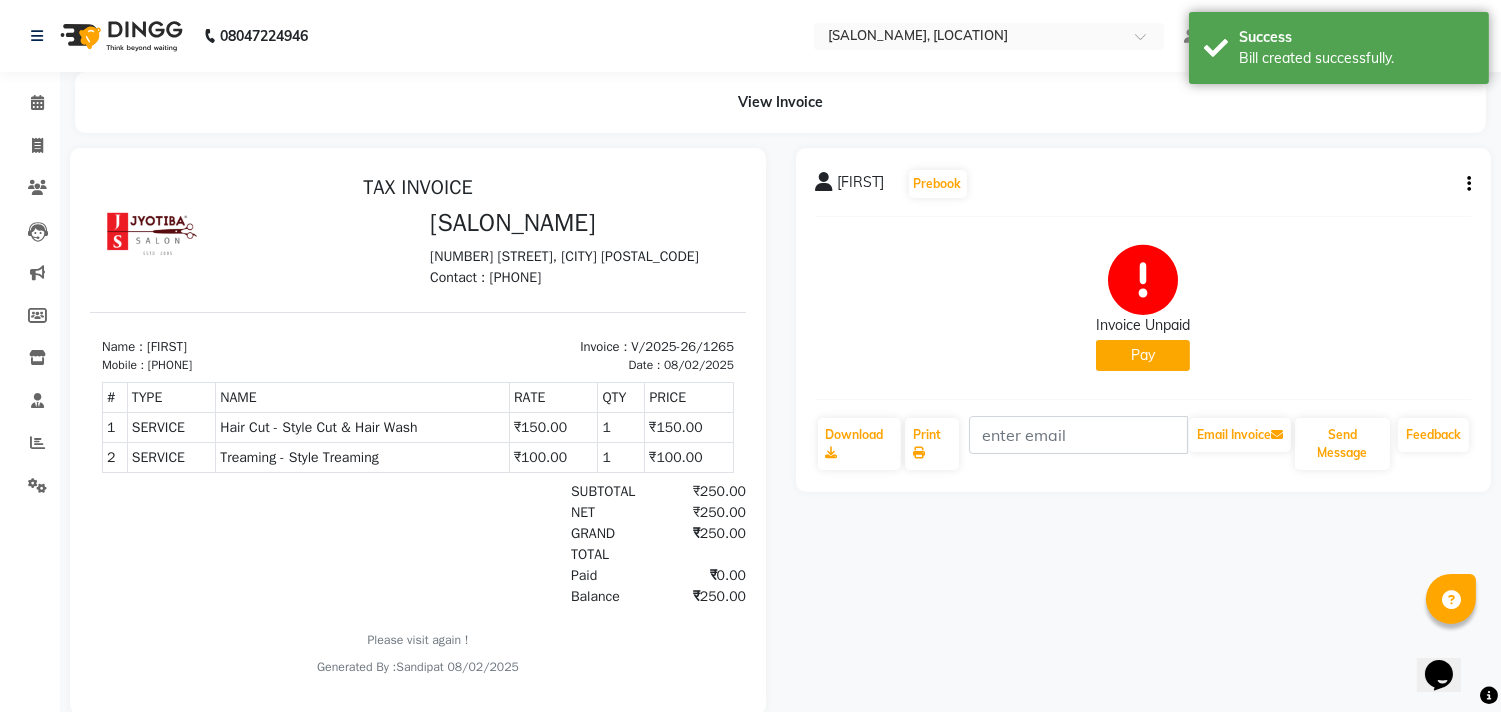 scroll, scrollTop: 0, scrollLeft: 0, axis: both 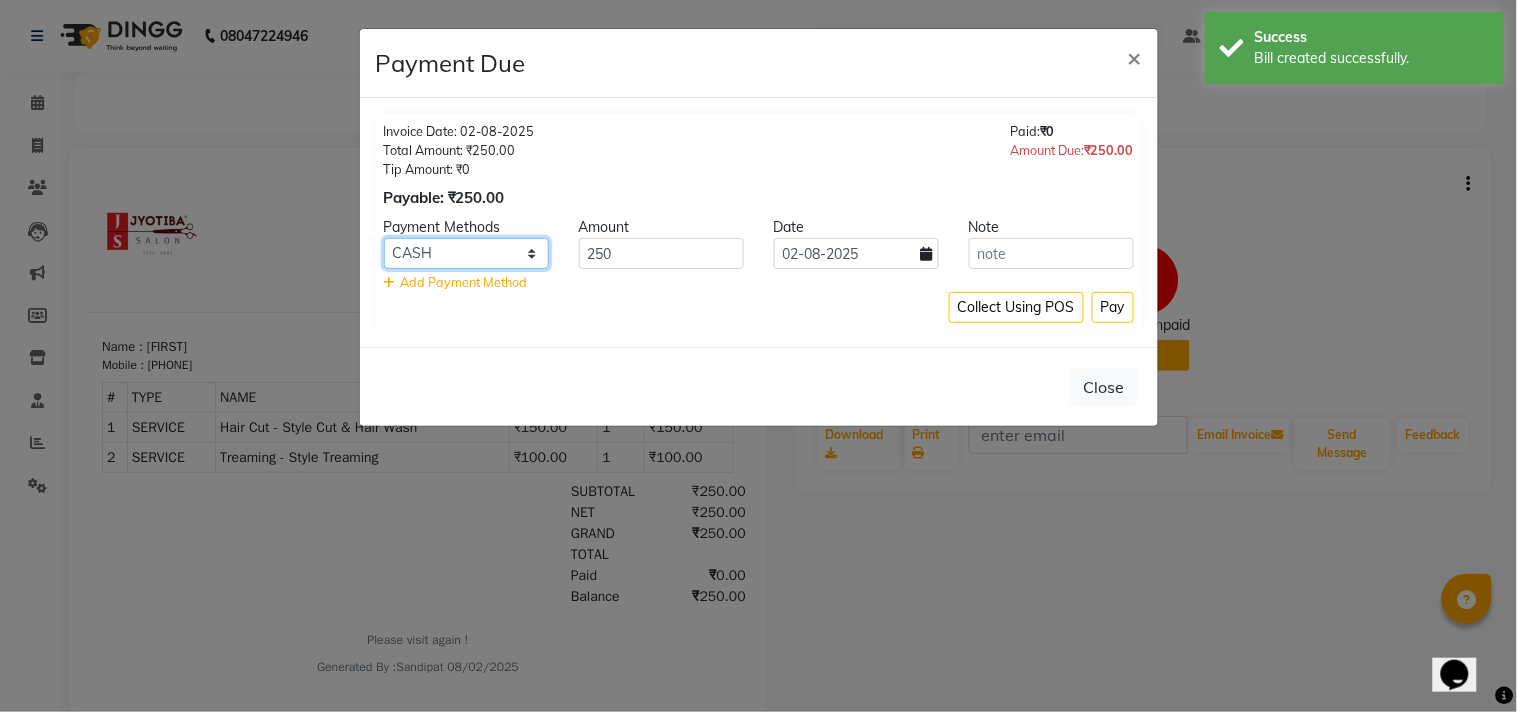 click on "CASH ONLINE CARD" 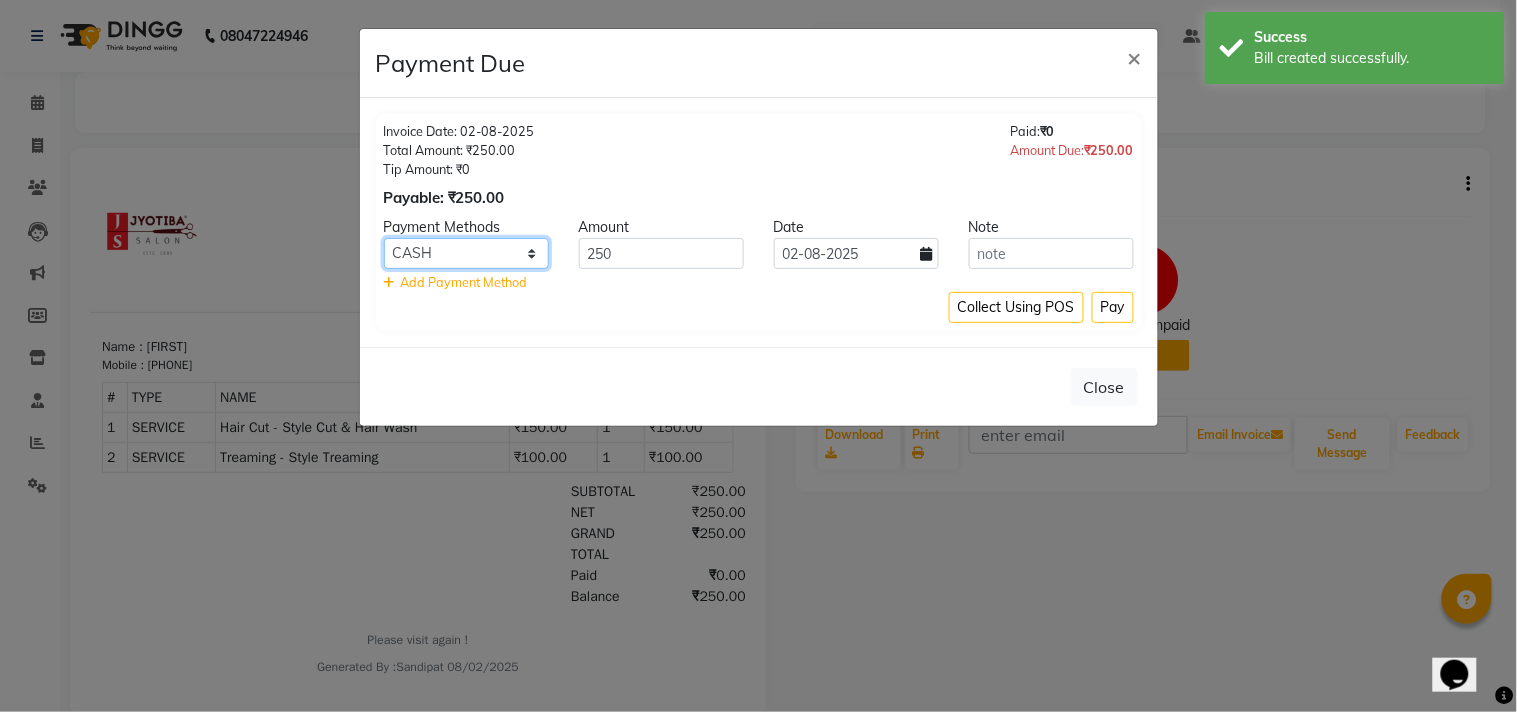 select on "3" 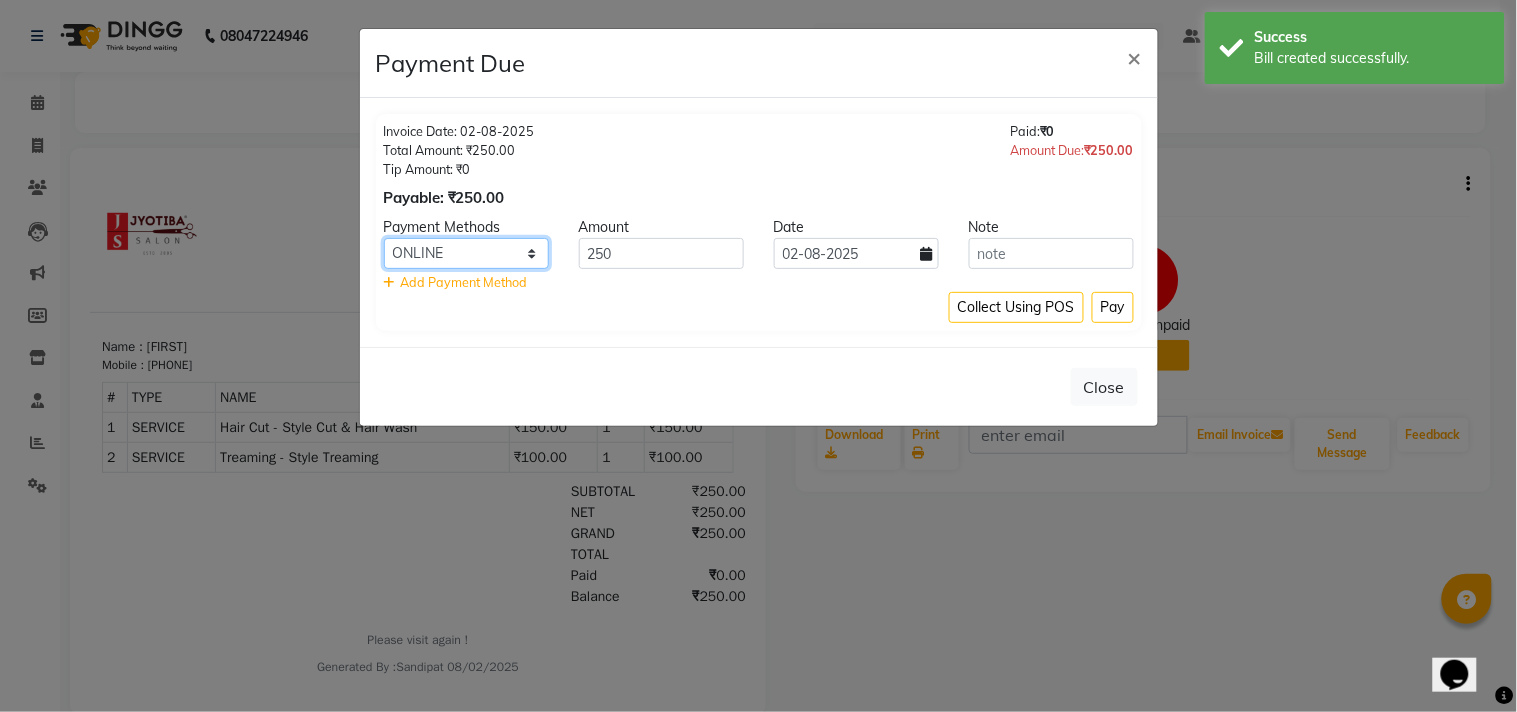 click on "CASH ONLINE CARD" 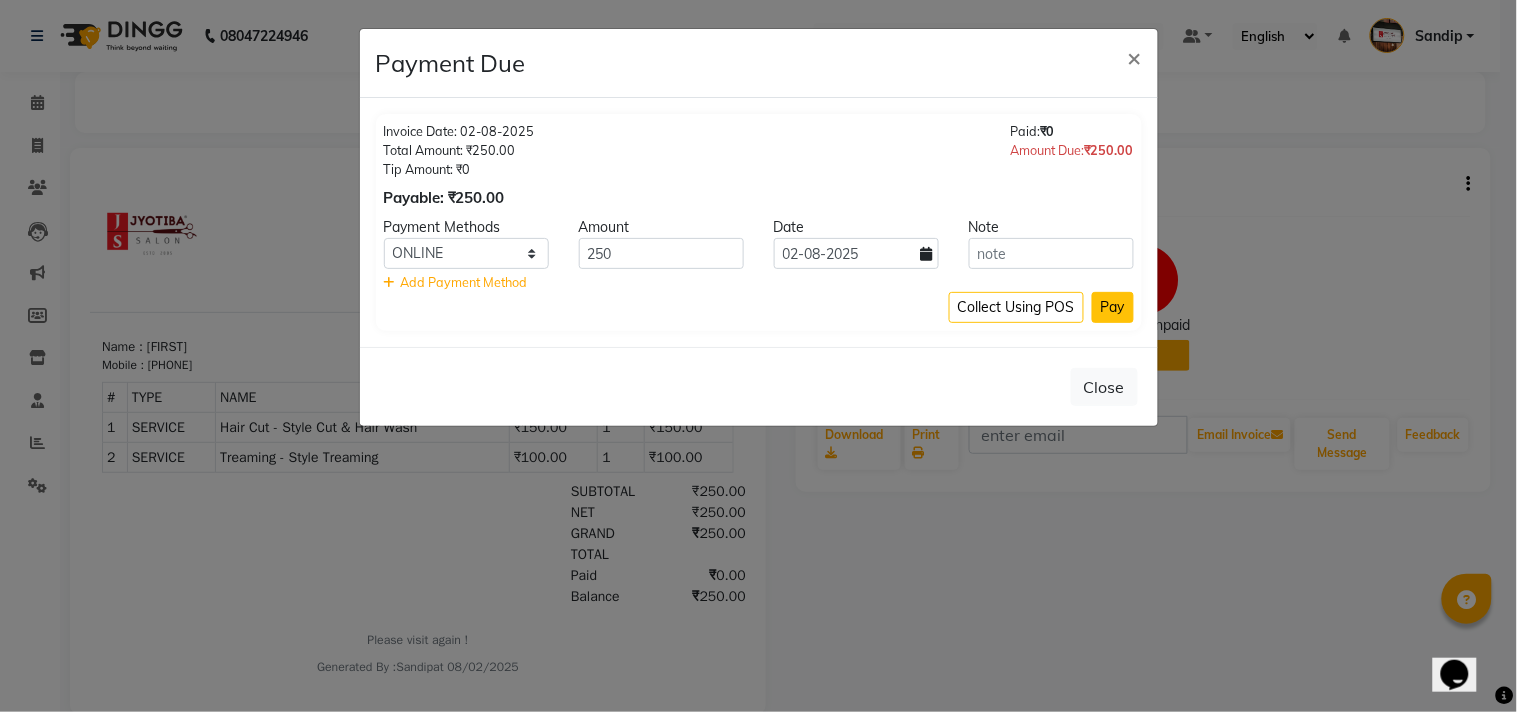 click on "Pay" 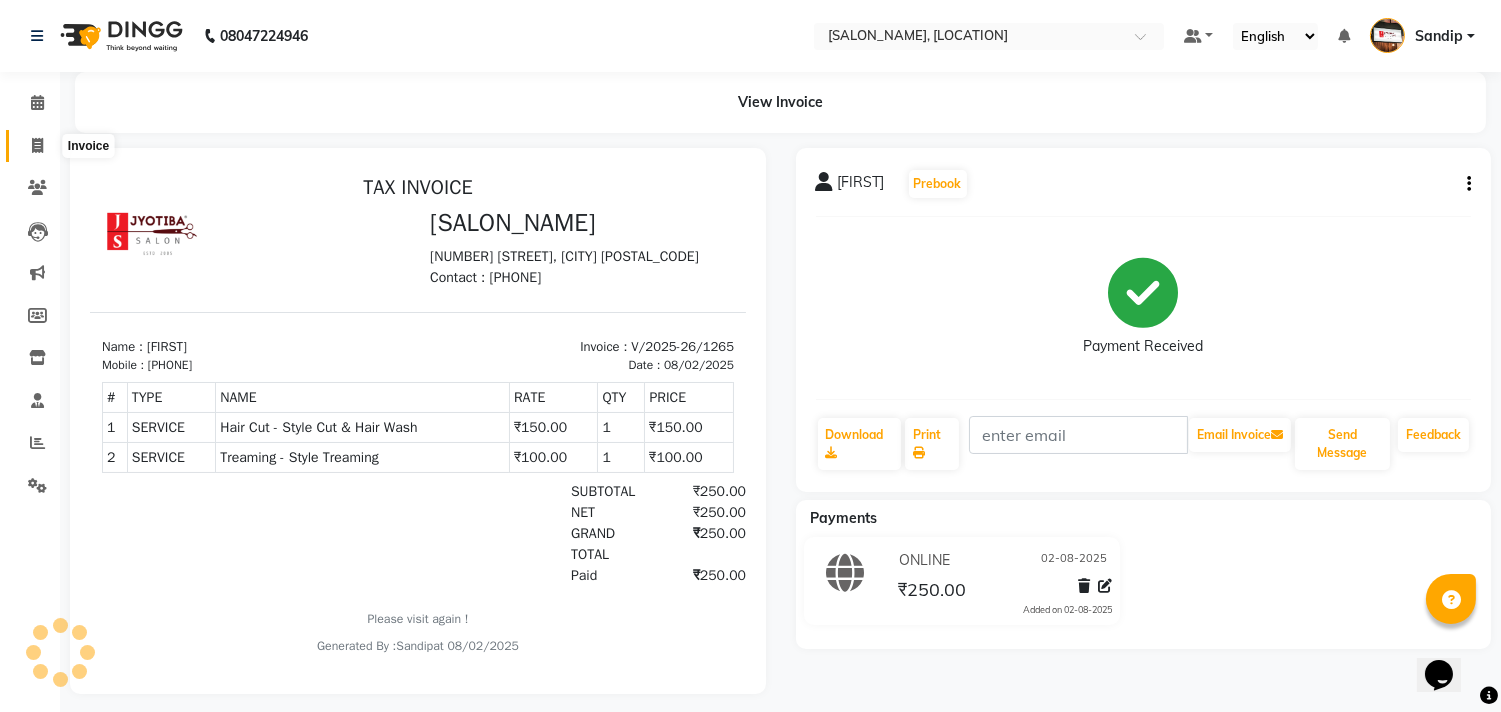 click 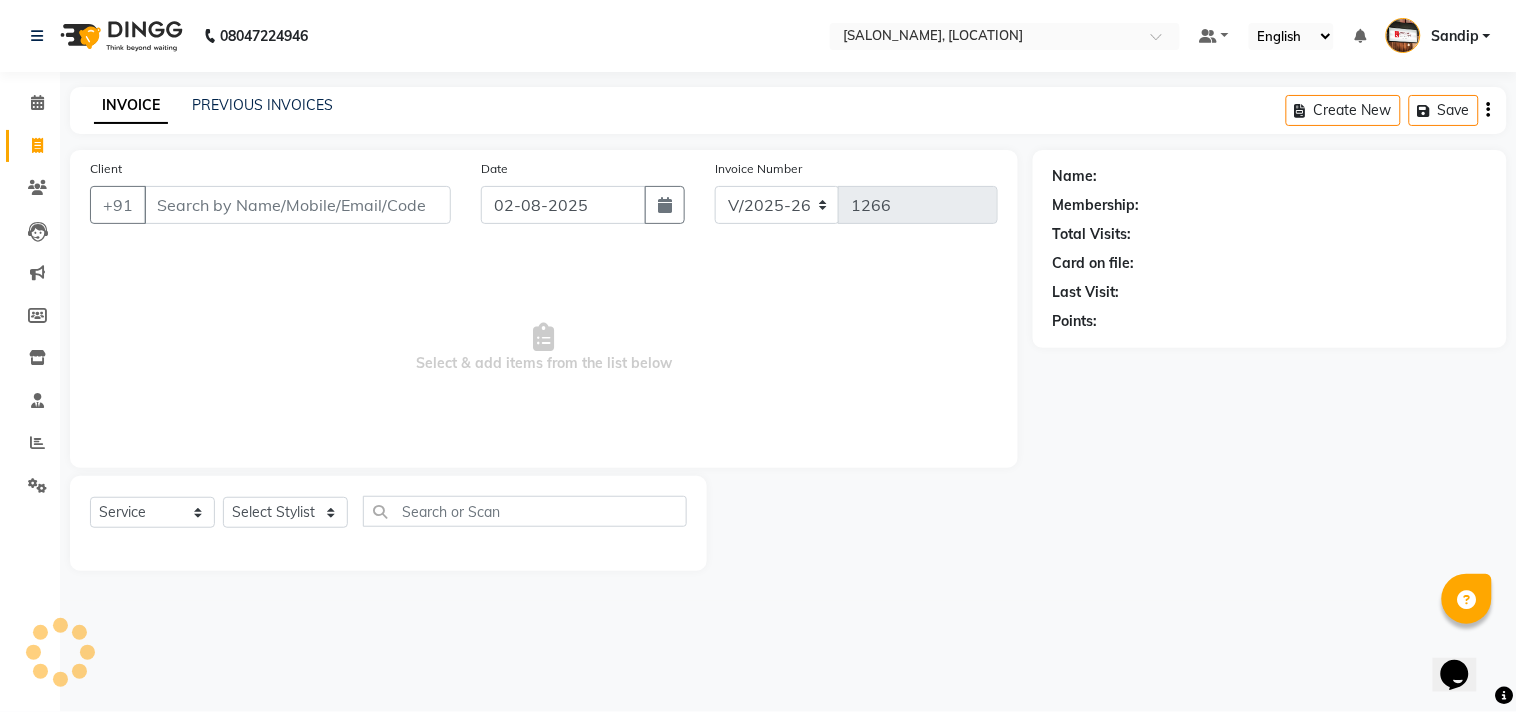 select on "membership" 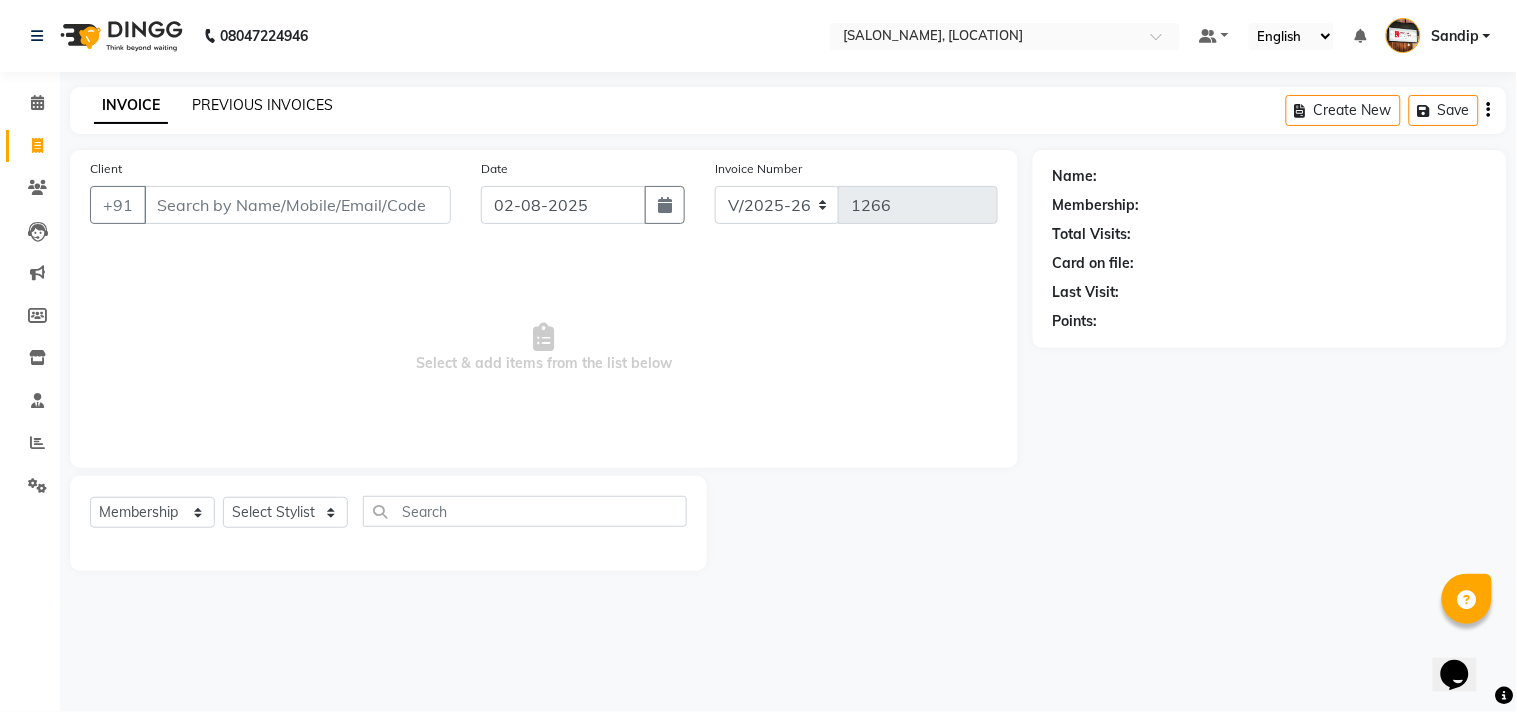 click on "PREVIOUS INVOICES" 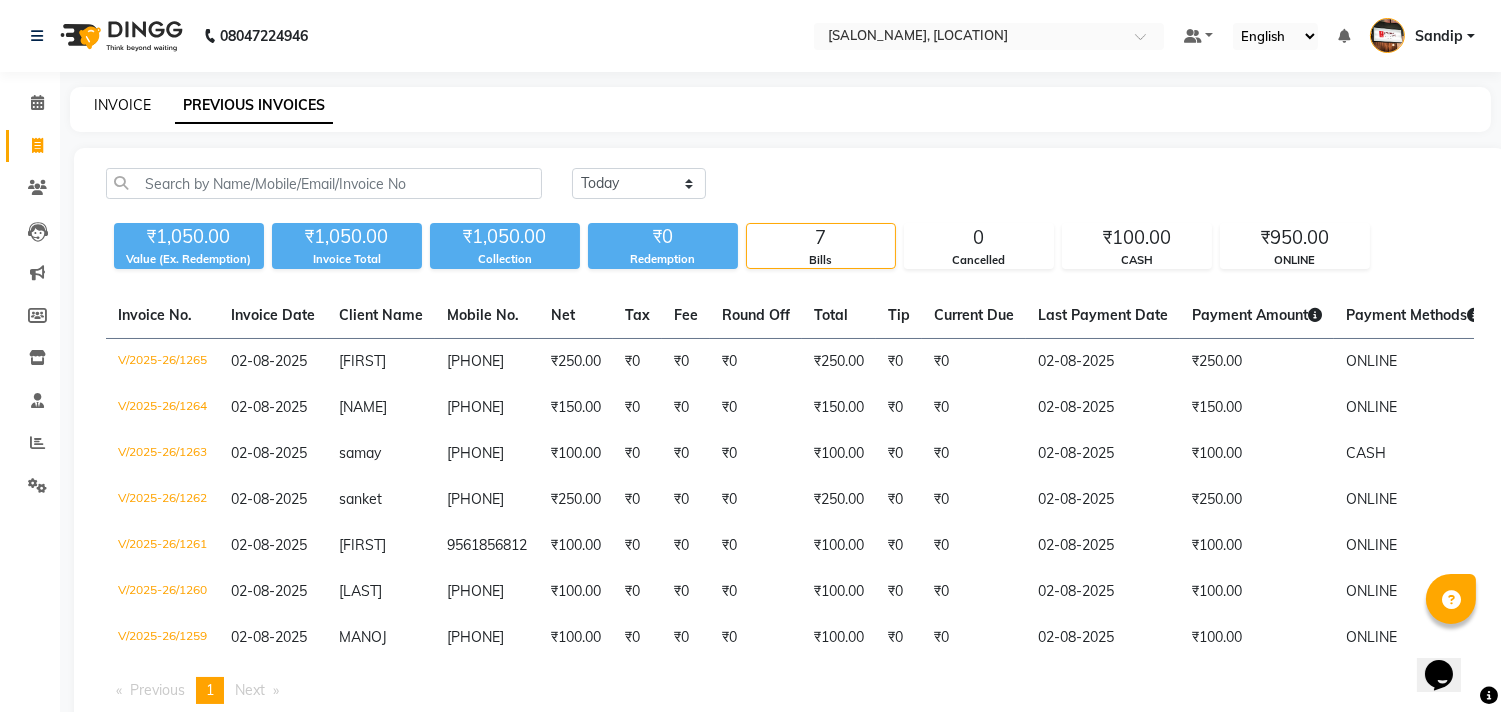 click on "INVOICE" 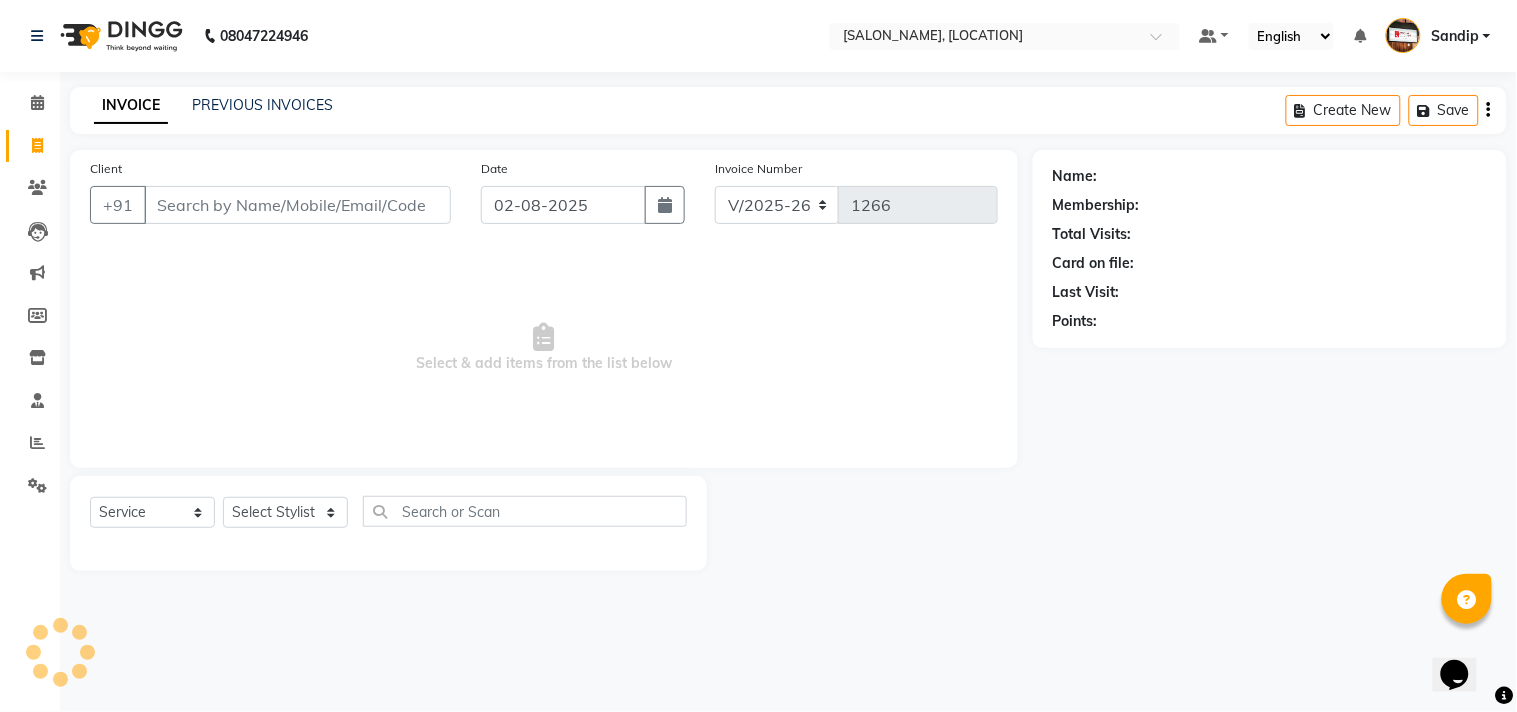 select on "membership" 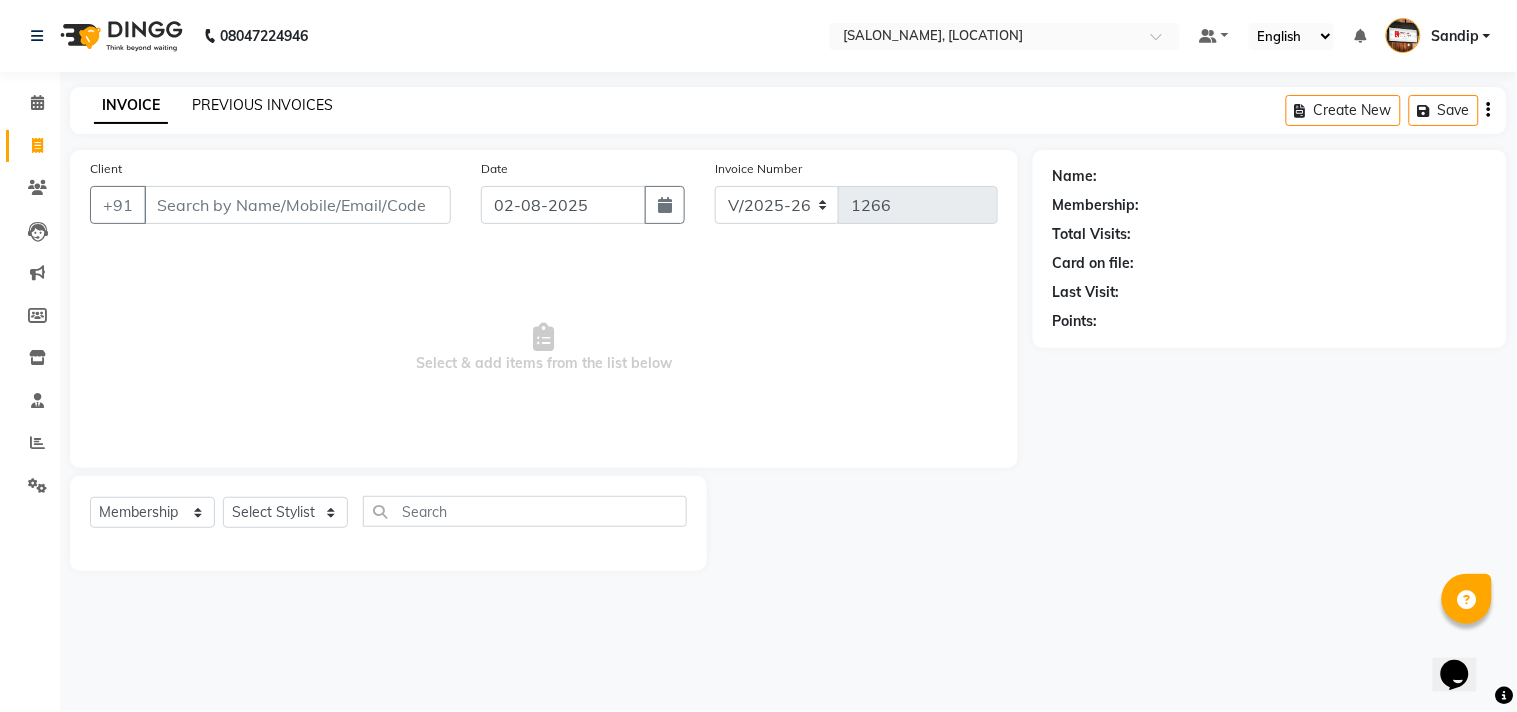 click on "PREVIOUS INVOICES" 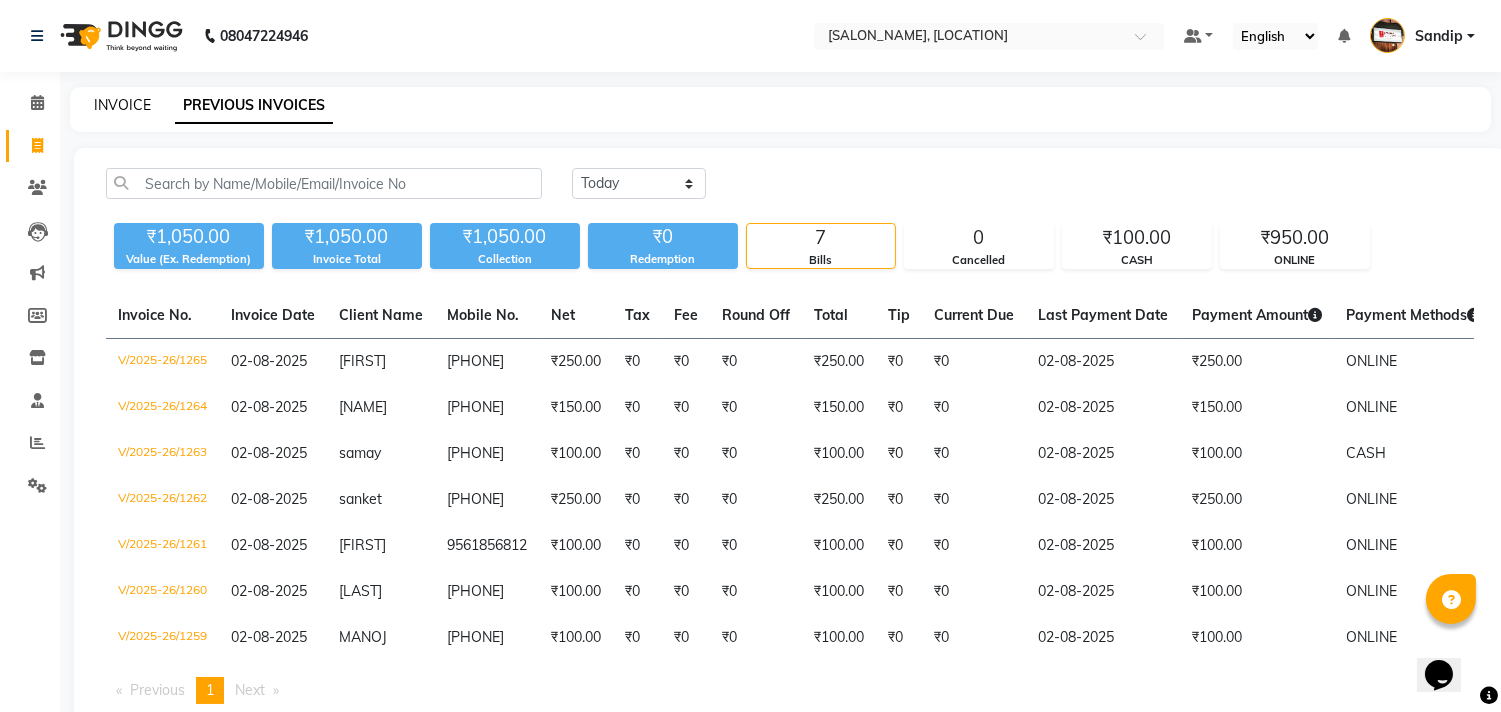 click on "INVOICE" 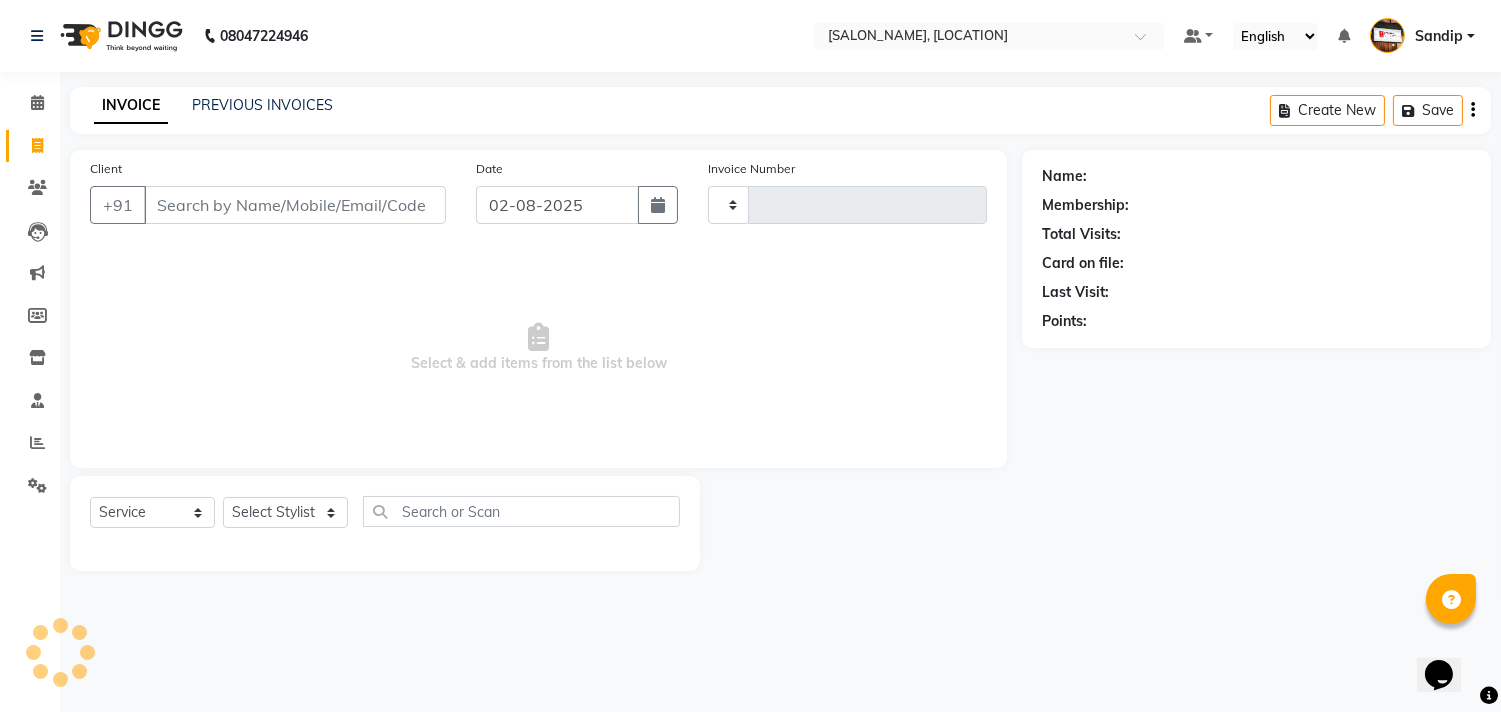 type on "1266" 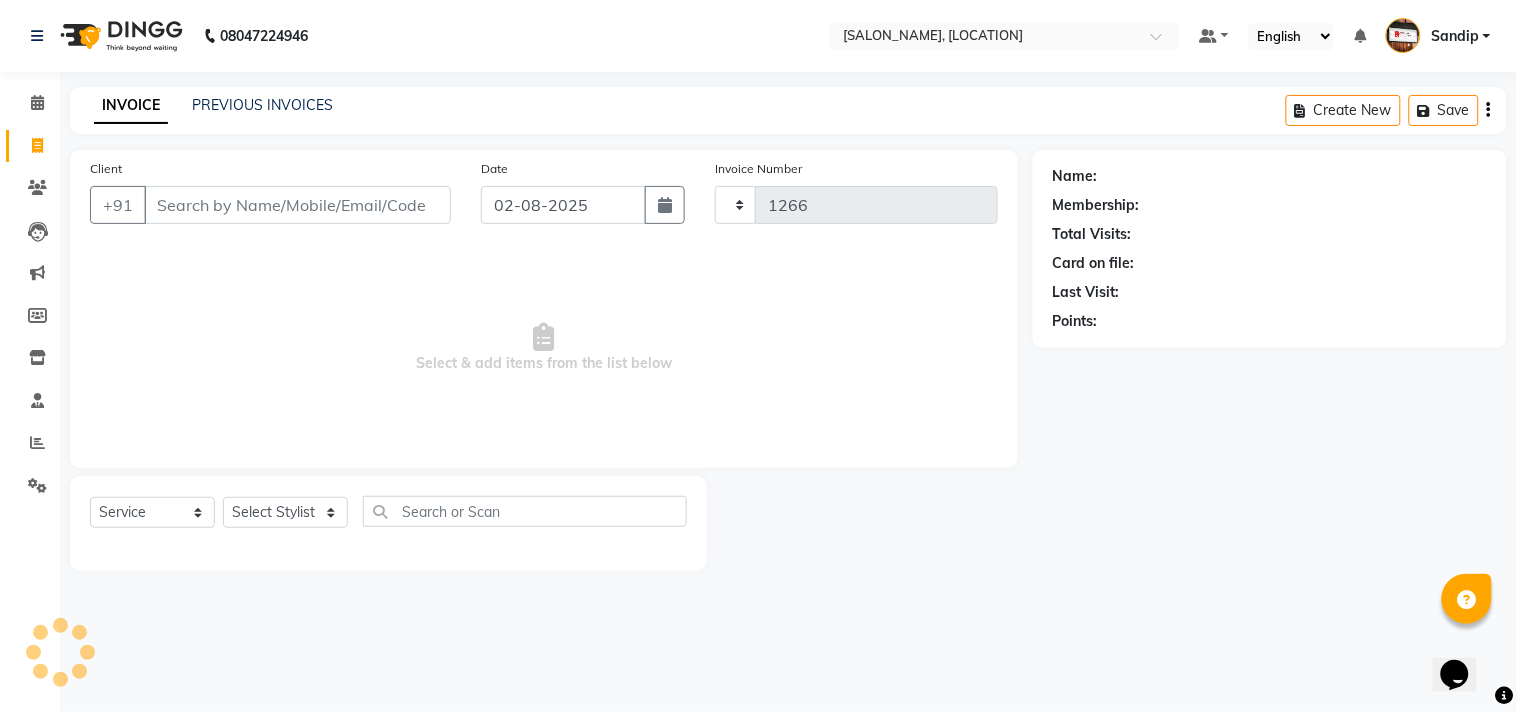 select on "556" 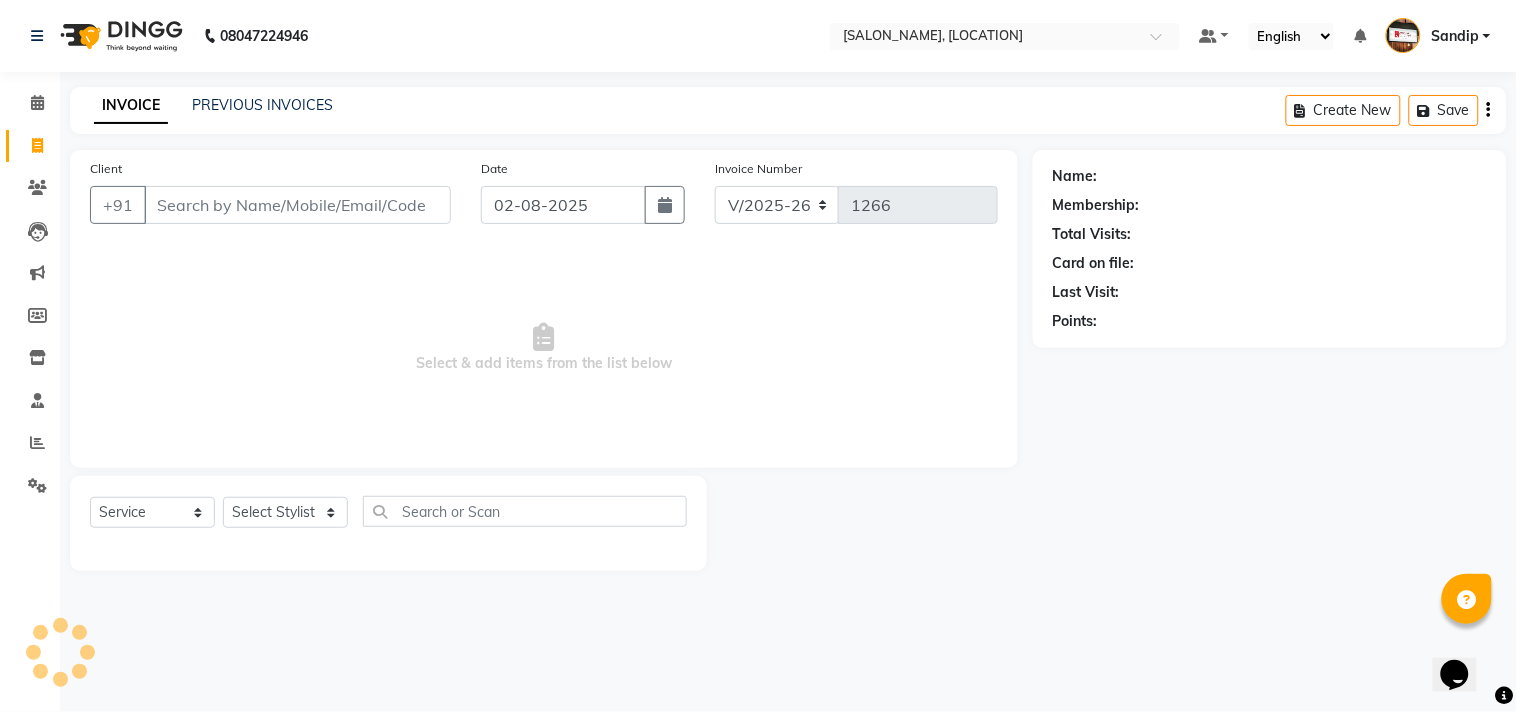 select on "membership" 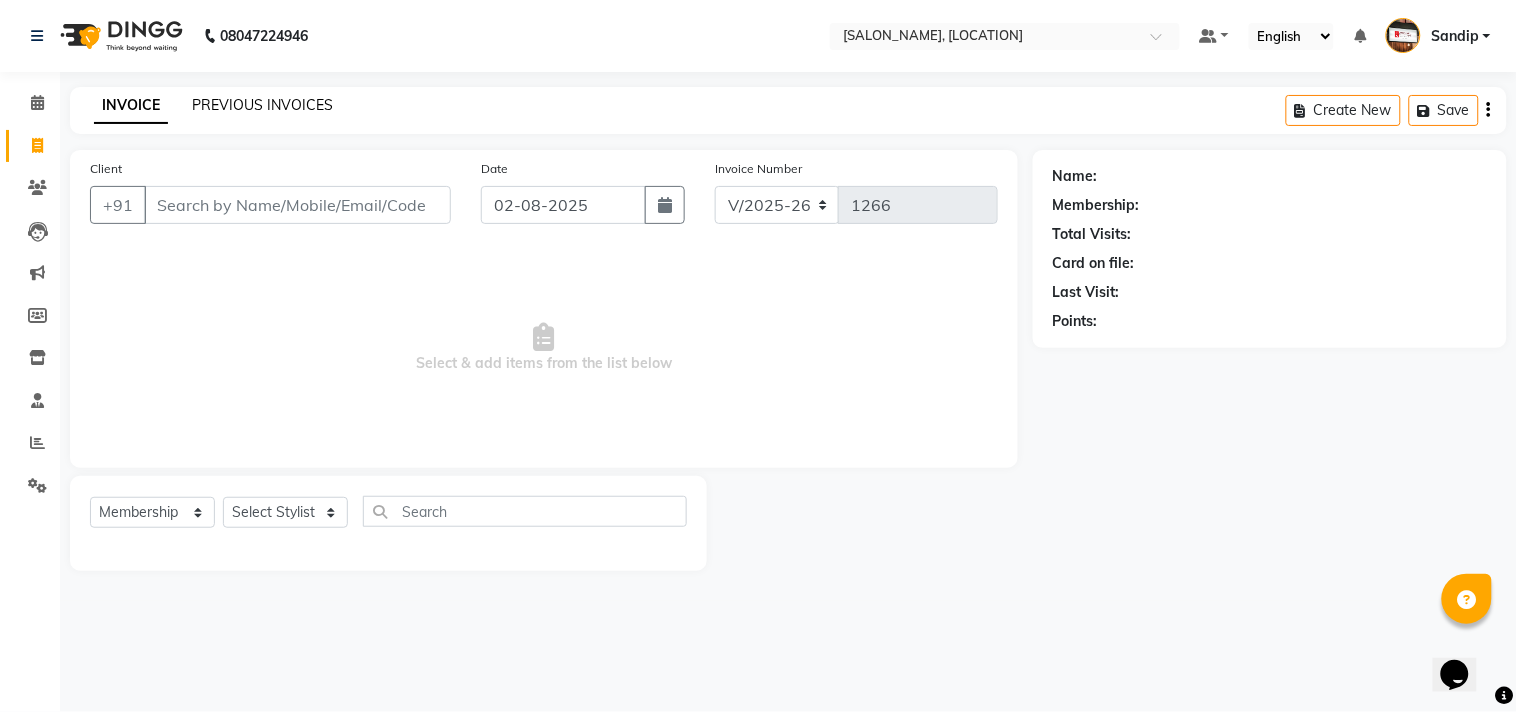 click on "PREVIOUS INVOICES" 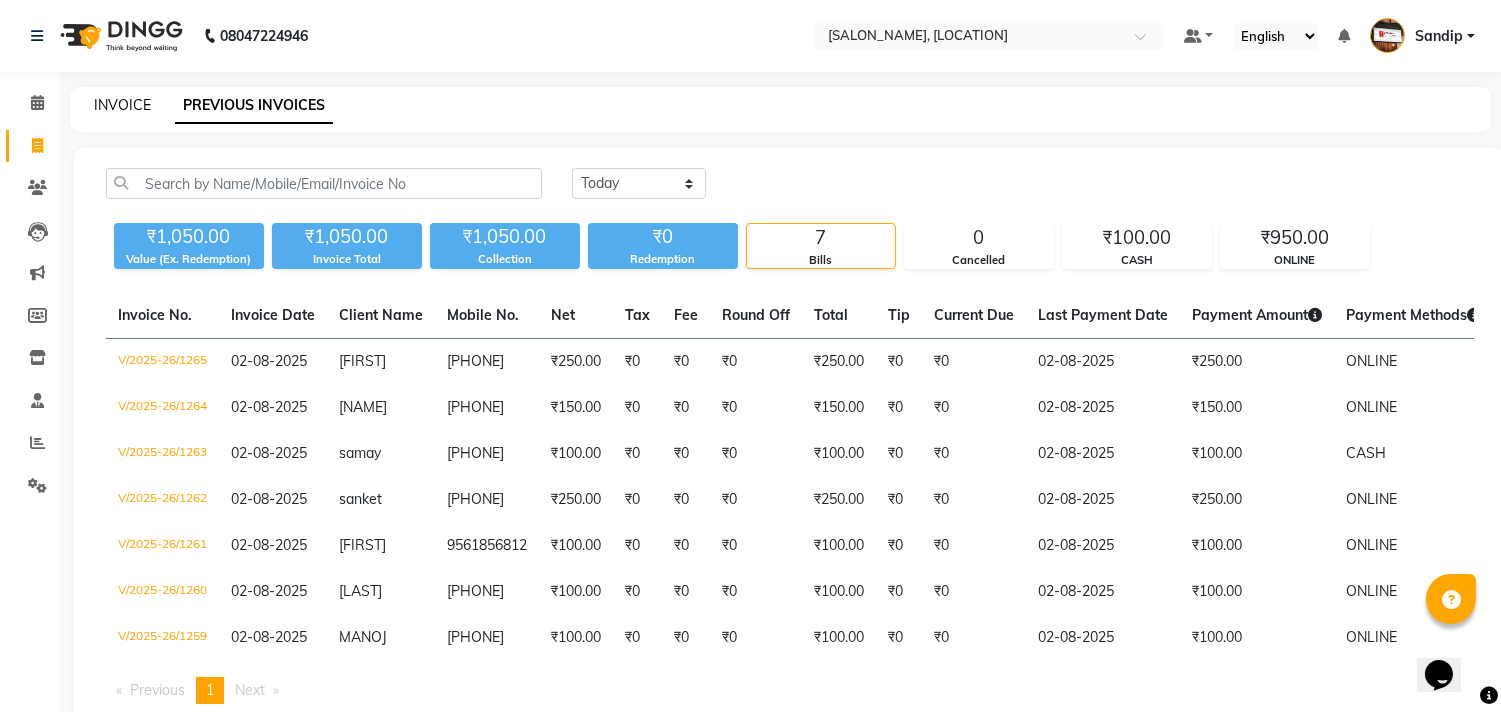 click on "INVOICE" 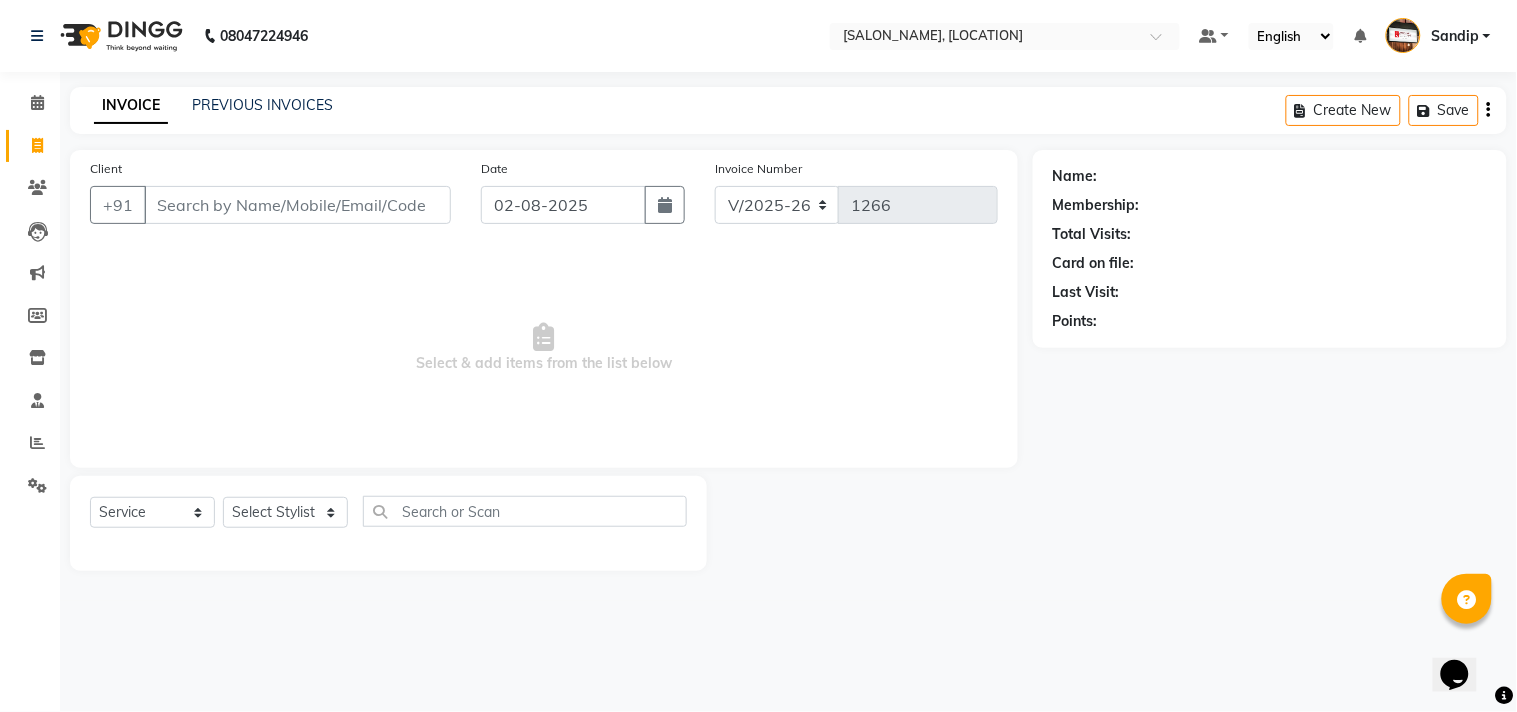 select on "membership" 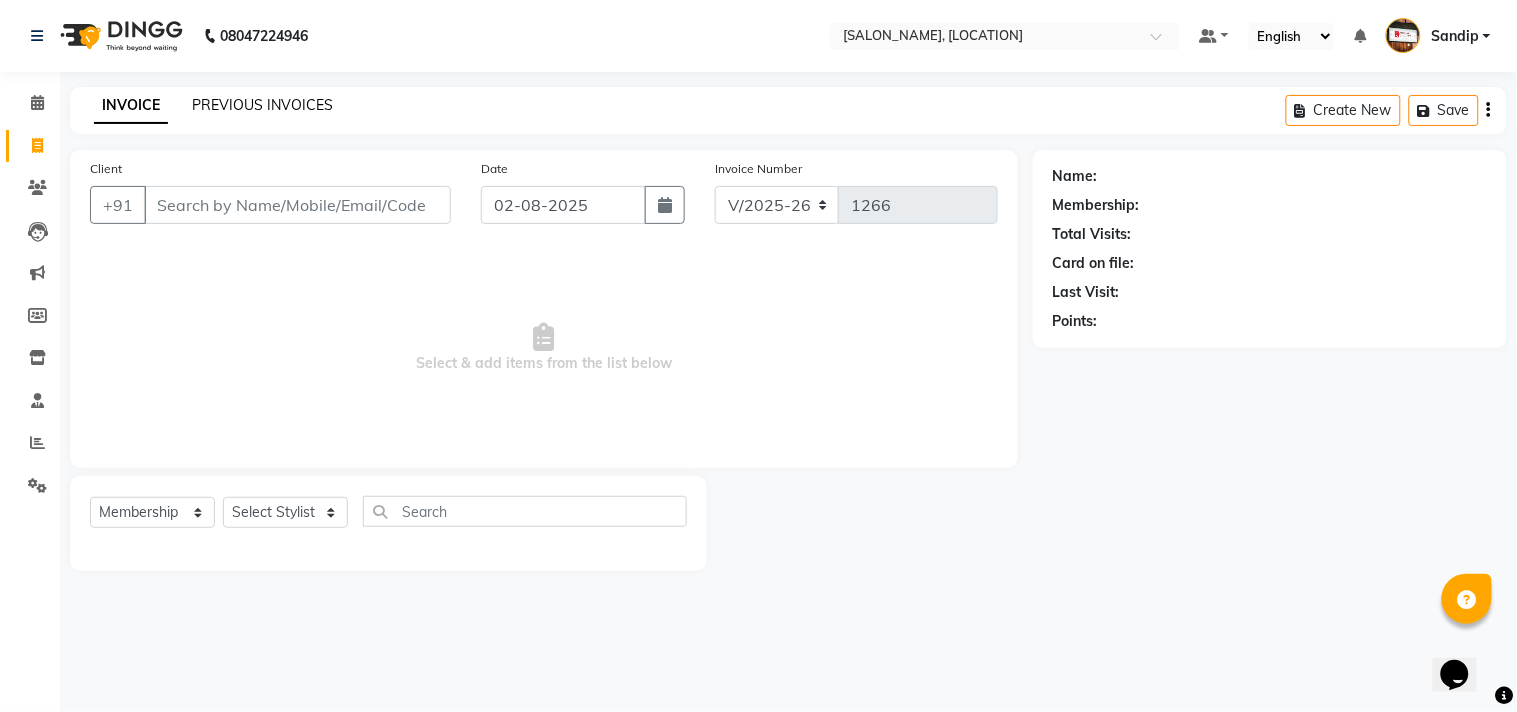click on "PREVIOUS INVOICES" 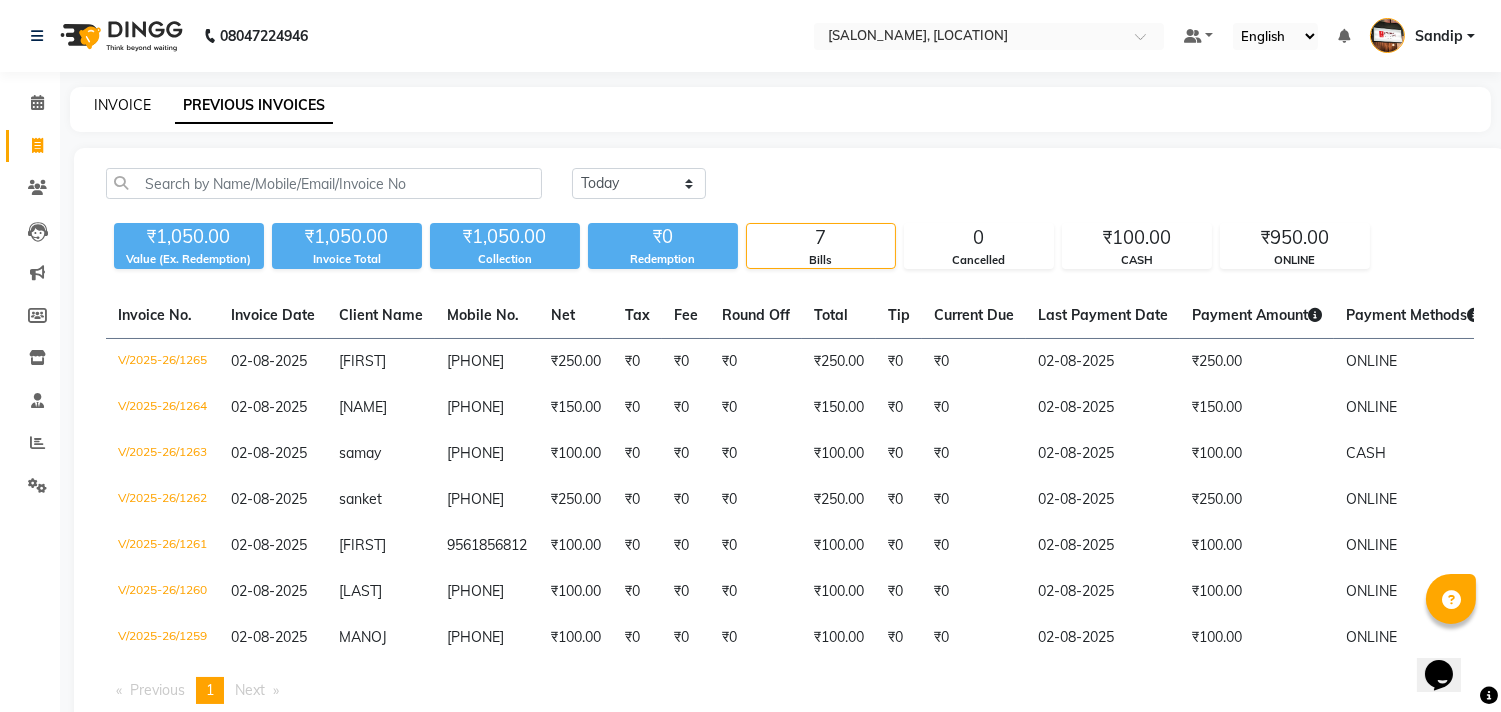 click on "INVOICE" 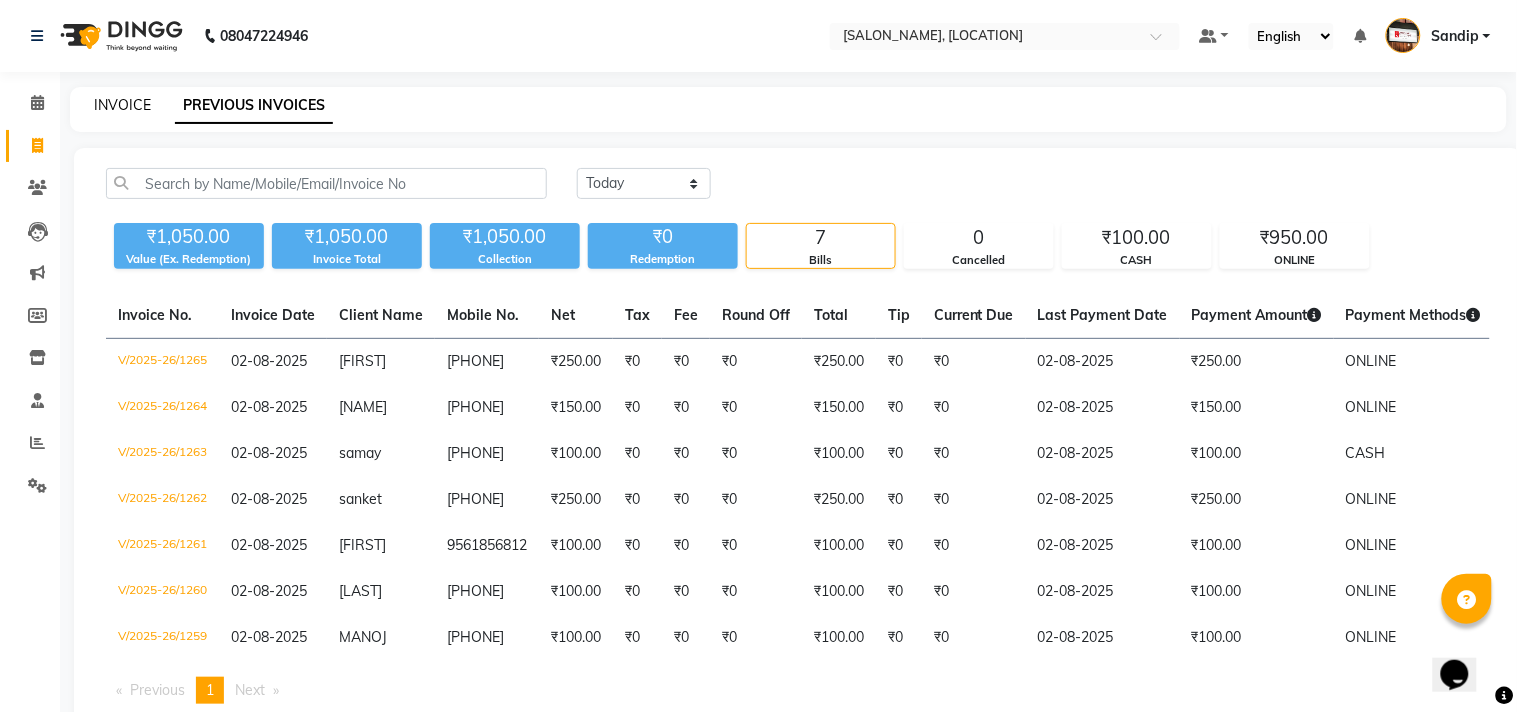 select on "556" 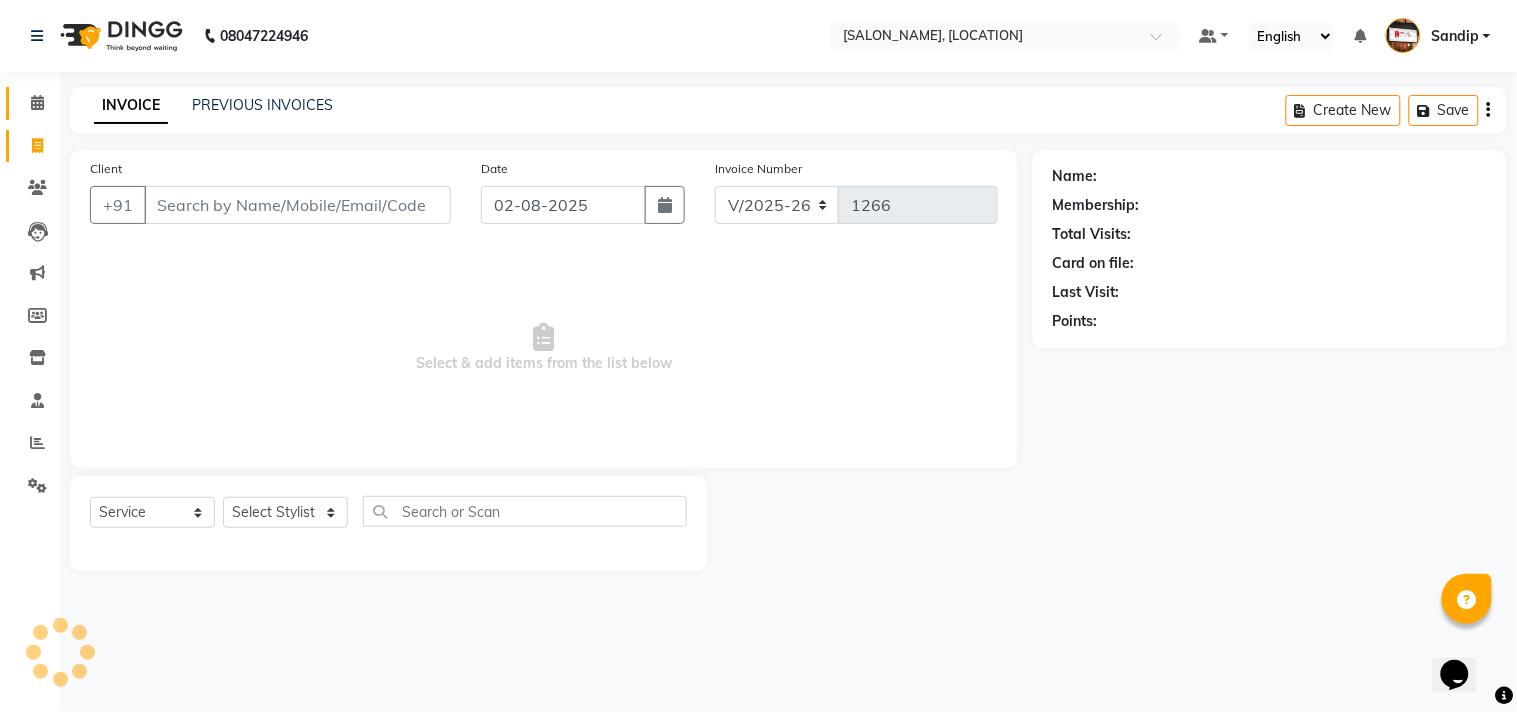 select on "membership" 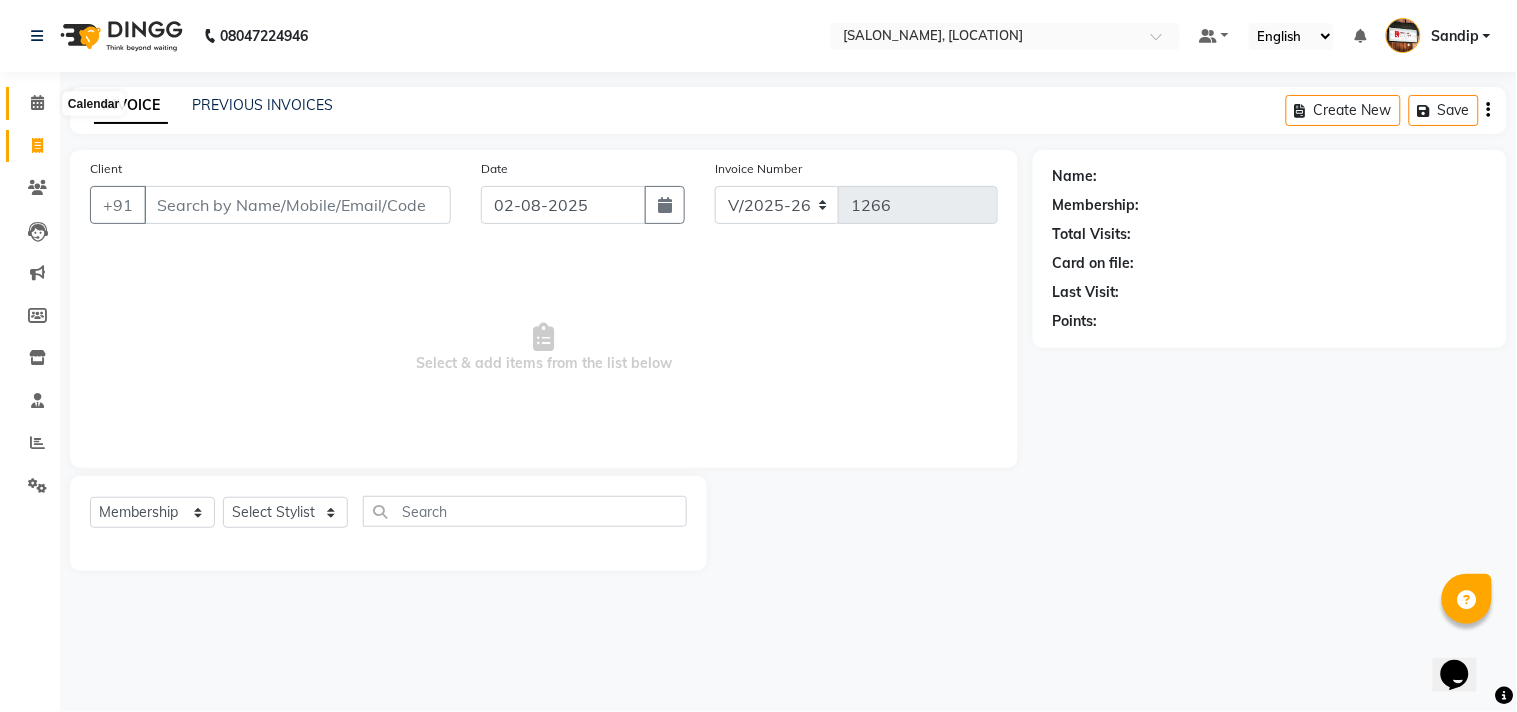 click 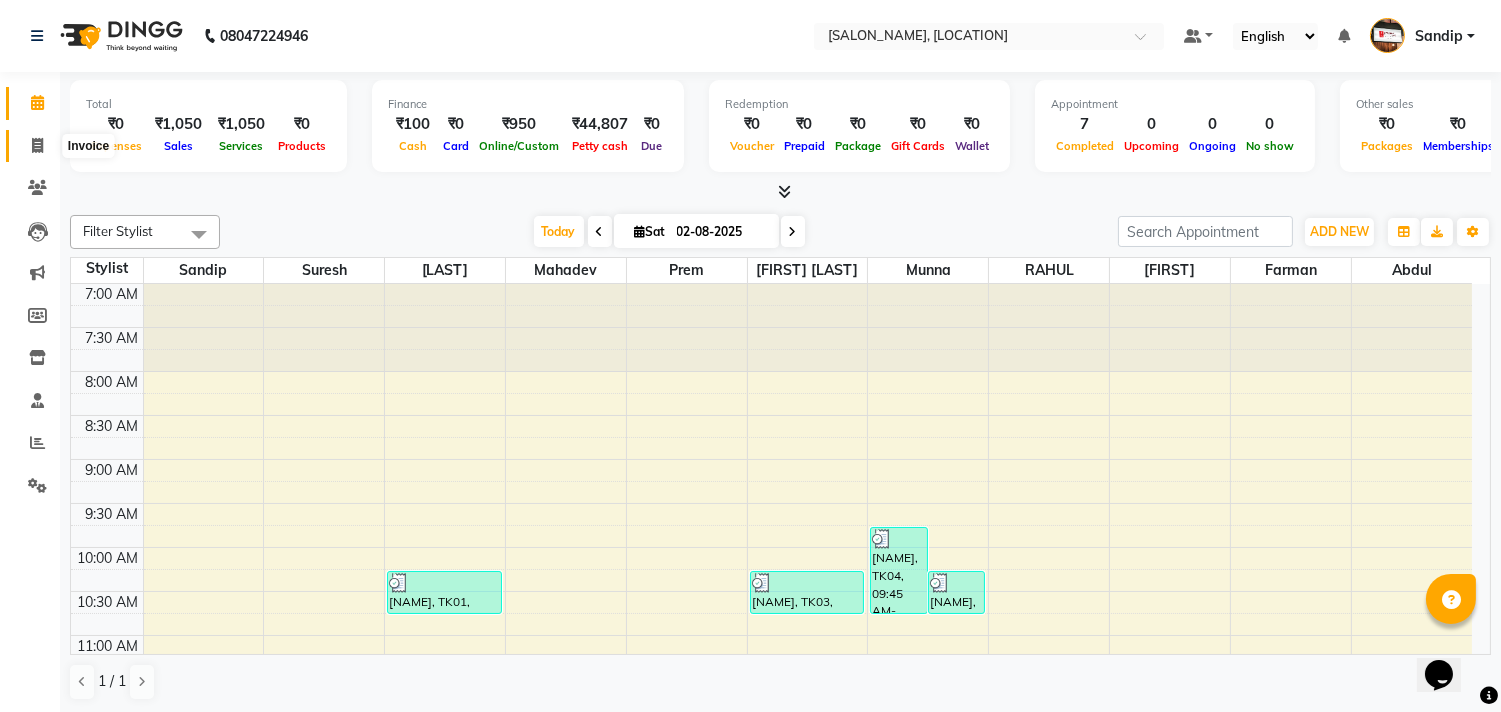click 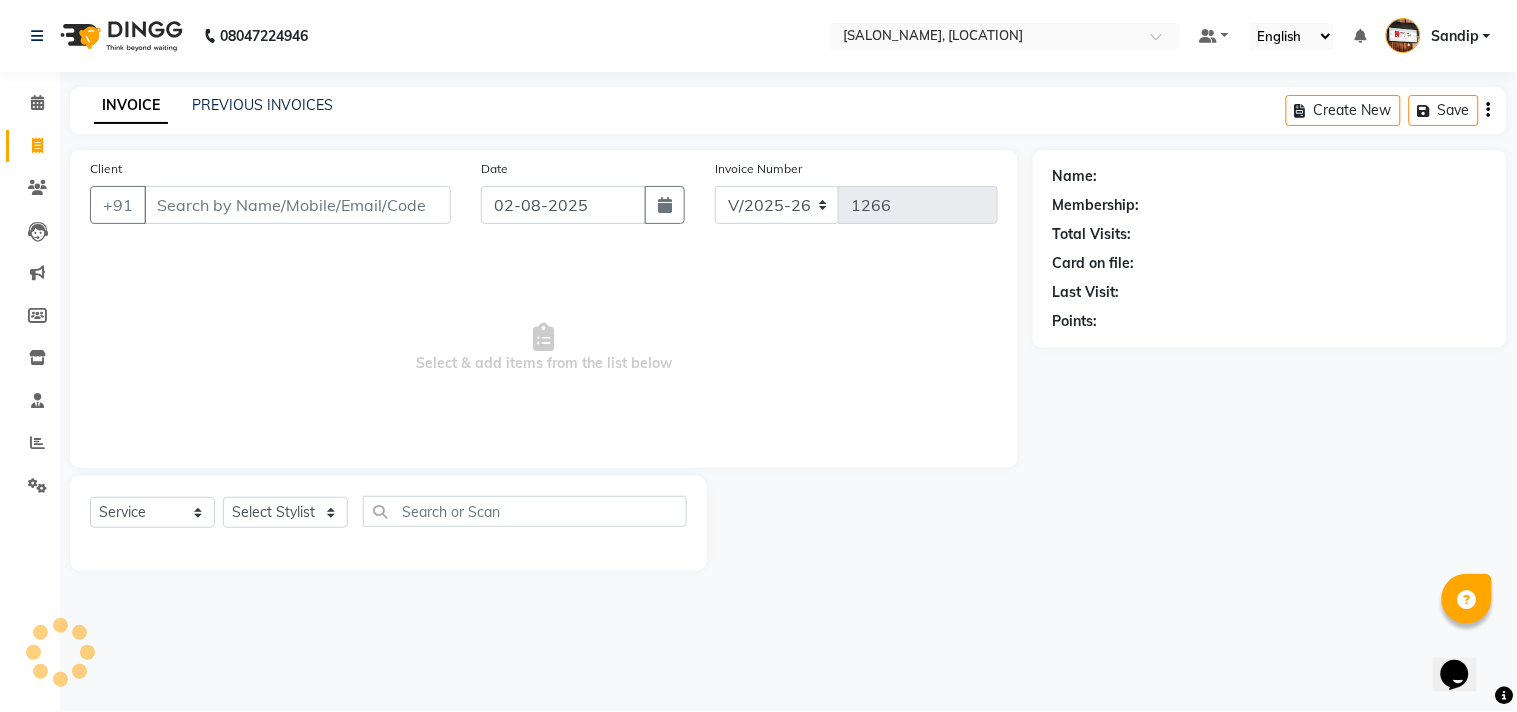 select on "membership" 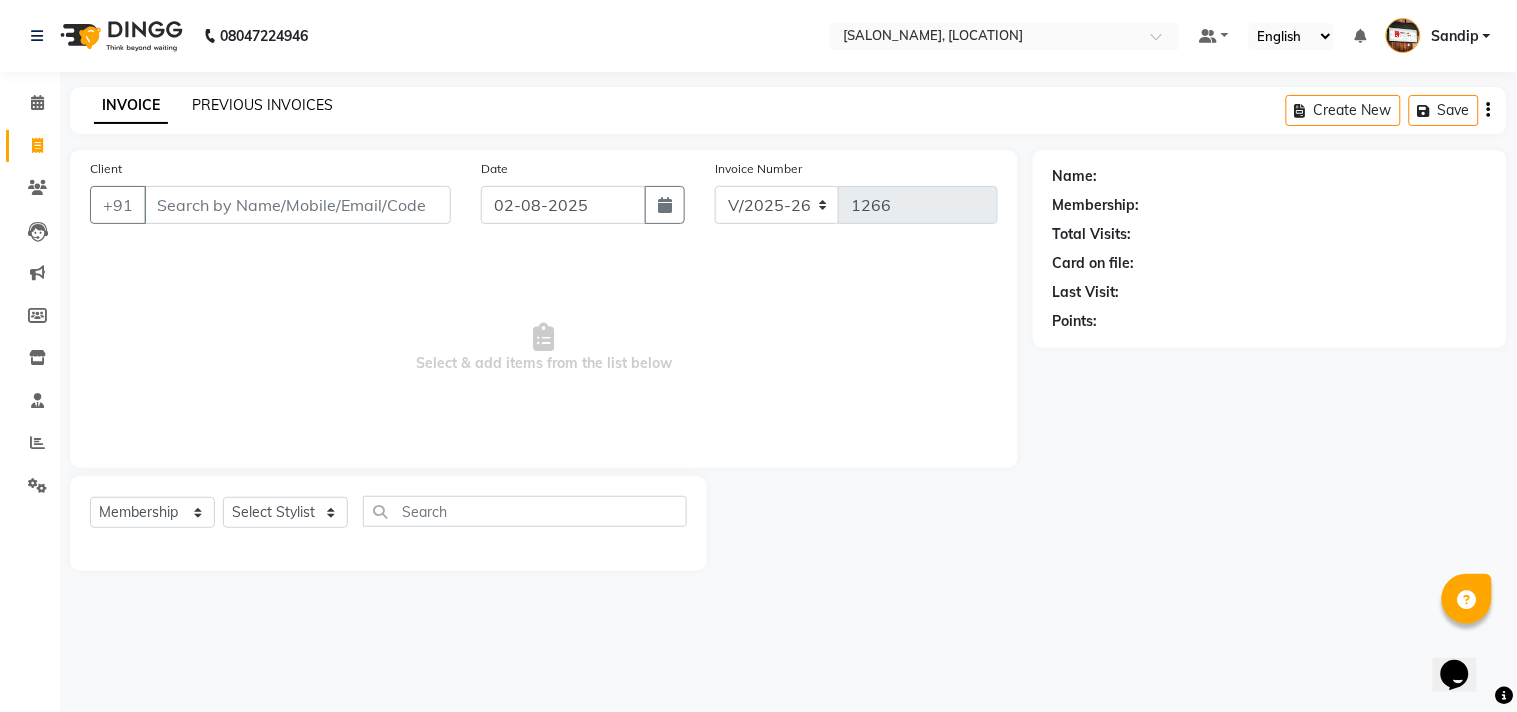 click on "PREVIOUS INVOICES" 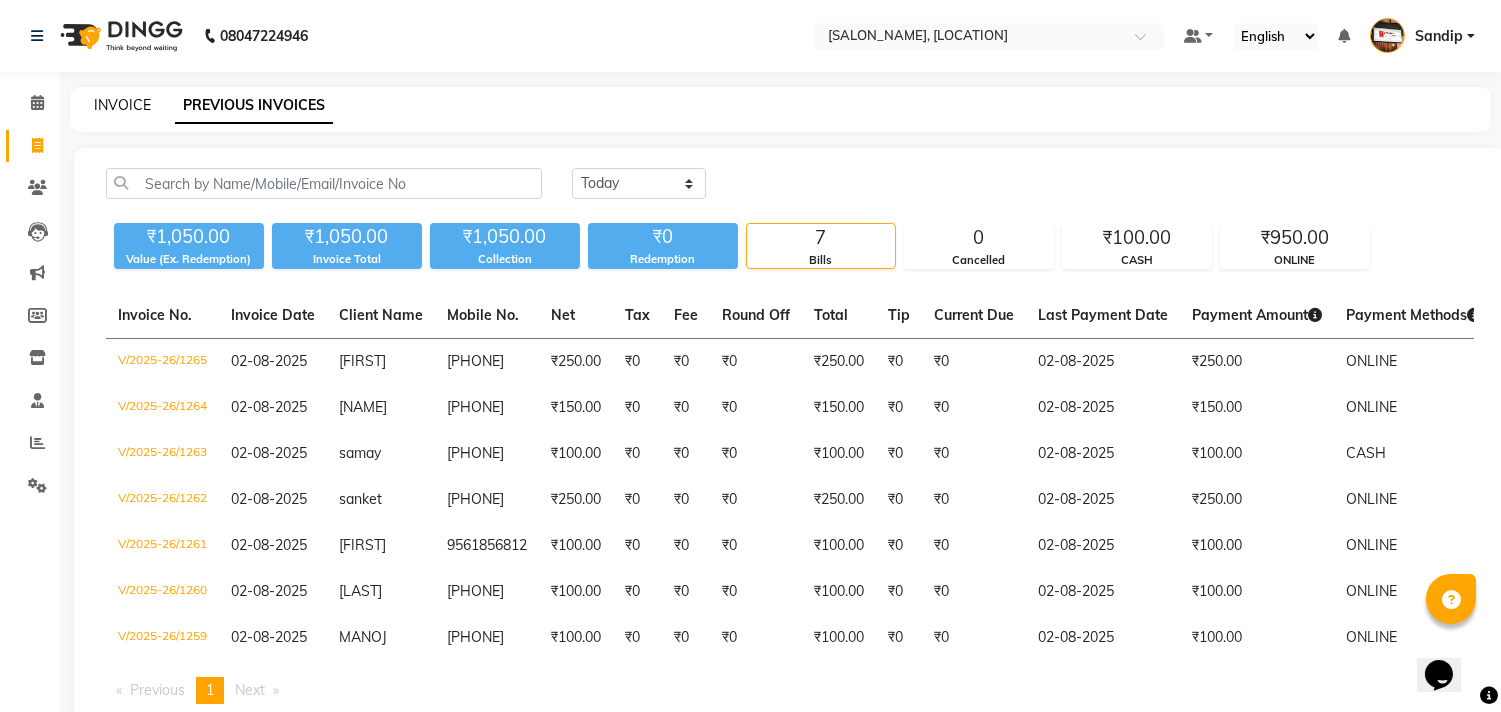 click on "INVOICE" 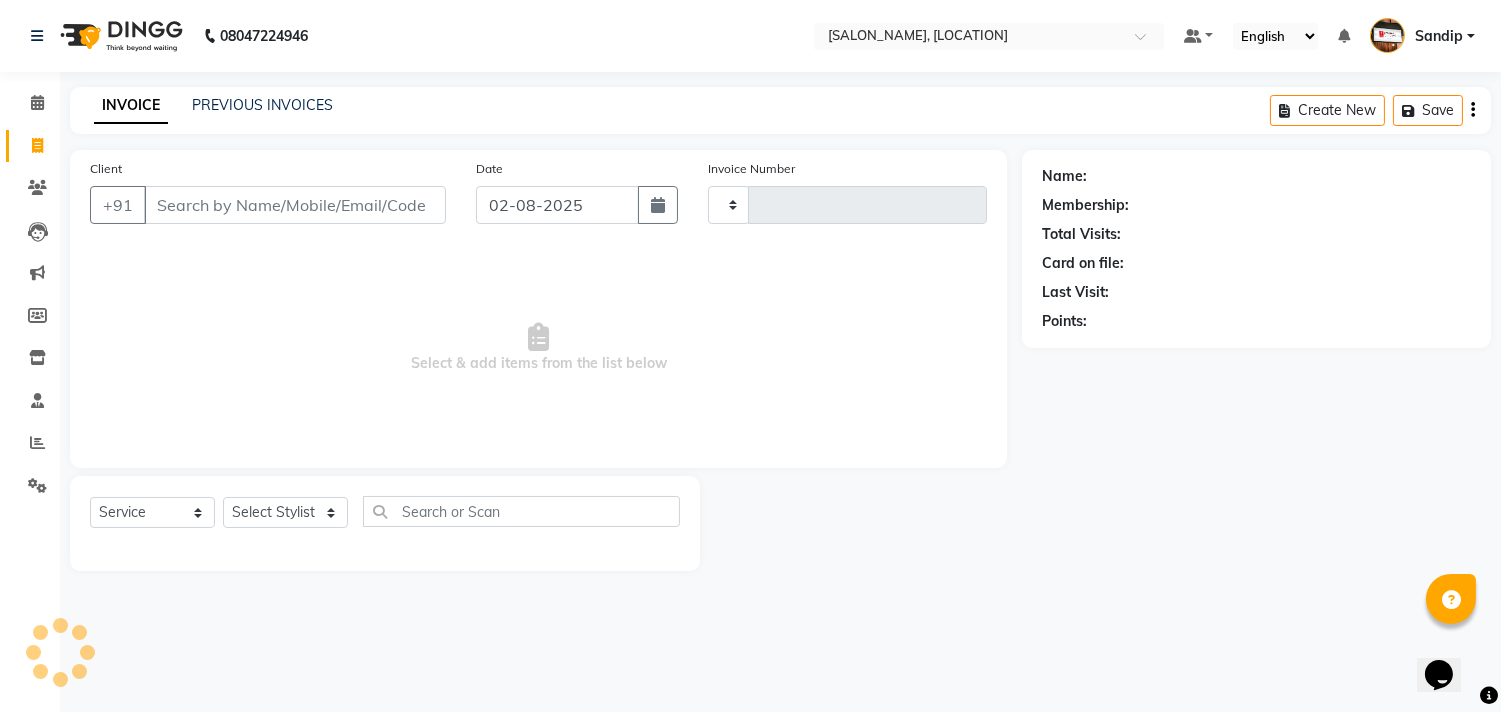 type on "1266" 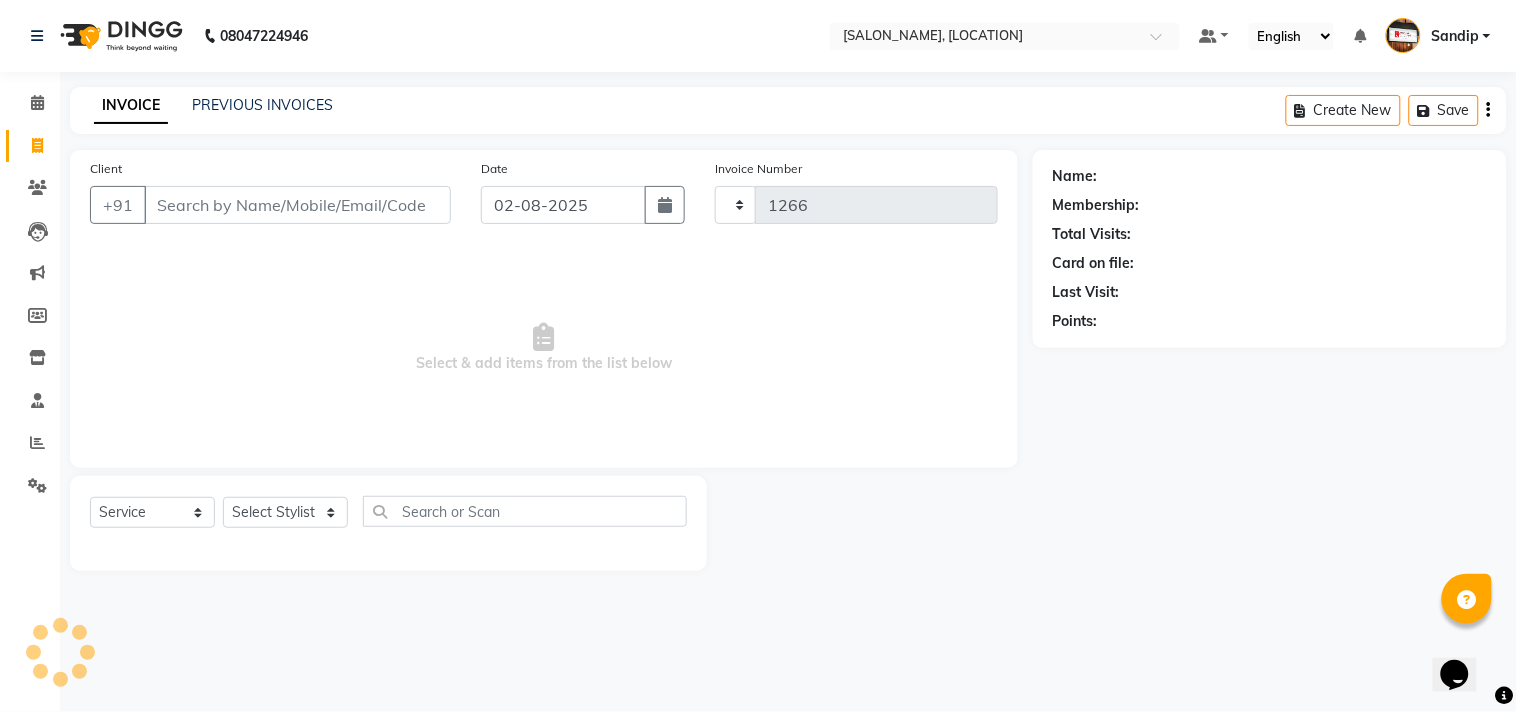 select on "556" 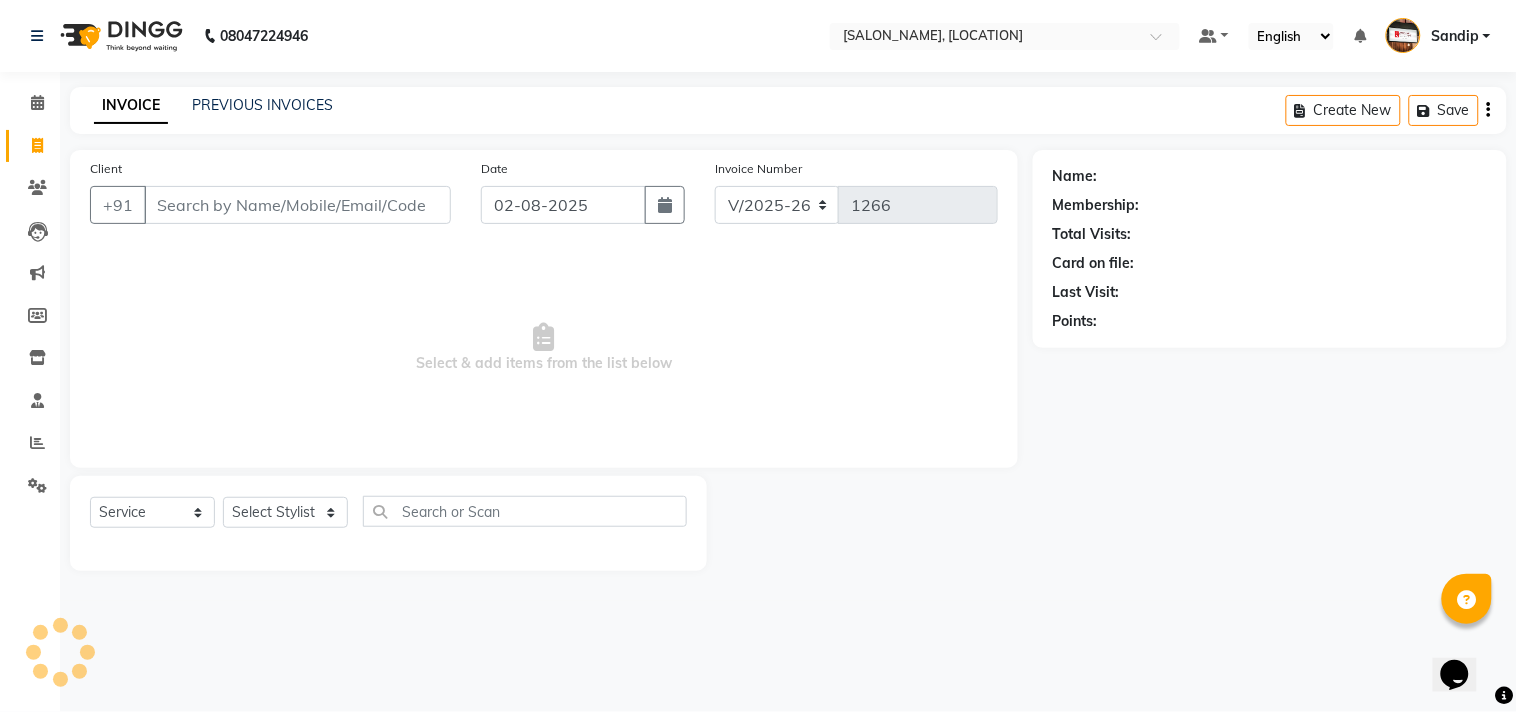 select on "membership" 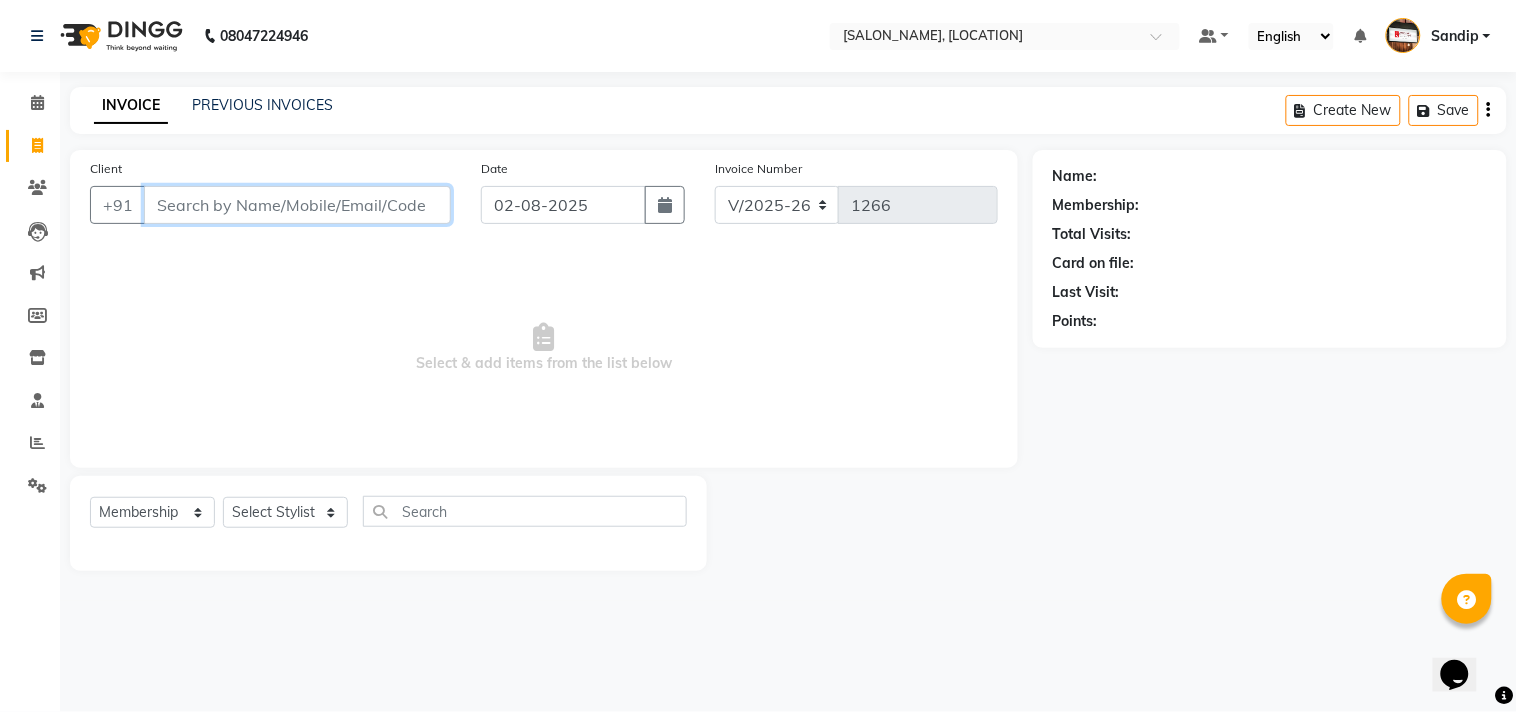 type 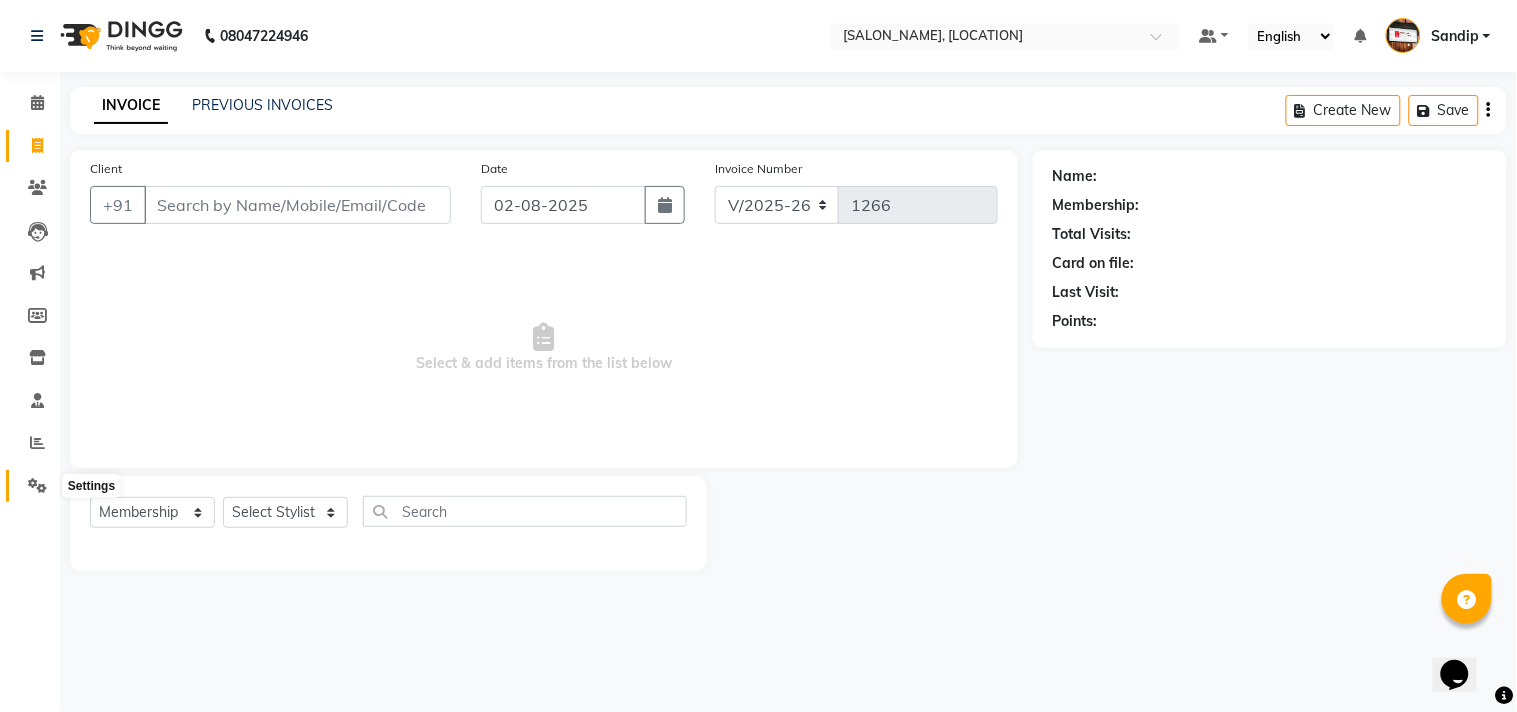 click 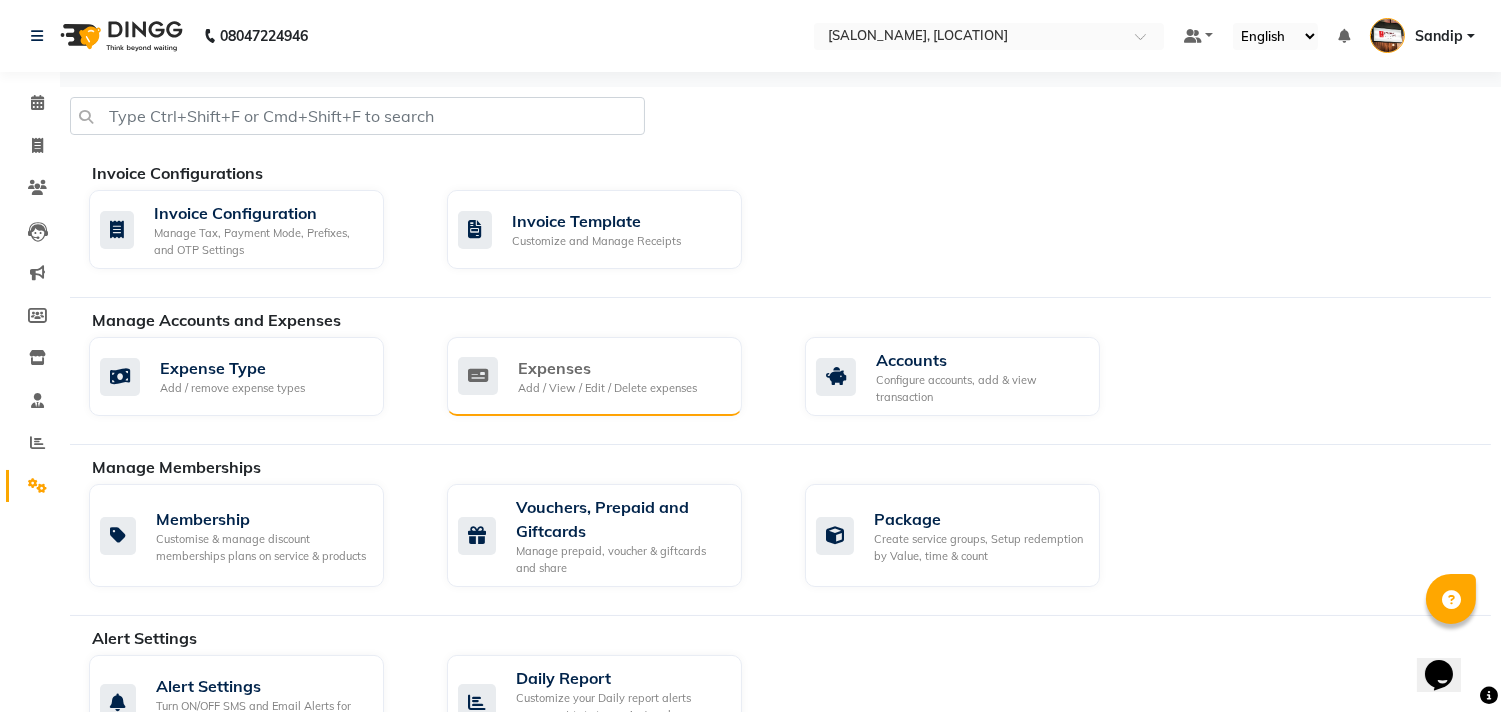click on "Expenses Add / View / Edit / Delete expenses" 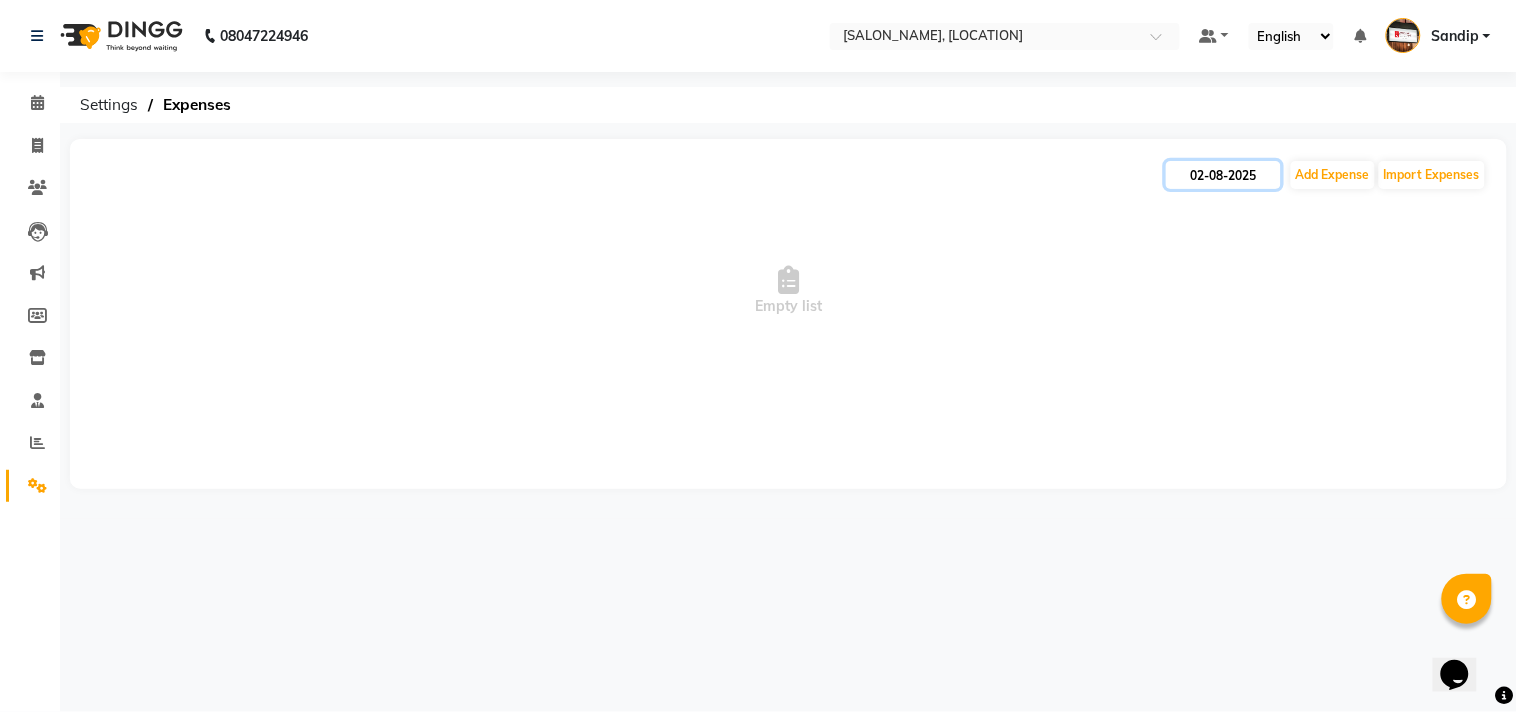 click on "02-08-2025" 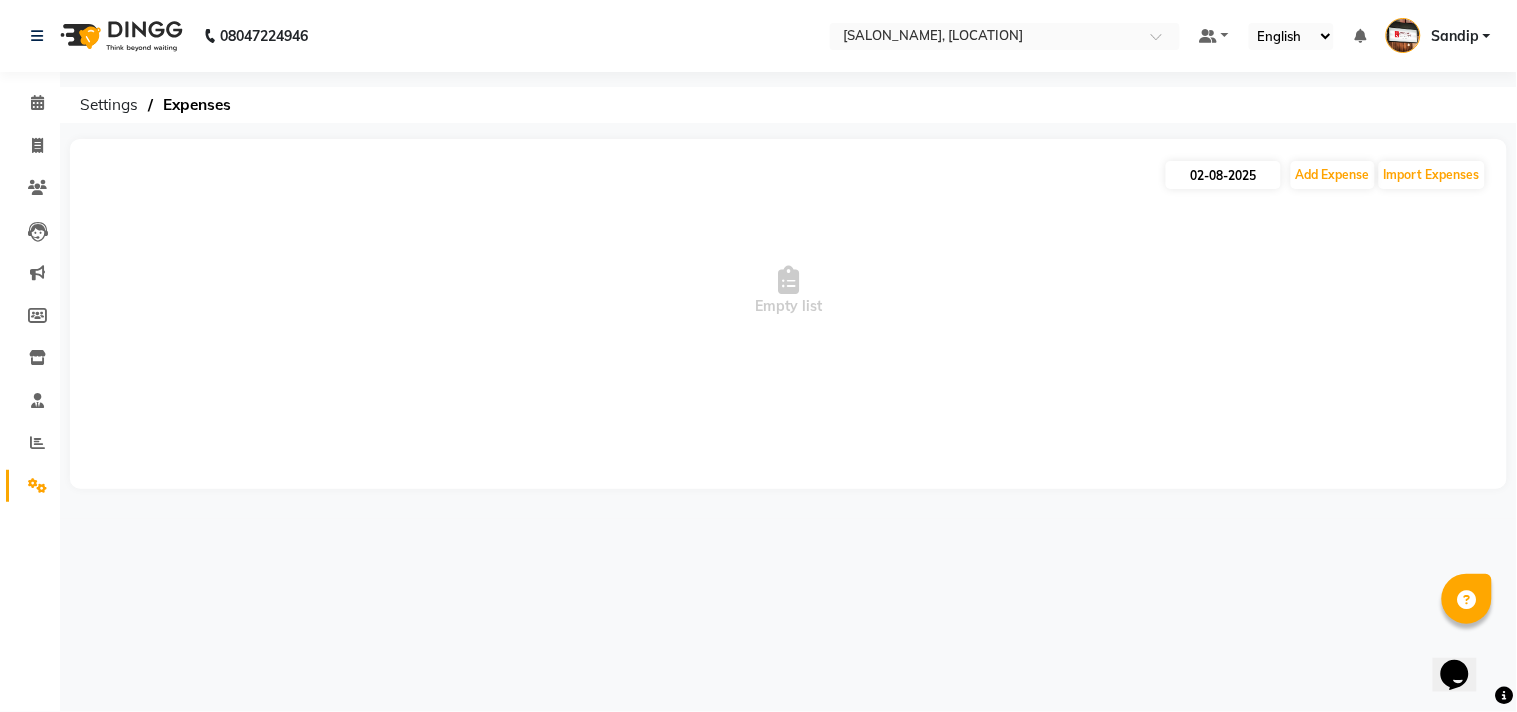 select on "8" 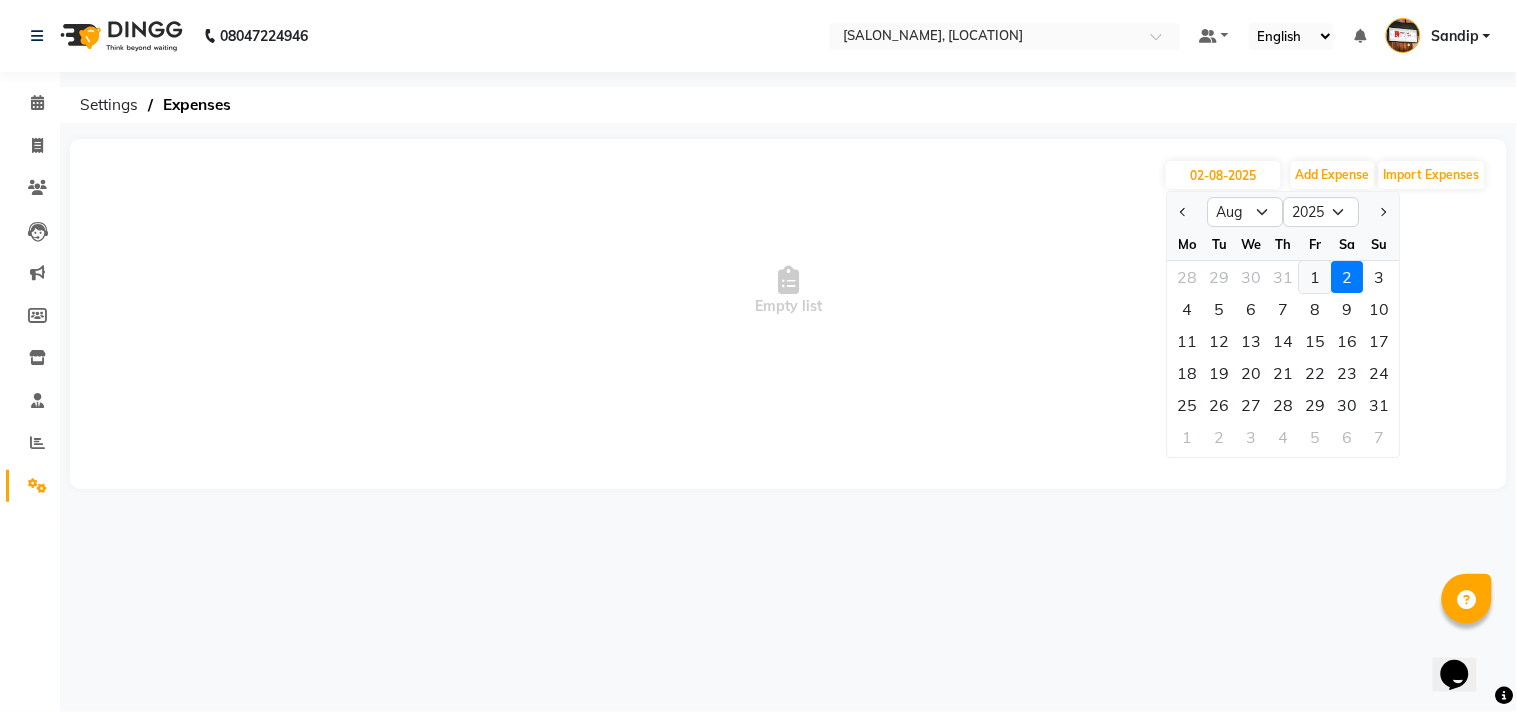 click on "1" 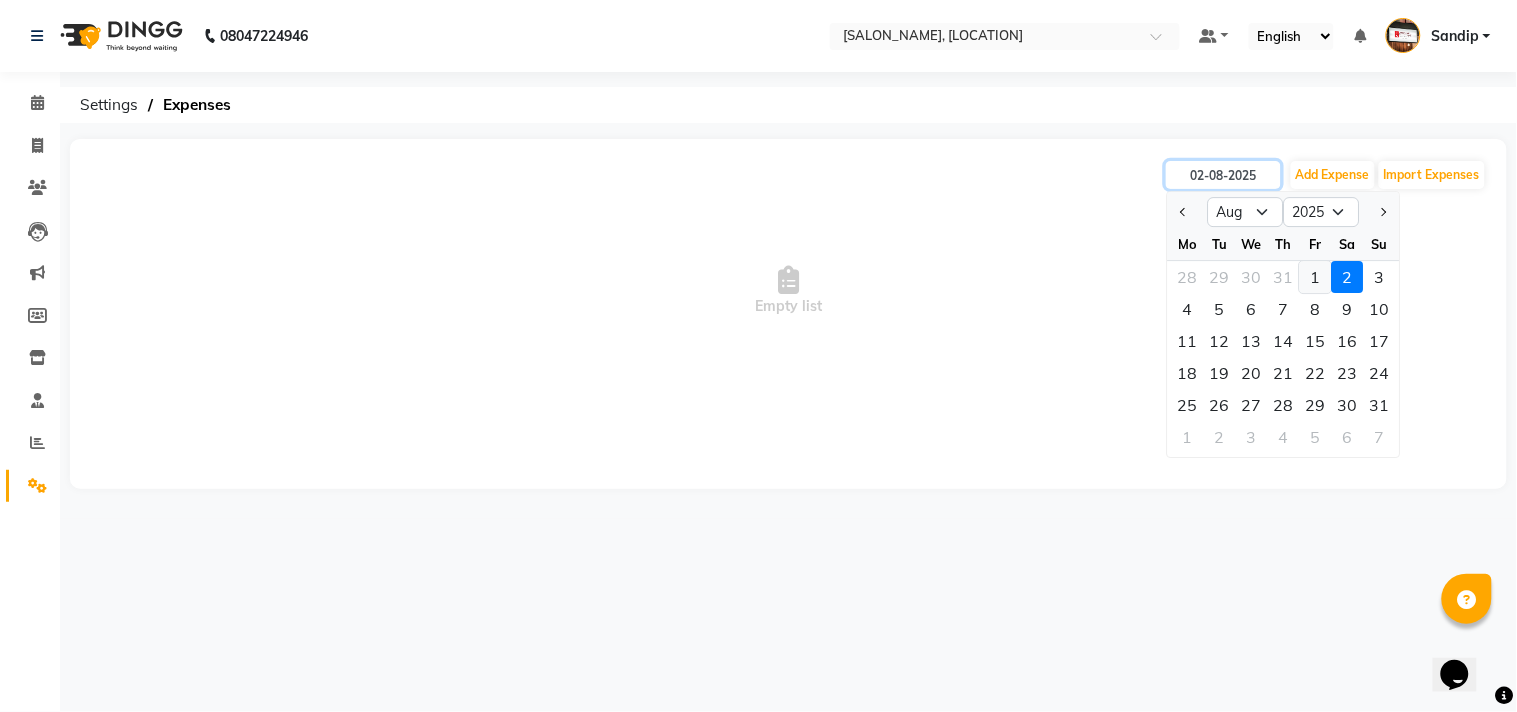 type on "01-08-2025" 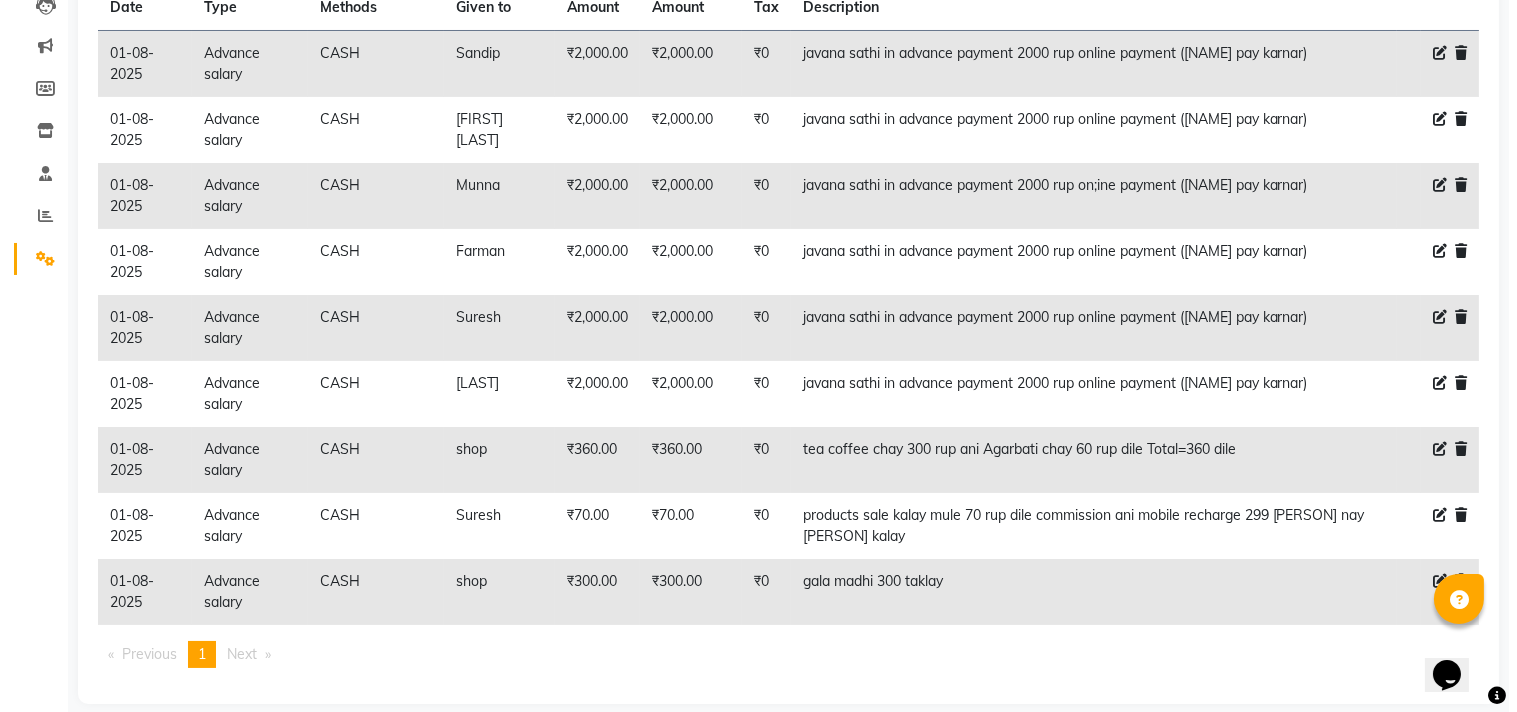 scroll, scrollTop: 236, scrollLeft: 0, axis: vertical 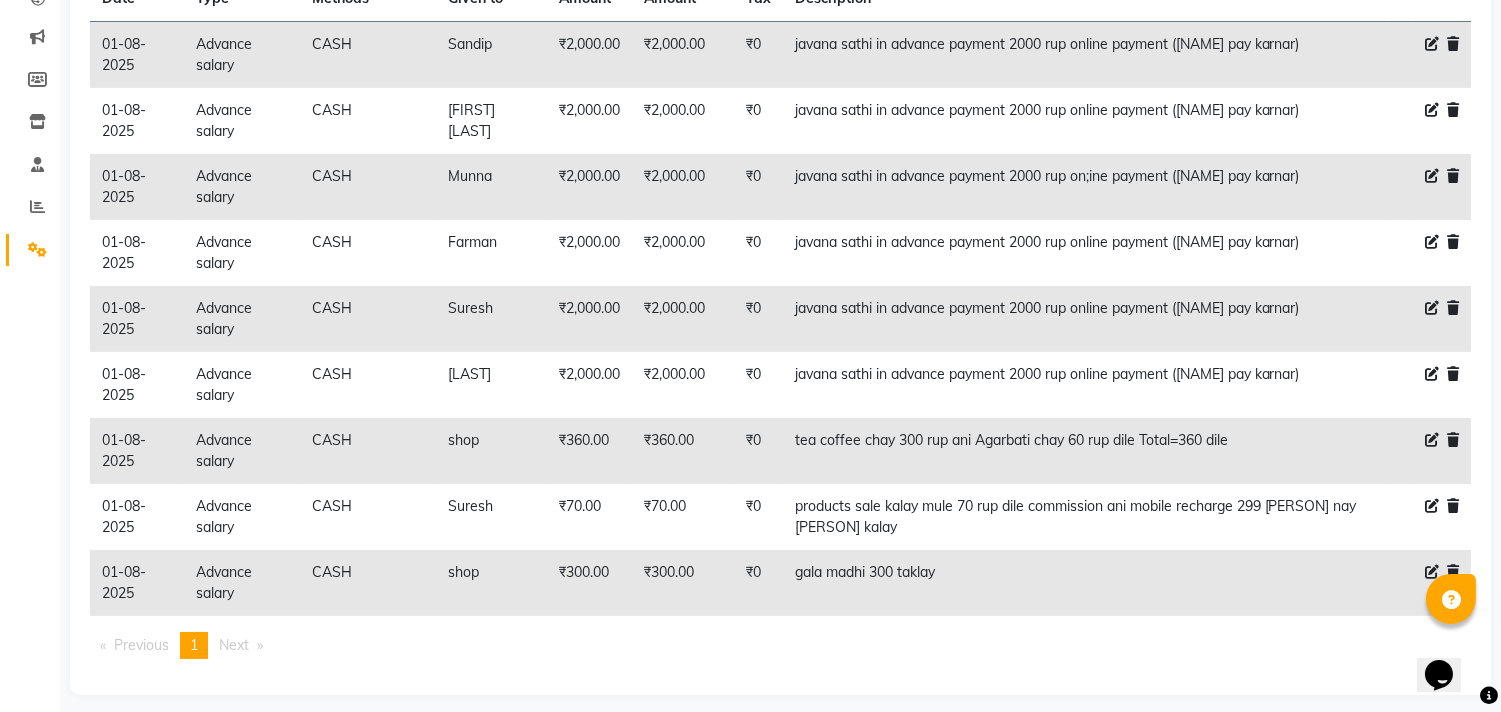 click 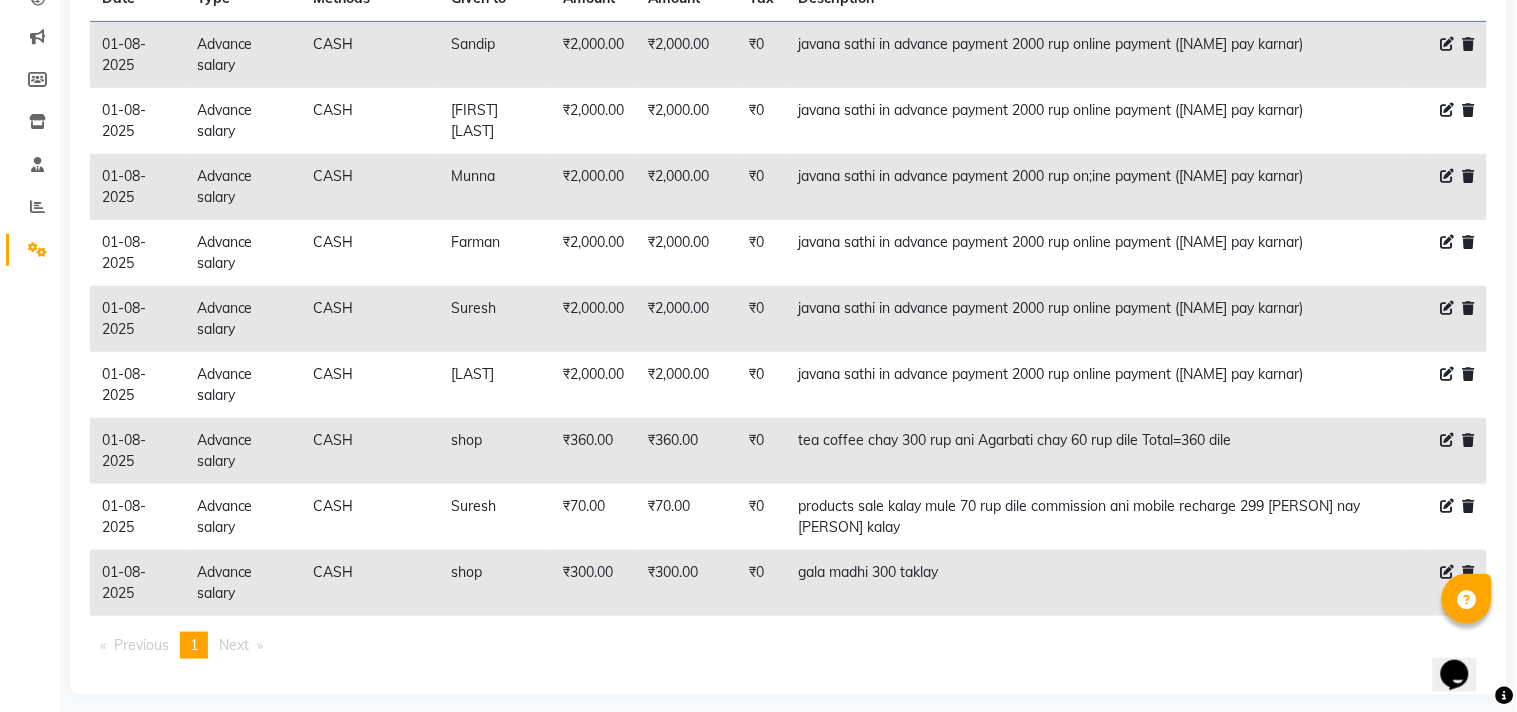 select on "18043" 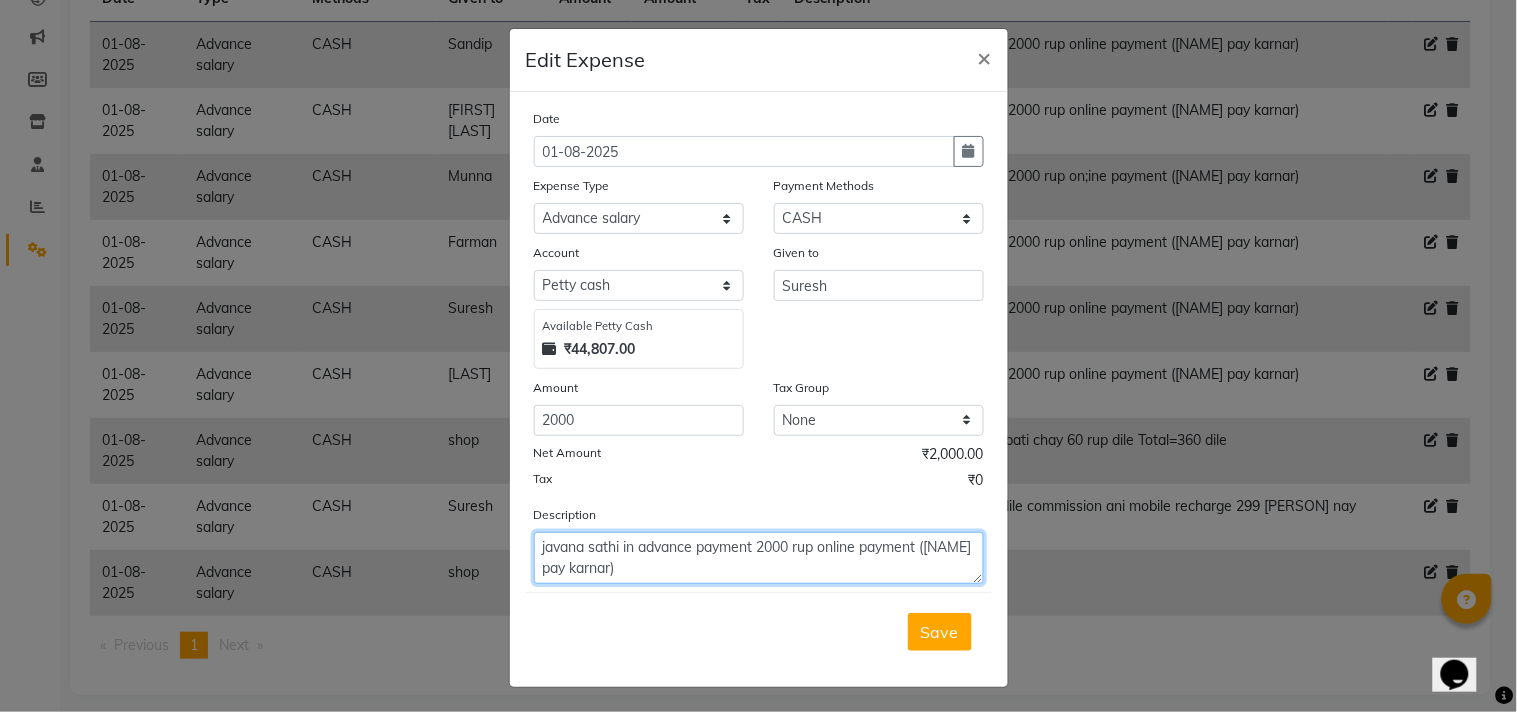 click on "javana sathi in advance payment 2000 rup online payment ([NAME] pay karnar)" 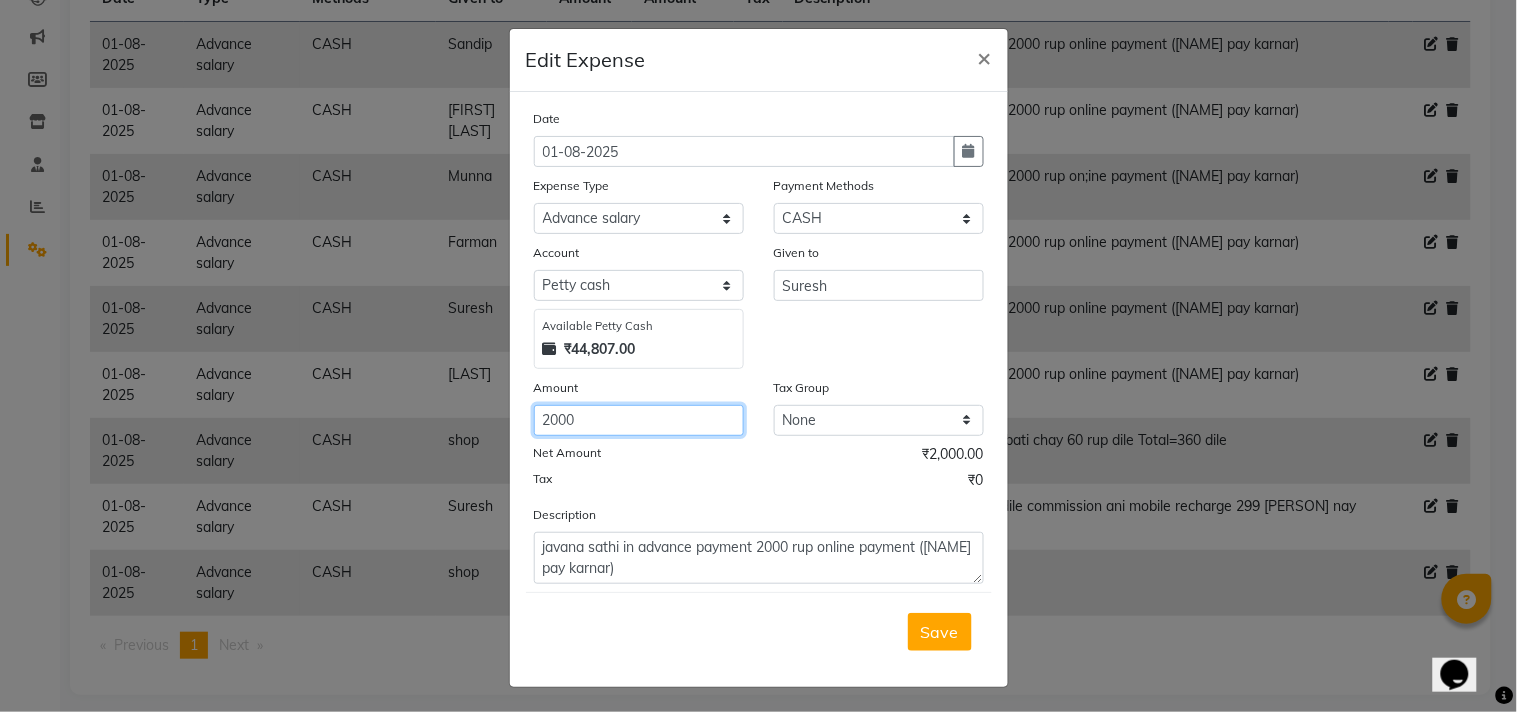 click on "2000" 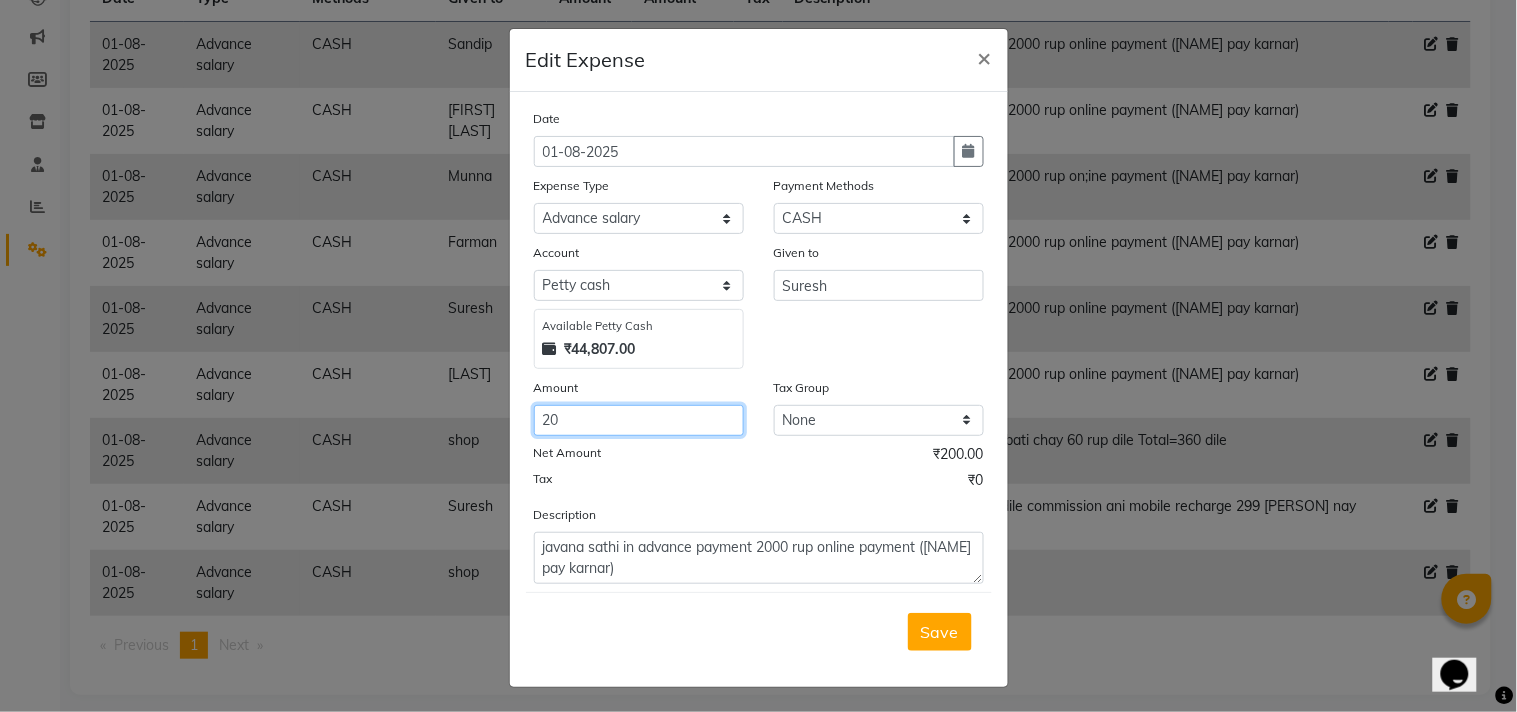 type on "2" 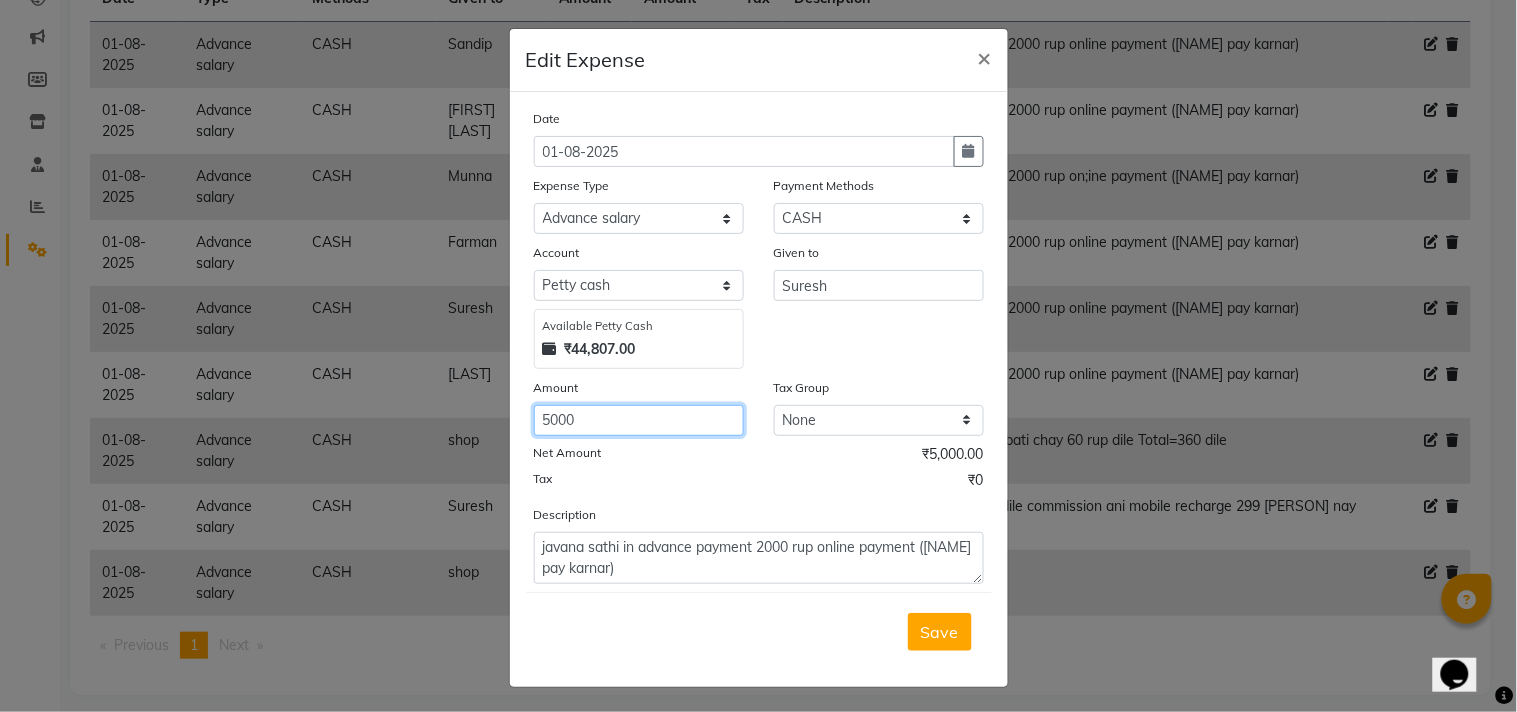 type on "5000" 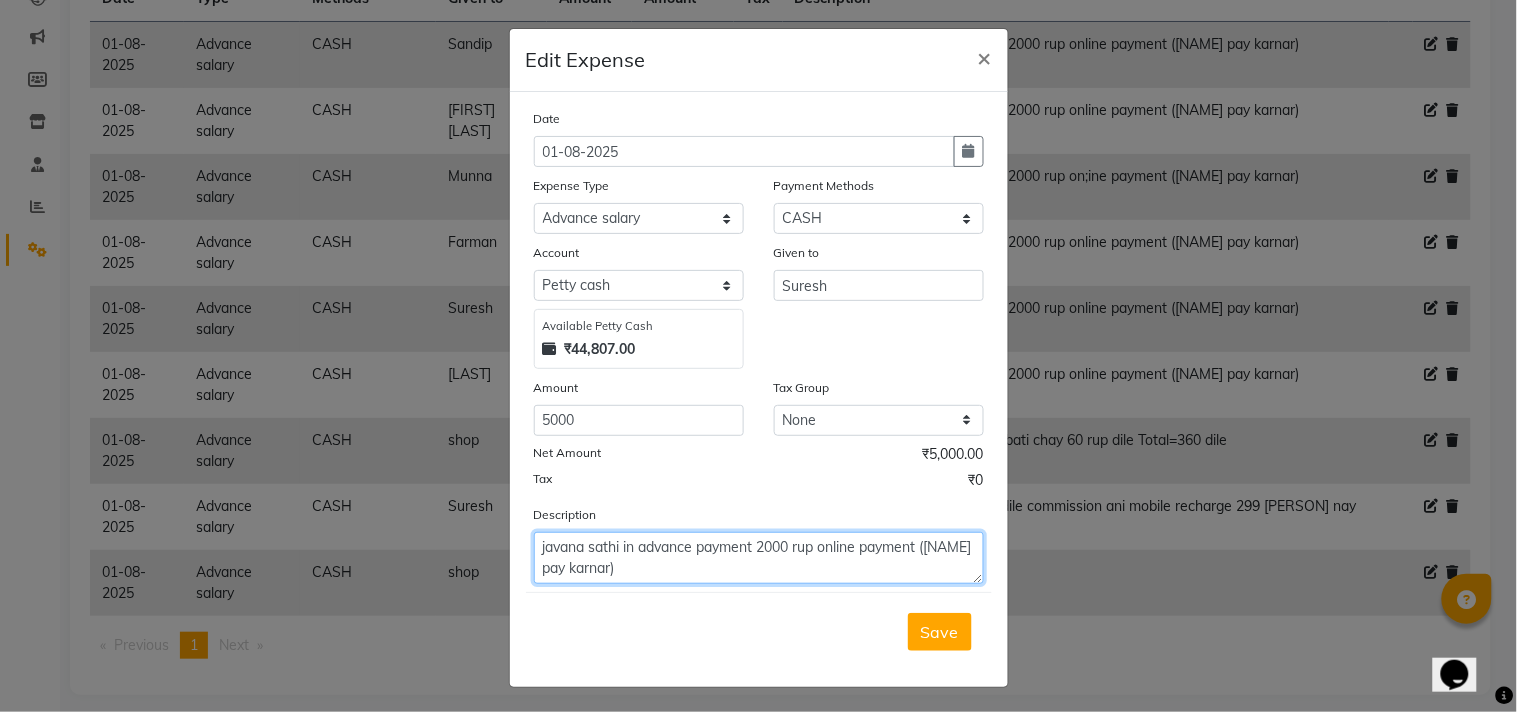 click on "javana sathi in advance payment 2000 rup online payment ([NAME] pay karnar)" 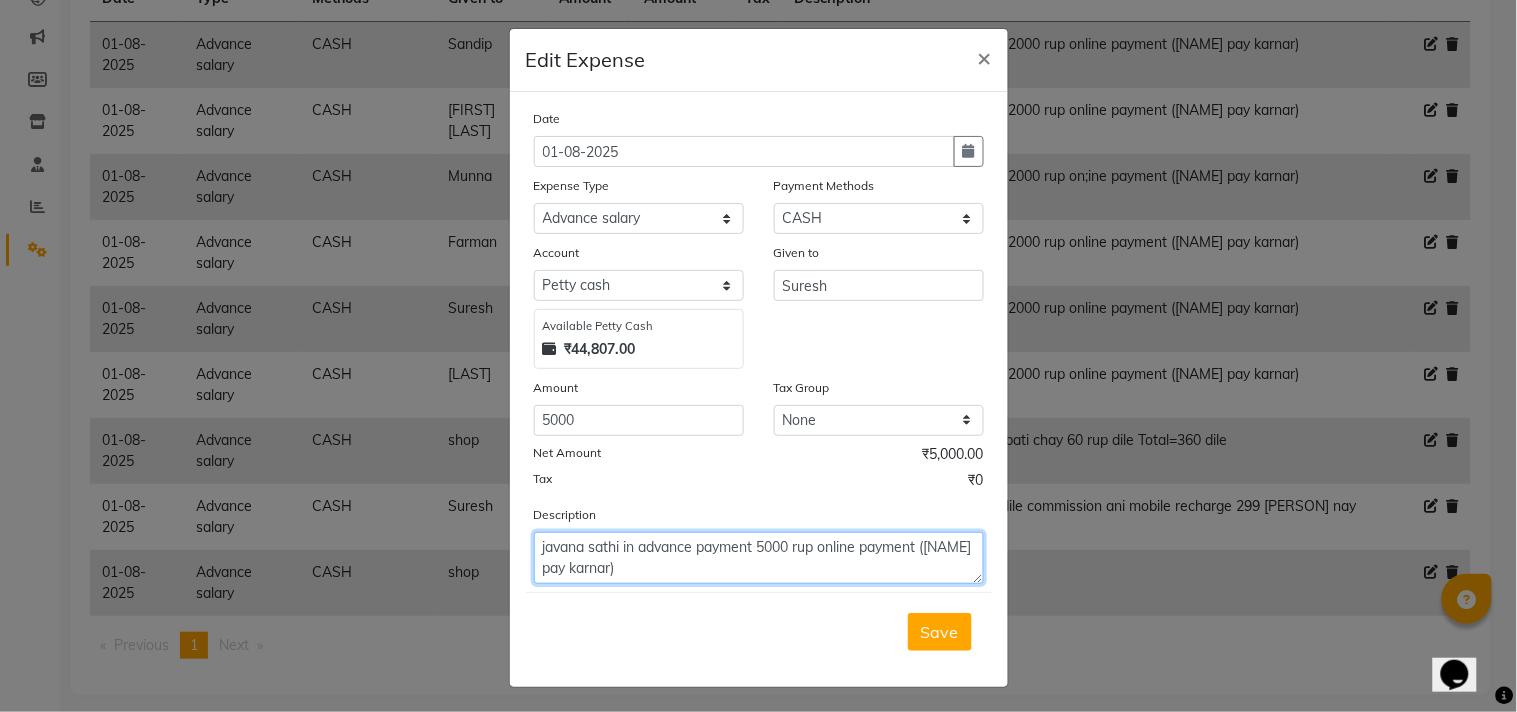 click on "javana sathi in advance payment 5000 rup online payment ([NAME] pay karnar)" 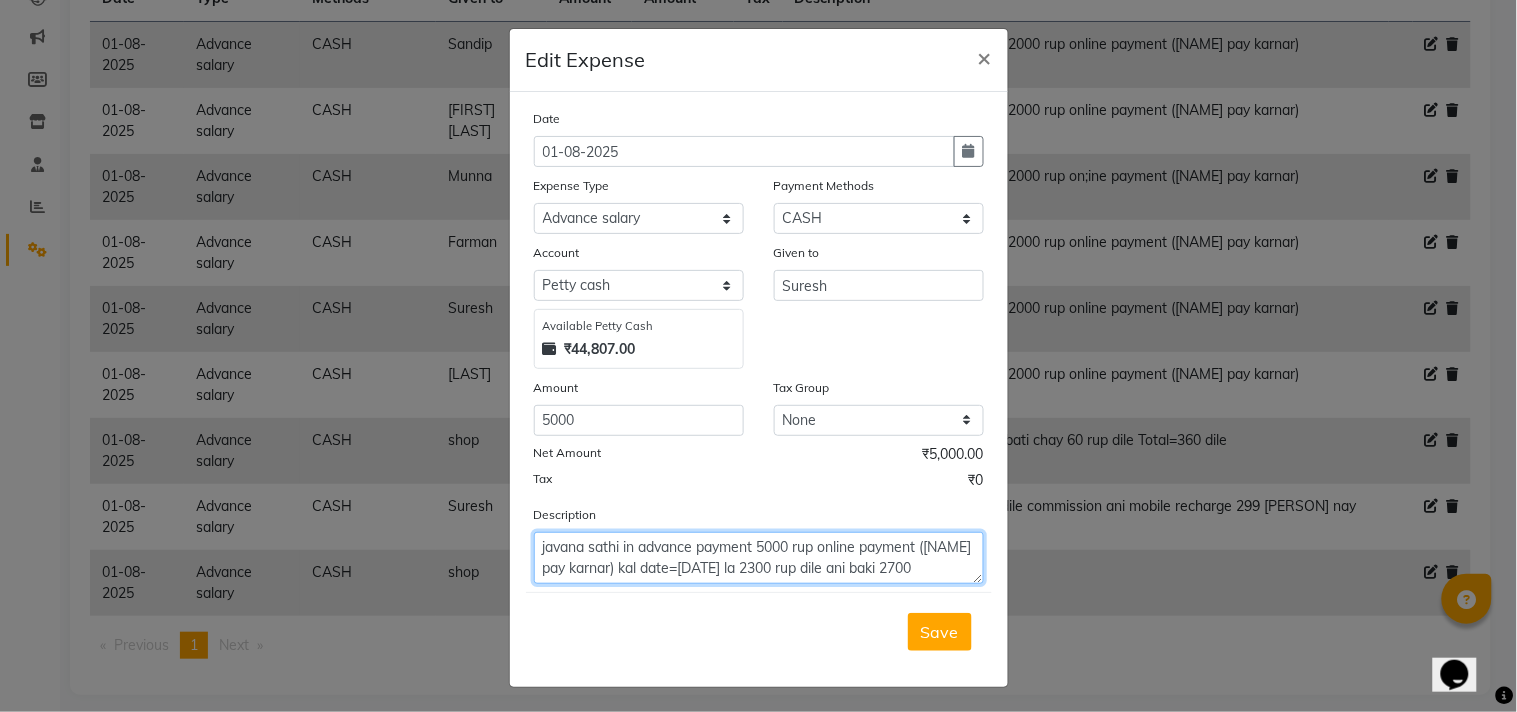 scroll, scrollTop: 5, scrollLeft: 0, axis: vertical 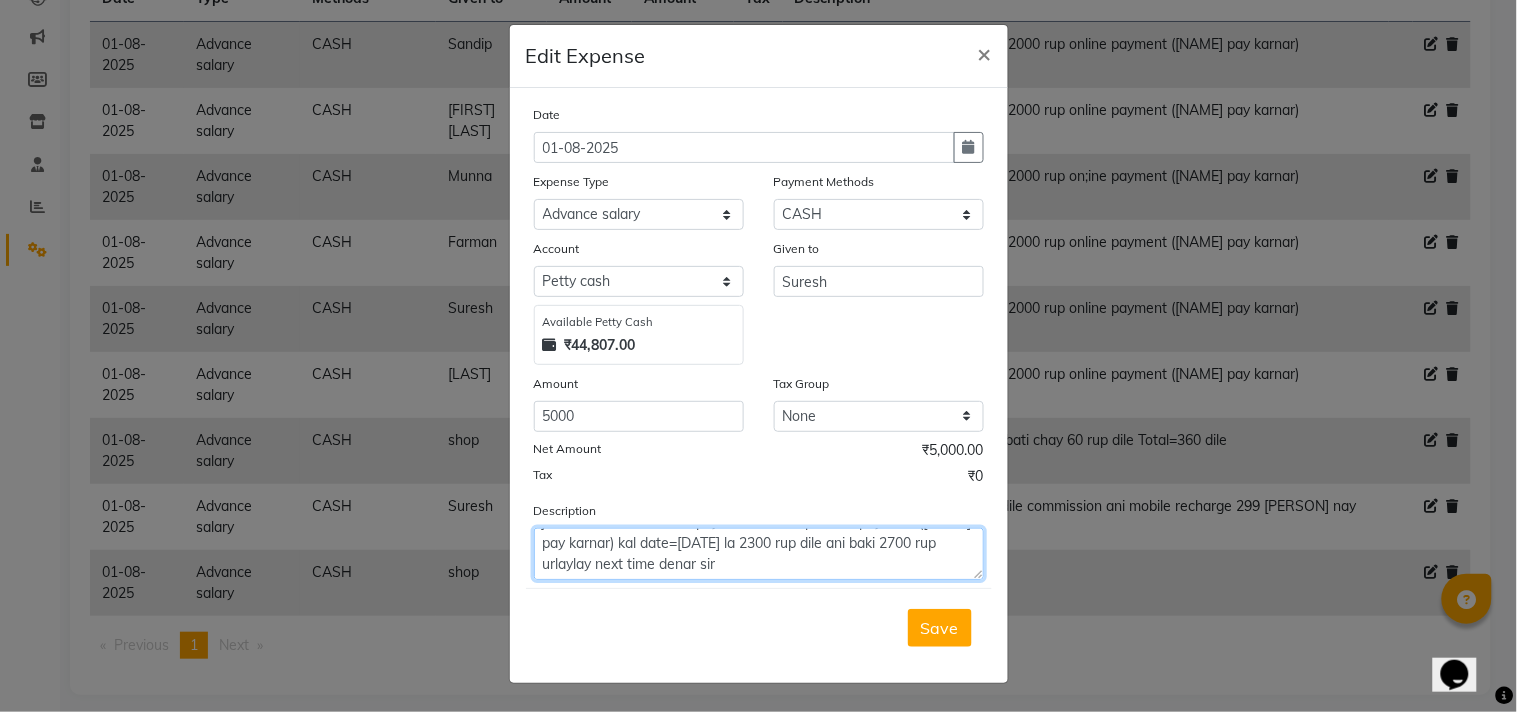 click on "javana sathi in advance payment 5000 rup online payment ([NAME] pay karnar) kal date=[DATE] la 2300 rup dile ani baki 2700 rup urlaylay next time denar sir" 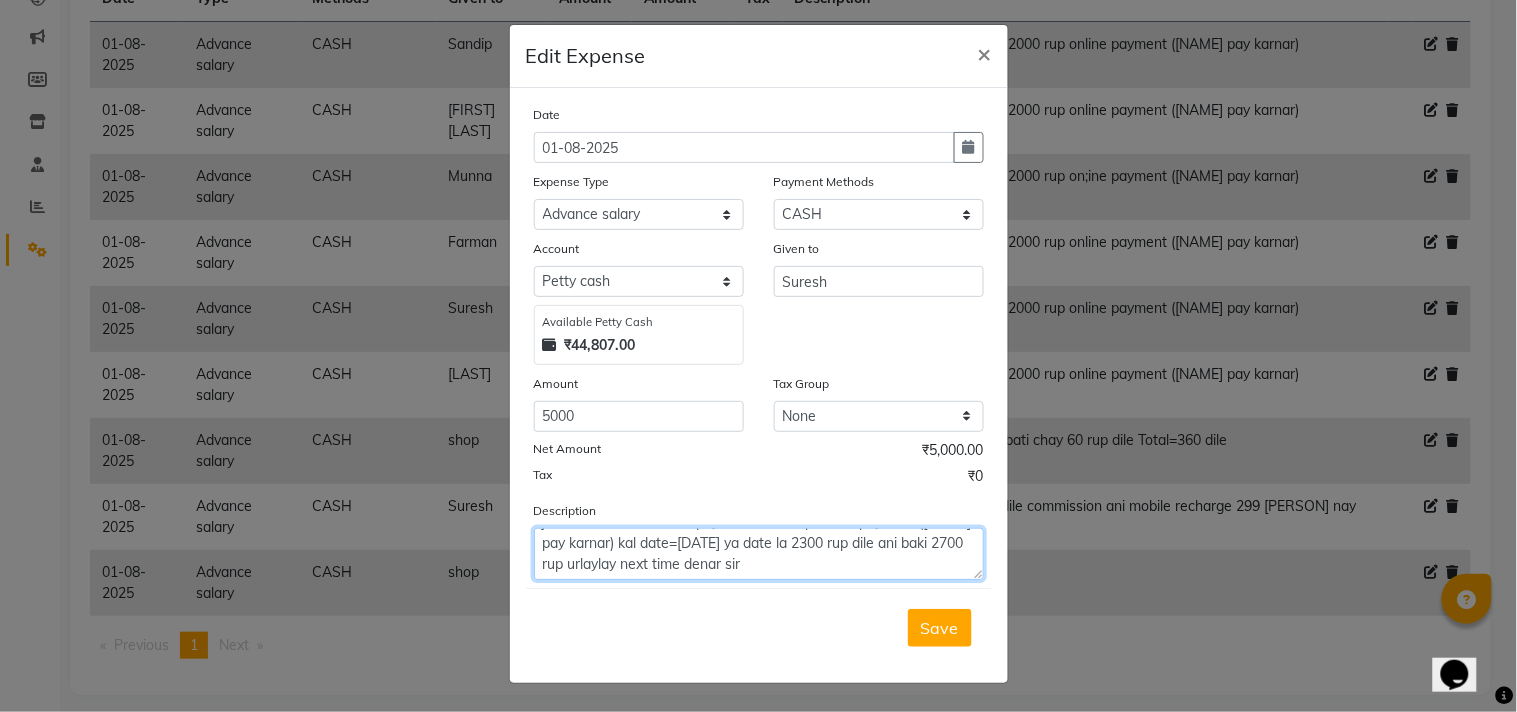 click on "javana sathi in advance payment 5000 rup online payment ([NAME] pay karnar) kal date=[DATE] ya date la 2300 rup dile ani baki 2700 rup urlaylay next time denar sir" 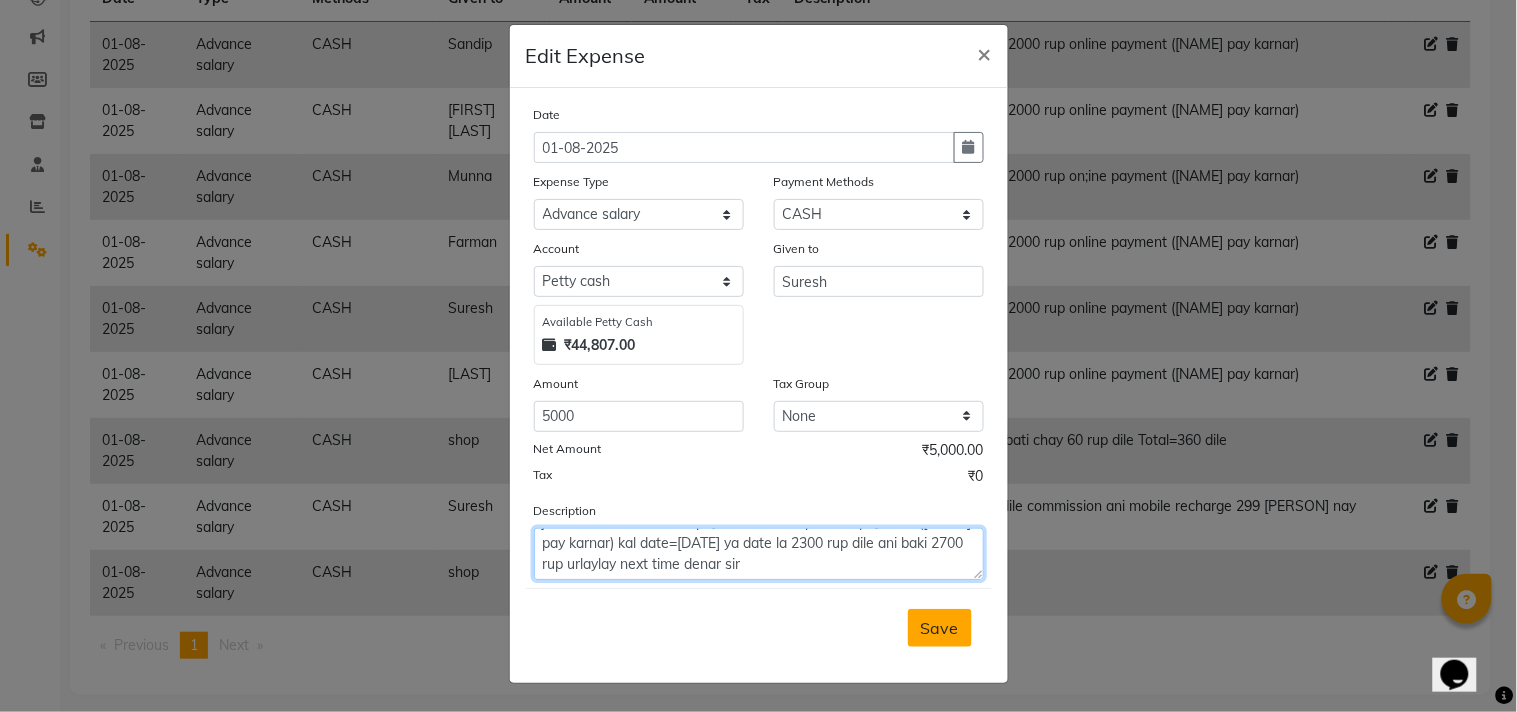 type on "javana sathi in advance payment 5000 rup online payment ([NAME] pay karnar) kal date=[DATE] ya date la 2300 rup dile ani baki 2700 rup urlaylay next time denar sir" 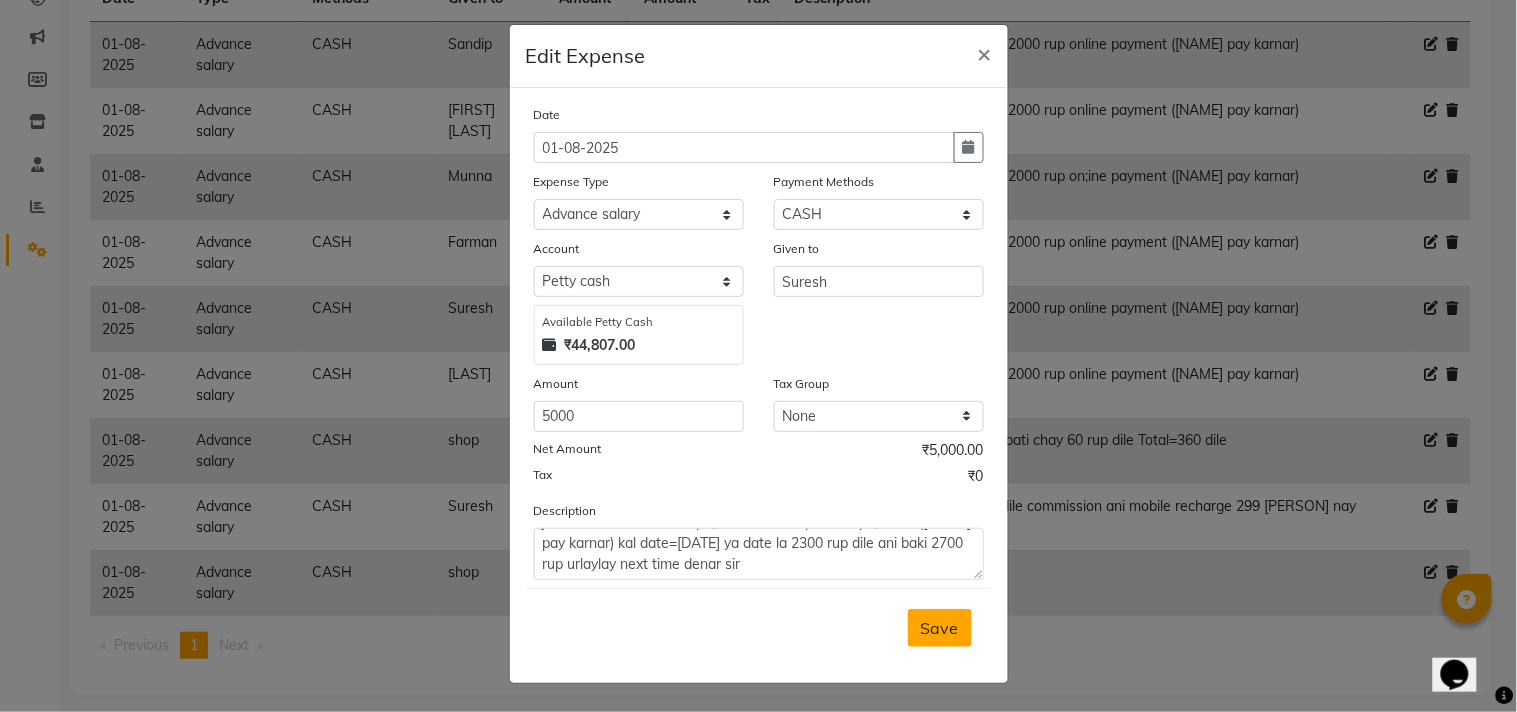 click on "Save" at bounding box center (940, 628) 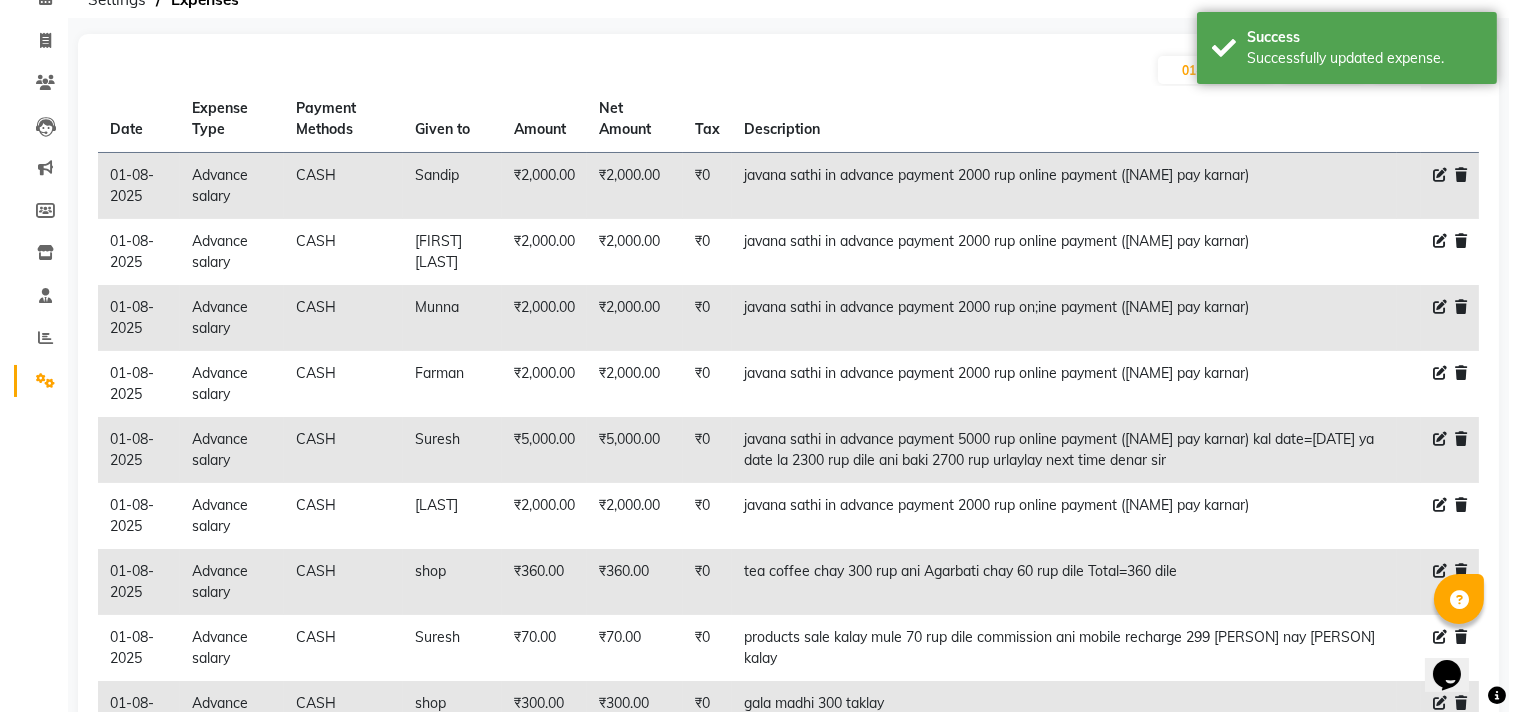 scroll, scrollTop: 0, scrollLeft: 0, axis: both 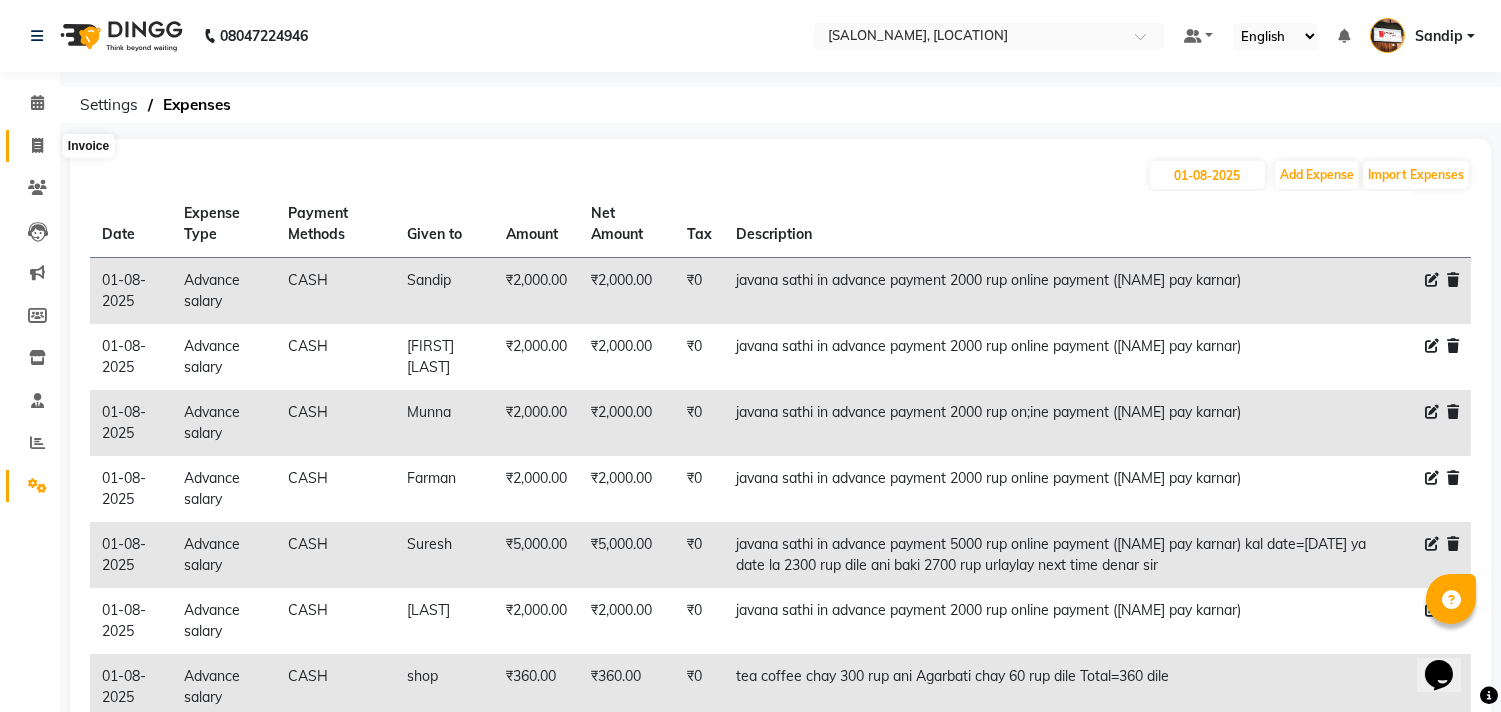 click 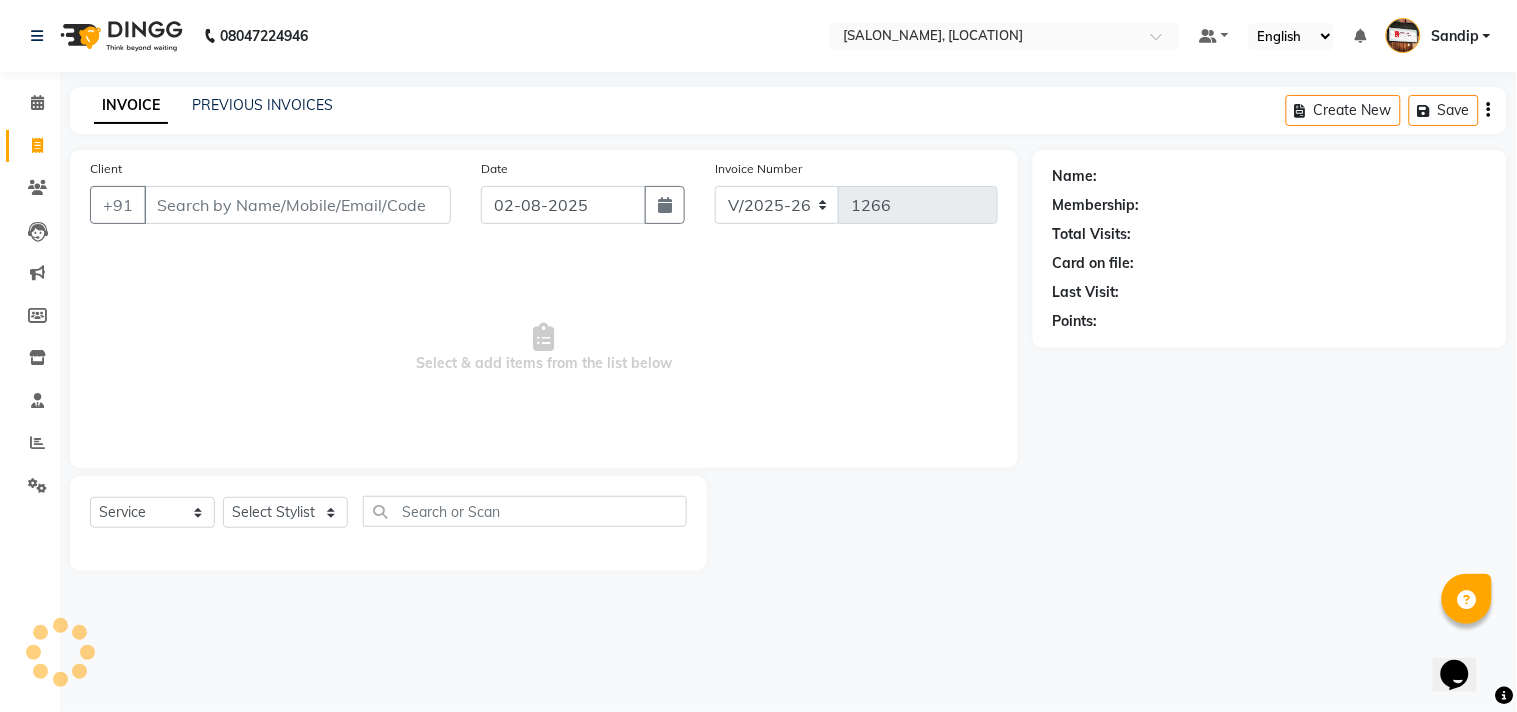 select on "membership" 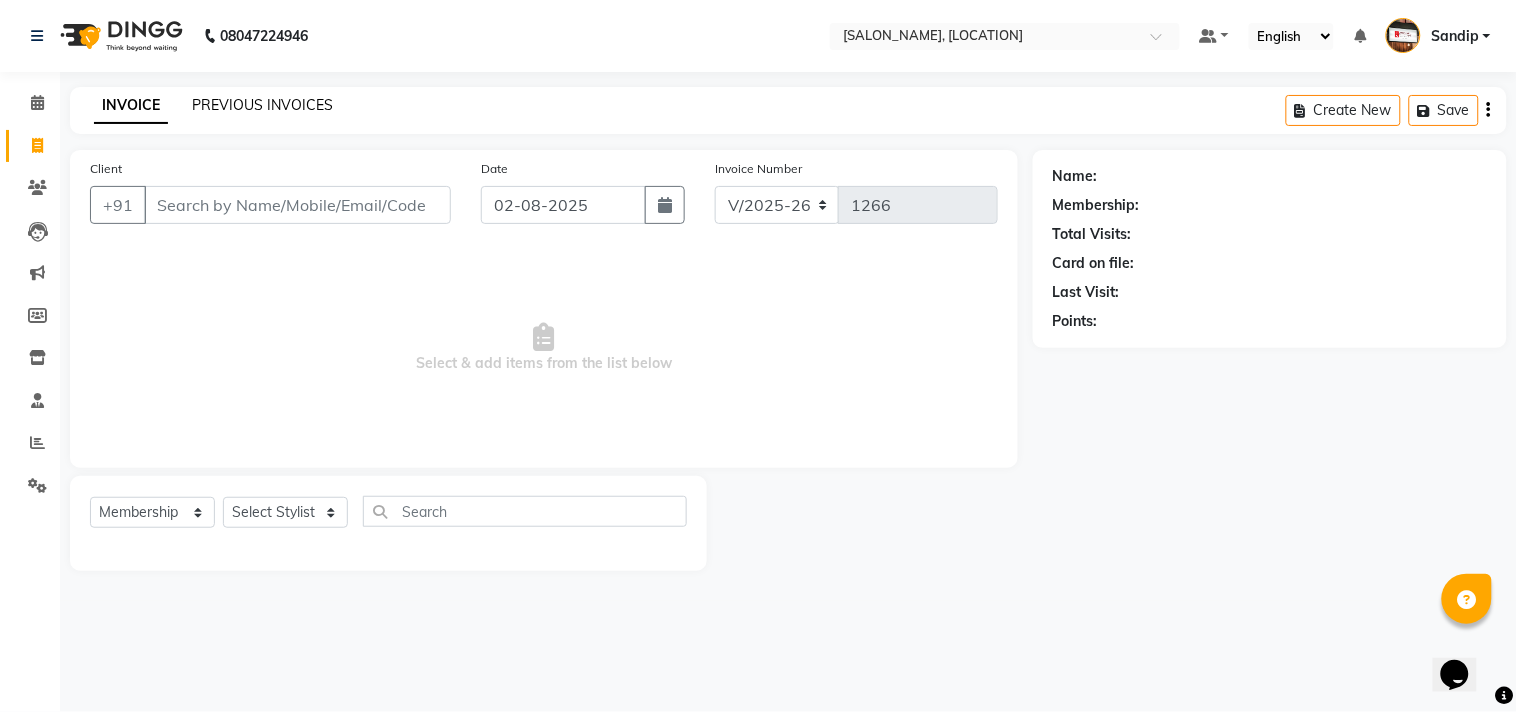 click on "PREVIOUS INVOICES" 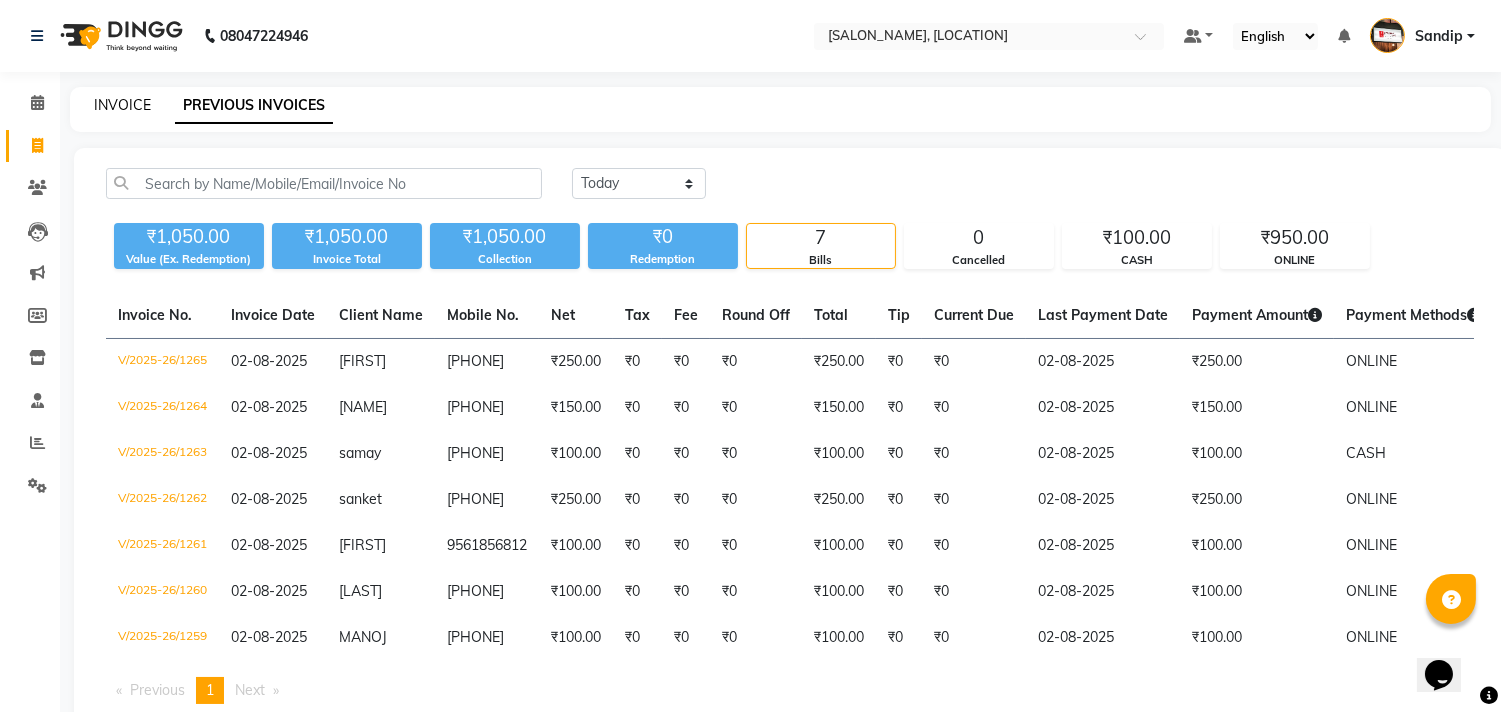 click on "INVOICE" 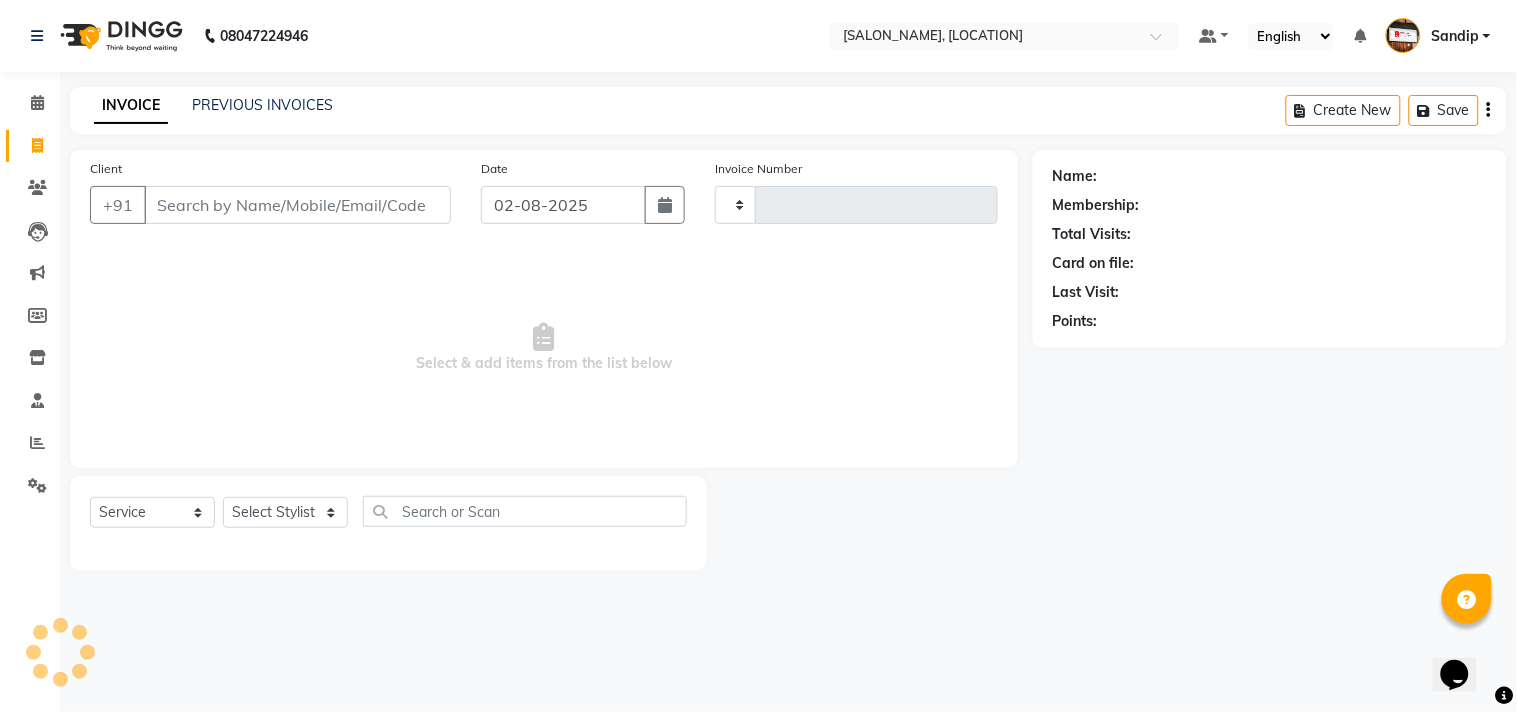 select on "membership" 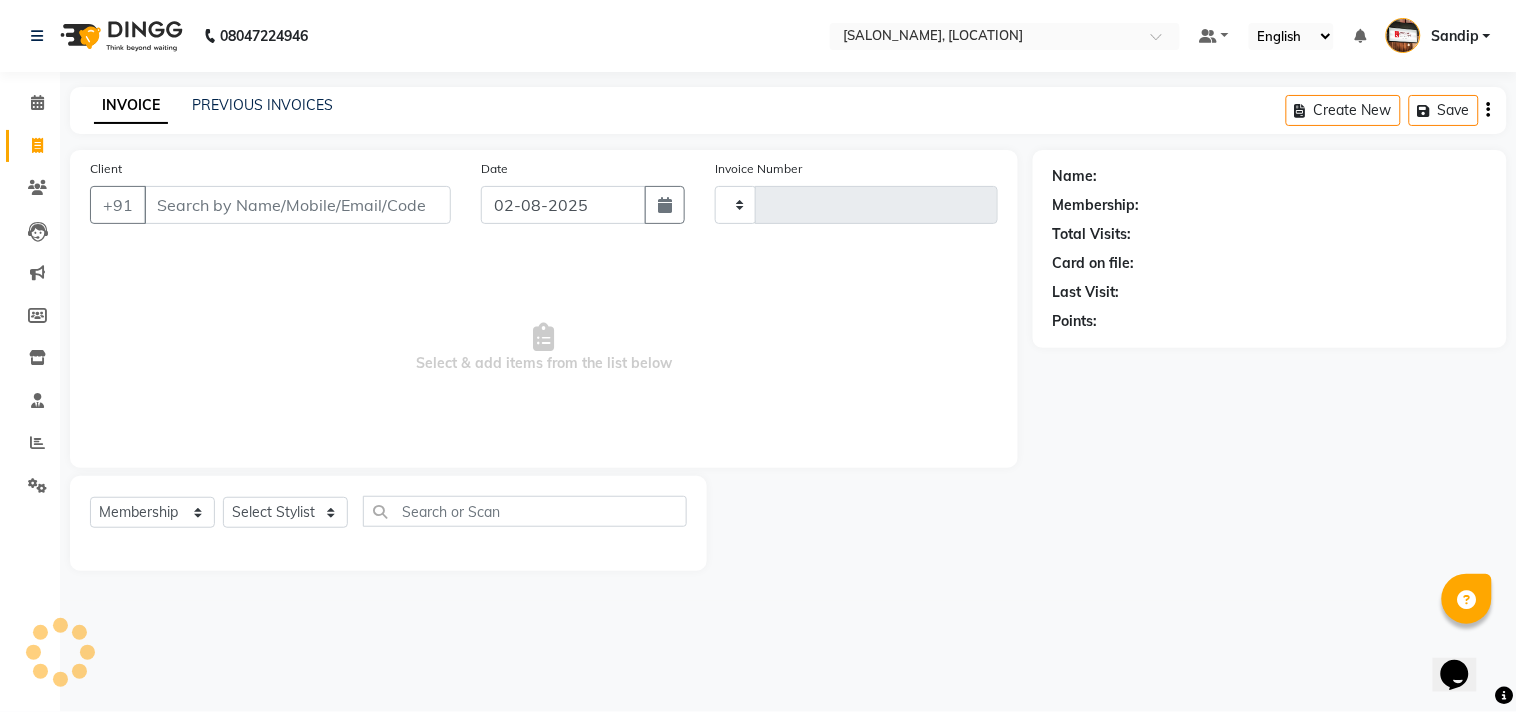 type on "1266" 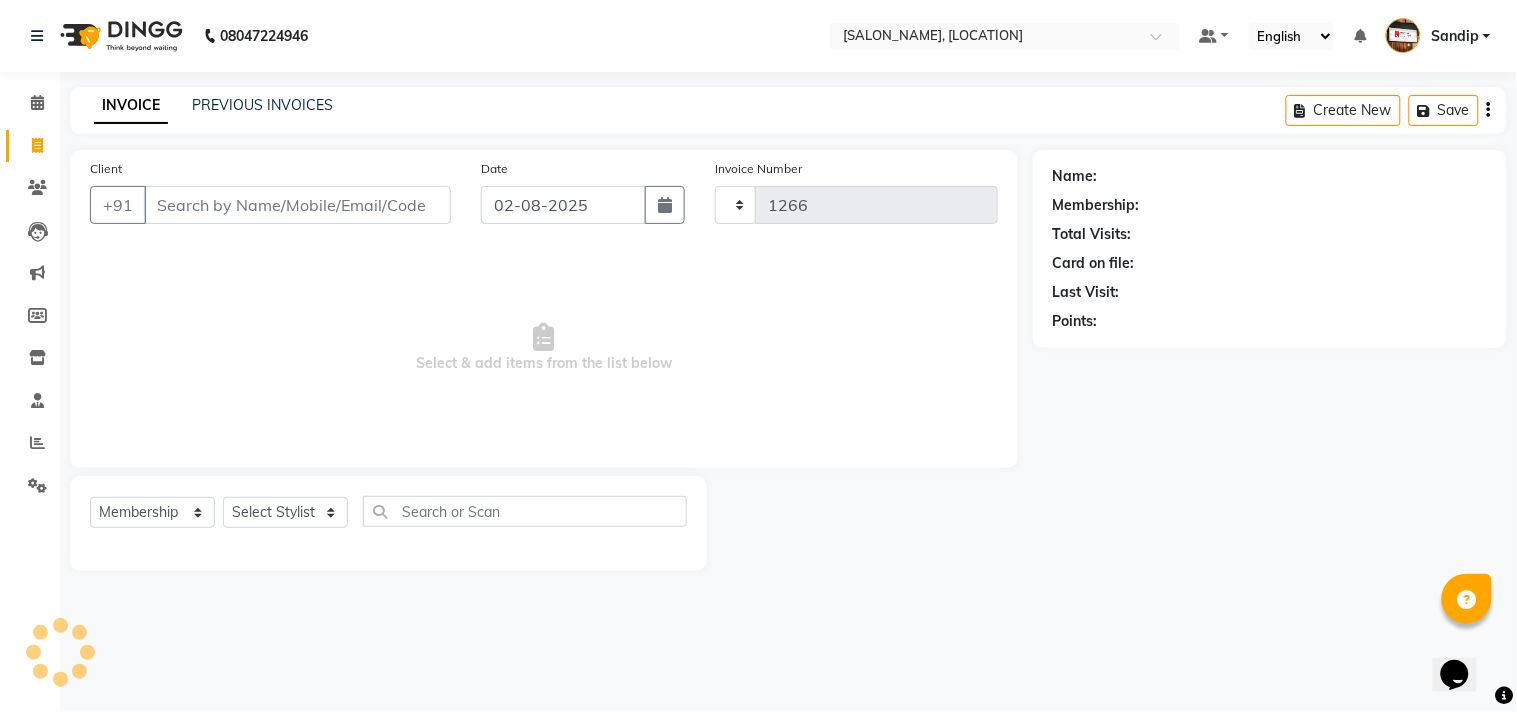 select on "556" 